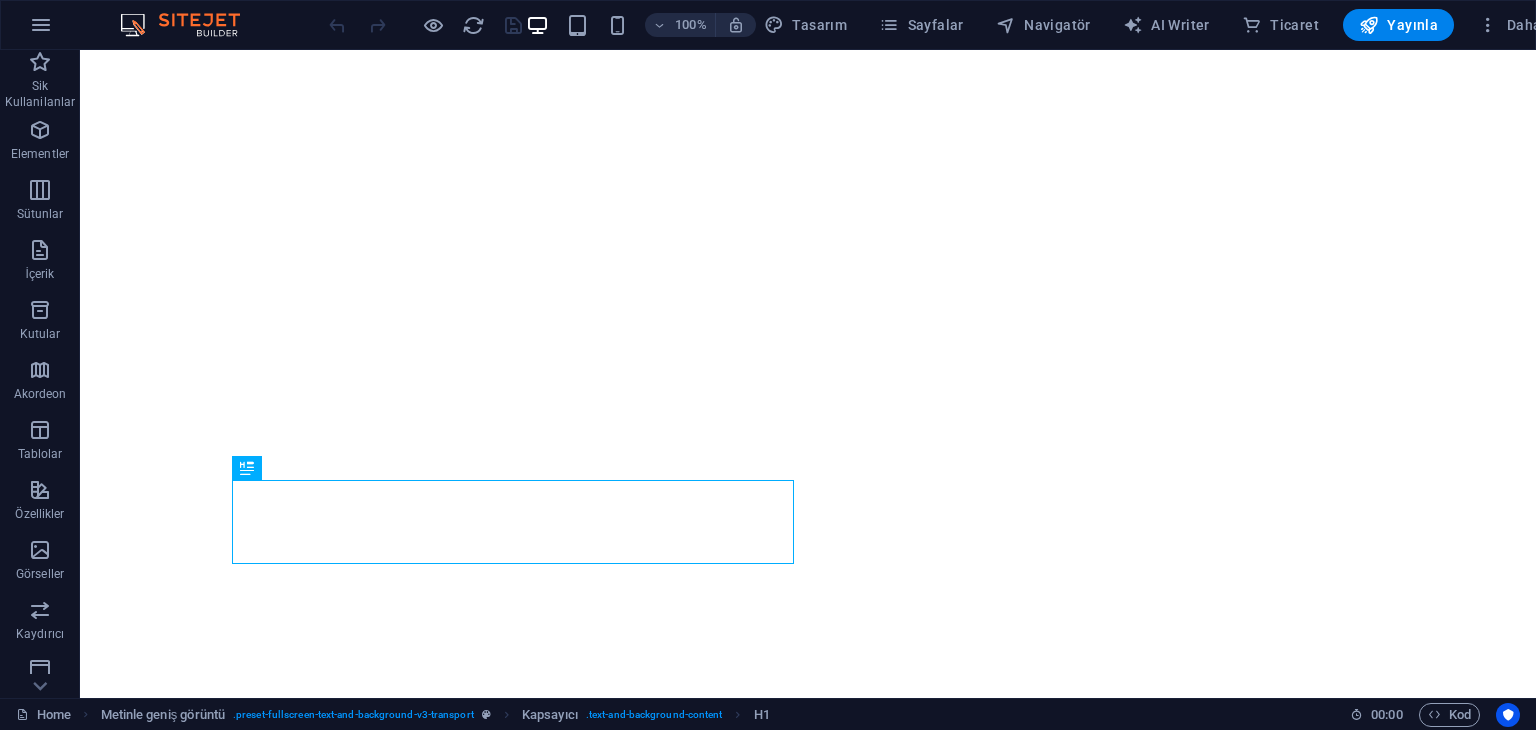 scroll, scrollTop: 0, scrollLeft: 0, axis: both 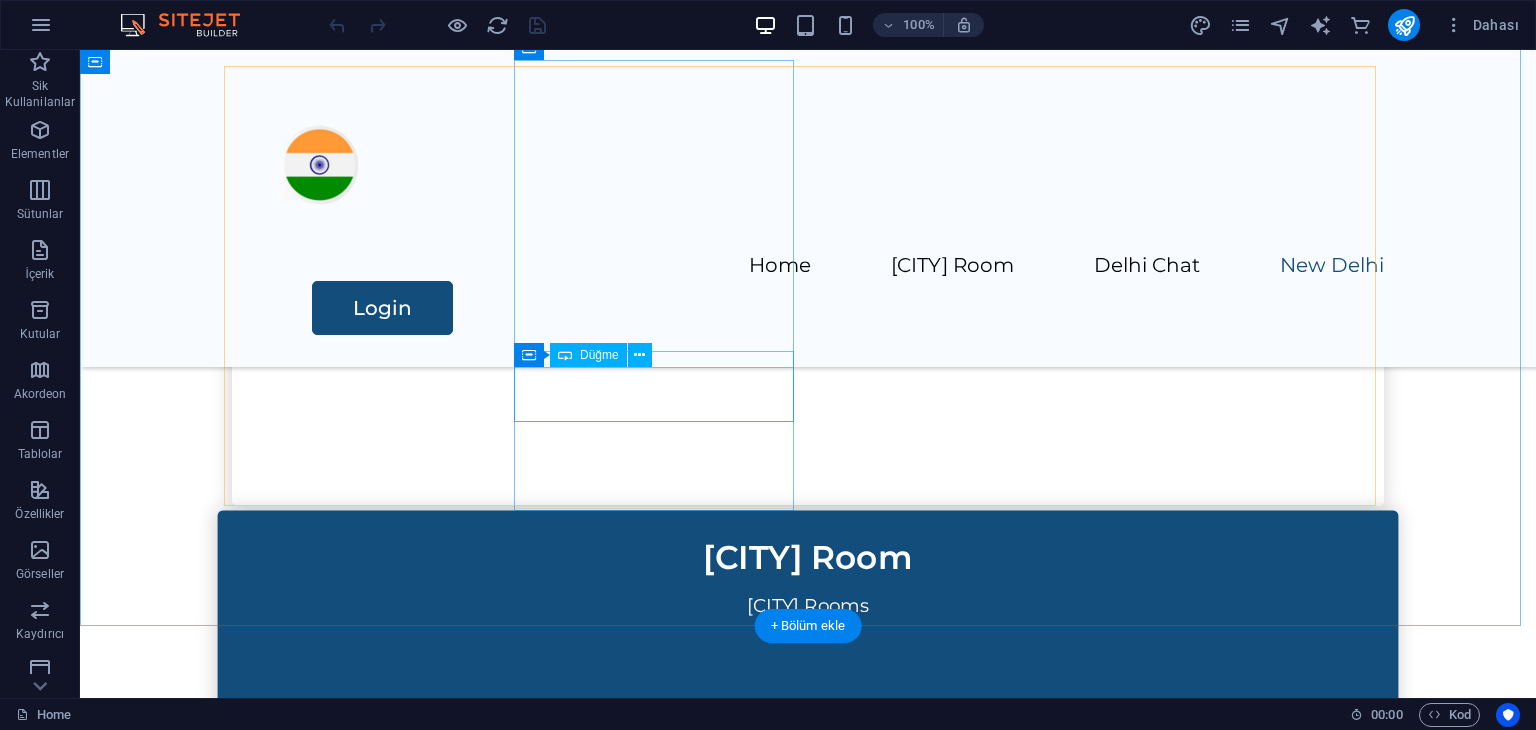 click on "Login" at bounding box center [808, 768] 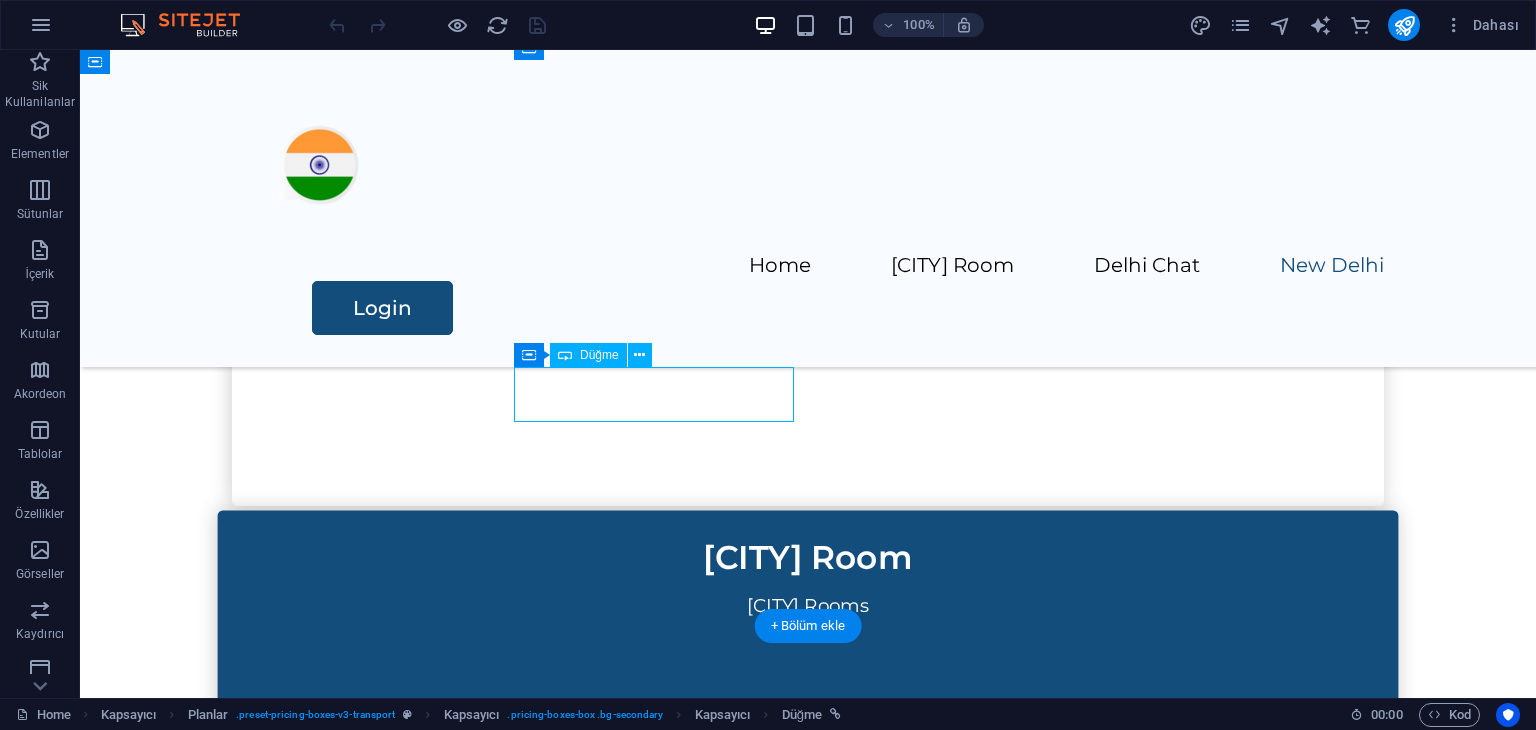 click on "Login" at bounding box center [808, 768] 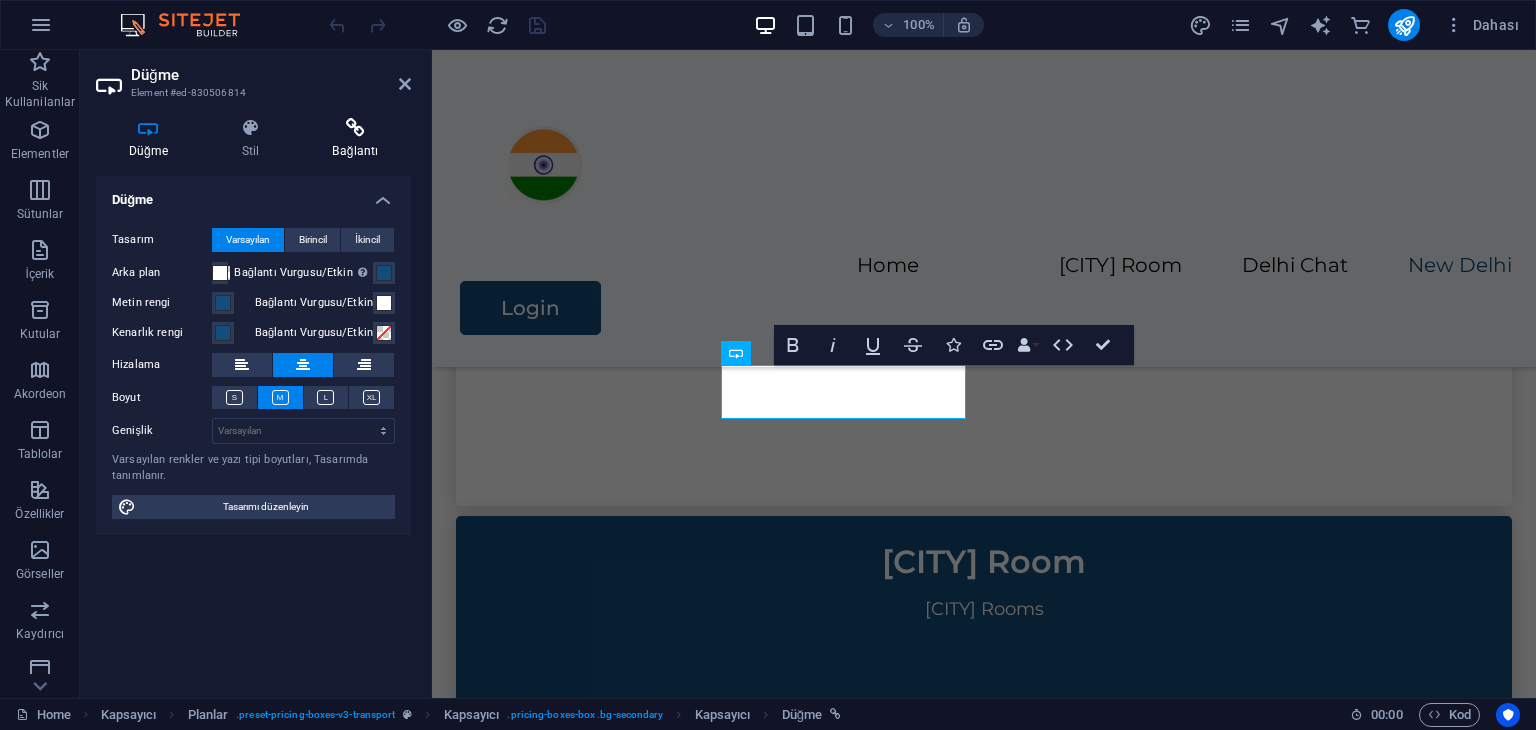 click at bounding box center (355, 128) 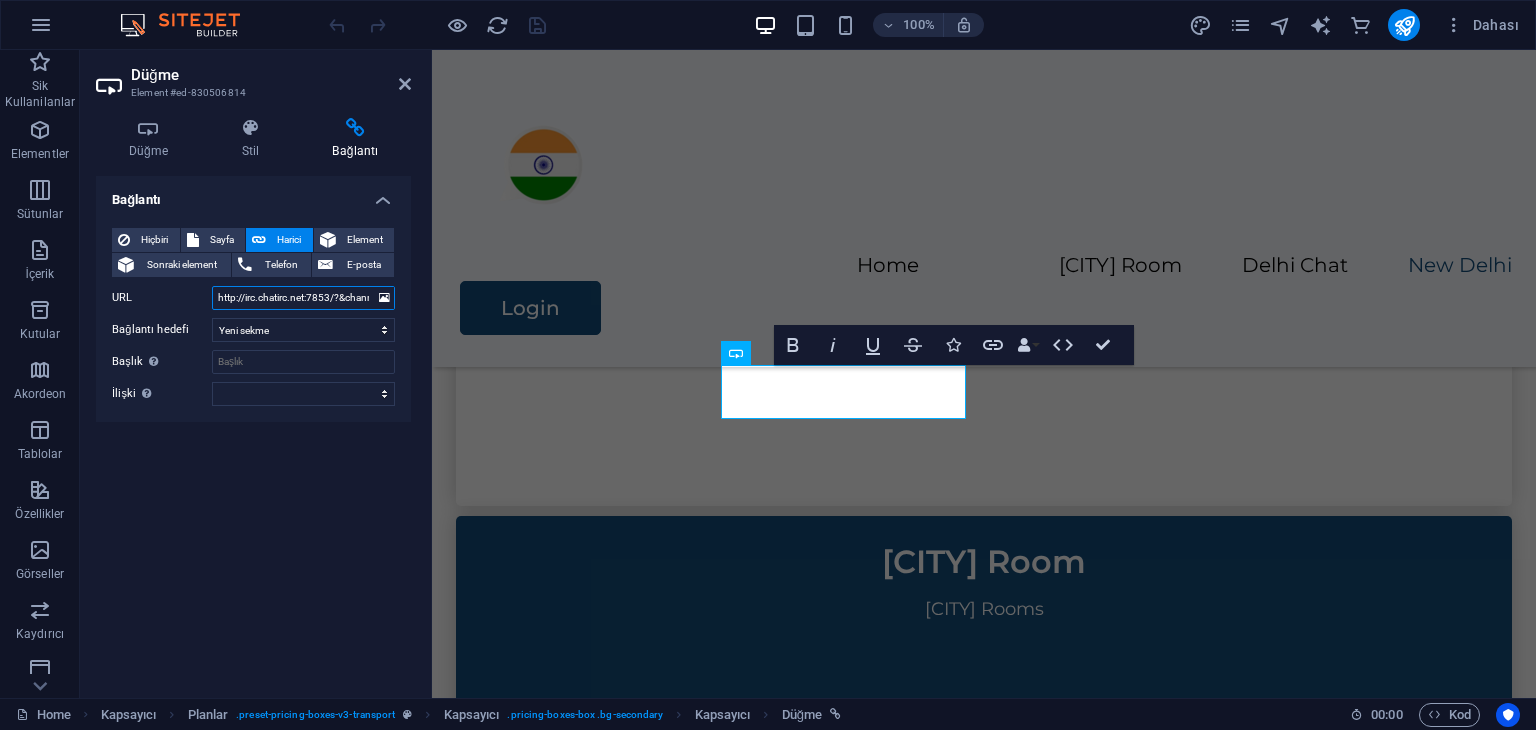 click on "http://irc.chatirc.net:7853/?&channels=#allindiachat.net" at bounding box center (303, 298) 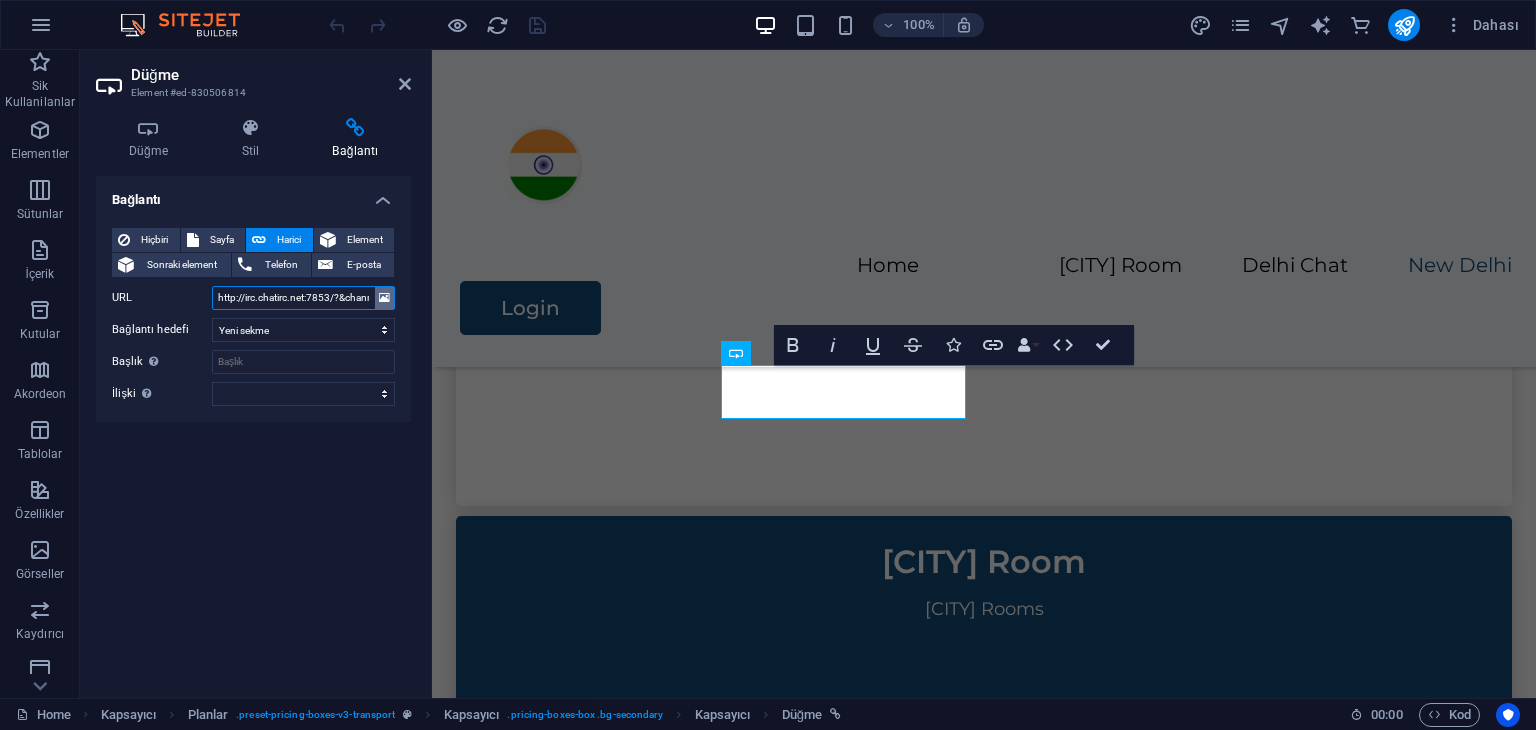 scroll, scrollTop: 0, scrollLeft: 96, axis: horizontal 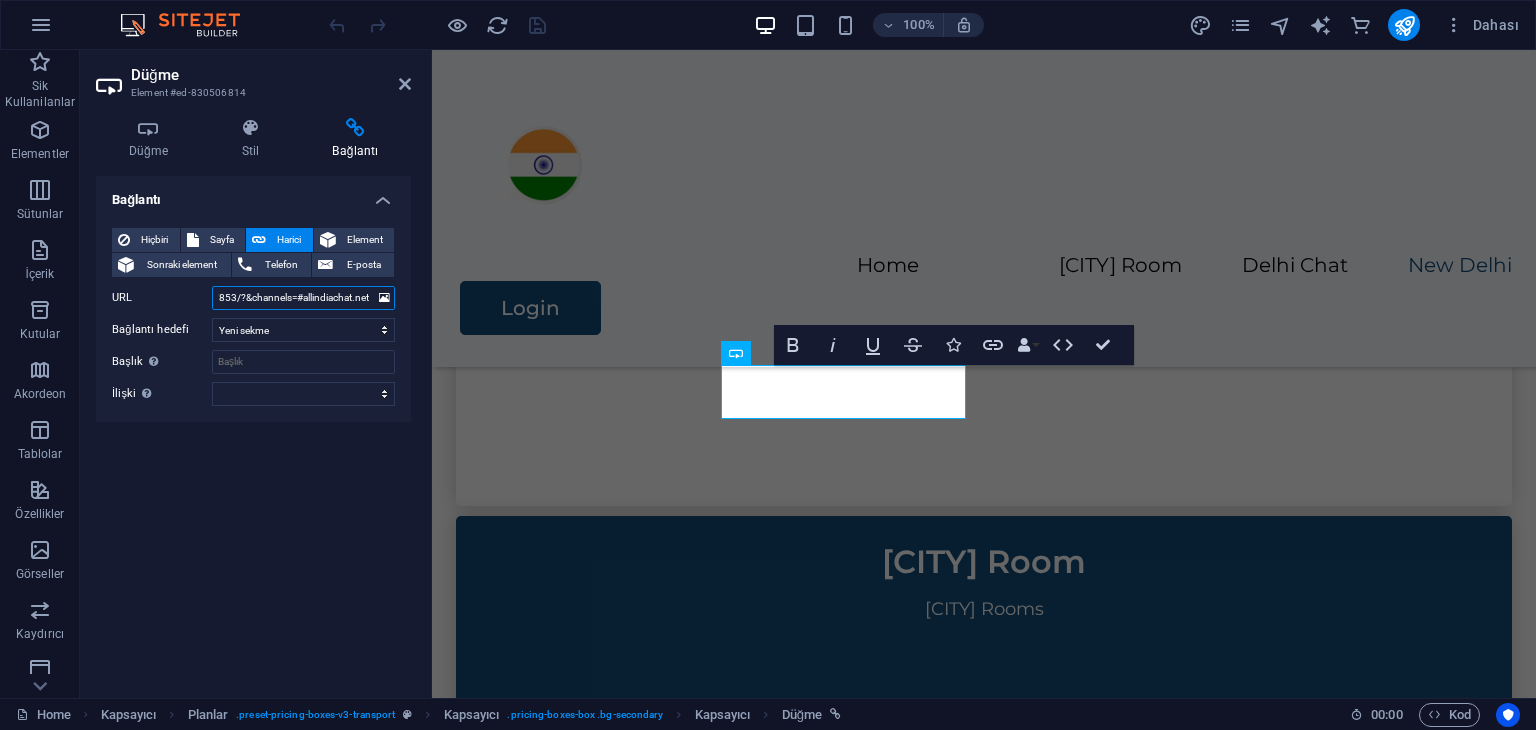 drag, startPoint x: 220, startPoint y: 298, endPoint x: 428, endPoint y: 298, distance: 208 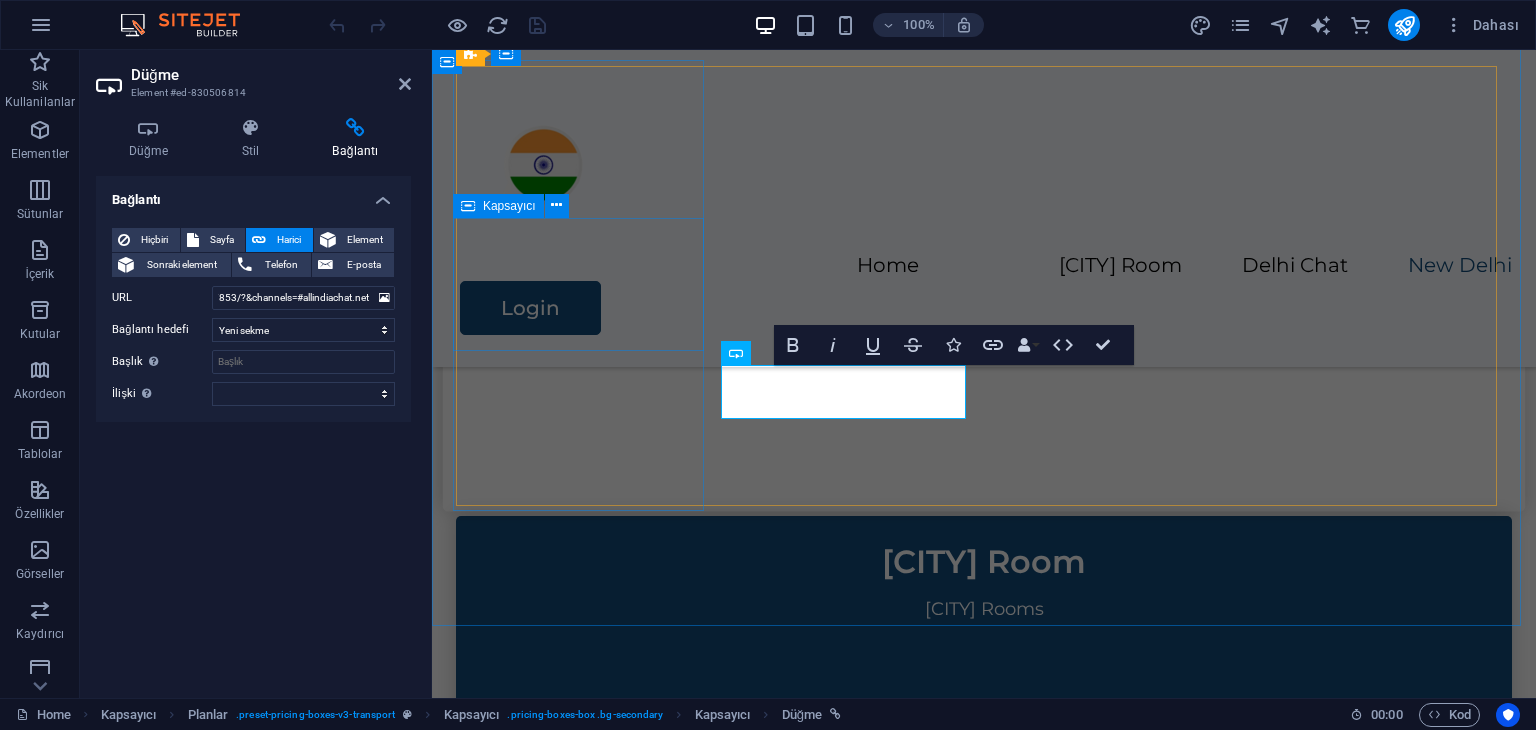 click on "Delhi Chat Room" at bounding box center [984, 207] 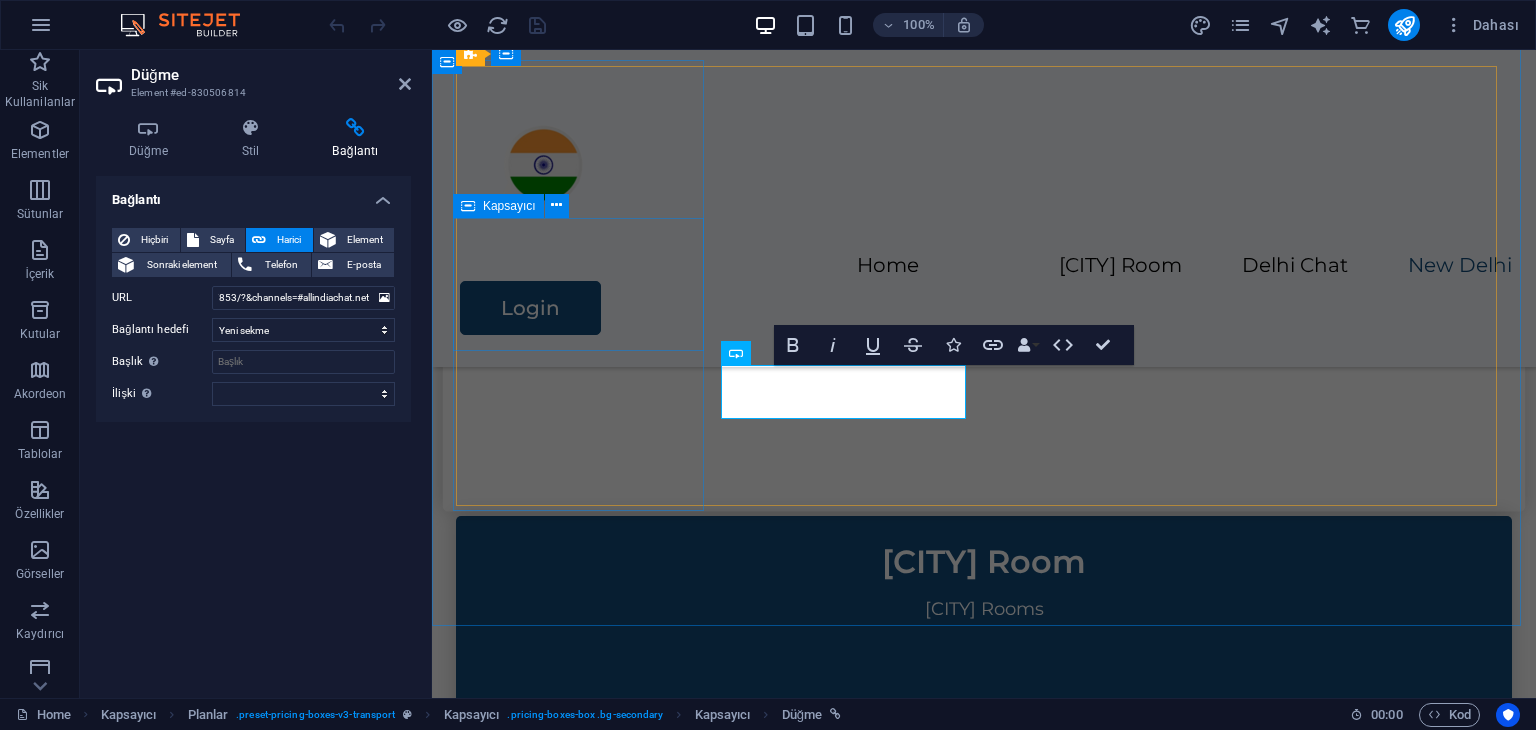 scroll, scrollTop: 0, scrollLeft: 0, axis: both 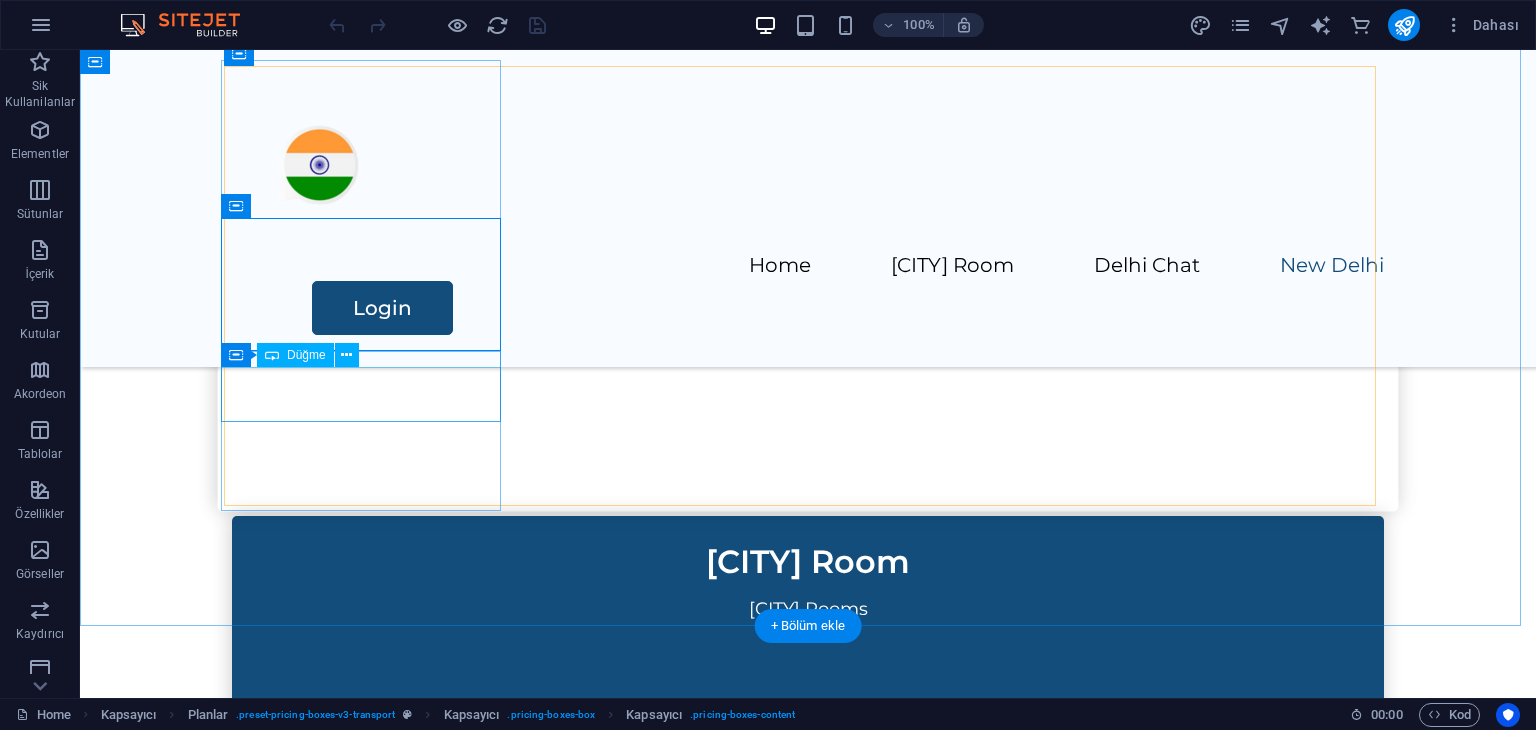 click on "Login" at bounding box center (808, 318) 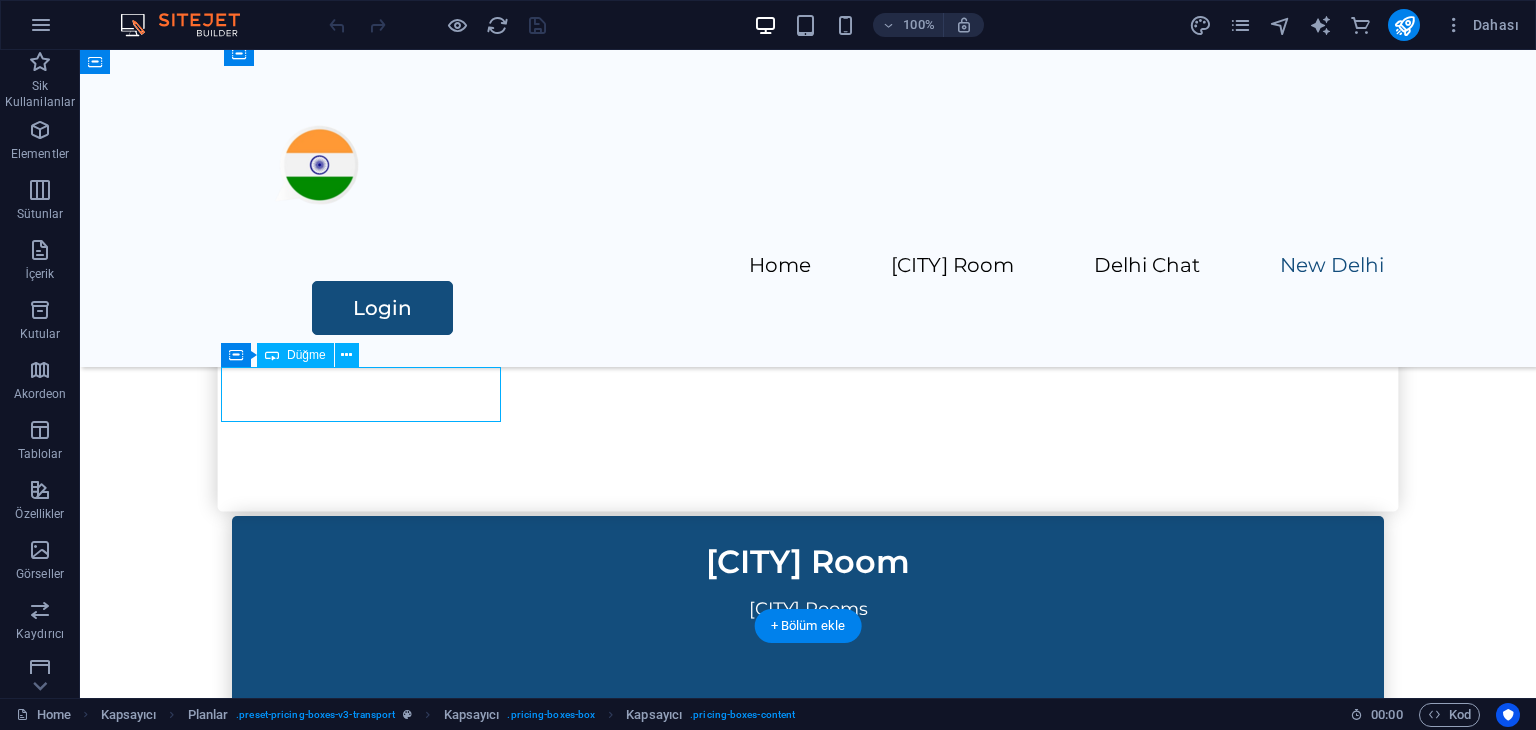 click on "Login" at bounding box center [808, 318] 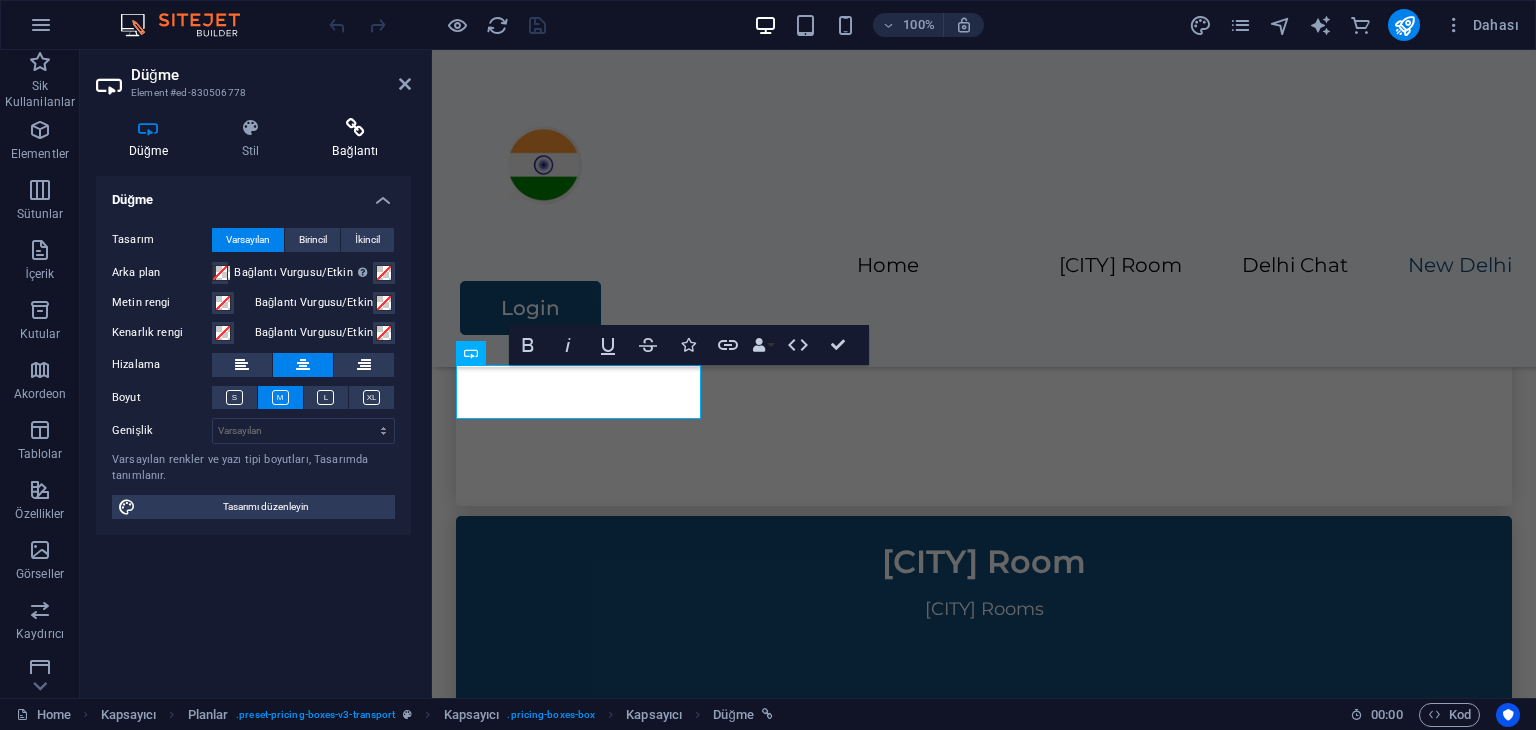 click at bounding box center [355, 128] 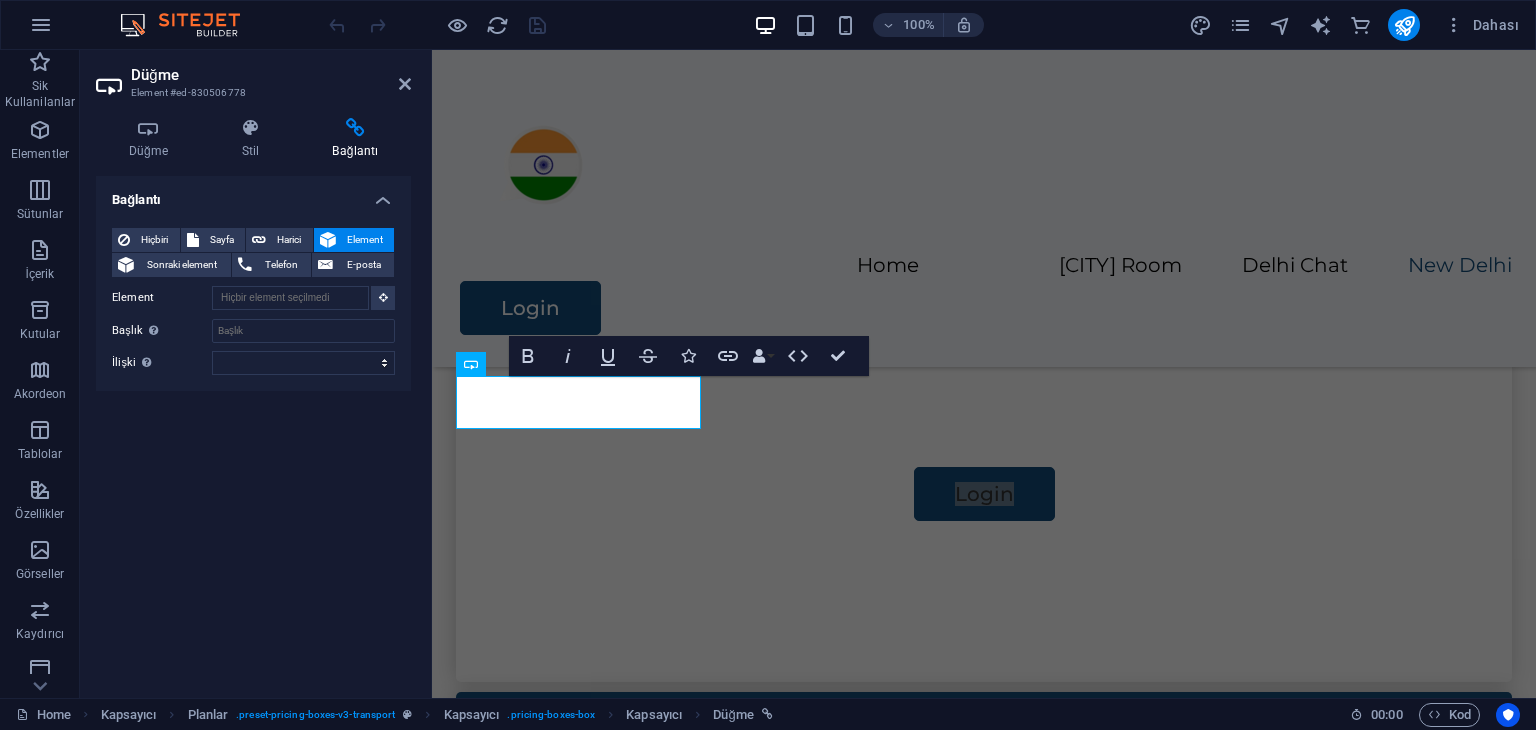 scroll, scrollTop: 1166, scrollLeft: 0, axis: vertical 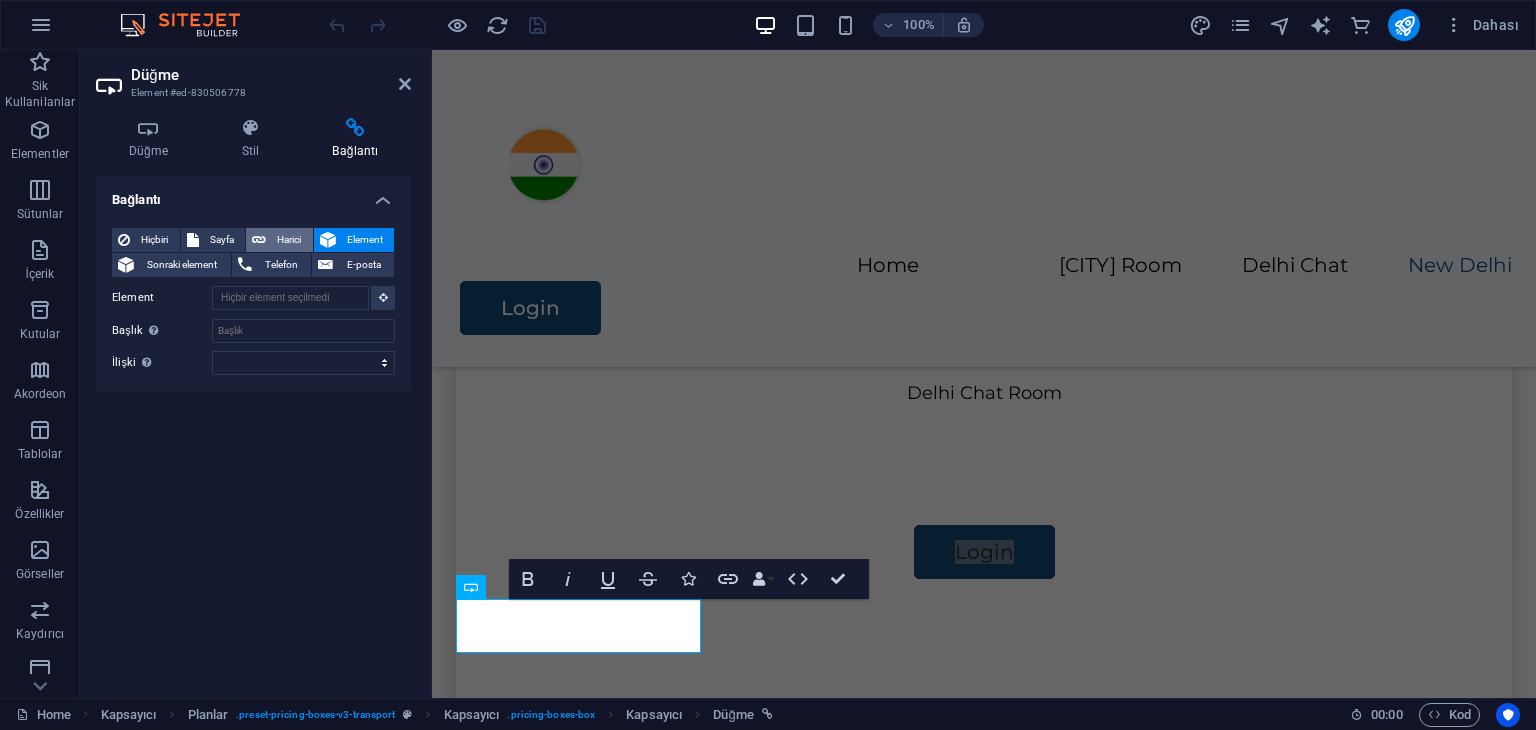 click on "Harici" at bounding box center (289, 240) 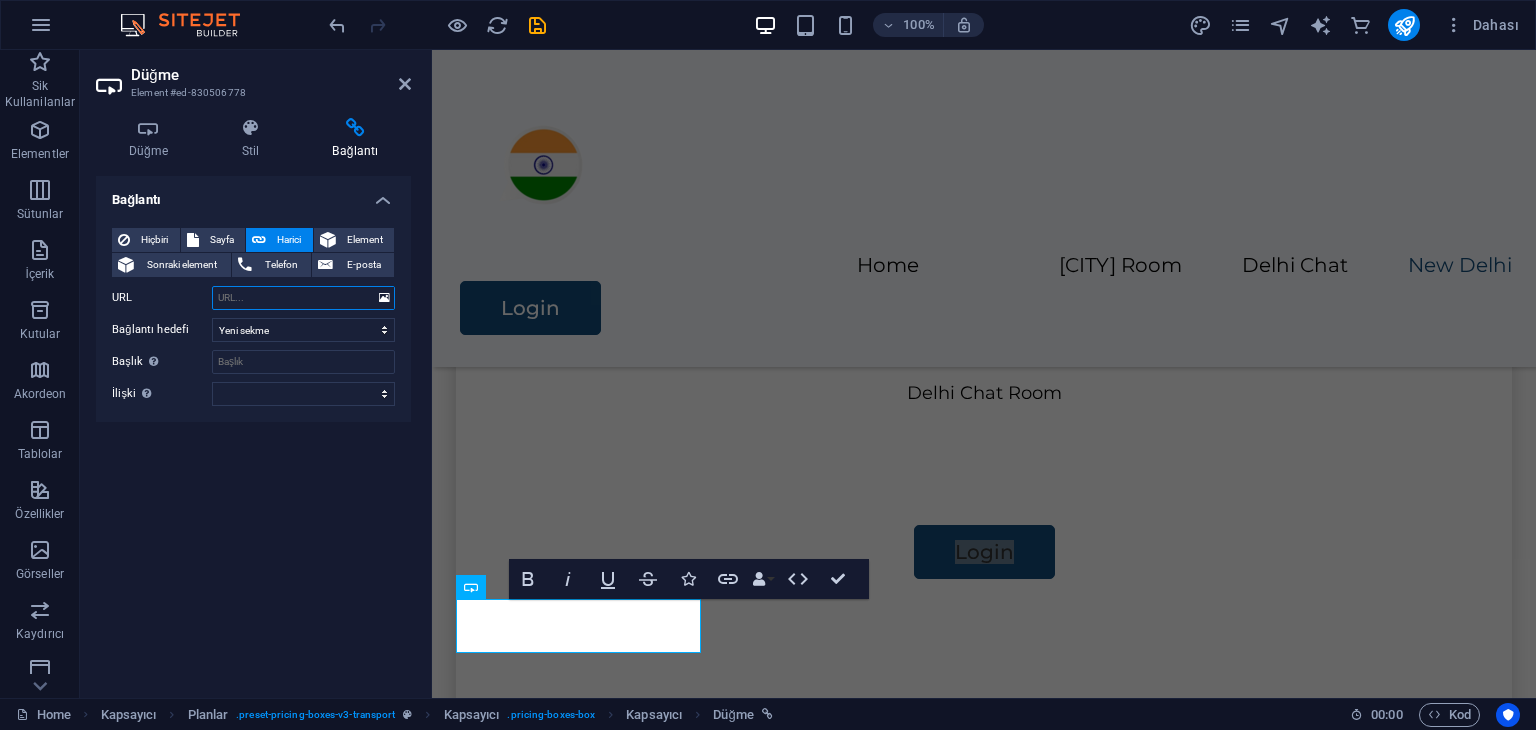 click on "URL" at bounding box center (303, 298) 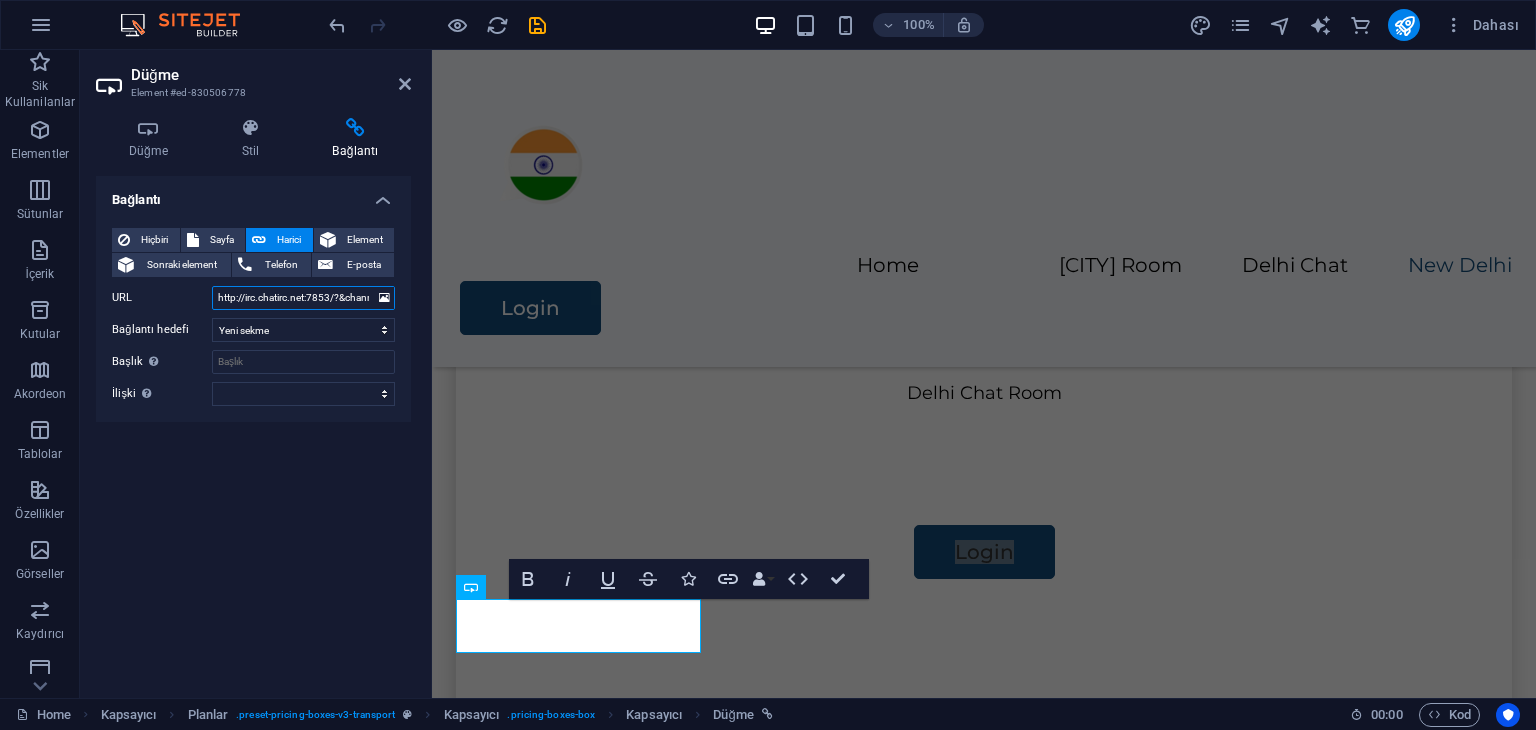 scroll, scrollTop: 0, scrollLeft: 96, axis: horizontal 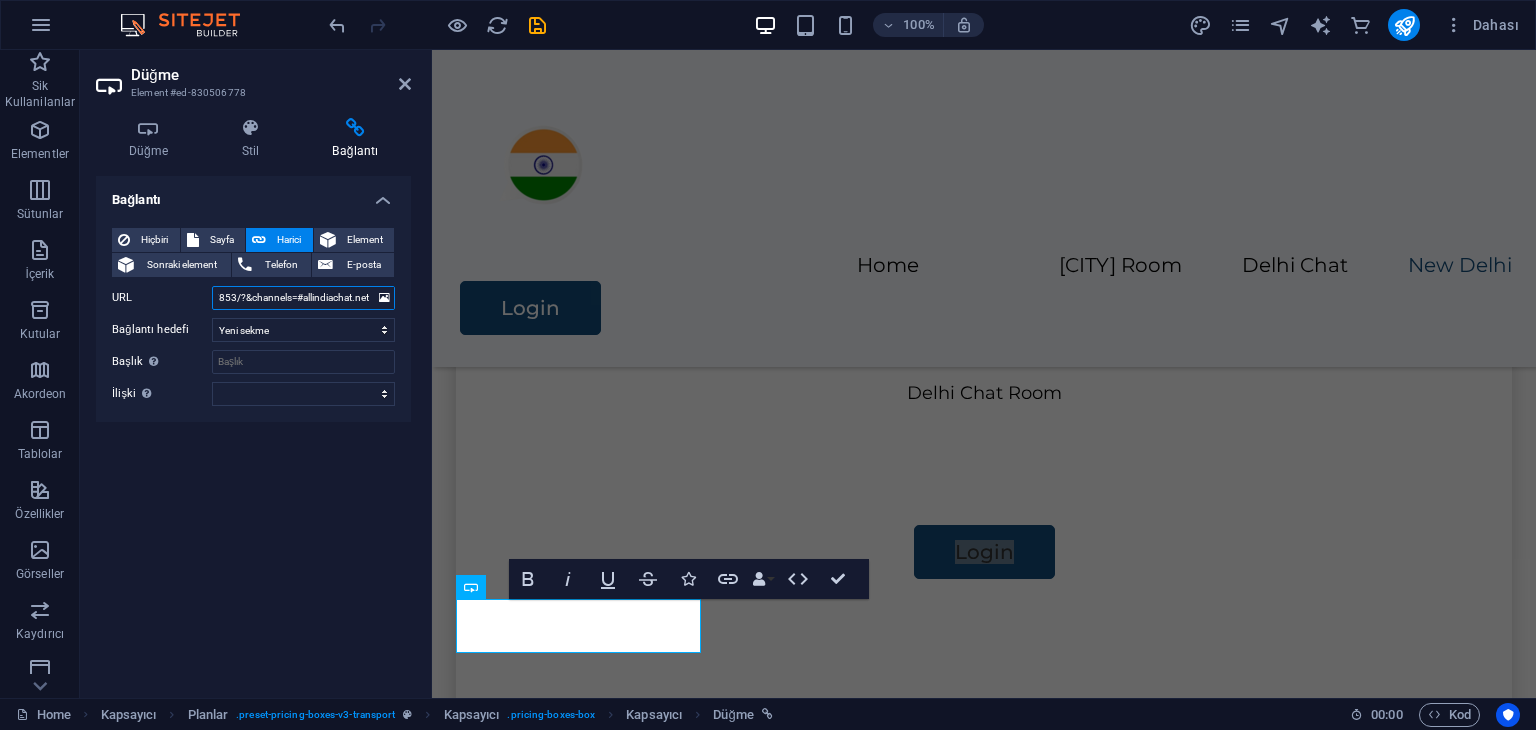 type on "http://irc.chatirc.net:7853/?&channels=#allindiachat.net" 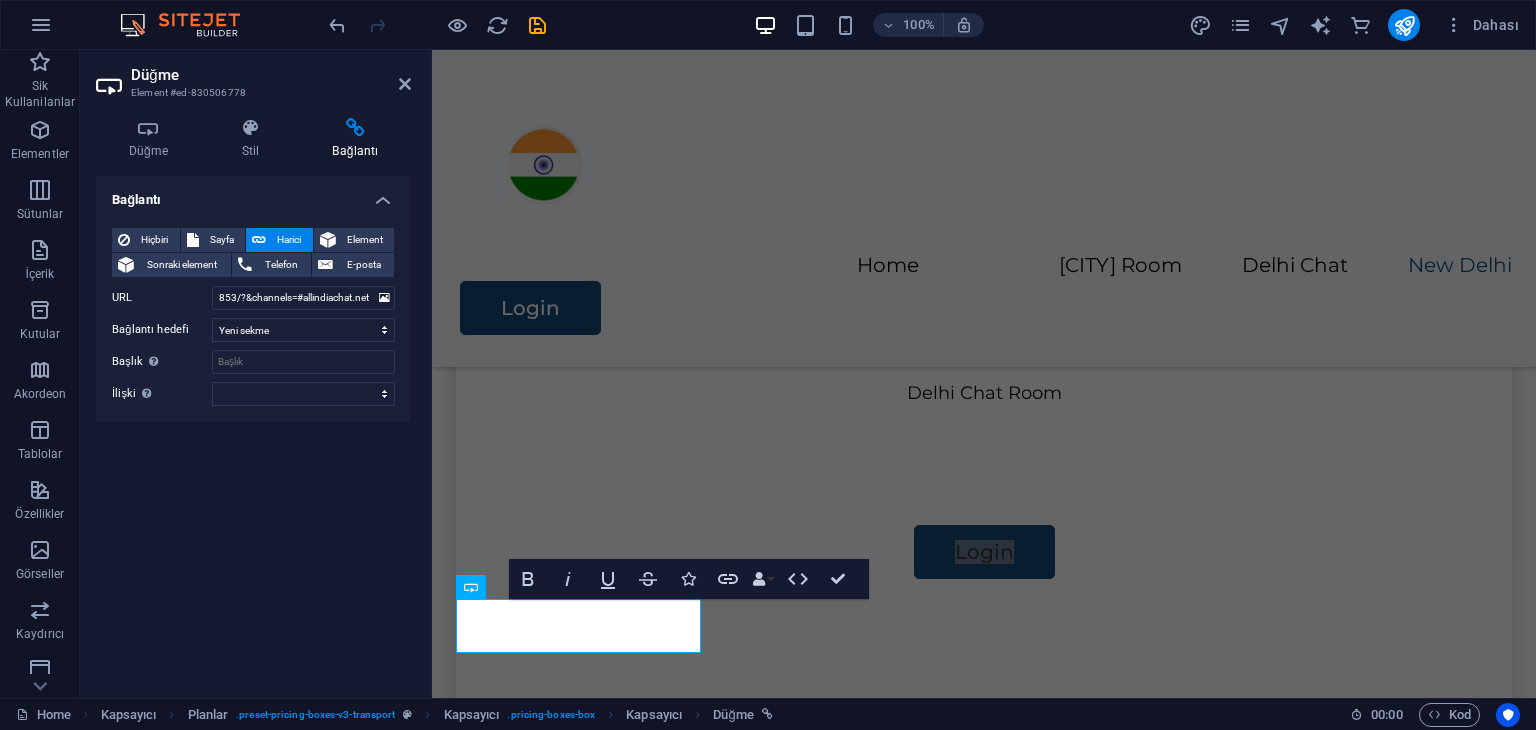 scroll, scrollTop: 0, scrollLeft: 0, axis: both 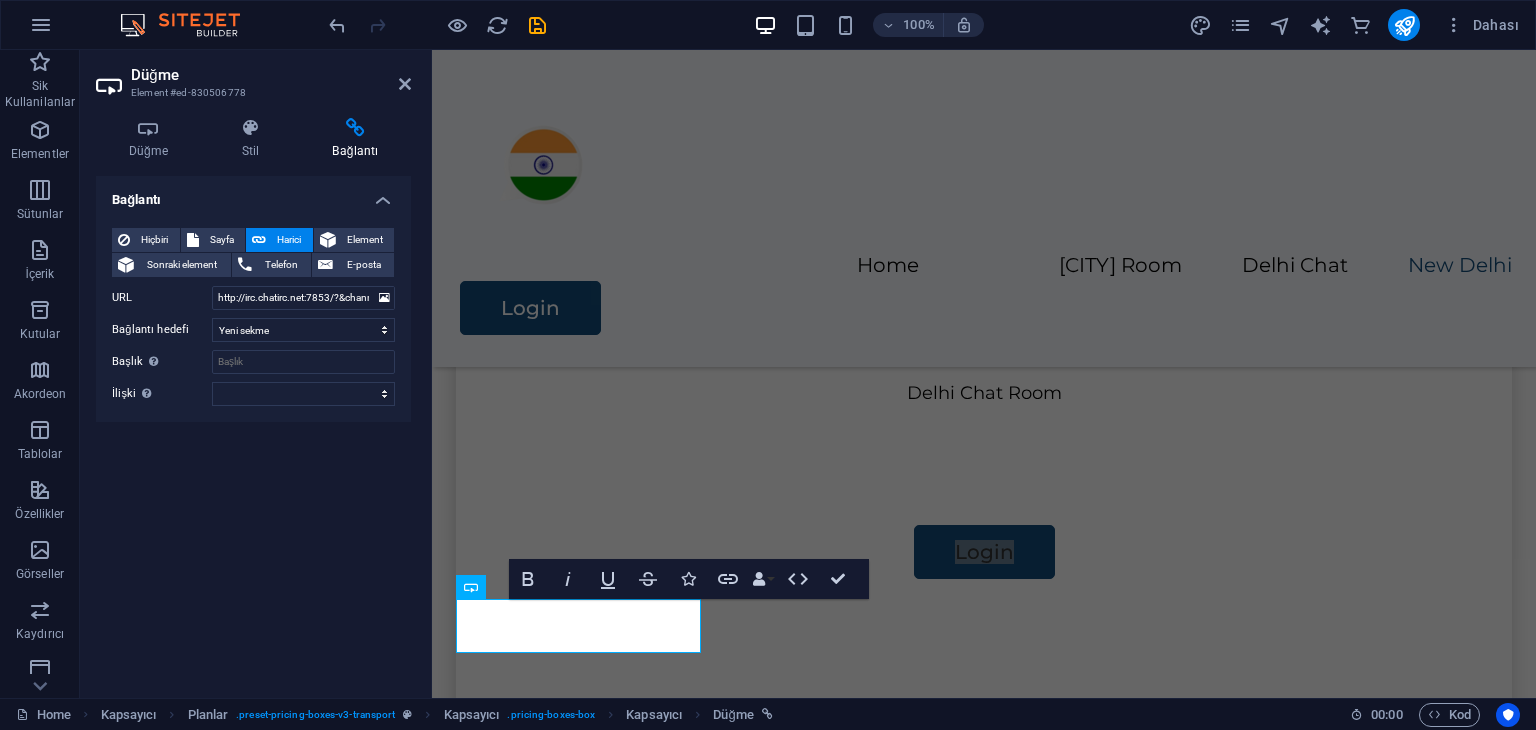 click on "Bağlantı Hiçbiri Sayfa Harici Element Sonraki element Telefon E-posta Sayfa Home Legal Notice Privacy Subpage Element
URL http://irc.chatirc.net:7853/?&channels=#allindiachat.net Telefon E-posta Bağlantı hedefi Yeni sekme Aynı sekme Kaplama Başlık Ek bağlantı tanımının bağlantı metniyle aynı olmaması gerekir. Başlık, genellikle fare elementin üzerine geldiğinde bir araç ipucu metni olarak gösterilir. Belirsizse boş bırak. İlişki Bu bağlantının bağlantı hedefiyle ilişkisini  ayarlar. Örneğin; "nofollow" (izleme) değeri, arama motorlarına bağlantıyı izleme talimatı verir. Boş bırakılabilir. alternate oluşturan bookmark harici yardım lisans ileri nofollow noreferrer noopener önceki arayın etiket" at bounding box center (253, 429) 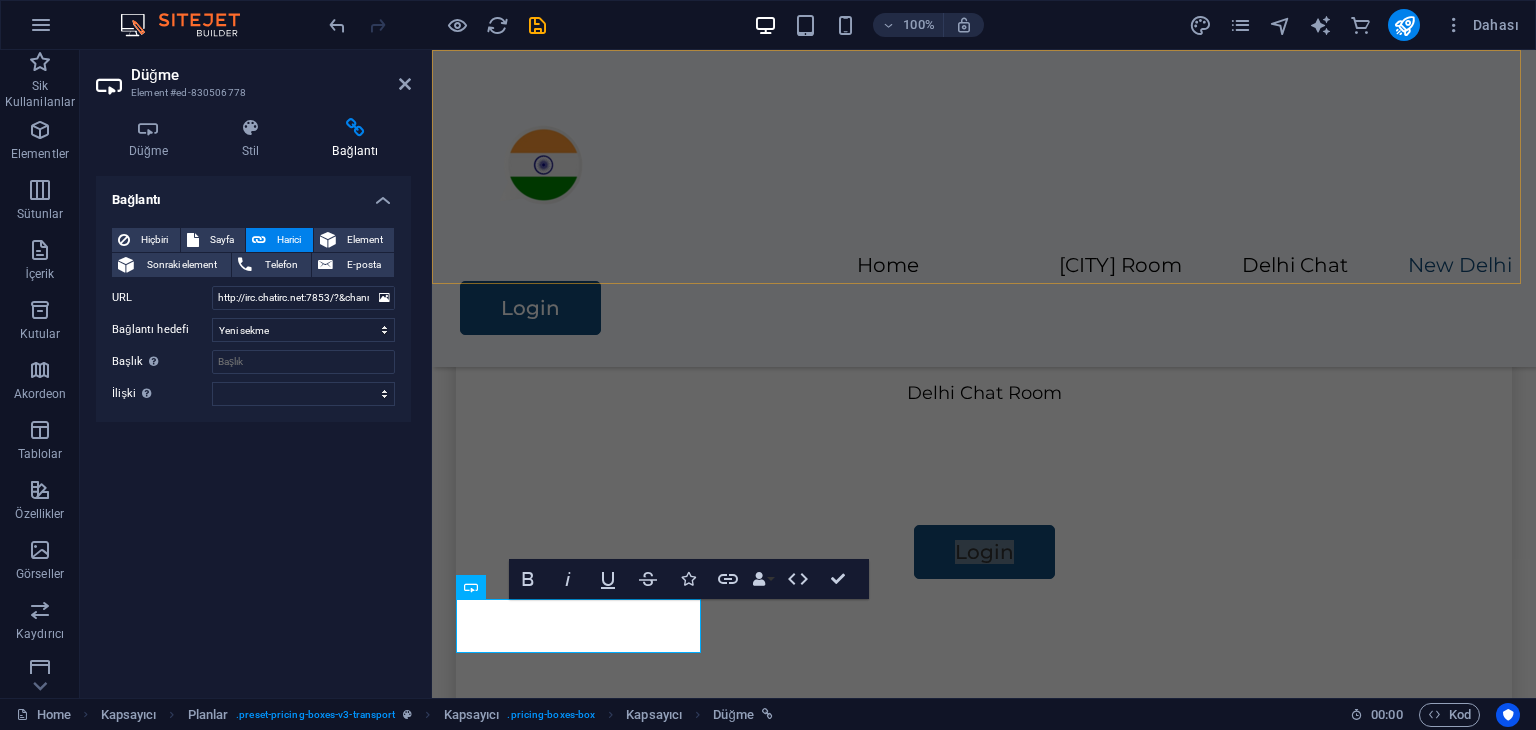 click on "Home Delhi Room Delhi Chat New Delhi Login" at bounding box center (984, 208) 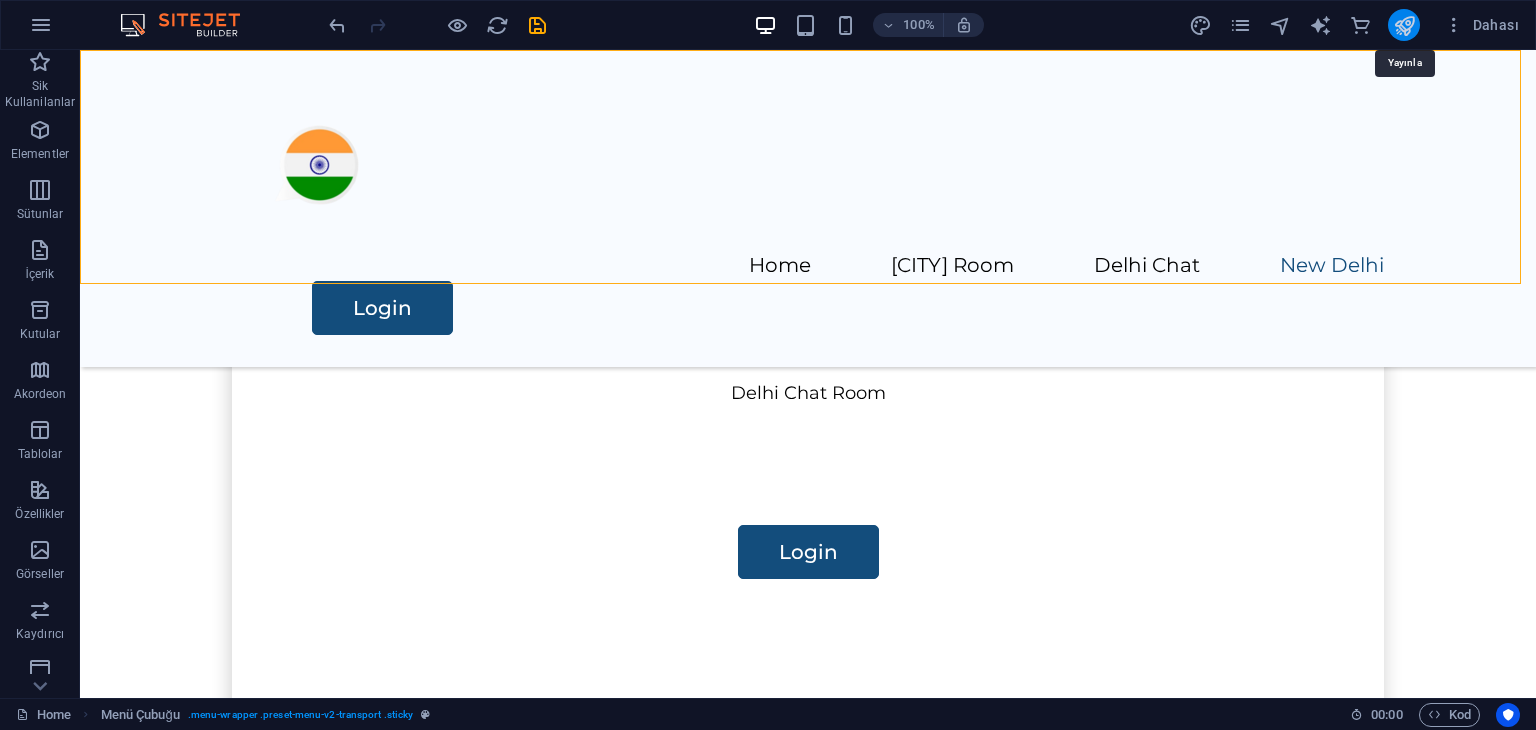 click at bounding box center [1404, 25] 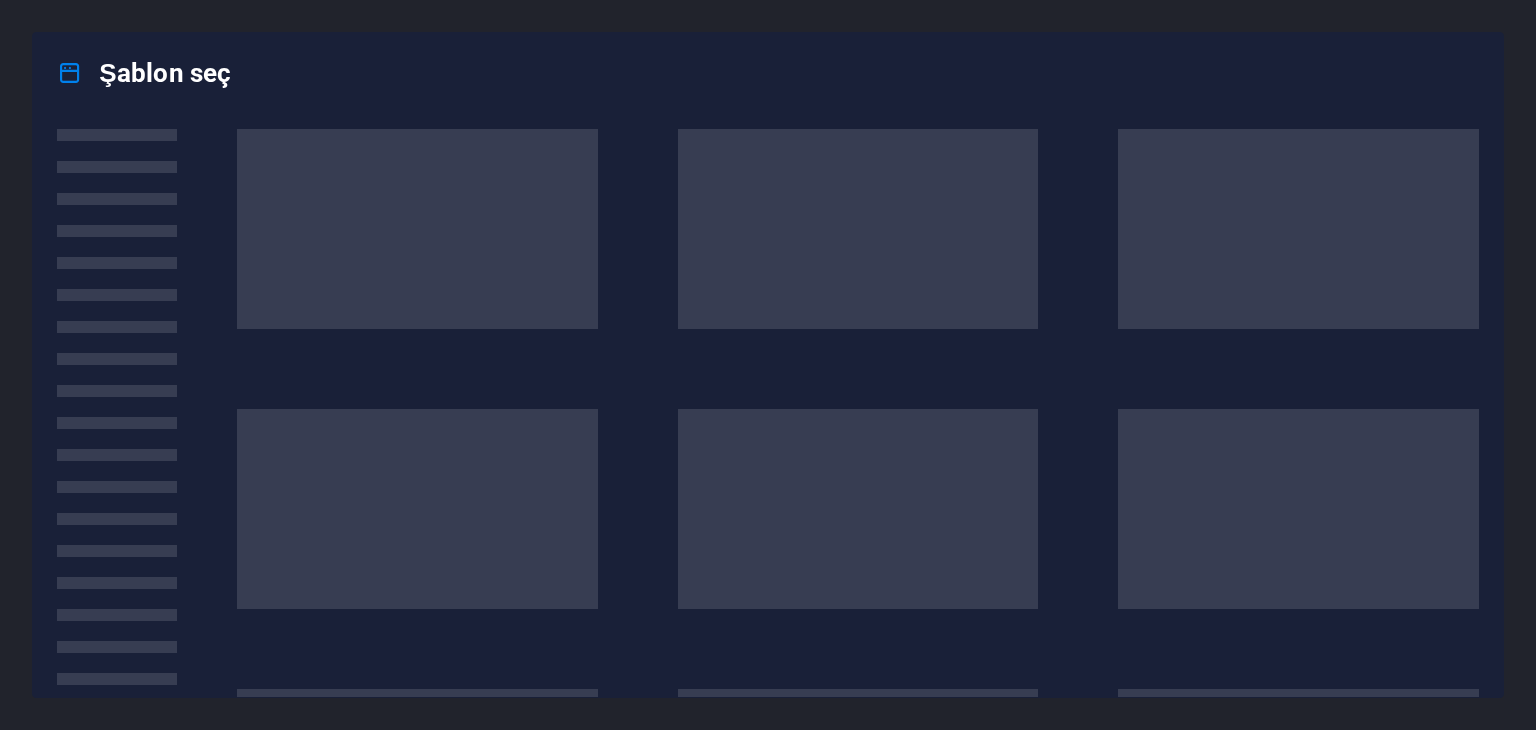 scroll, scrollTop: 0, scrollLeft: 0, axis: both 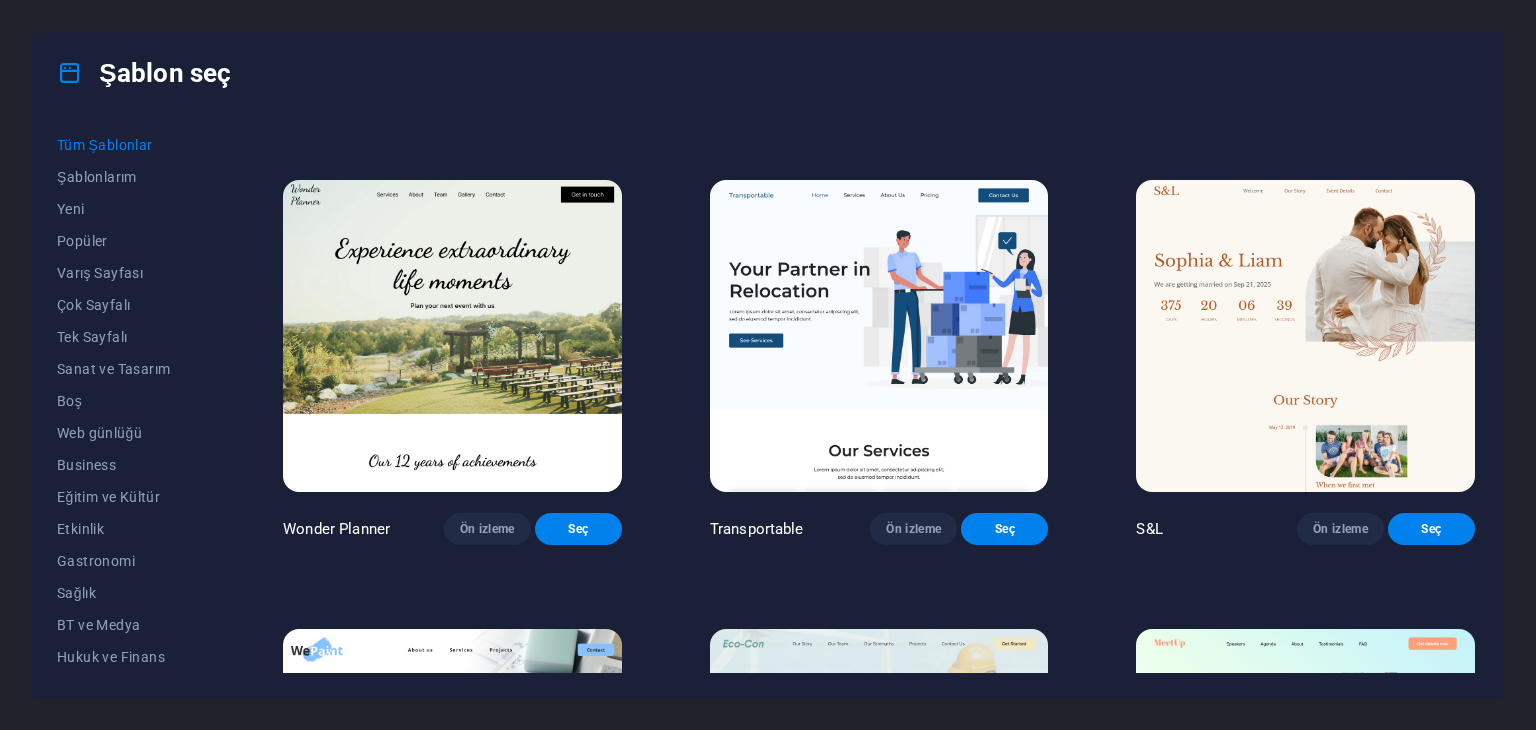 click at bounding box center [879, 336] 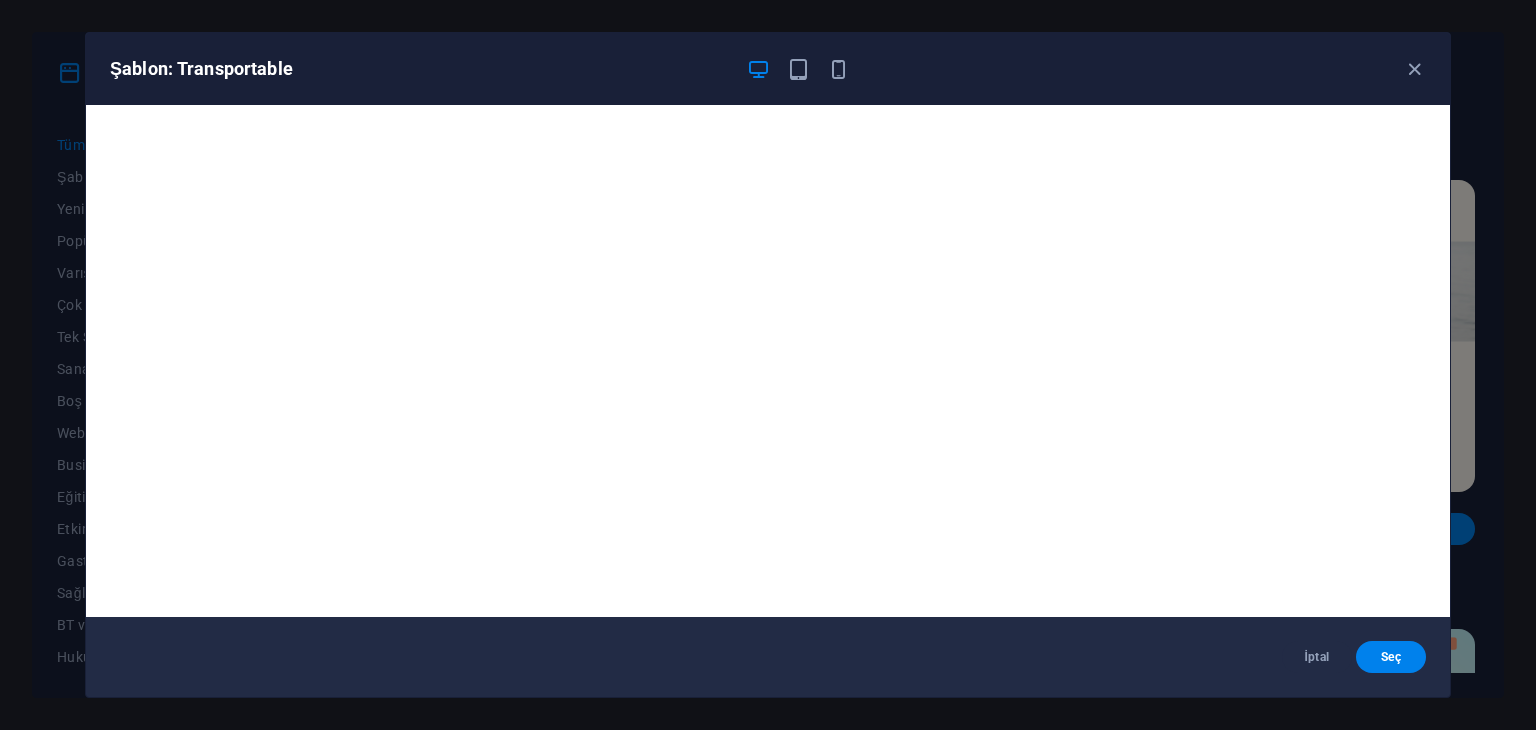 drag, startPoint x: 1390, startPoint y: 656, endPoint x: 1383, endPoint y: 633, distance: 24.04163 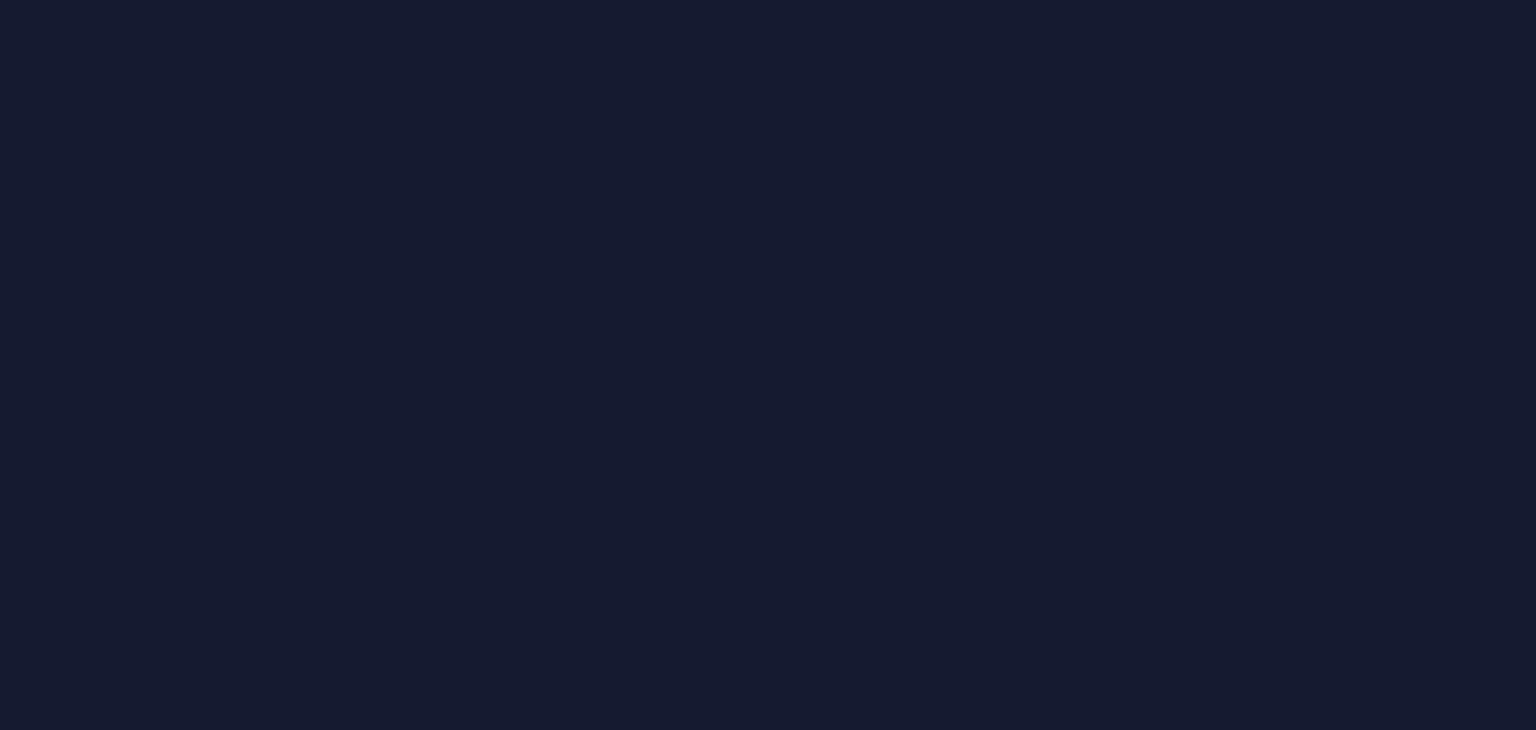 scroll, scrollTop: 0, scrollLeft: 0, axis: both 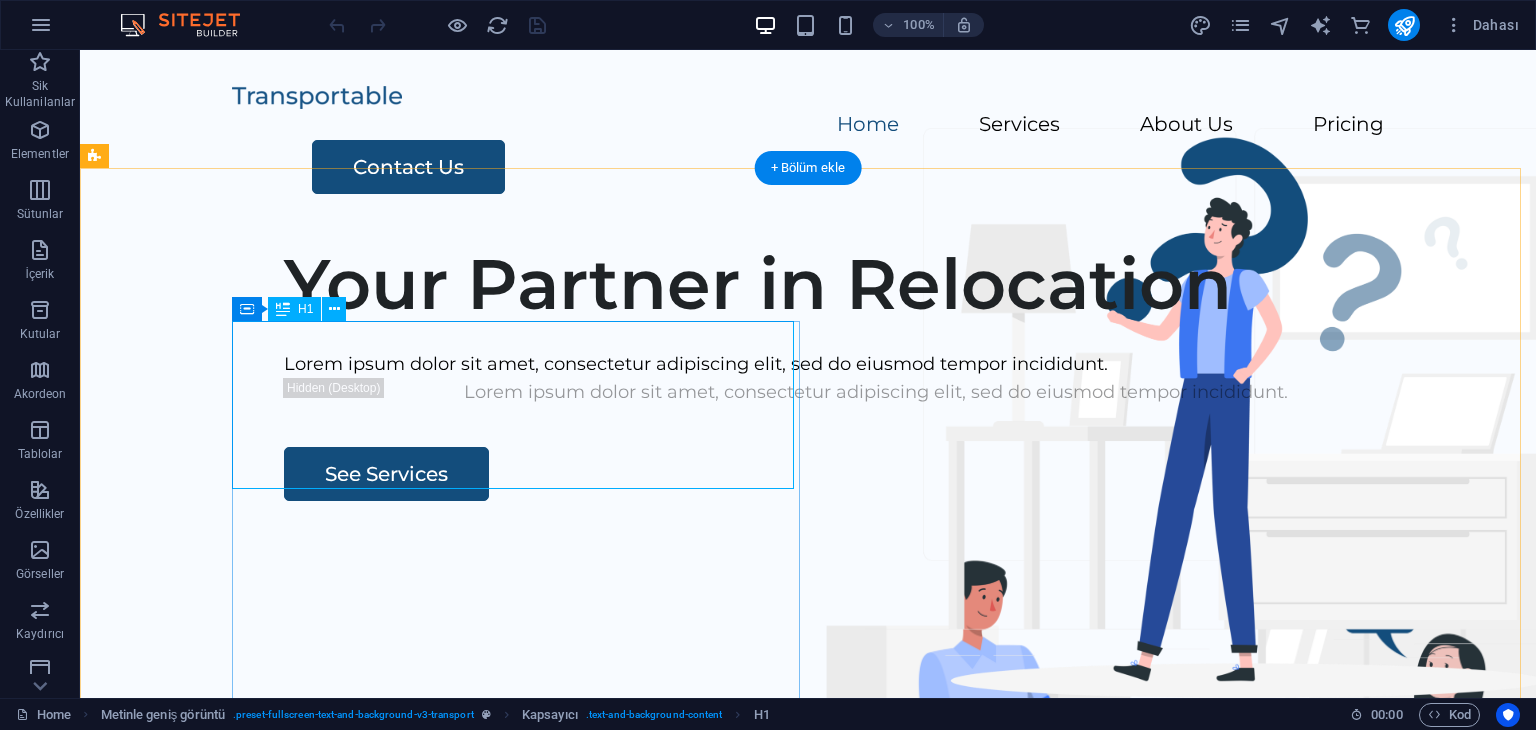 click on "Your Partner in Relocation" at bounding box center (876, 284) 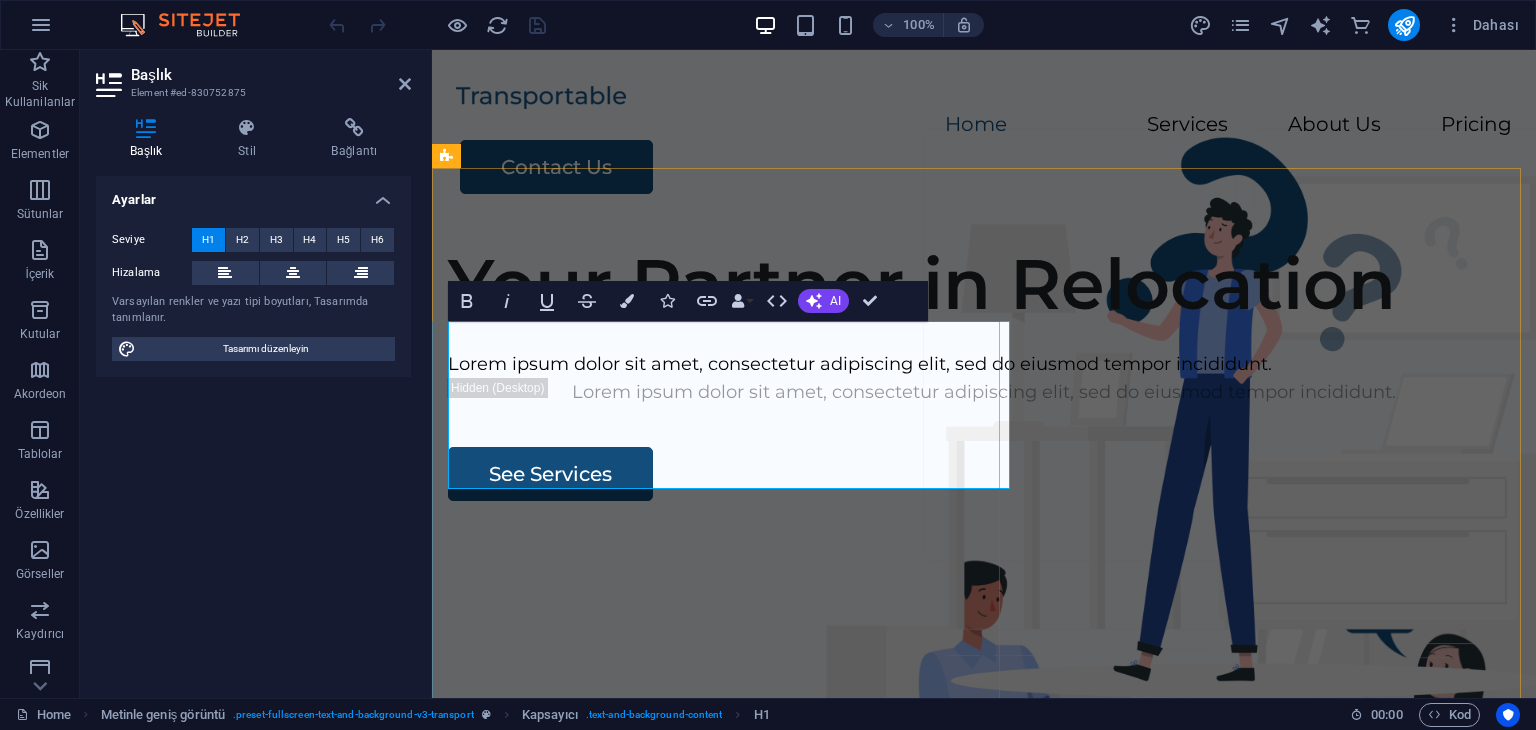 type 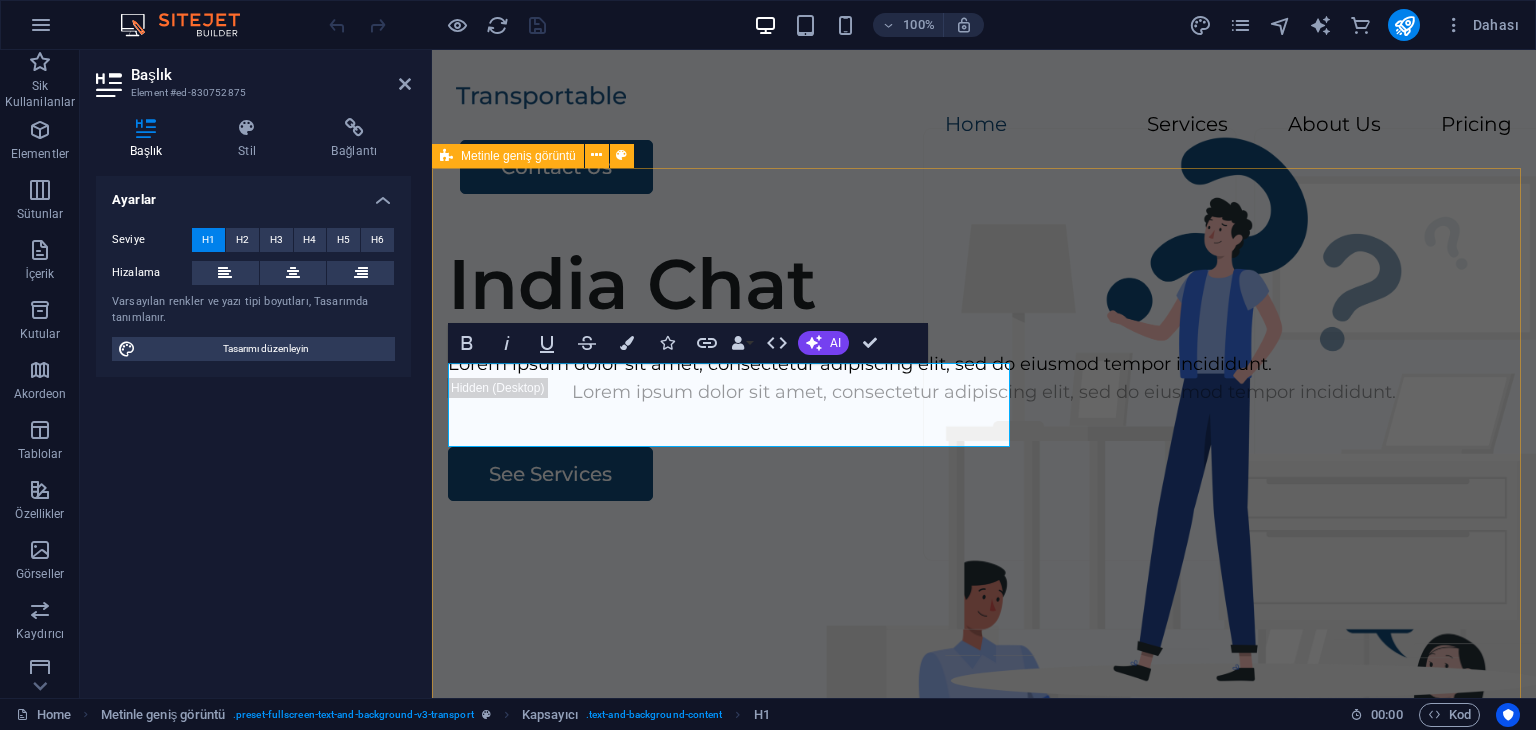 click on "India Chat Lorem ipsum dolor sit amet, consectetur adipiscing elit, sed do eiusmod tempor incididunt.  Lorem ipsum dolor sit amet, consectetur adipiscing elit, sed do eiusmod tempor incididunt.  See Services" at bounding box center (984, 609) 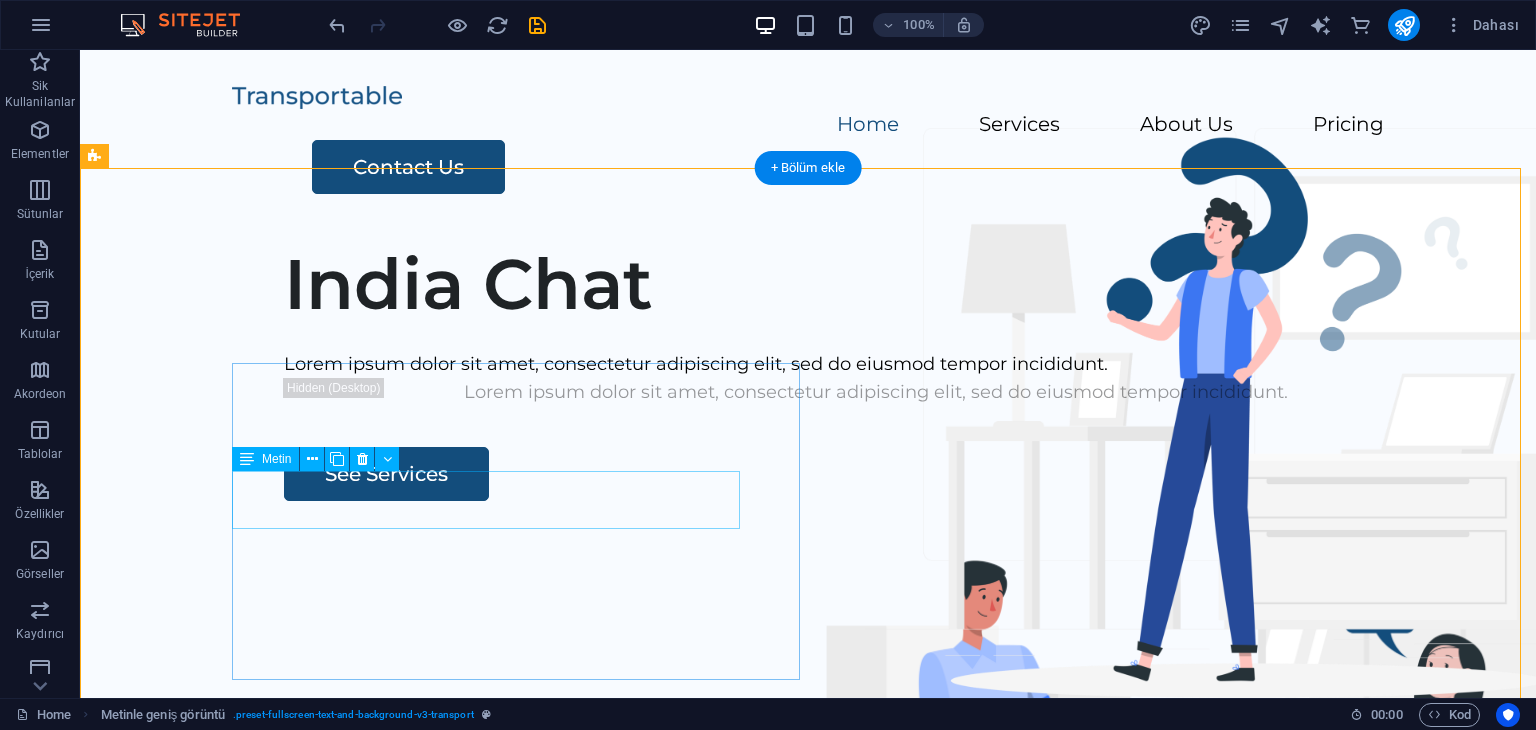 drag, startPoint x: 422, startPoint y: 495, endPoint x: 435, endPoint y: 526, distance: 33.61547 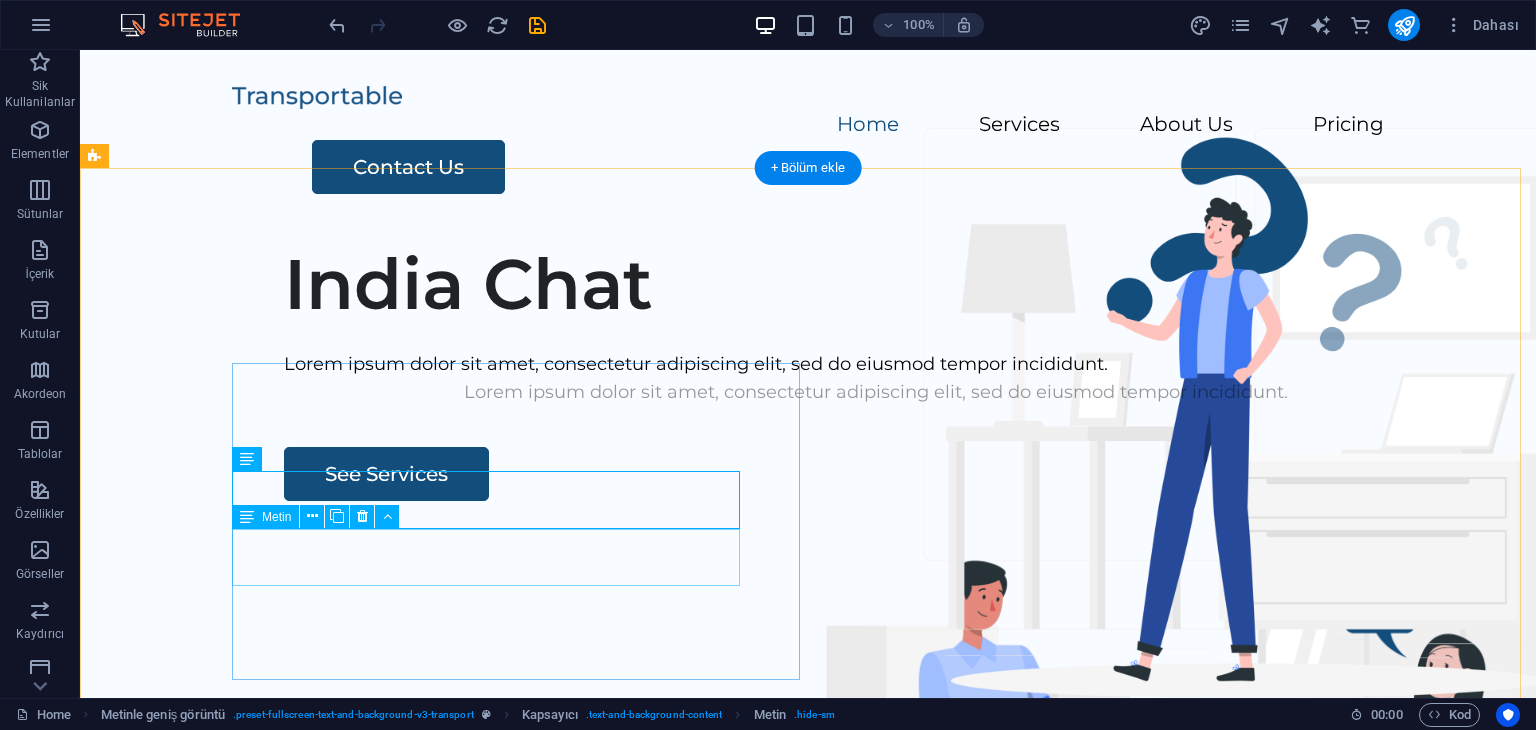 click on "Lorem ipsum dolor sit amet, consectetur adipiscing elit, sed do eiusmod tempor incididunt." at bounding box center [876, 392] 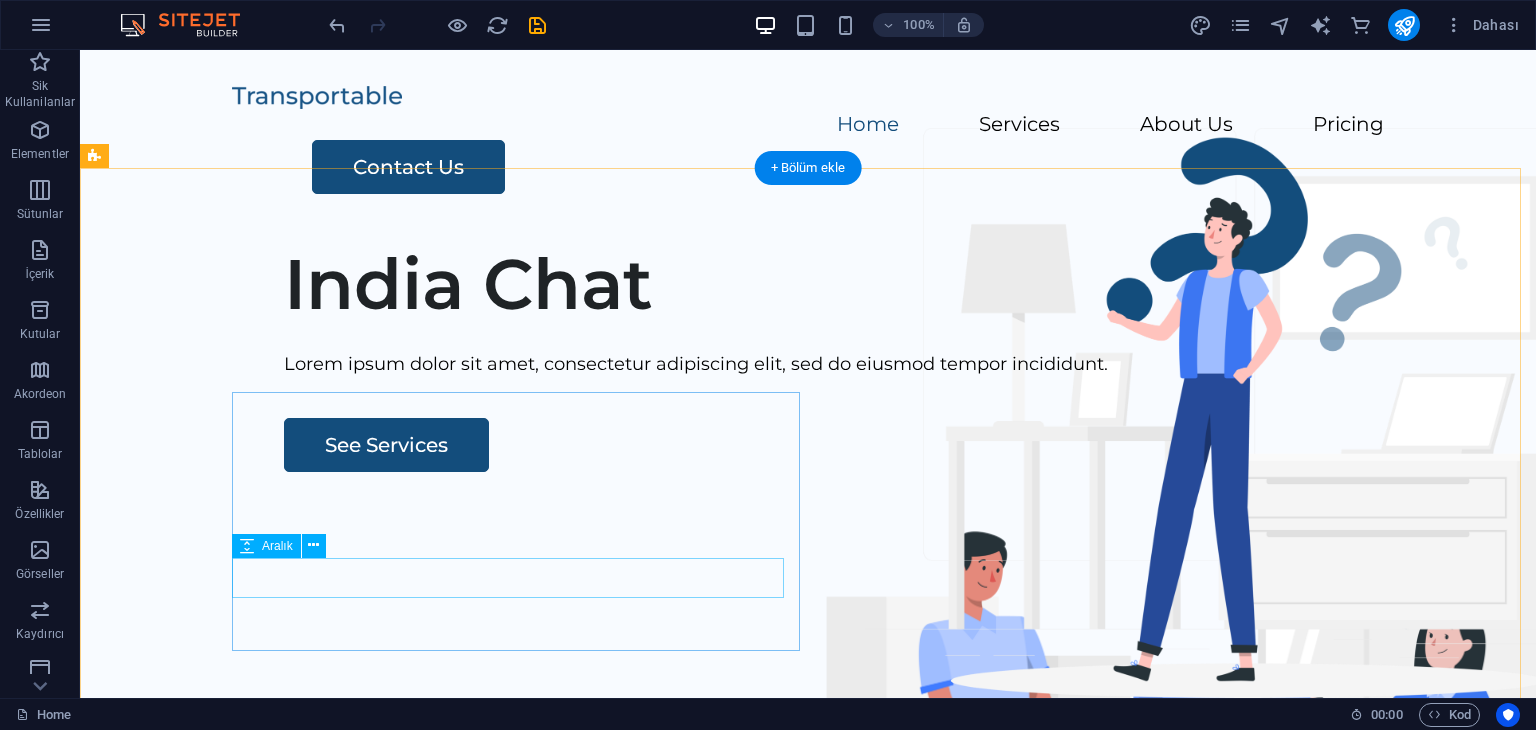 click at bounding box center (876, 398) 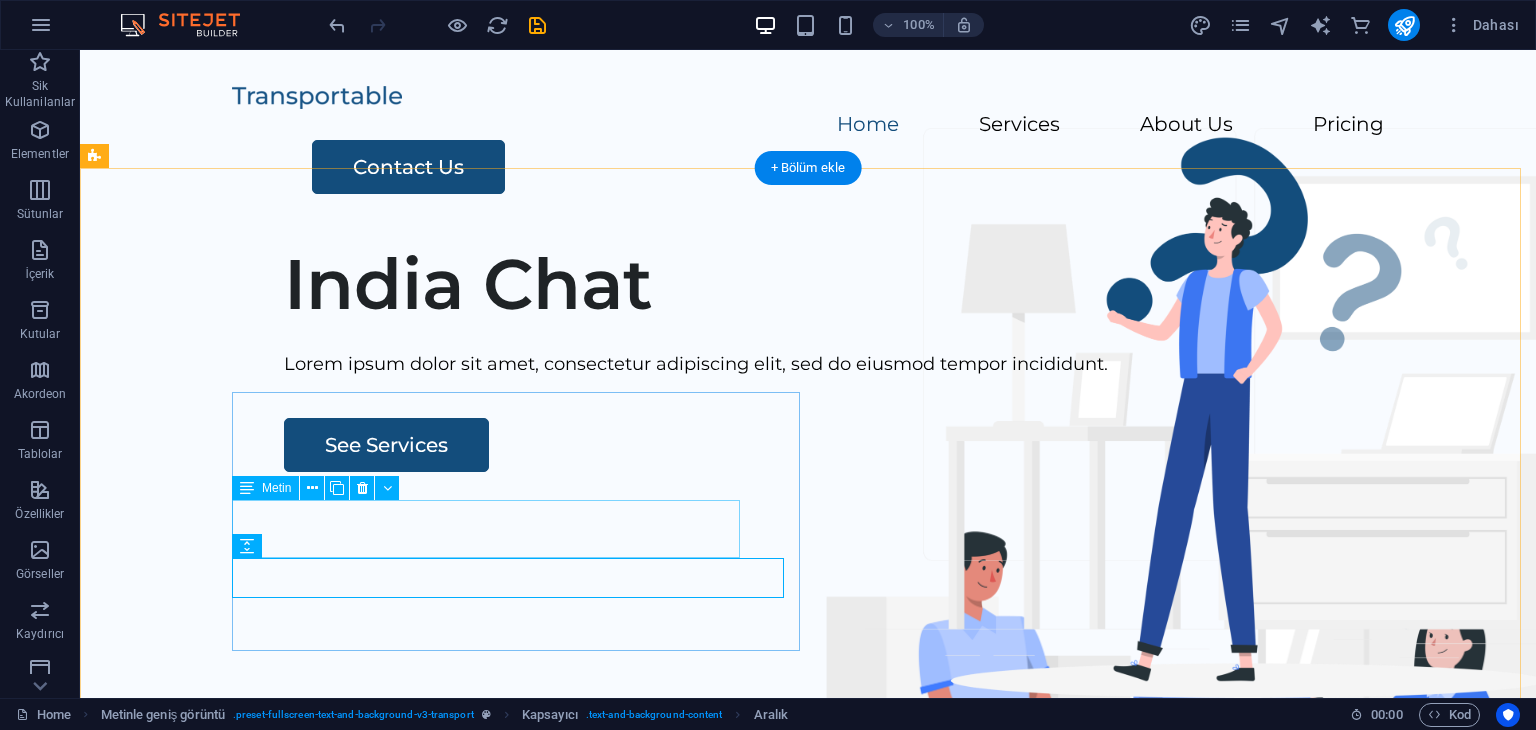 click on "Lorem ipsum dolor sit amet, consectetur adipiscing elit, sed do eiusmod tempor incididunt." at bounding box center (876, 364) 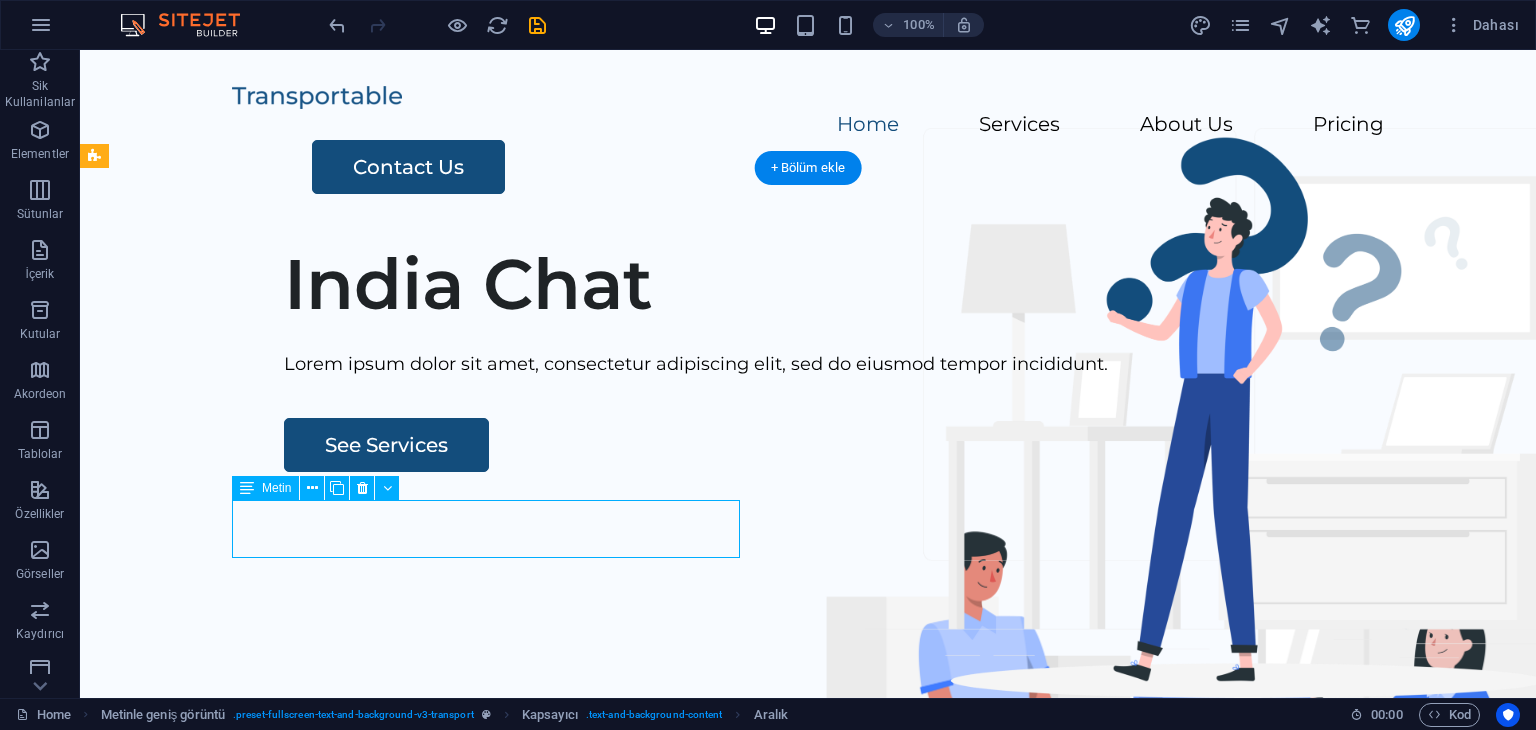 click on "Lorem ipsum dolor sit amet, consectetur adipiscing elit, sed do eiusmod tempor incididunt." at bounding box center (876, 364) 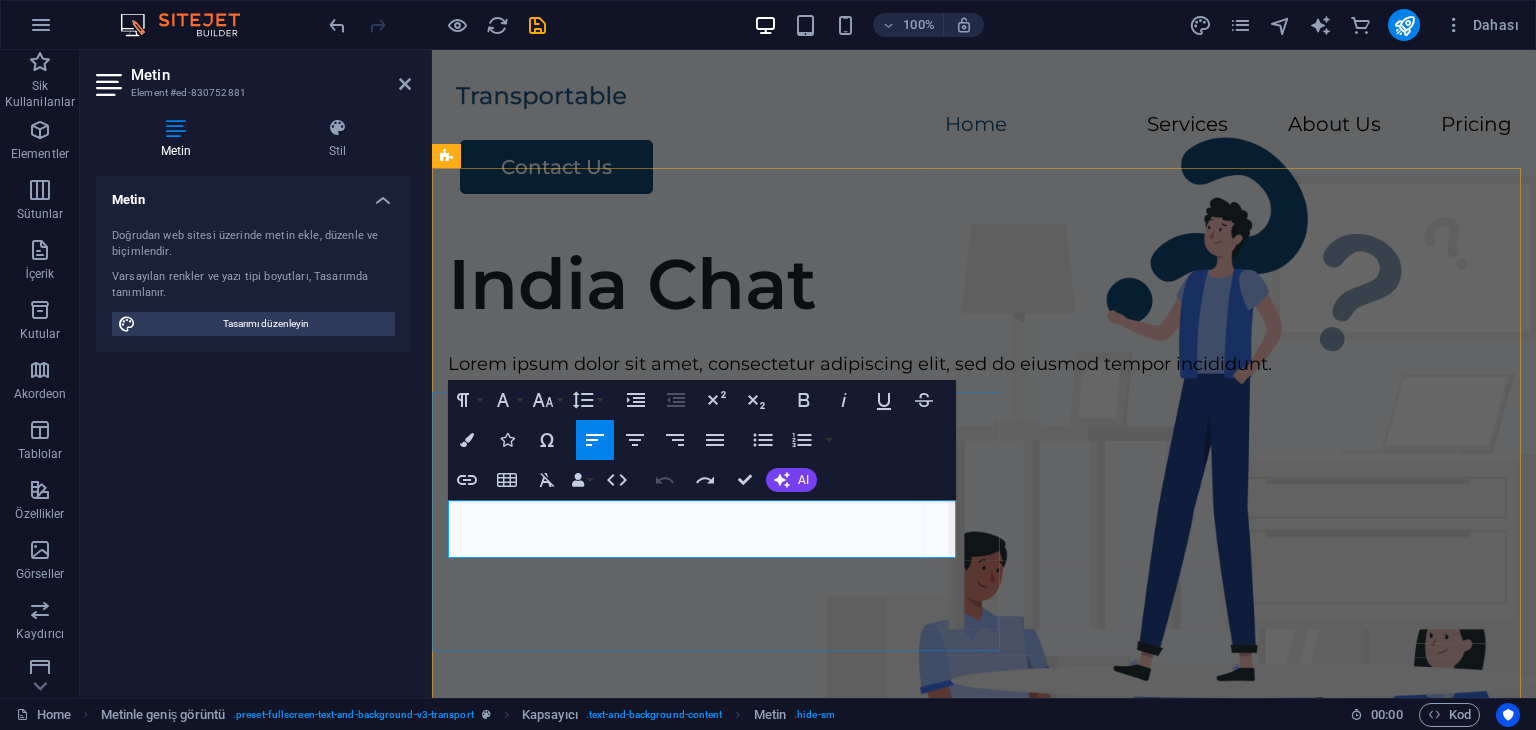 click on "Lorem ipsum dolor sit amet, consectetur adipiscing elit, sed do eiusmod tempor incididunt." at bounding box center [984, 364] 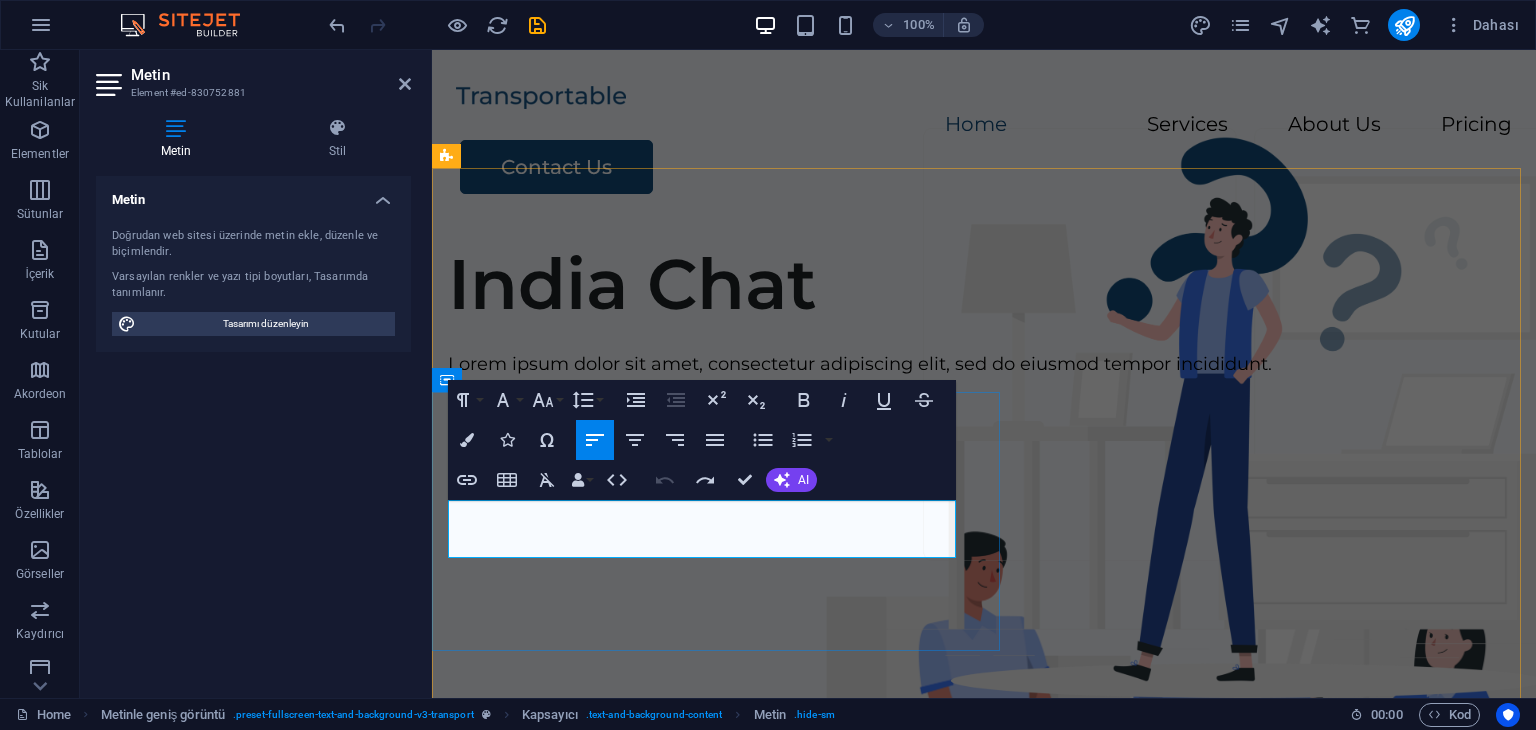 click on "Lorem ipsum dolor sit amet, consectetur adipiscing elit, sed do eiusmod tempor incididunt." at bounding box center (984, 364) 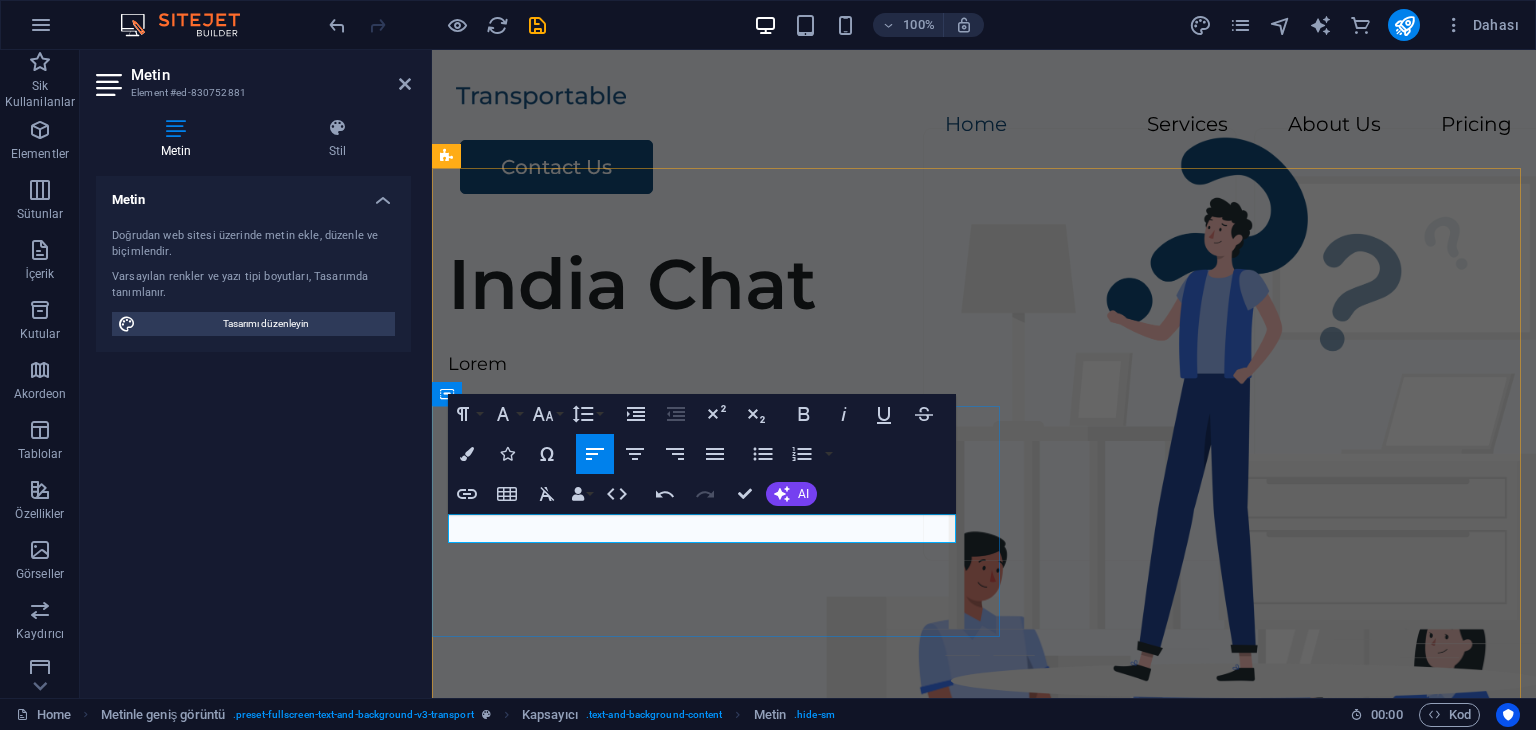 type 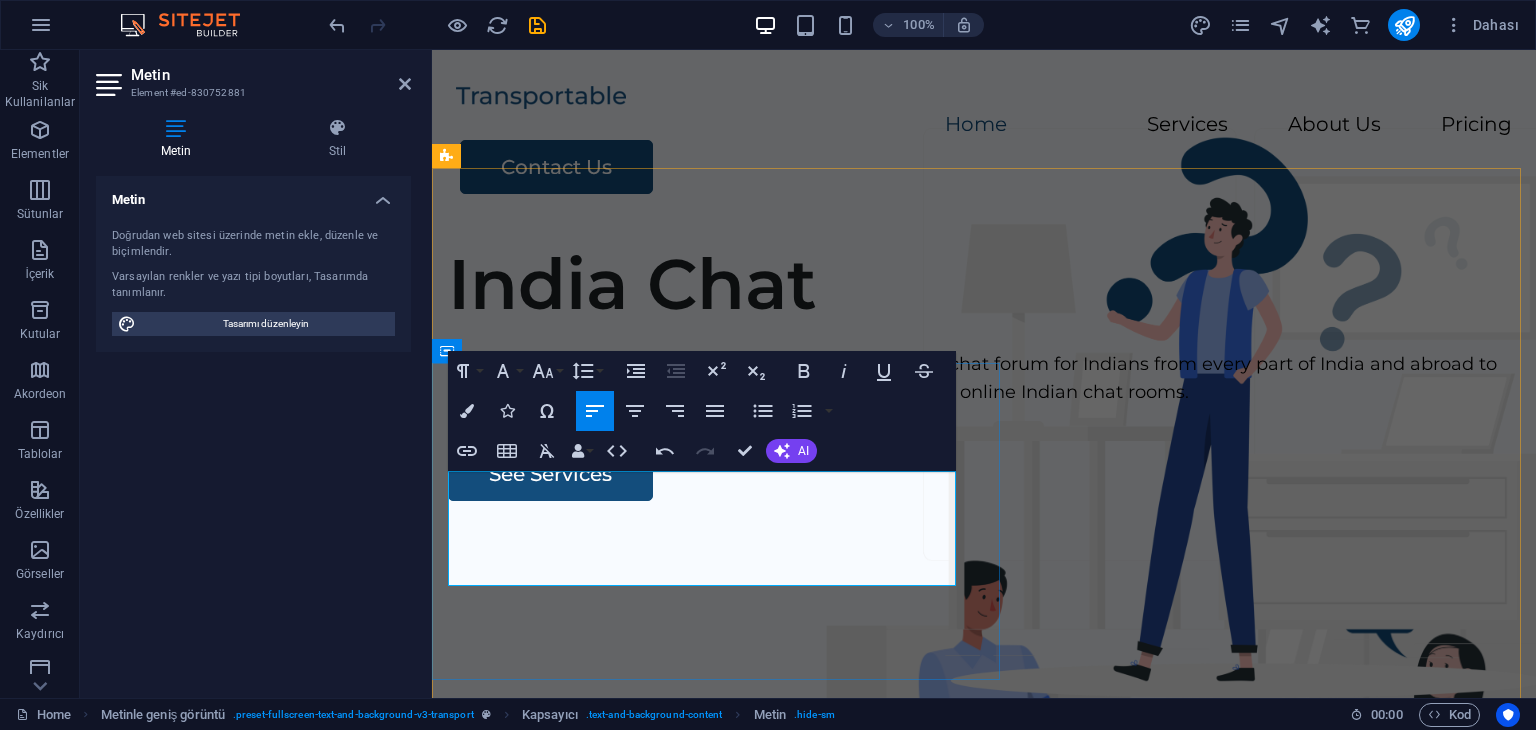 scroll, scrollTop: 3306, scrollLeft: 2, axis: both 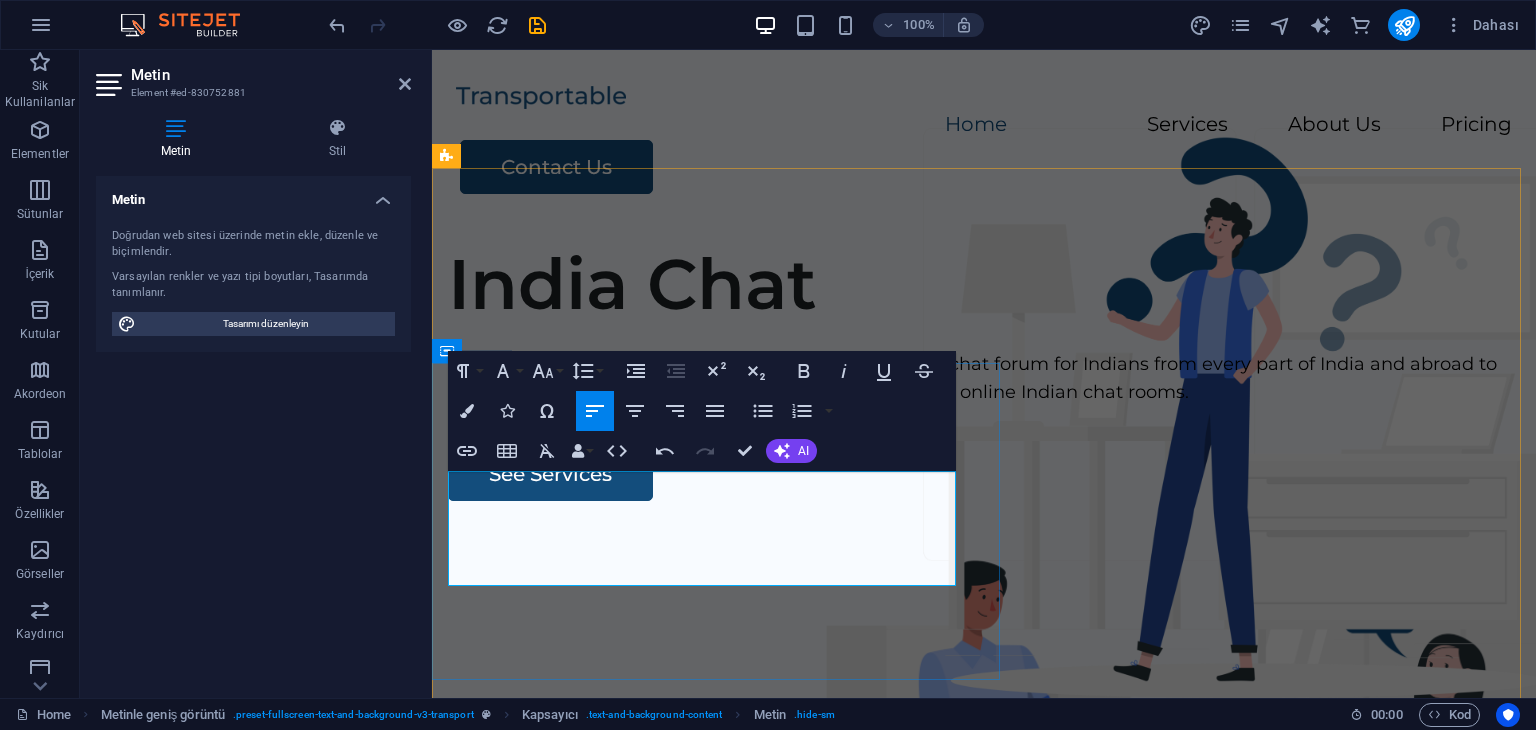 drag, startPoint x: 512, startPoint y: 488, endPoint x: 457, endPoint y: 477, distance: 56.089214 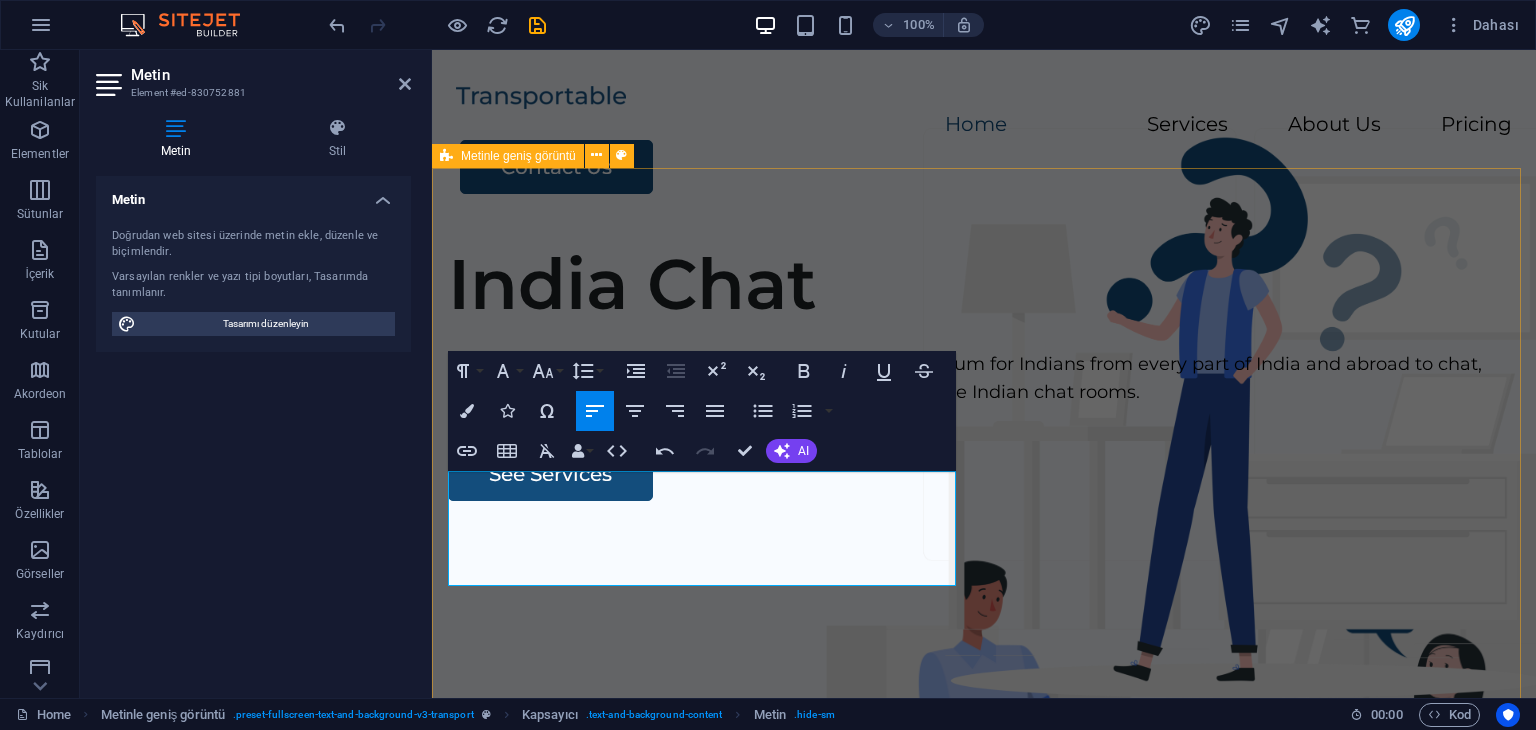 click on "India Chat India Chat Rooms site aims to provide an online chat forum for Indians from every part of India and abroad to chat, share ideas and make new friendship through free online Indian chat rooms. India Chat Rooms site aims to provide an online chat forum for Indians from every part of India and abroad to chat, share ideas and make new friendship through free online Indian chat rooms. See Services" at bounding box center (984, 609) 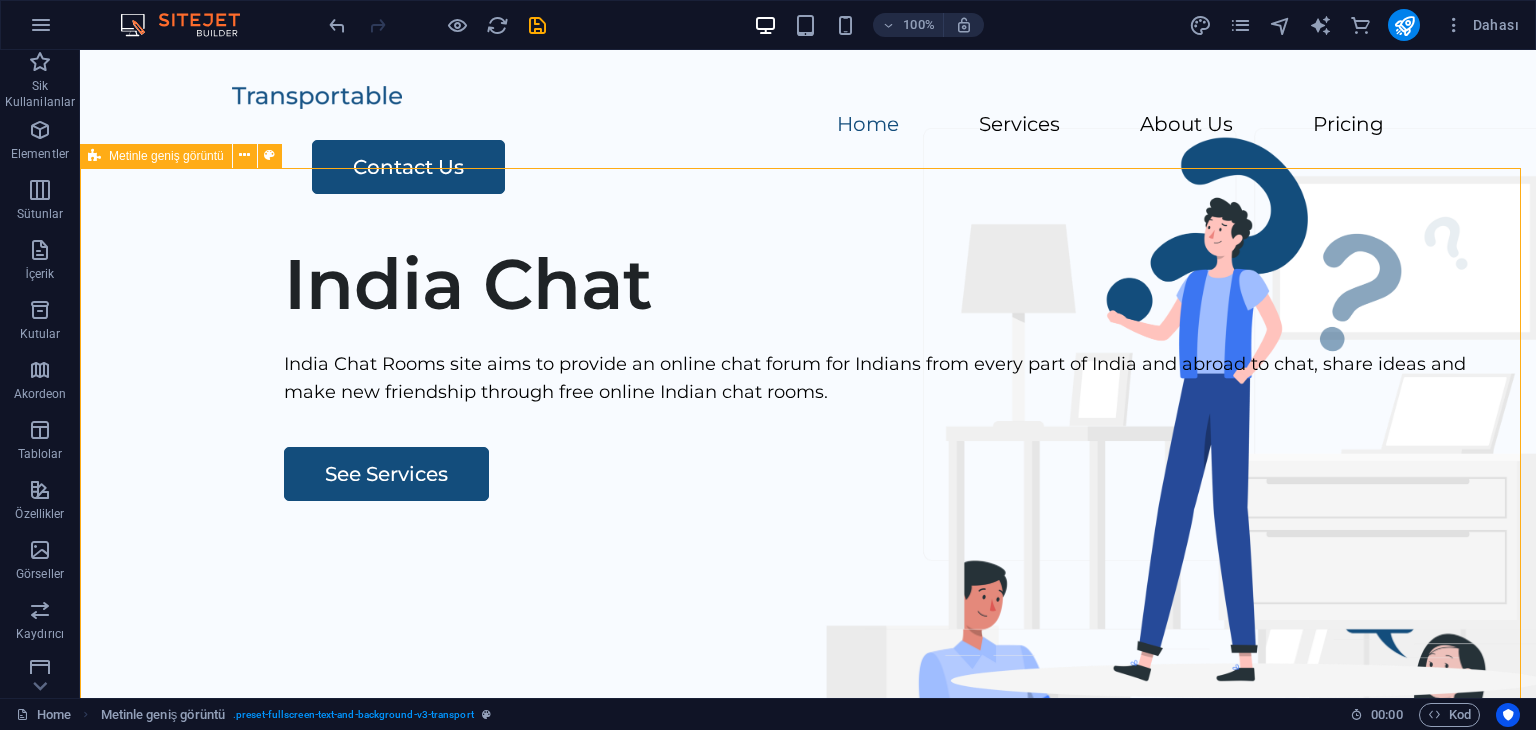scroll, scrollTop: 200, scrollLeft: 0, axis: vertical 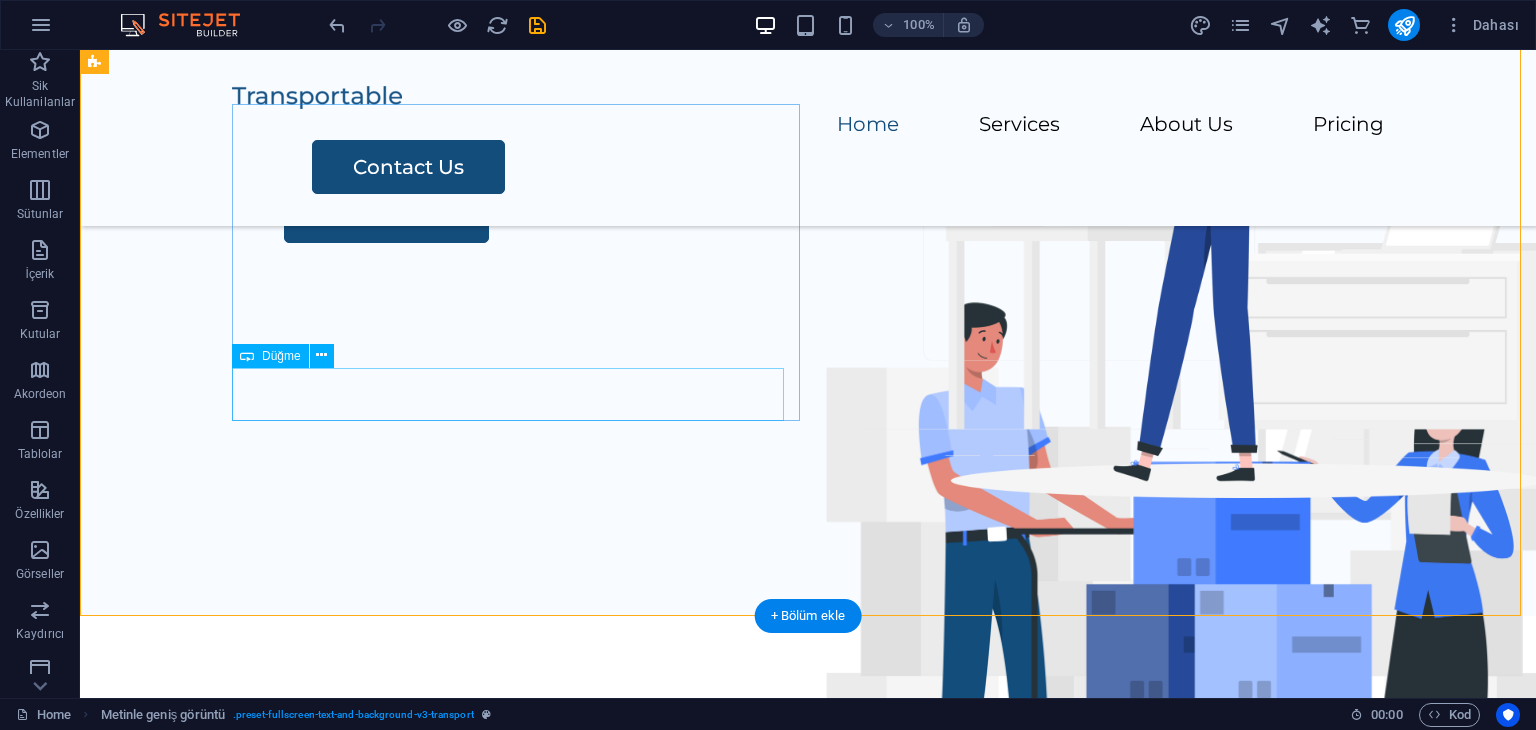 click on "See Services" at bounding box center [876, 216] 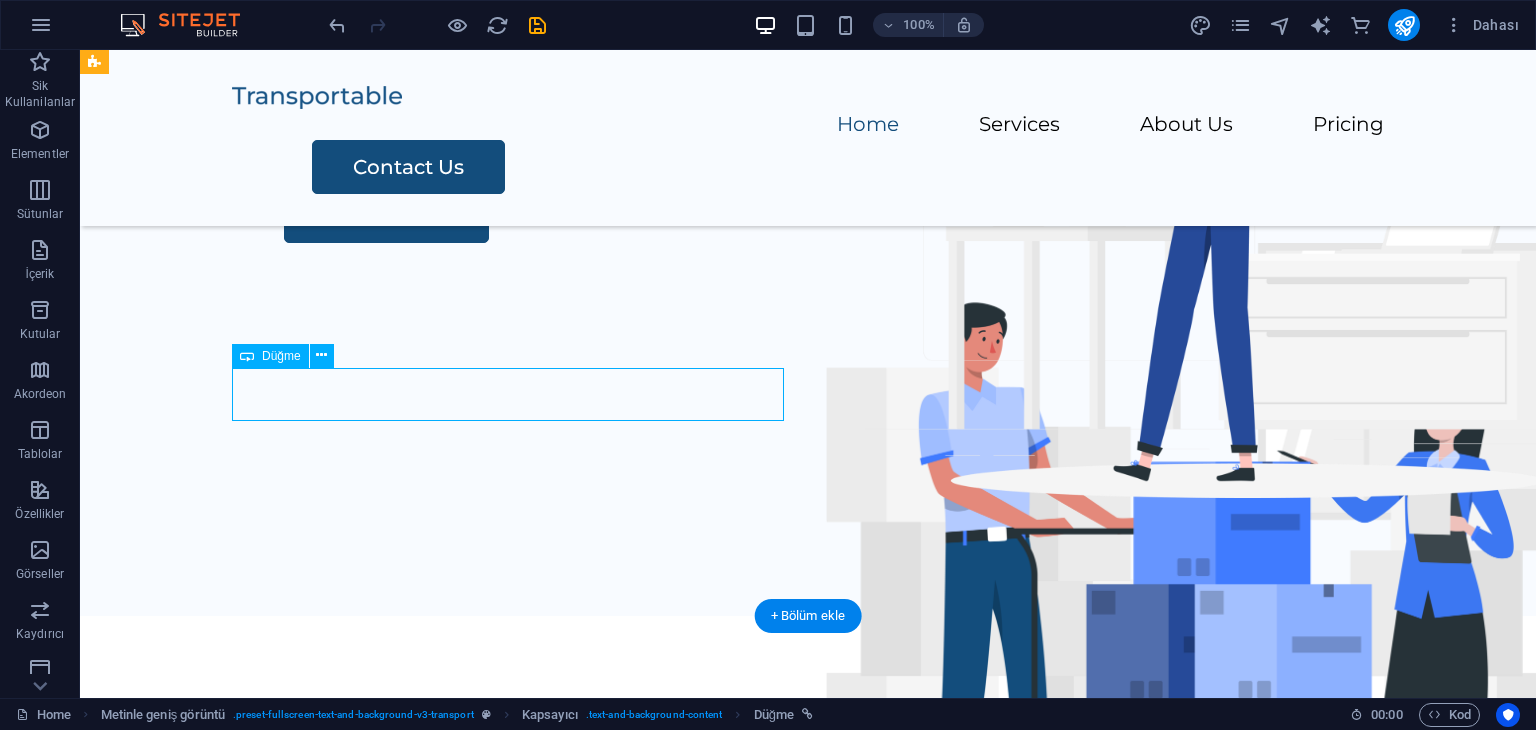 click on "See Services" at bounding box center (876, 216) 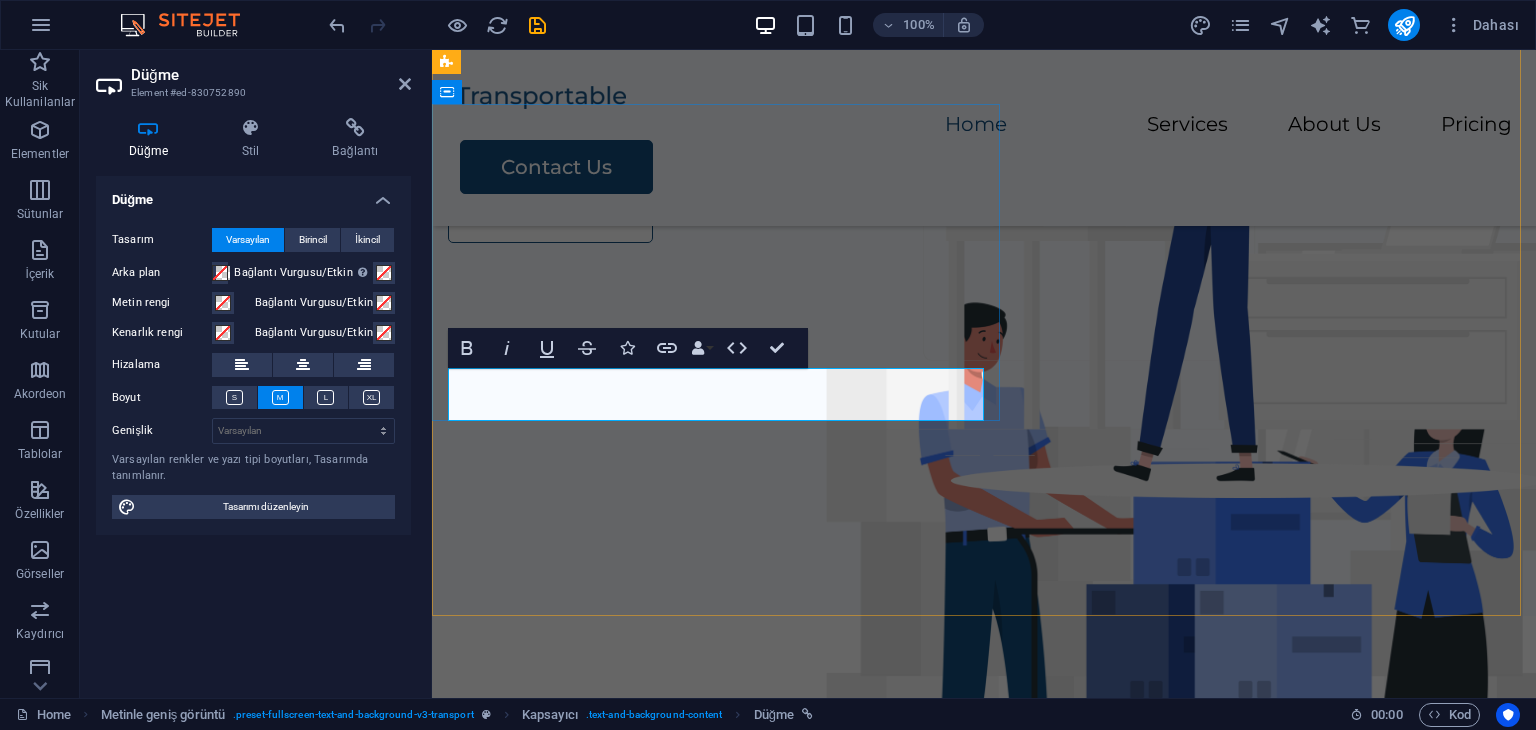 type 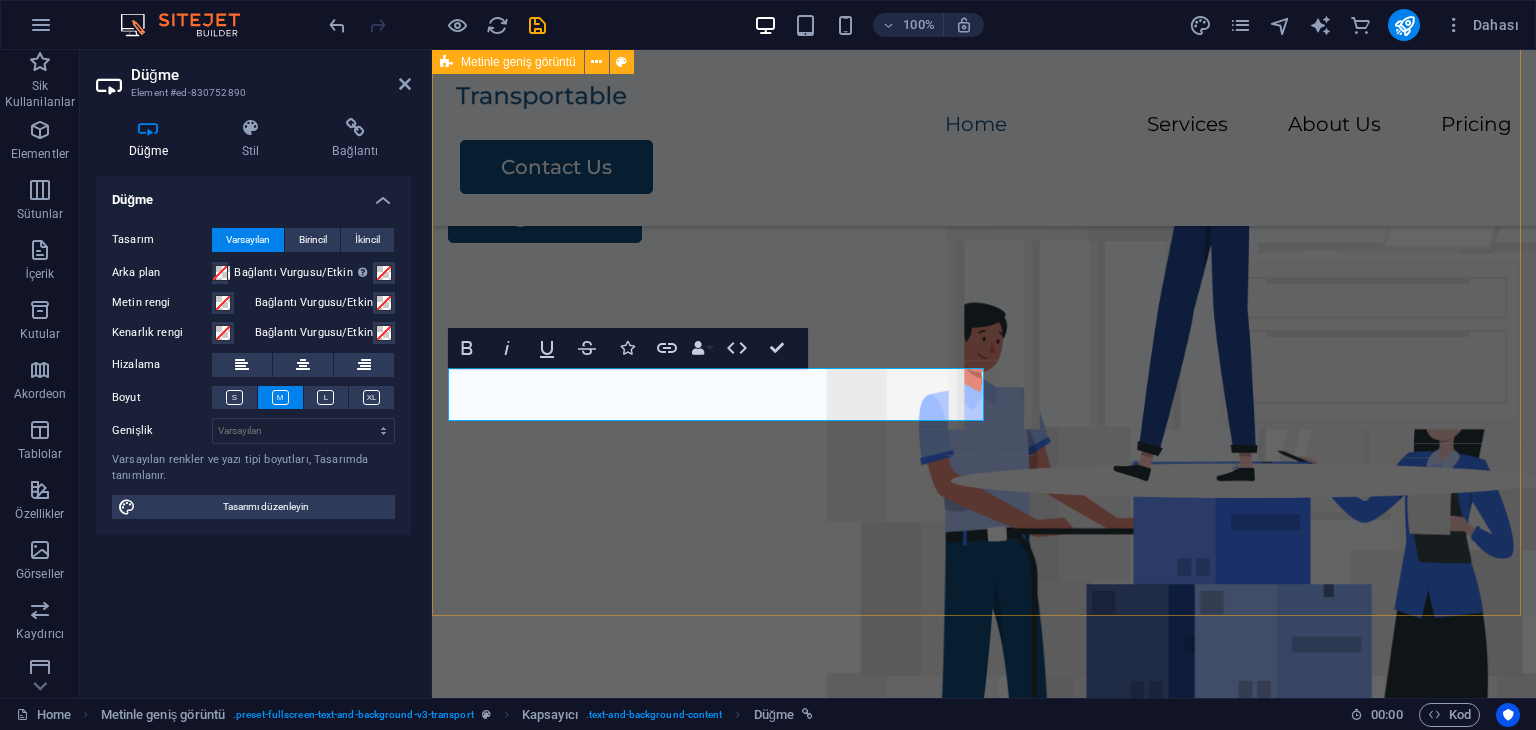 click on "India Chat India Chat Rooms site aims to provide an online chat forum for Indians from every part of India and abroad to chat, share ideas and make new friendship through free online Indian chat rooms. Login Chat" at bounding box center (984, 233) 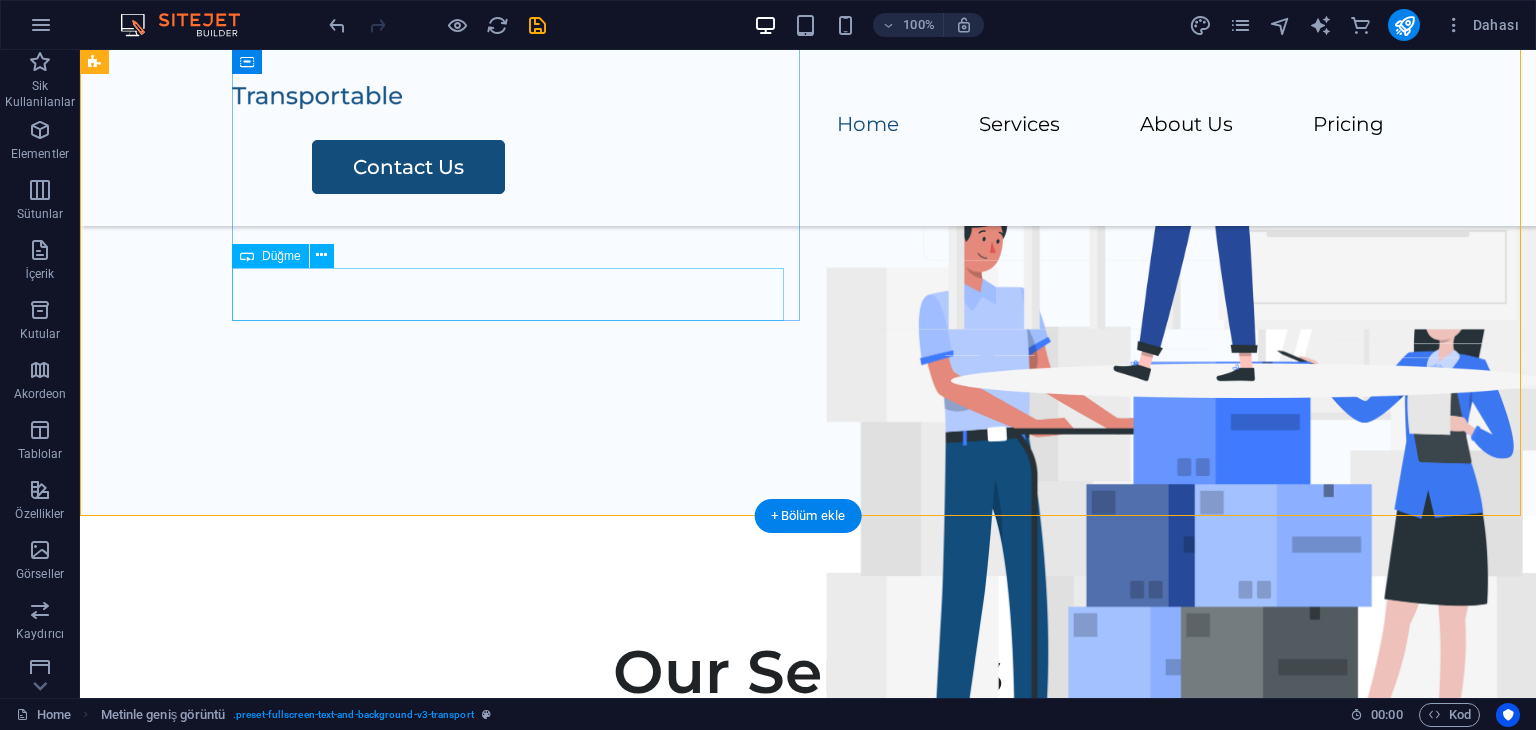 scroll, scrollTop: 0, scrollLeft: 0, axis: both 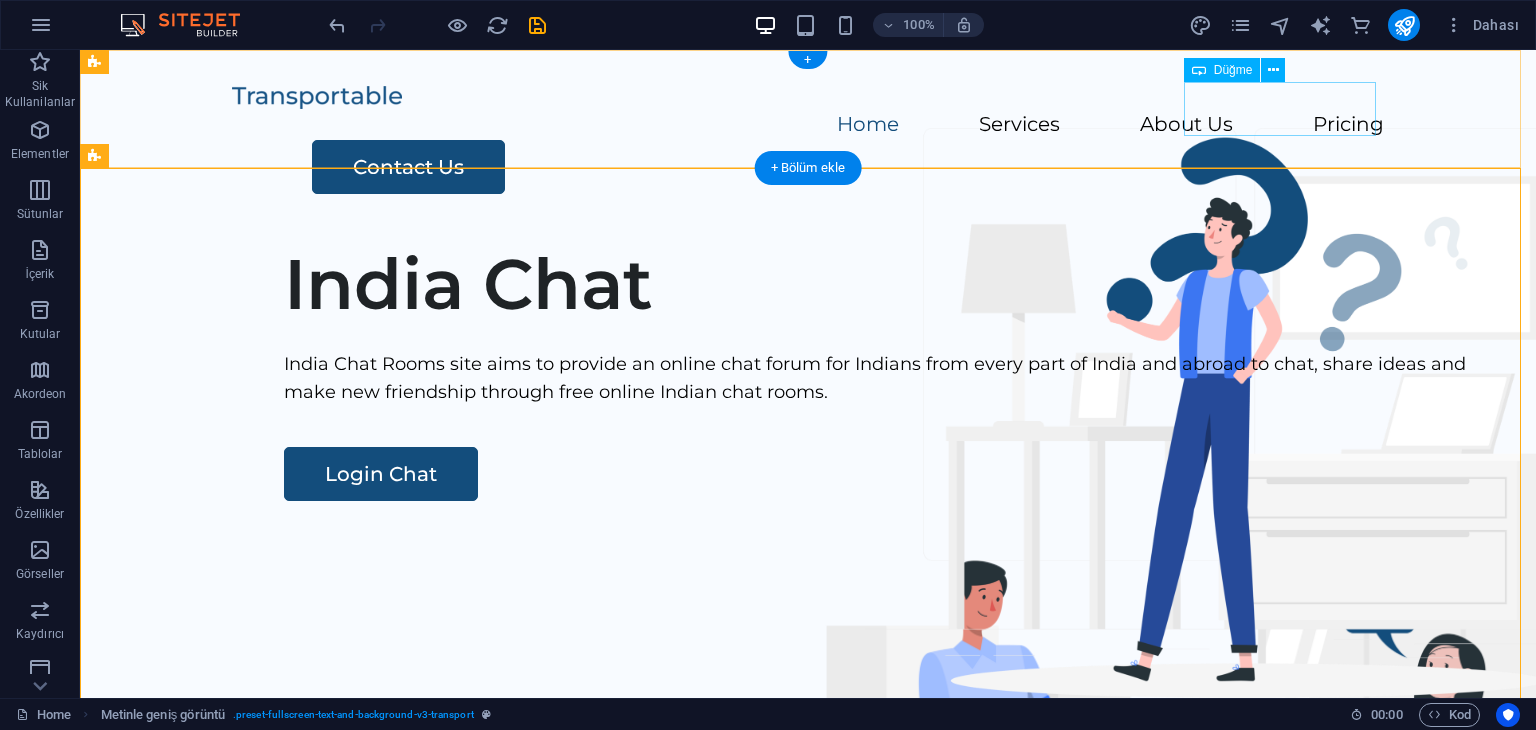 click on "Contact Us" at bounding box center (848, 167) 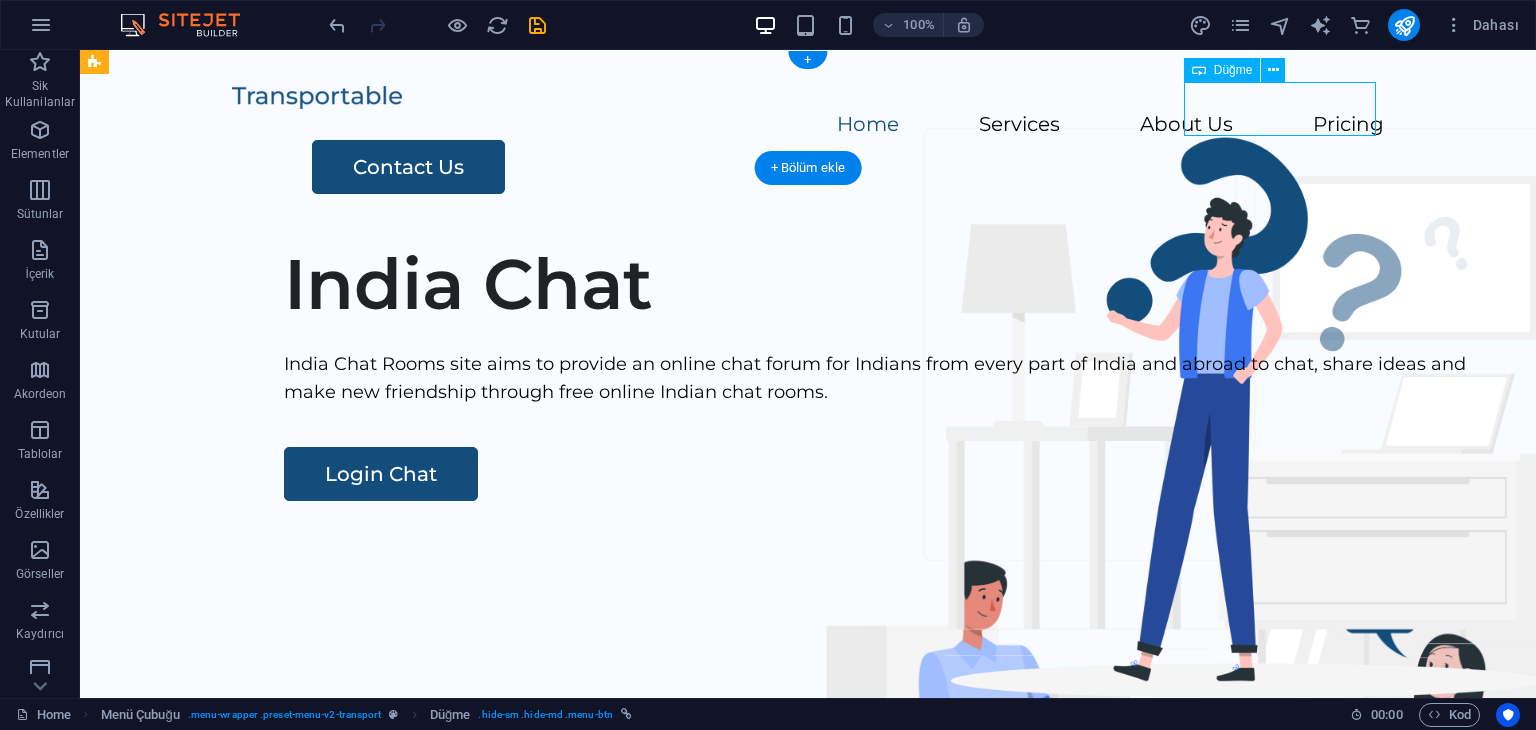 click on "Contact Us" at bounding box center [848, 167] 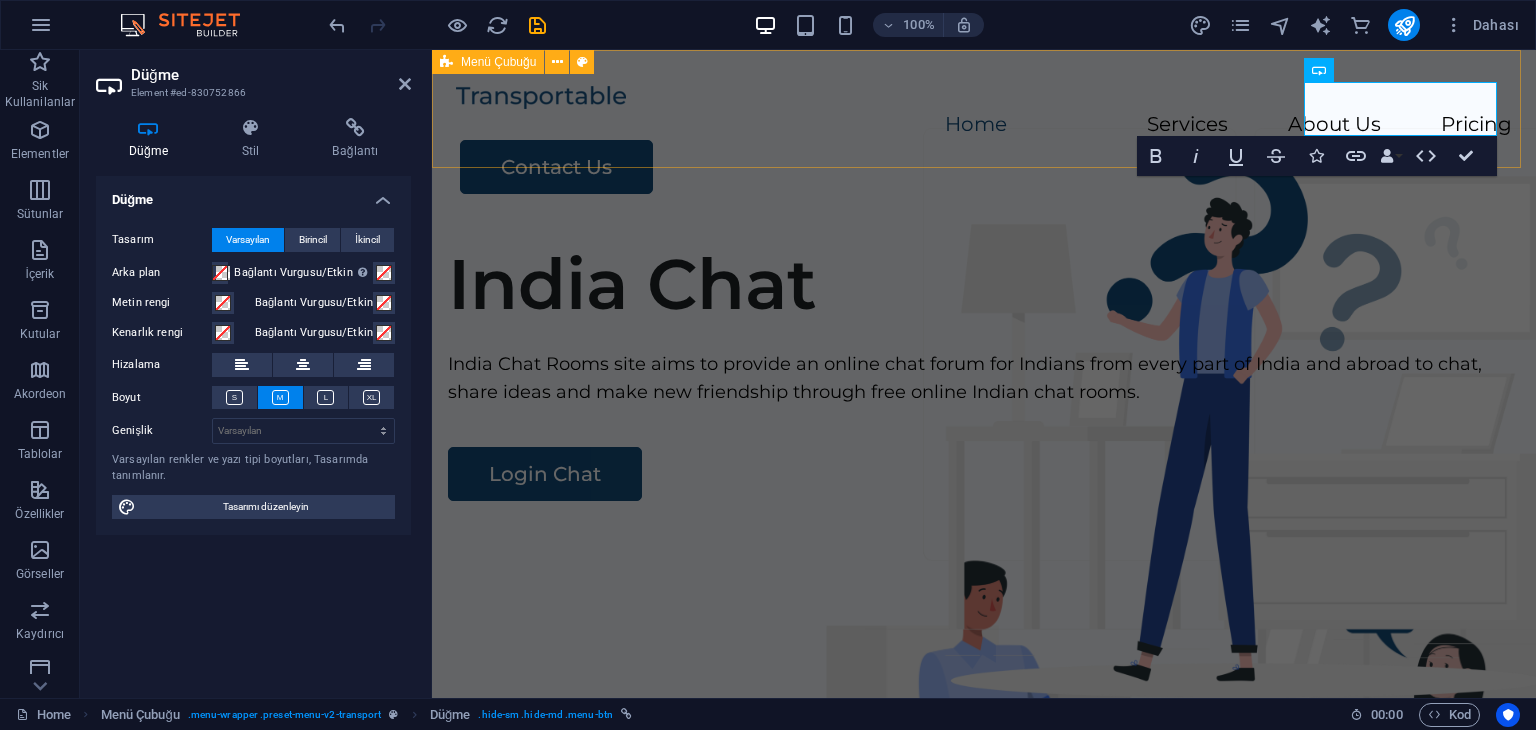 type 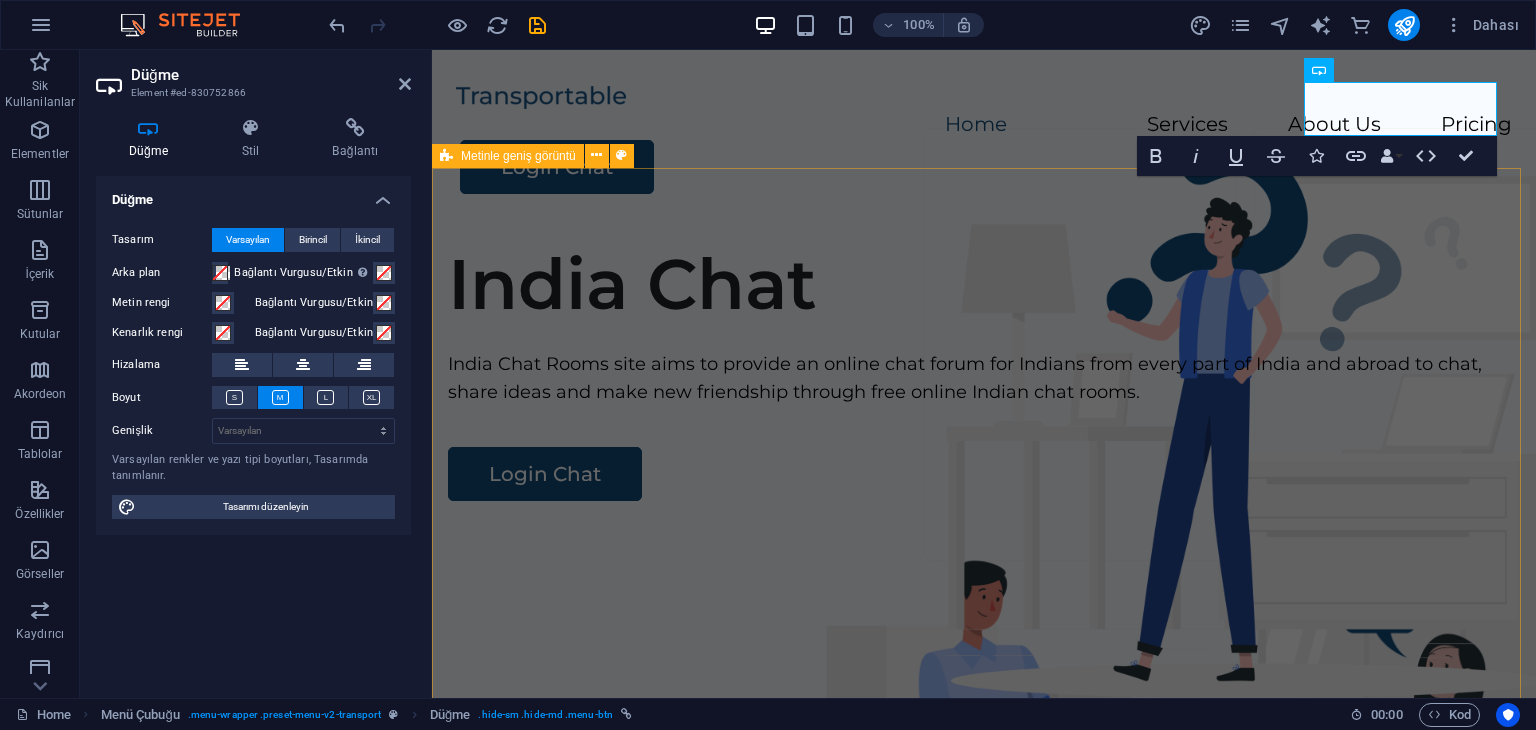 click on "India Chat India Chat Rooms site aims to provide an online chat forum for Indians from every part of India and abroad to chat, share ideas and make new friendship through free online Indian chat rooms. Login Chat" at bounding box center (984, 609) 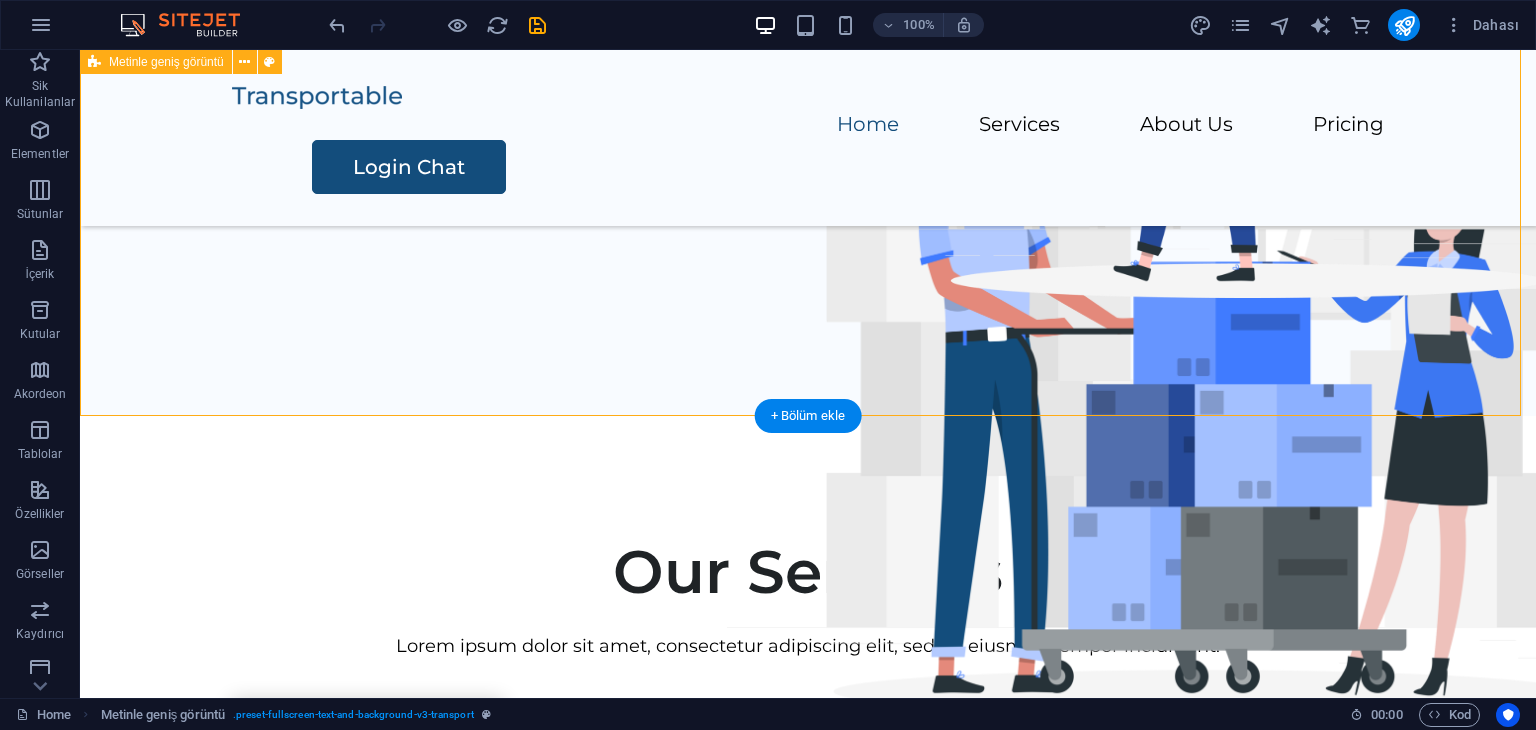 scroll, scrollTop: 600, scrollLeft: 0, axis: vertical 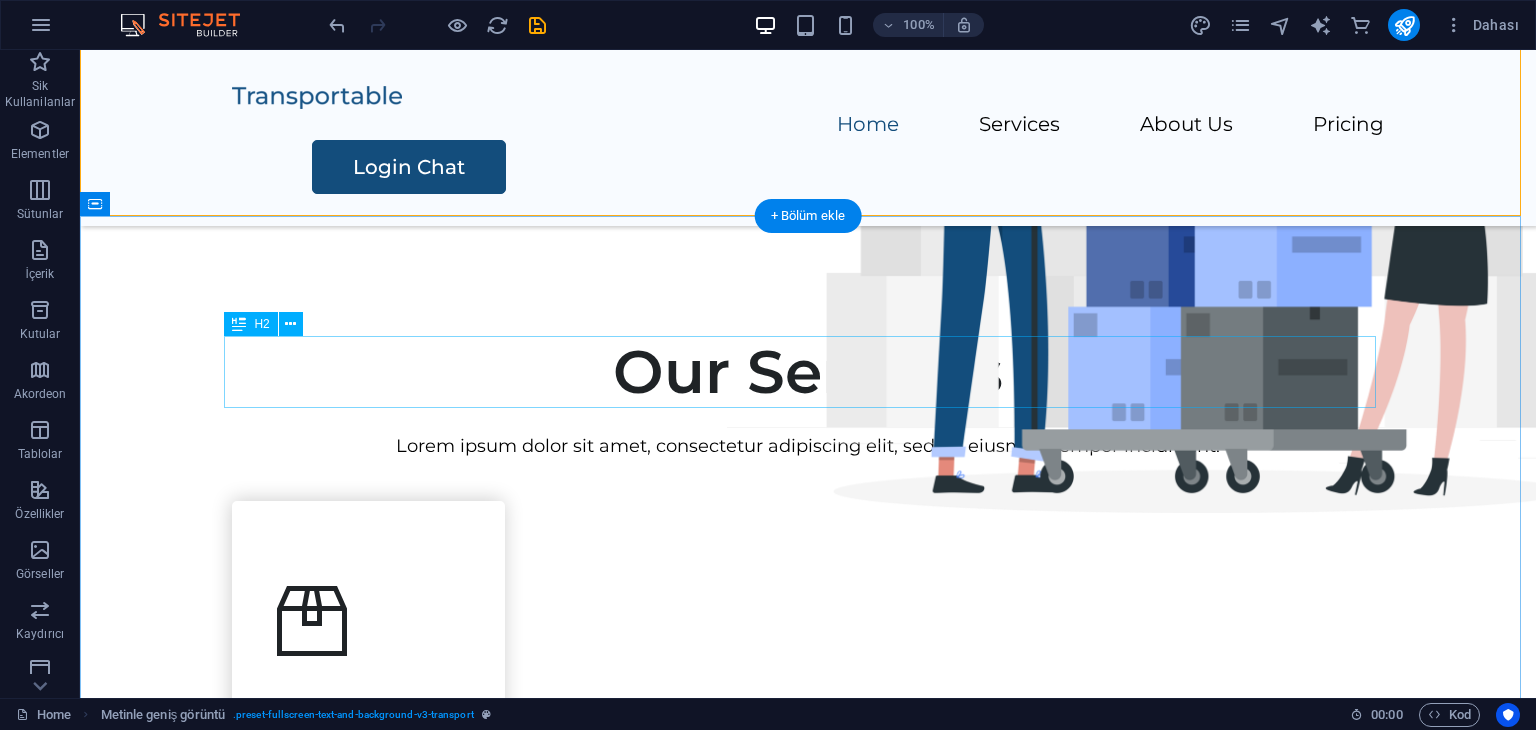 click on "Our Services" at bounding box center [808, 372] 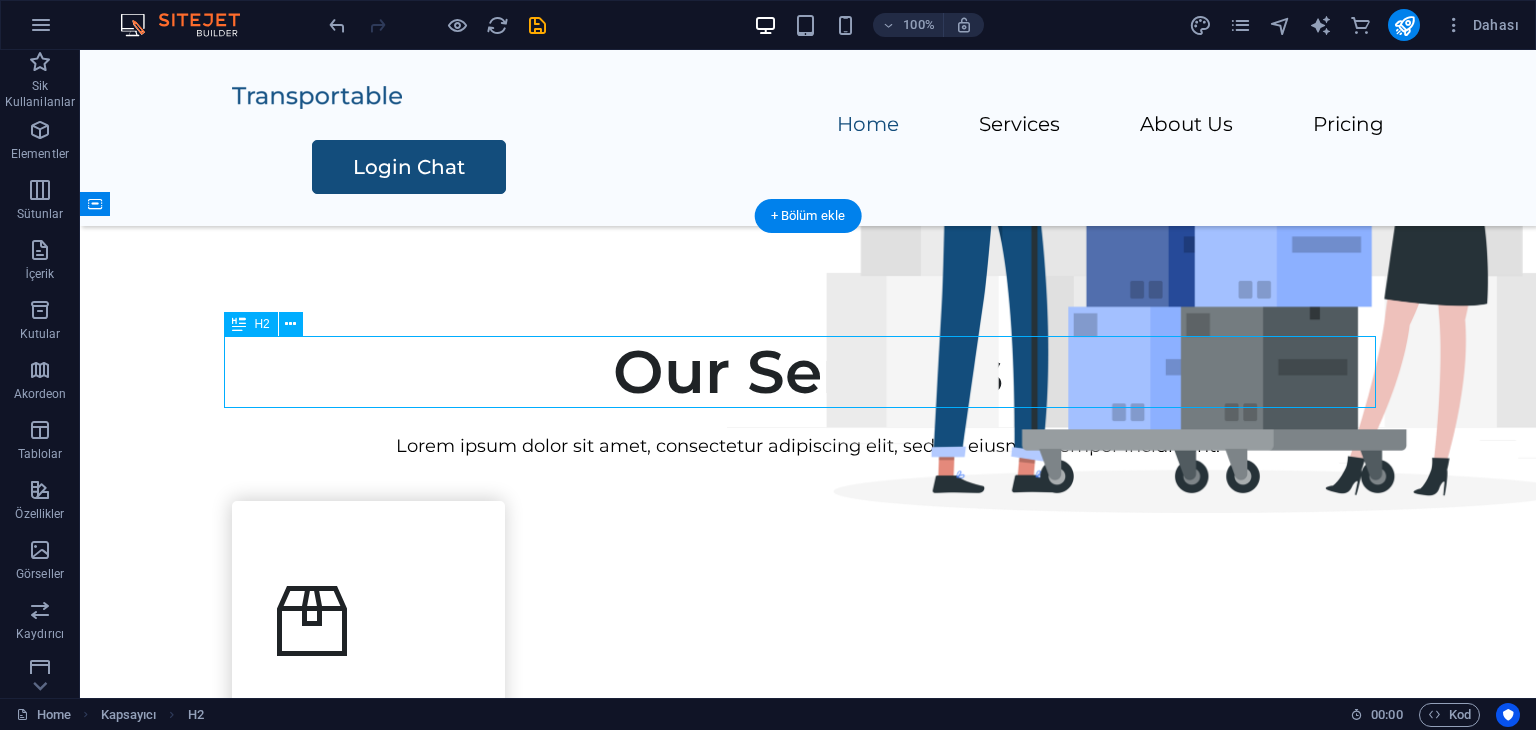 click on "Our Services" at bounding box center (808, 372) 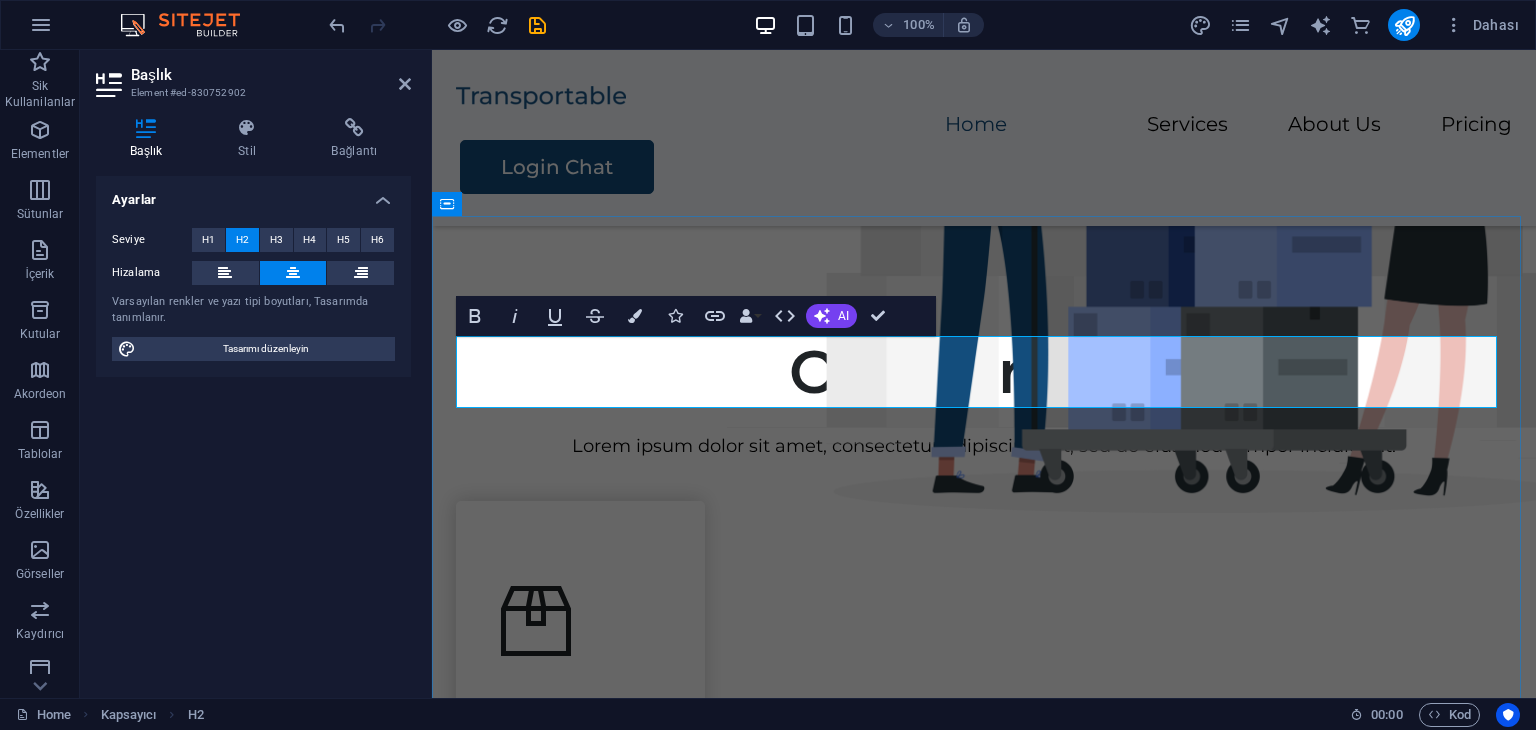 type 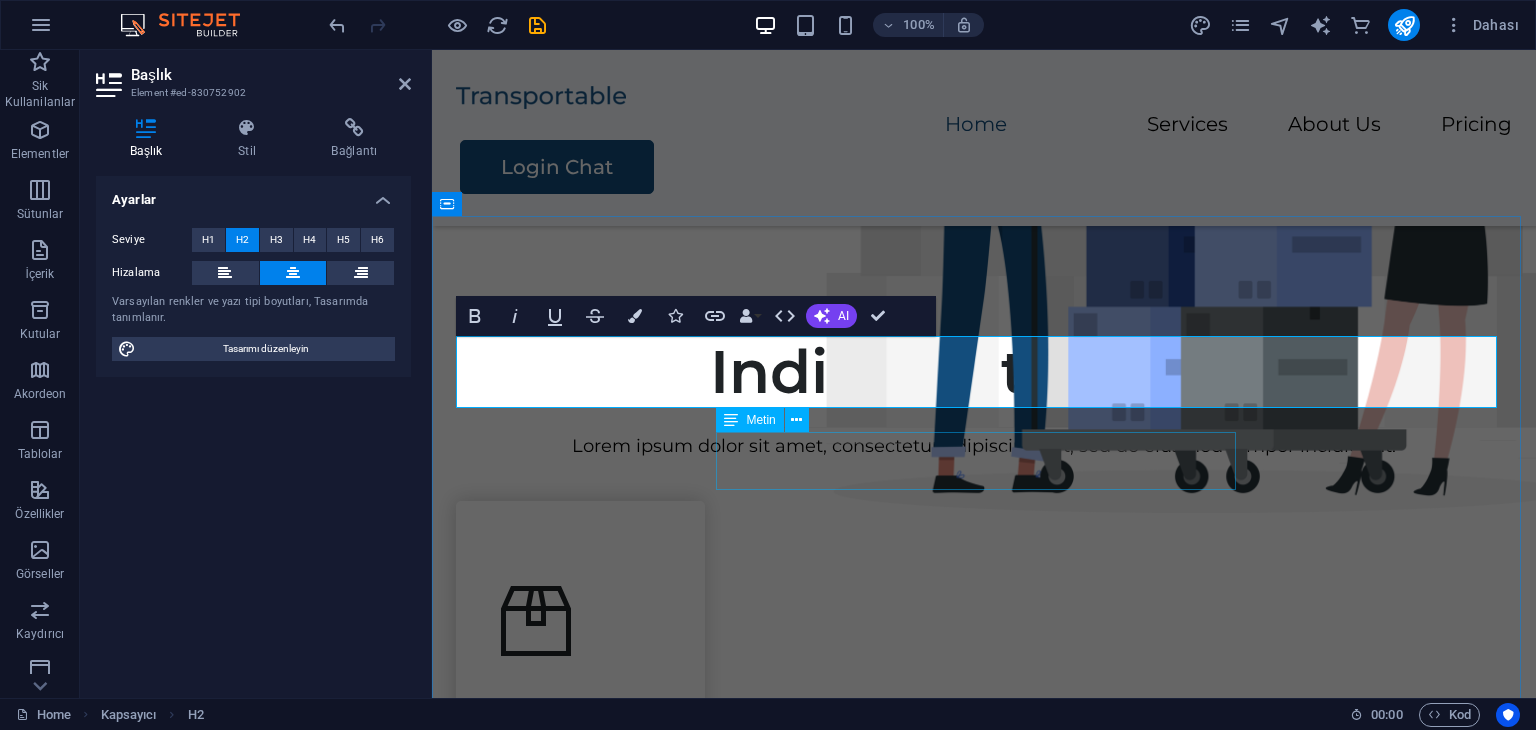 click on "Lorem ipsum dolor sit amet, consectetur adipiscing elit, sed do eiusmod tempor incididunt." at bounding box center [984, 446] 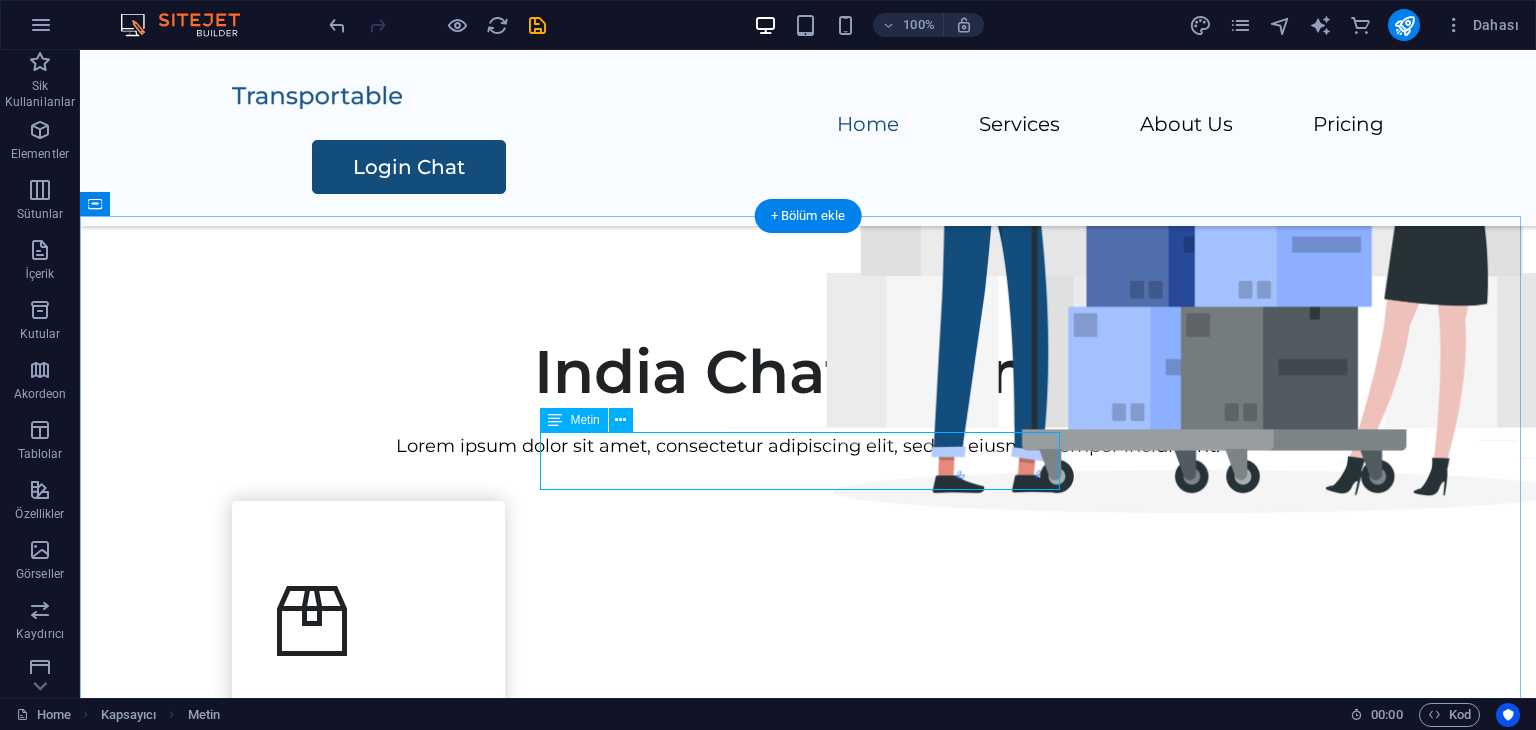 click on "Lorem ipsum dolor sit amet, consectetur adipiscing elit, sed do eiusmod tempor incididunt." at bounding box center [808, 446] 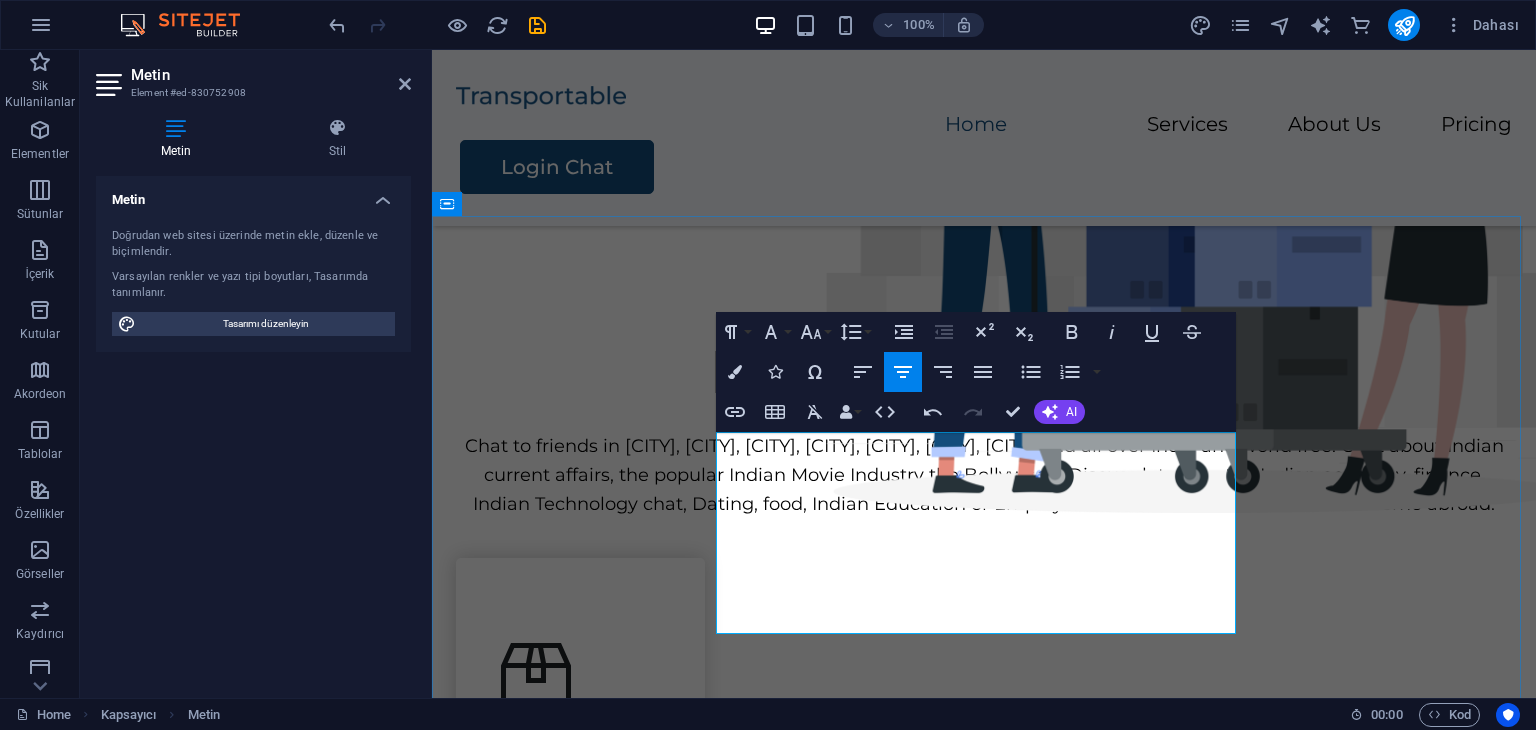 scroll, scrollTop: 6985, scrollLeft: 2, axis: both 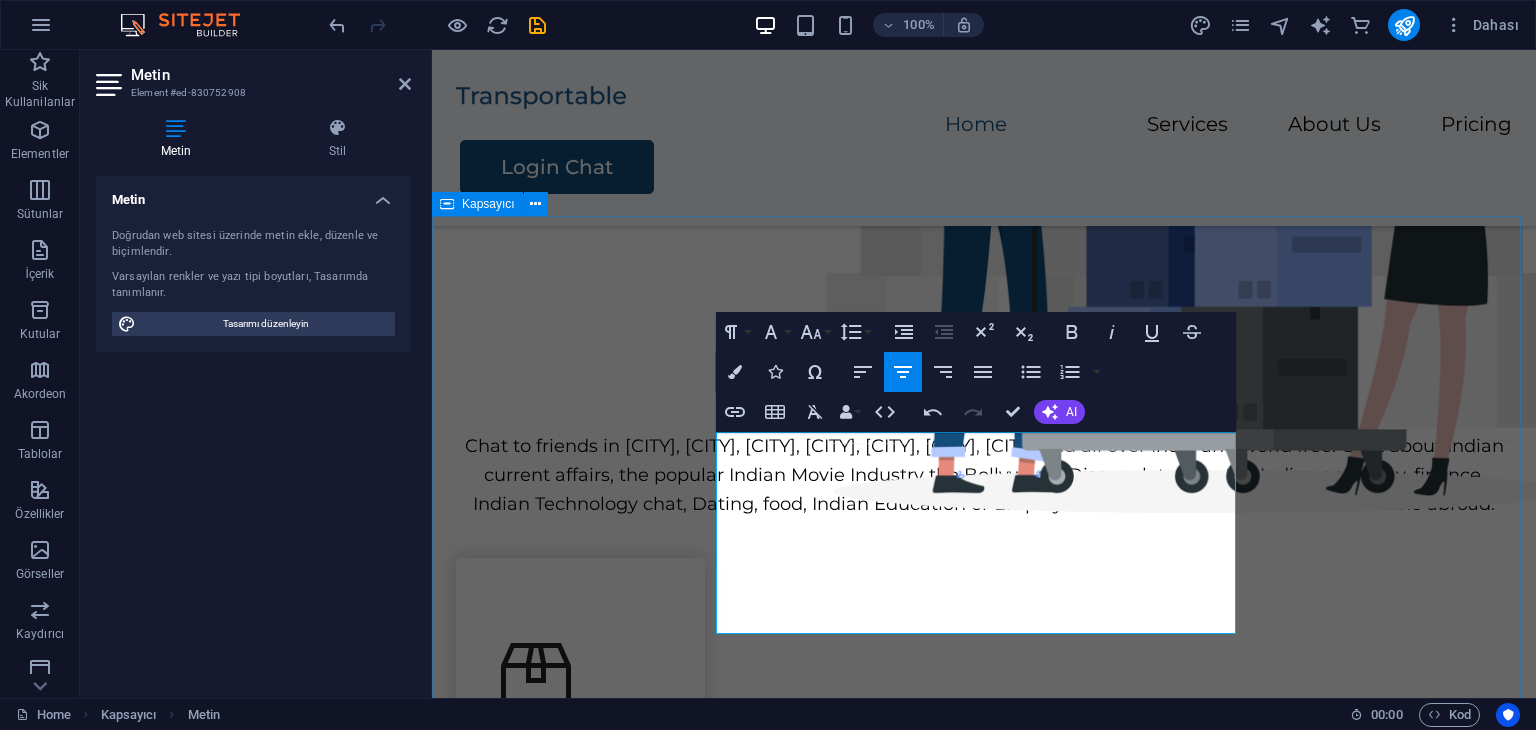 click on "India Chat Rooms Chat to friends in Delhi, Mumbai, Kolkata, Chennai, Gujarat, Punjab, Bangalore and all over India and world free. Chat about Indian current affairs, the popular Indian Movie Industry the Bollywood, Discuss latest on the Indian economy, finance, Indian Technology chat, Dating, food, Indian Education or Employment issues with other Indians at home abroad. Chat to friends in Delhi, Mumbai, Kolkata, Chennai, Gujarat, Punjab, Bangalore and all over India and world free. Chat about Indian current affairs, the popular Indian Movie Industry the Bollywood, Discuss latest on the Indian economy, finance, Indian Technology chat, Dating, food, Indian Education or Employment issues with other Indians at home abroad. Packing Lorem ipsum dolor sit amet, consectetur adipiscing elit. Transportation Lorem ipsum dolor sit amet, consectetur adipiscing elit. Storage Lorem ipsum dolor sit amet, consectetur adipiscing elit. Assembly Lorem ipsum dolor sit amet, consectetur adipiscing elit." at bounding box center (984, 1360) 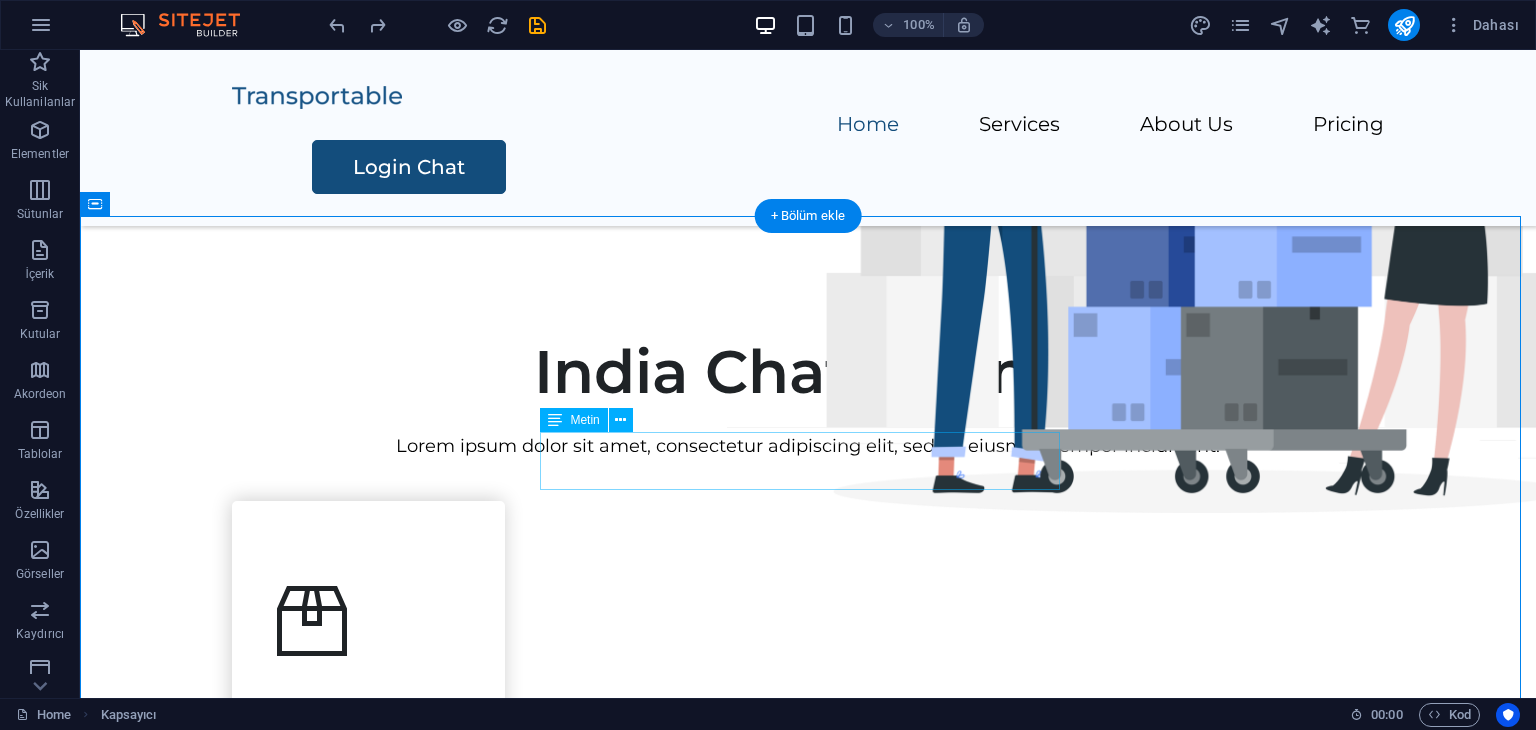 click on "Lorem ipsum dolor sit amet, consectetur adipiscing elit, sed do eiusmod tempor incididunt." at bounding box center [808, 446] 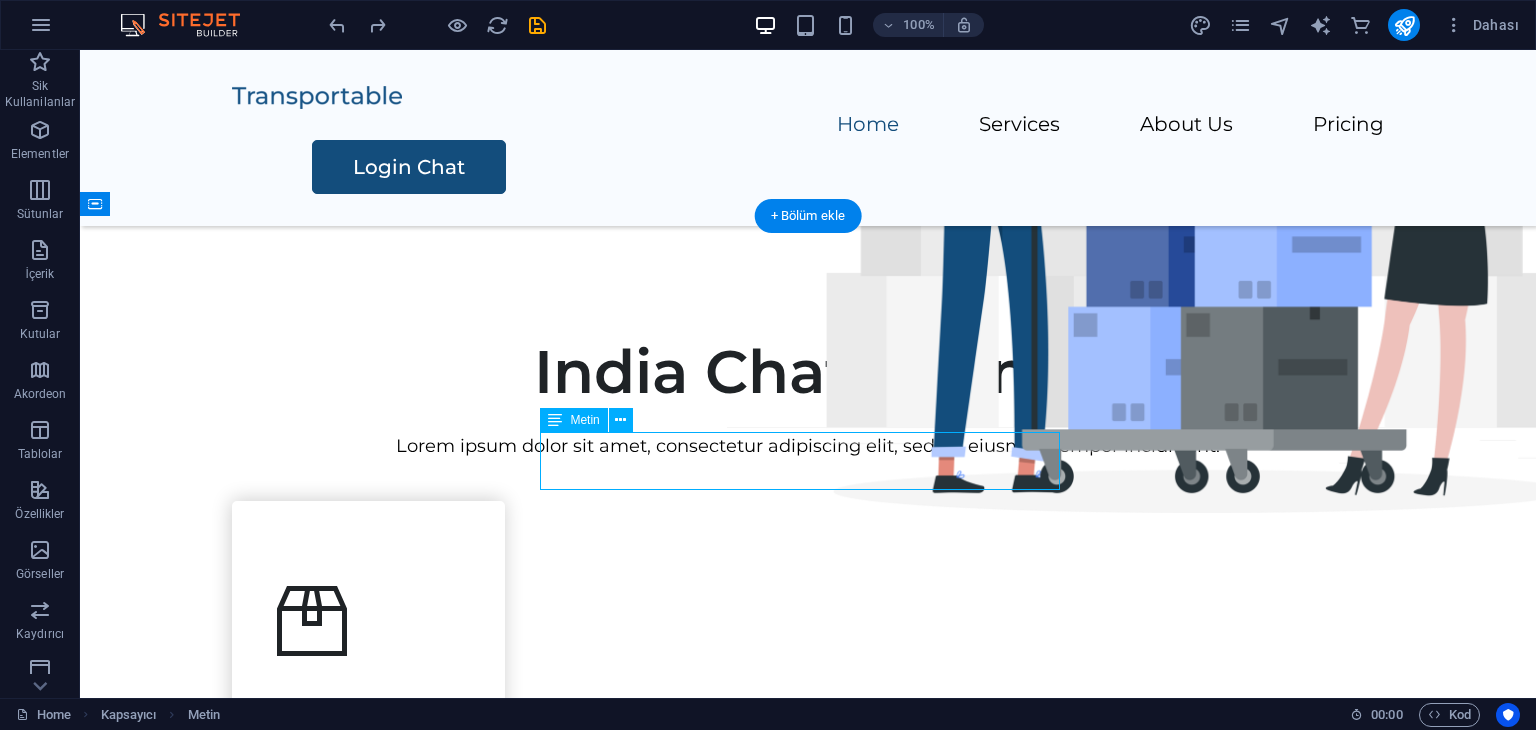 click on "Lorem ipsum dolor sit amet, consectetur adipiscing elit, sed do eiusmod tempor incididunt." at bounding box center [808, 446] 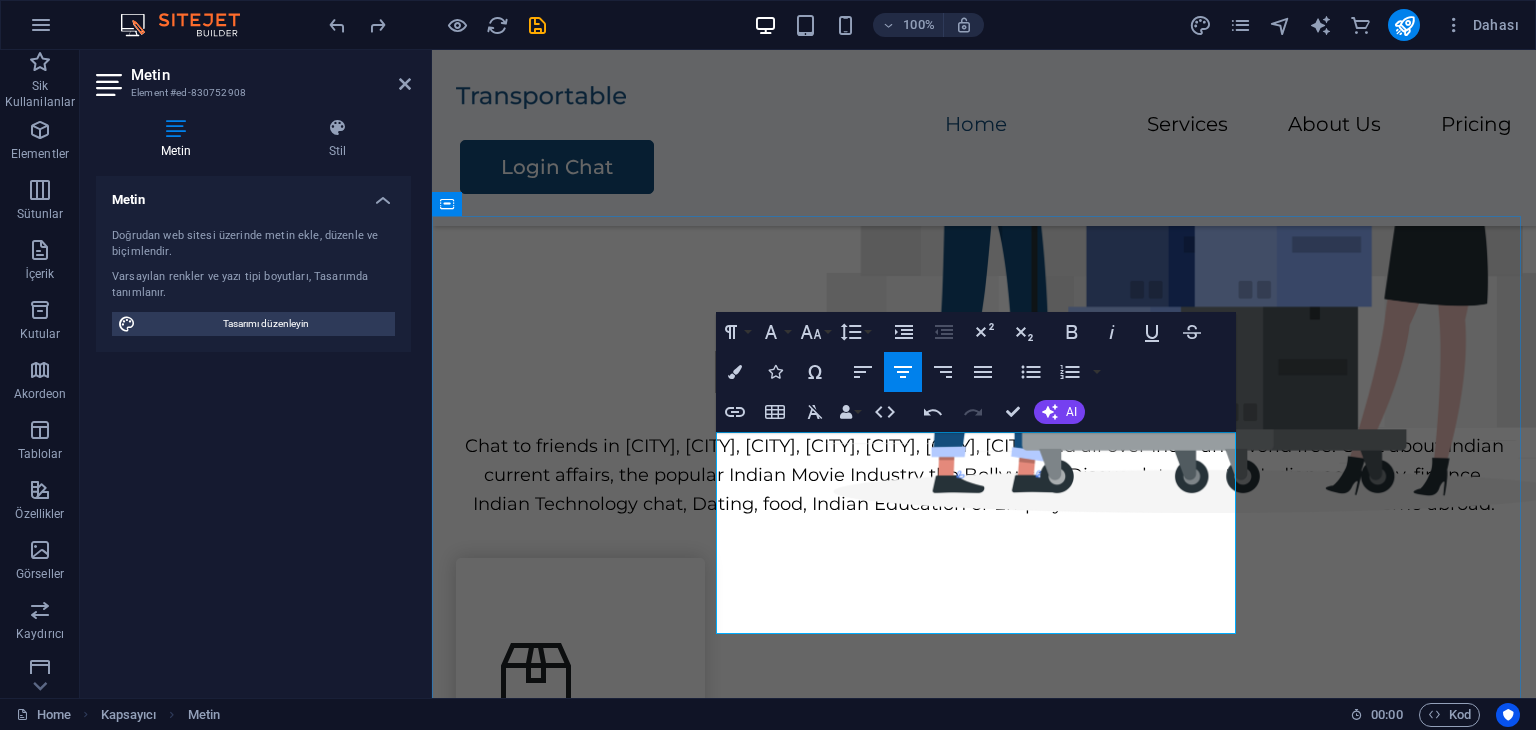 scroll, scrollTop: 6985, scrollLeft: 2, axis: both 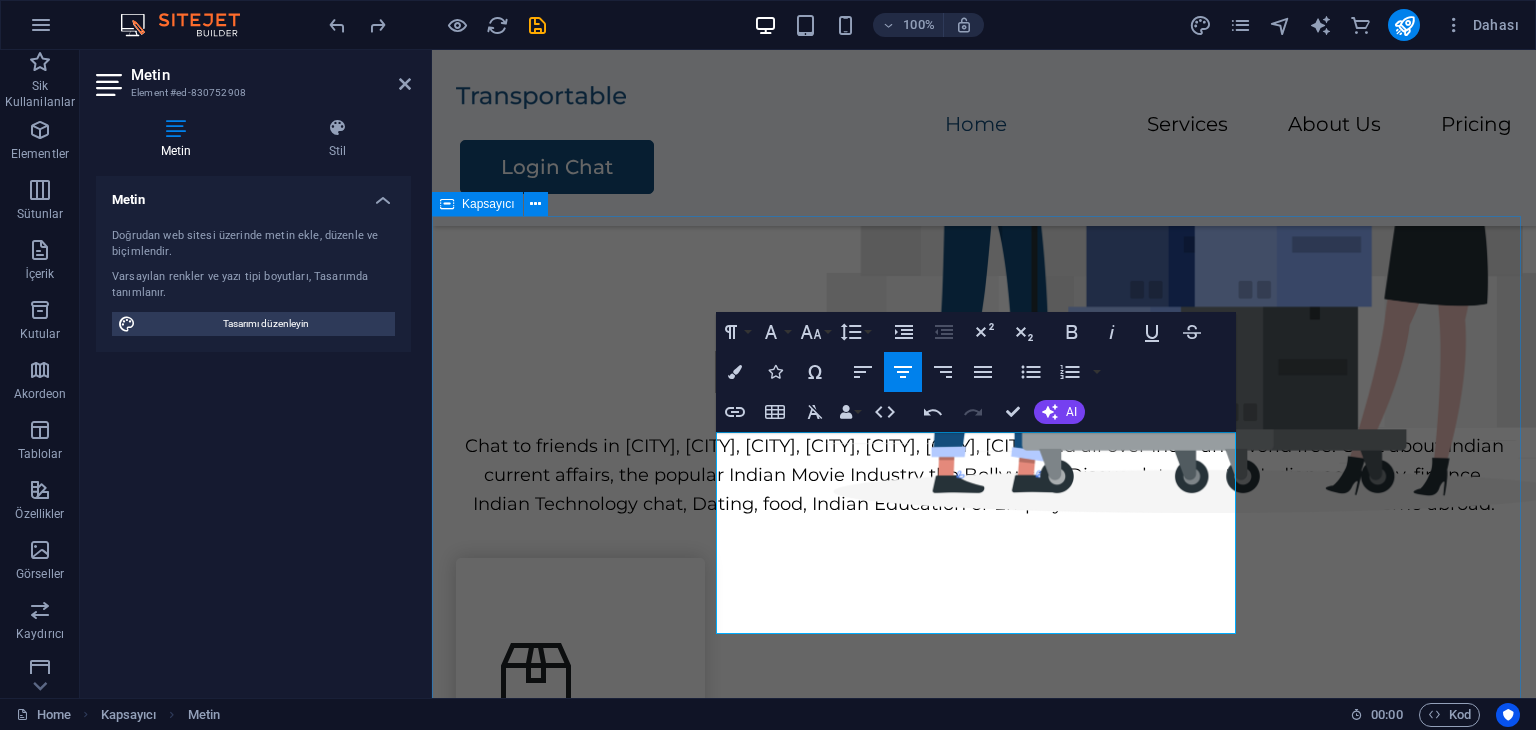 click on "India Chat Rooms Chat to friends in Delhi, Mumbai, Kolkata, Chennai, Gujarat, Punjab, Bangalore and all over India and world free. Chat about Indian current affairs, the popular Indian Movie Industry the Bollywood, Discuss latest on the Indian economy, finance, Indian Technology chat, Dating, food, Indian Education or Employment issues with other Indians at home abroad. Chat to friends in Delhi, Mumbai, Kolkata, Chennai, Gujarat, Punjab, Bangalore and all over India and world free. Chat about Indian current affairs, the popular Indian Movie Industry the Bollywood, Discuss latest on the Indian economy, finance, Indian Technology chat, Dating, food, Indian Education or Employment issues with other Indians at home abroad. Packing Lorem ipsum dolor sit amet, consectetur adipiscing elit. Transportation Lorem ipsum dolor sit amet, consectetur adipiscing elit. Storage Lorem ipsum dolor sit amet, consectetur adipiscing elit. Assembly Lorem ipsum dolor sit amet, consectetur adipiscing elit." at bounding box center [984, 1360] 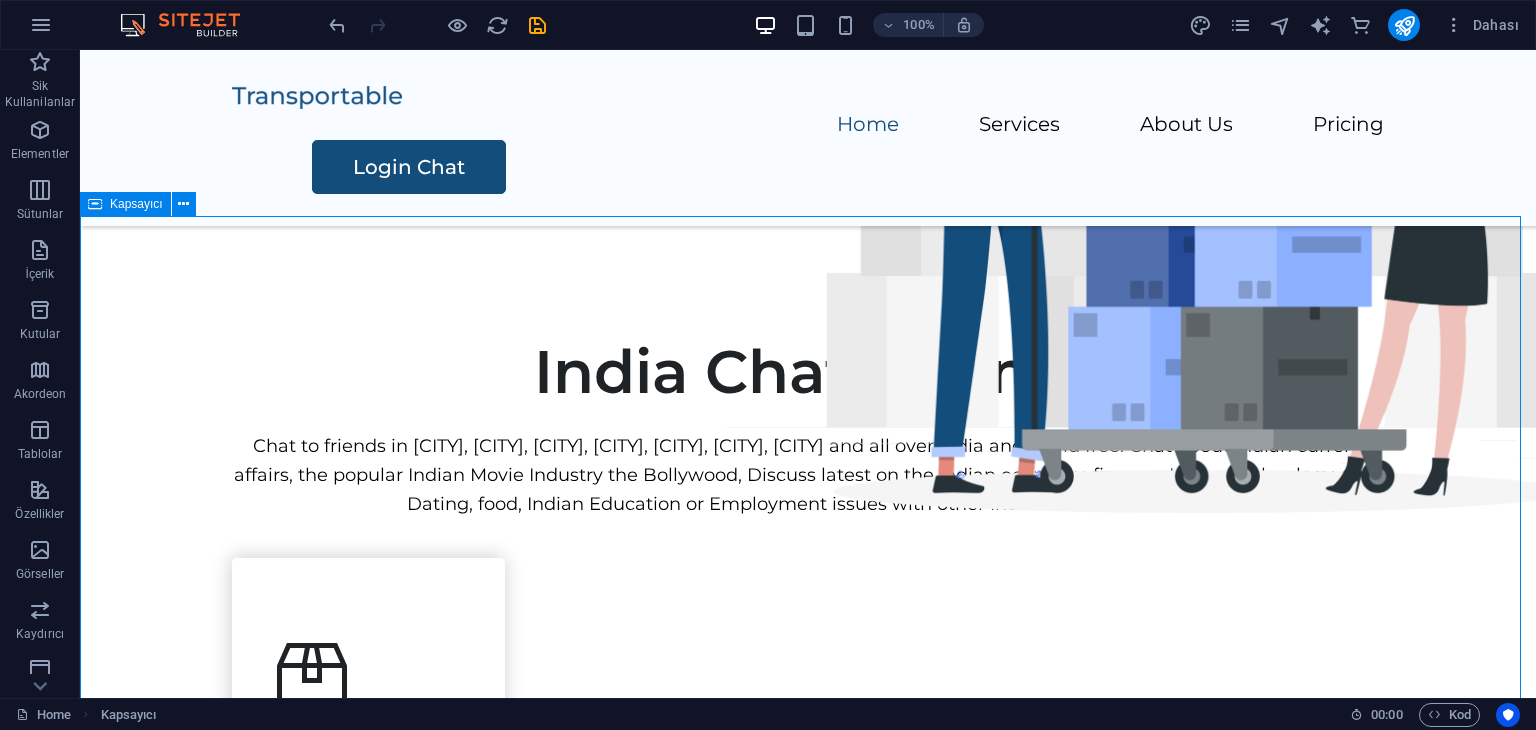 scroll, scrollTop: 900, scrollLeft: 0, axis: vertical 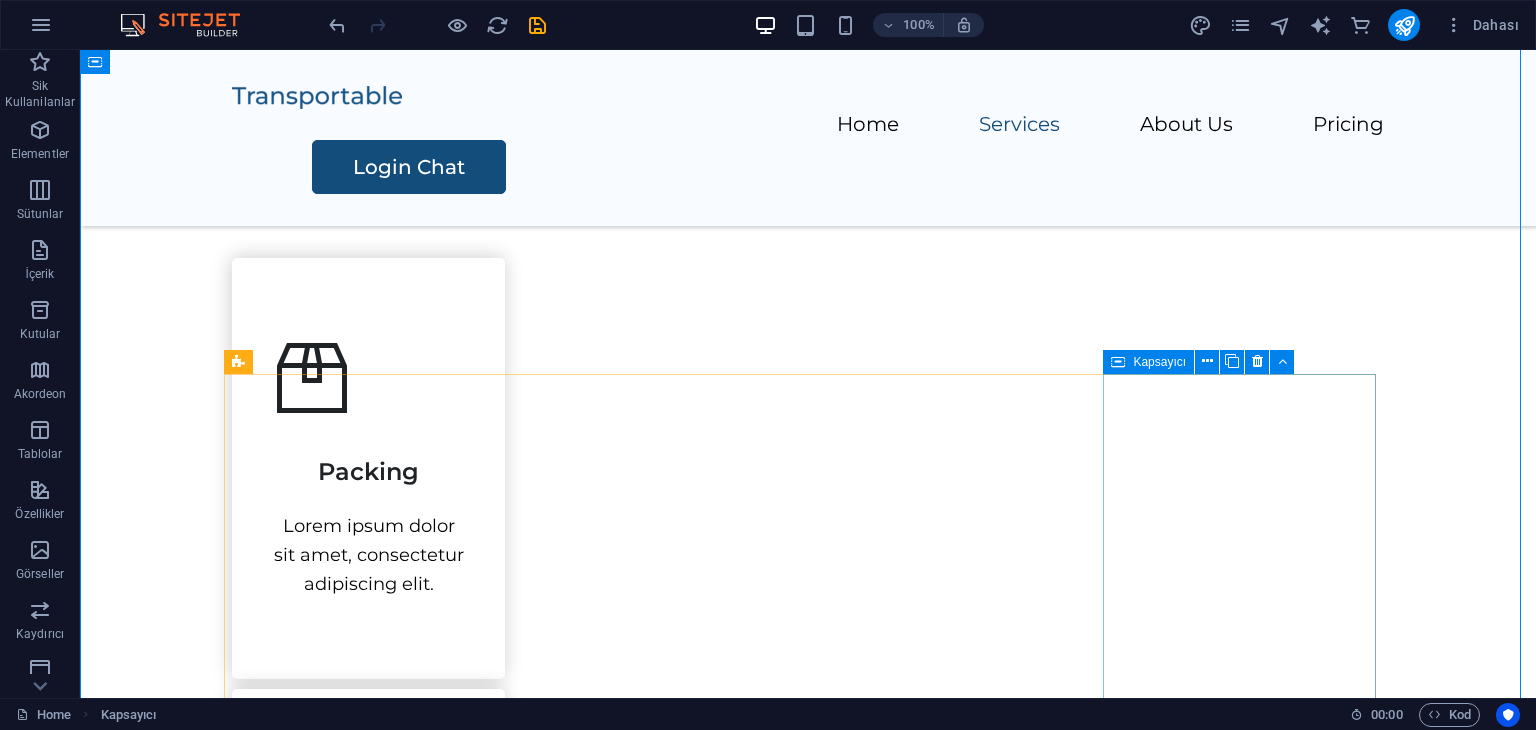 click on "Assembly Lorem ipsum dolor sit amet, consectetur adipiscing elit." at bounding box center [368, 1760] 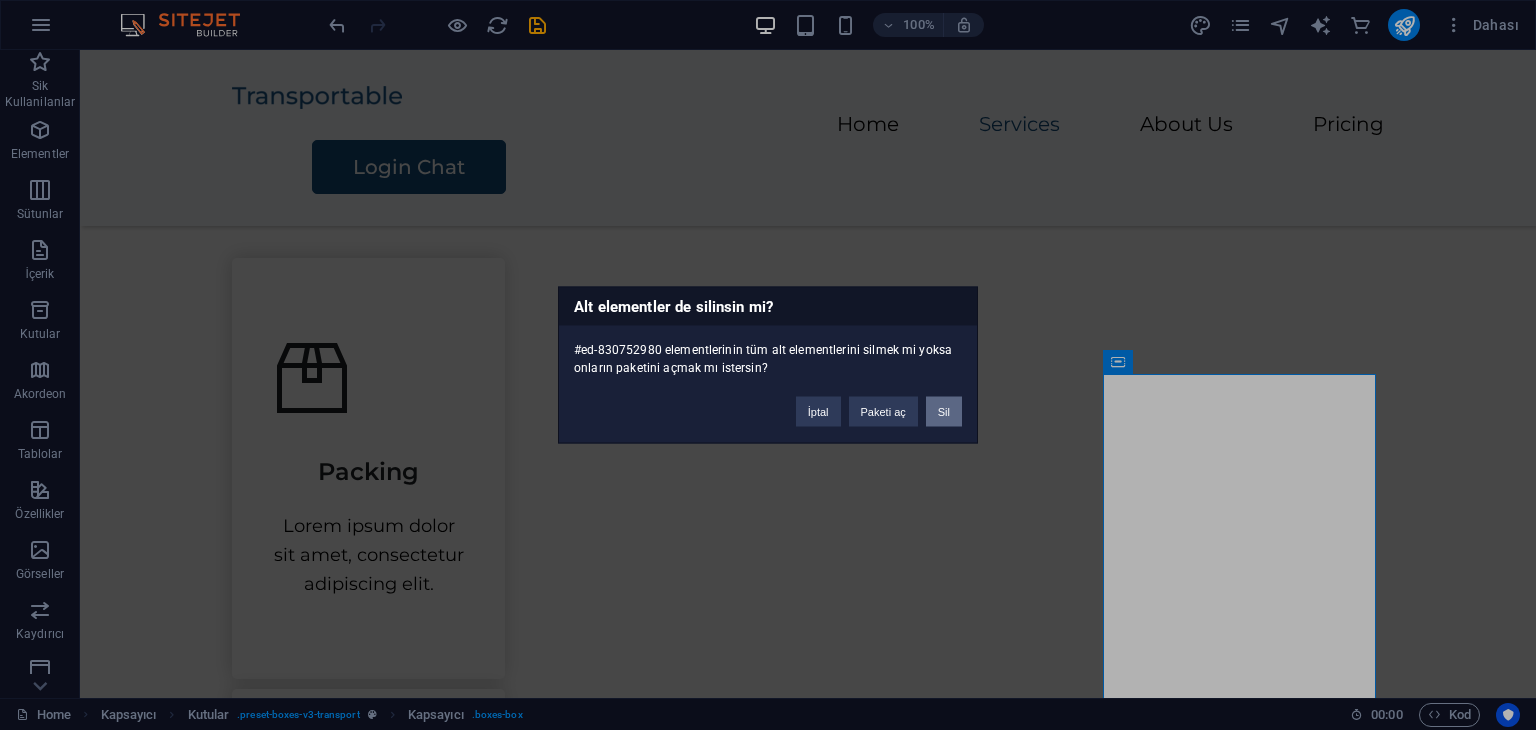 click on "Sil" at bounding box center [944, 412] 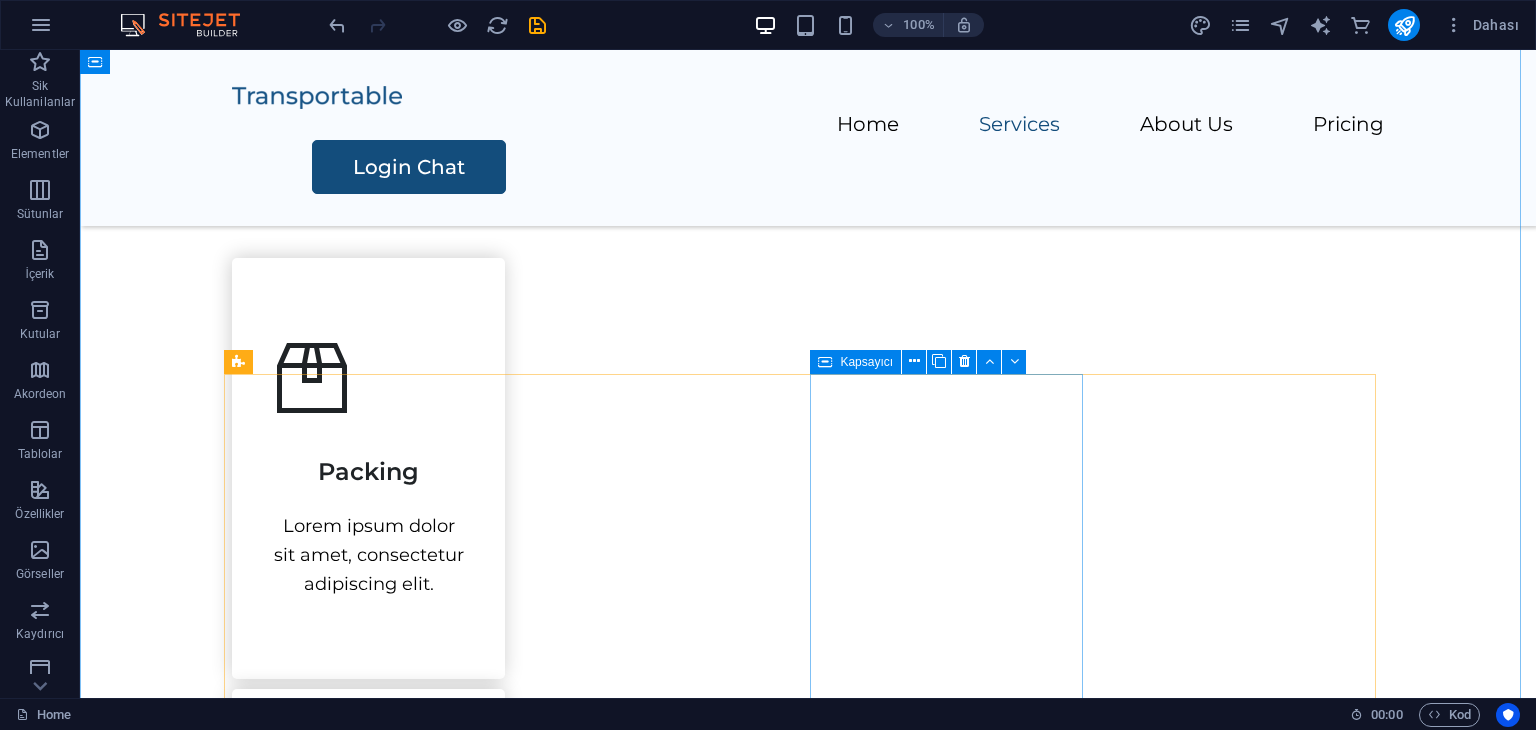 click on "Storage Lorem ipsum dolor sit amet, consectetur adipiscing elit." at bounding box center [368, 1329] 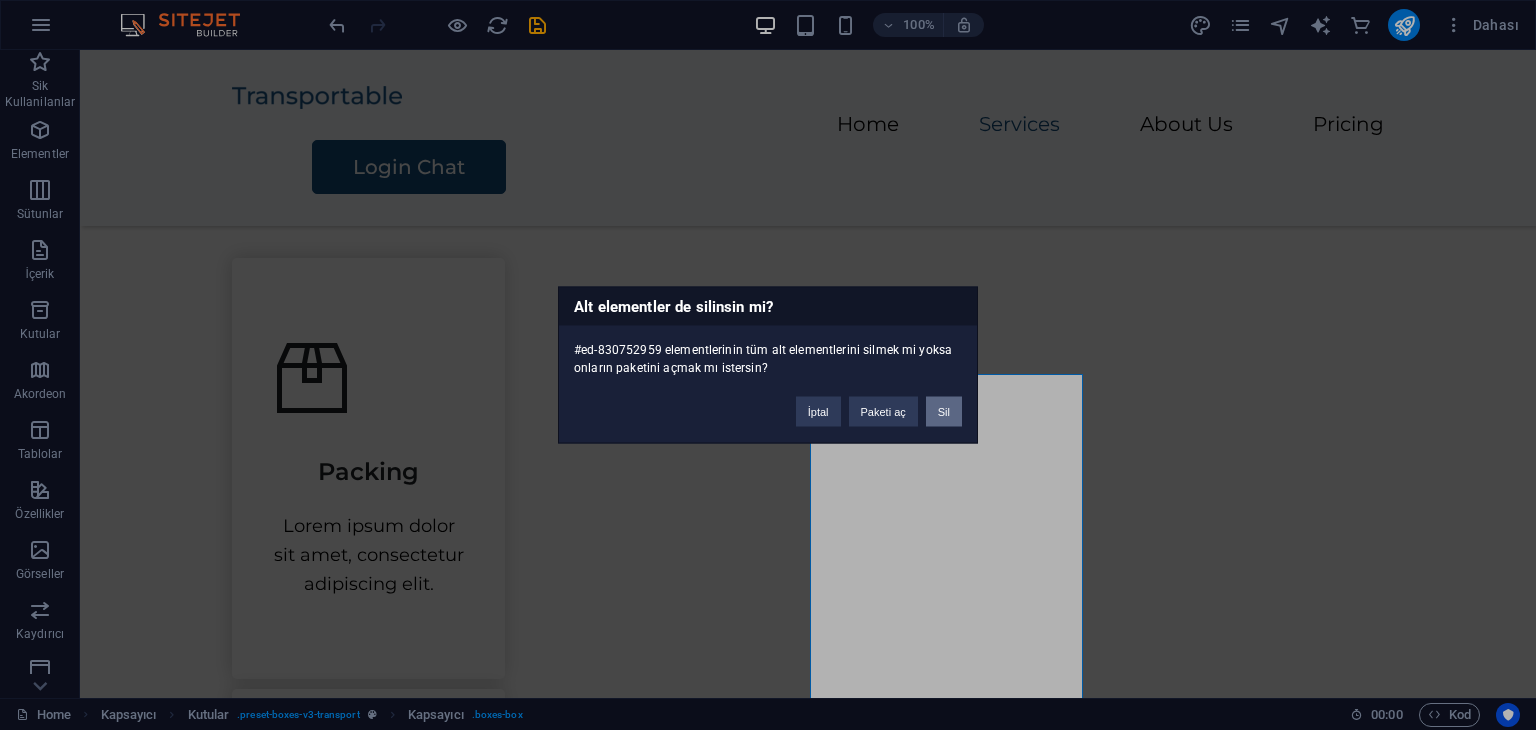 drag, startPoint x: 960, startPoint y: 410, endPoint x: 832, endPoint y: 365, distance: 135.67976 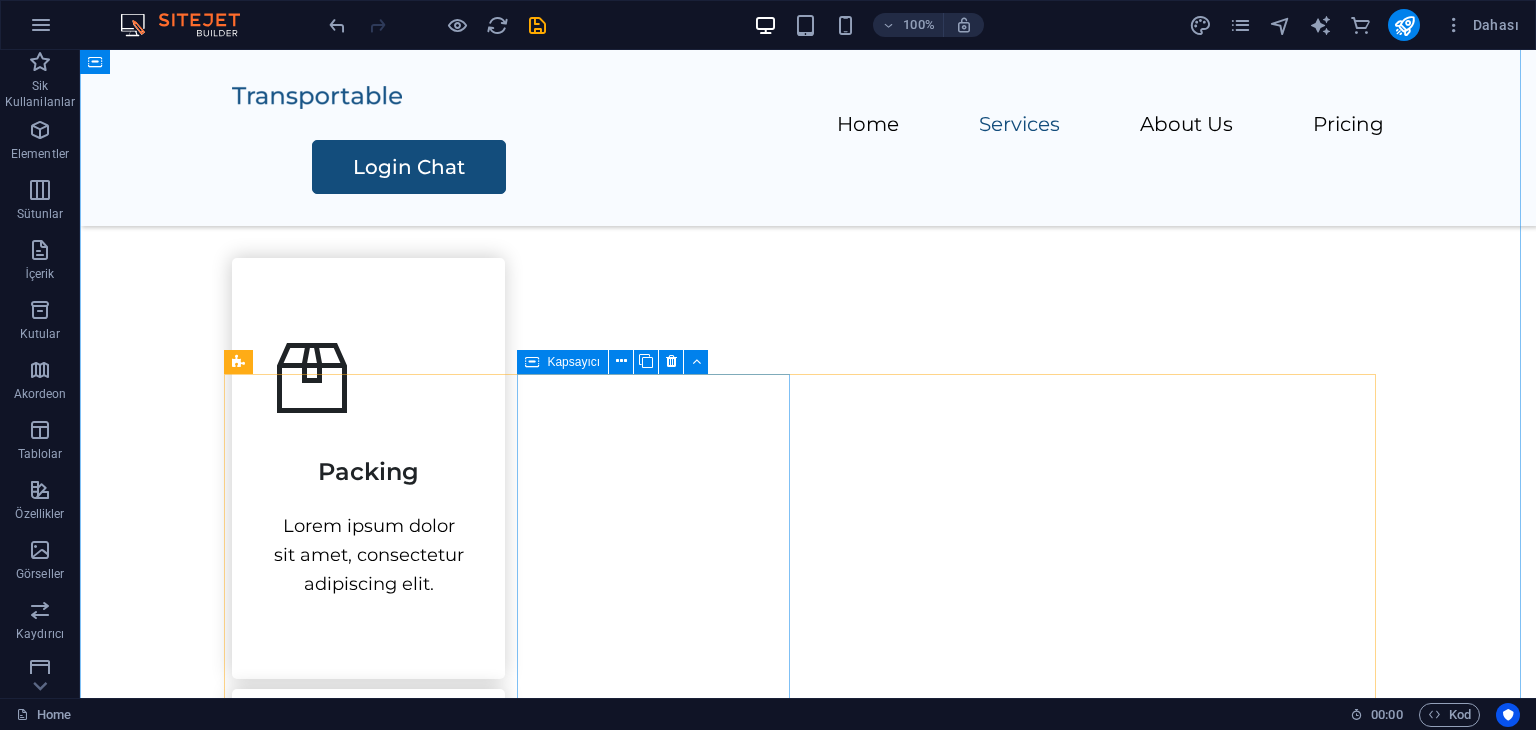 click on "Transportation Lorem ipsum dolor sit amet, consectetur adipiscing elit." at bounding box center [368, 899] 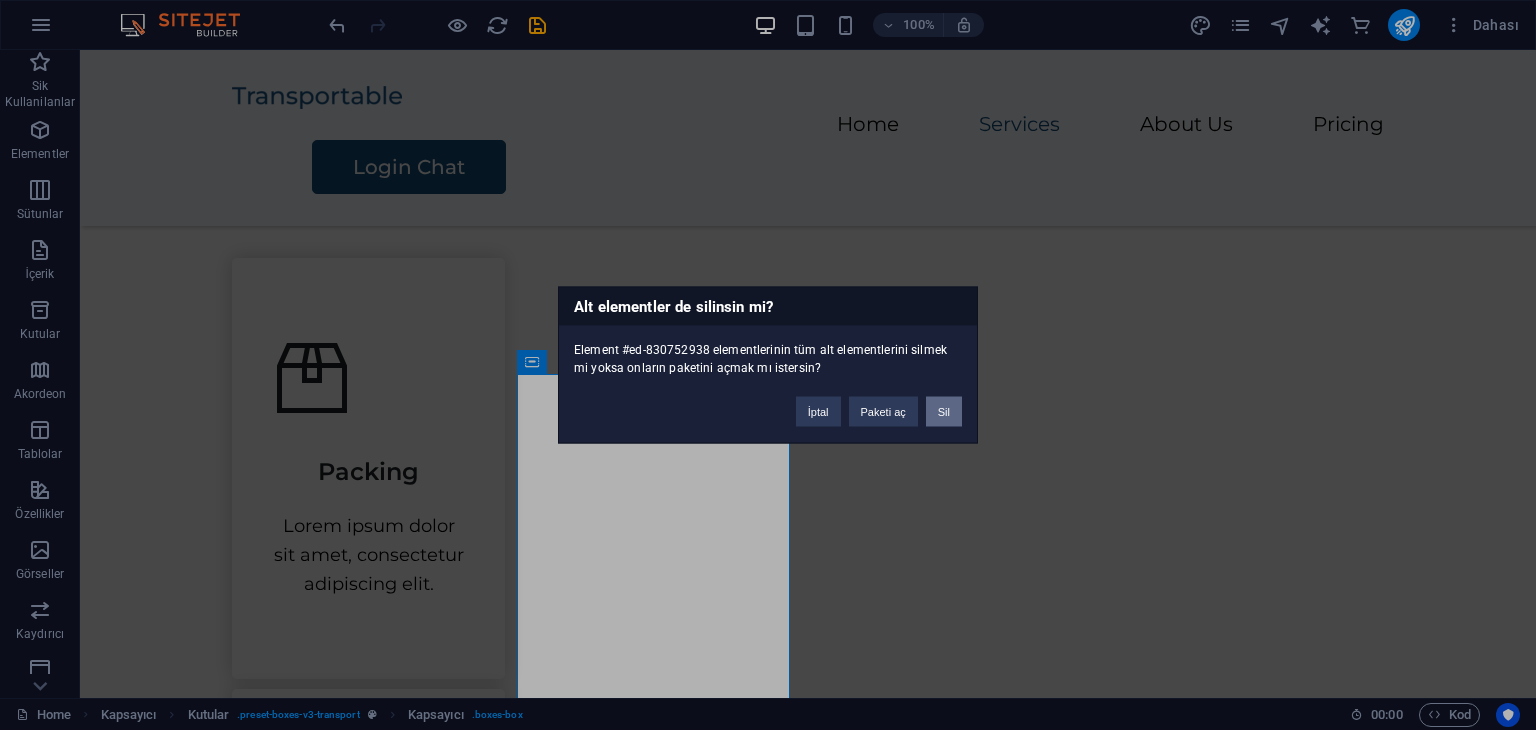 click on "Sil" at bounding box center [944, 412] 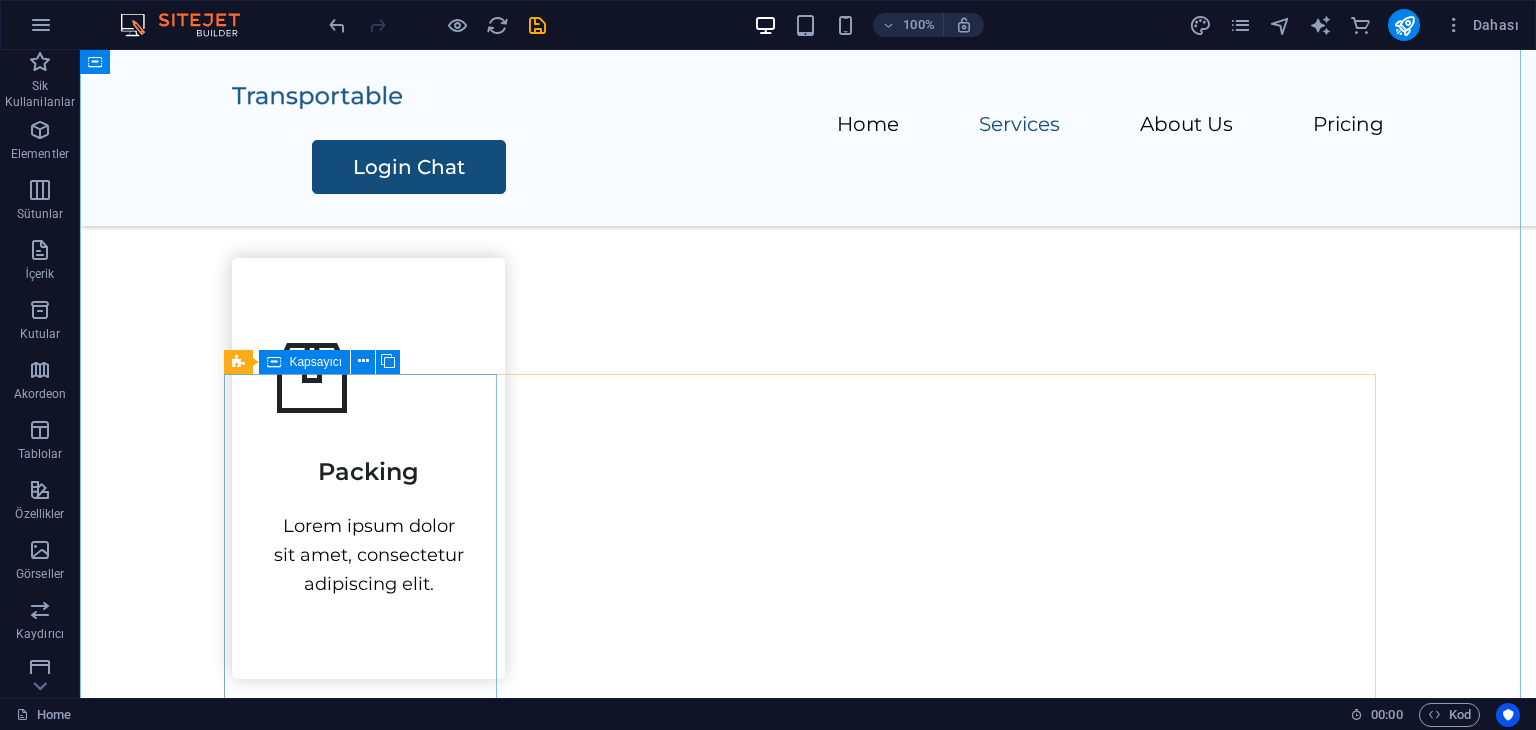 click on "Packing Lorem ipsum dolor sit amet, consectetur adipiscing elit." at bounding box center [368, 468] 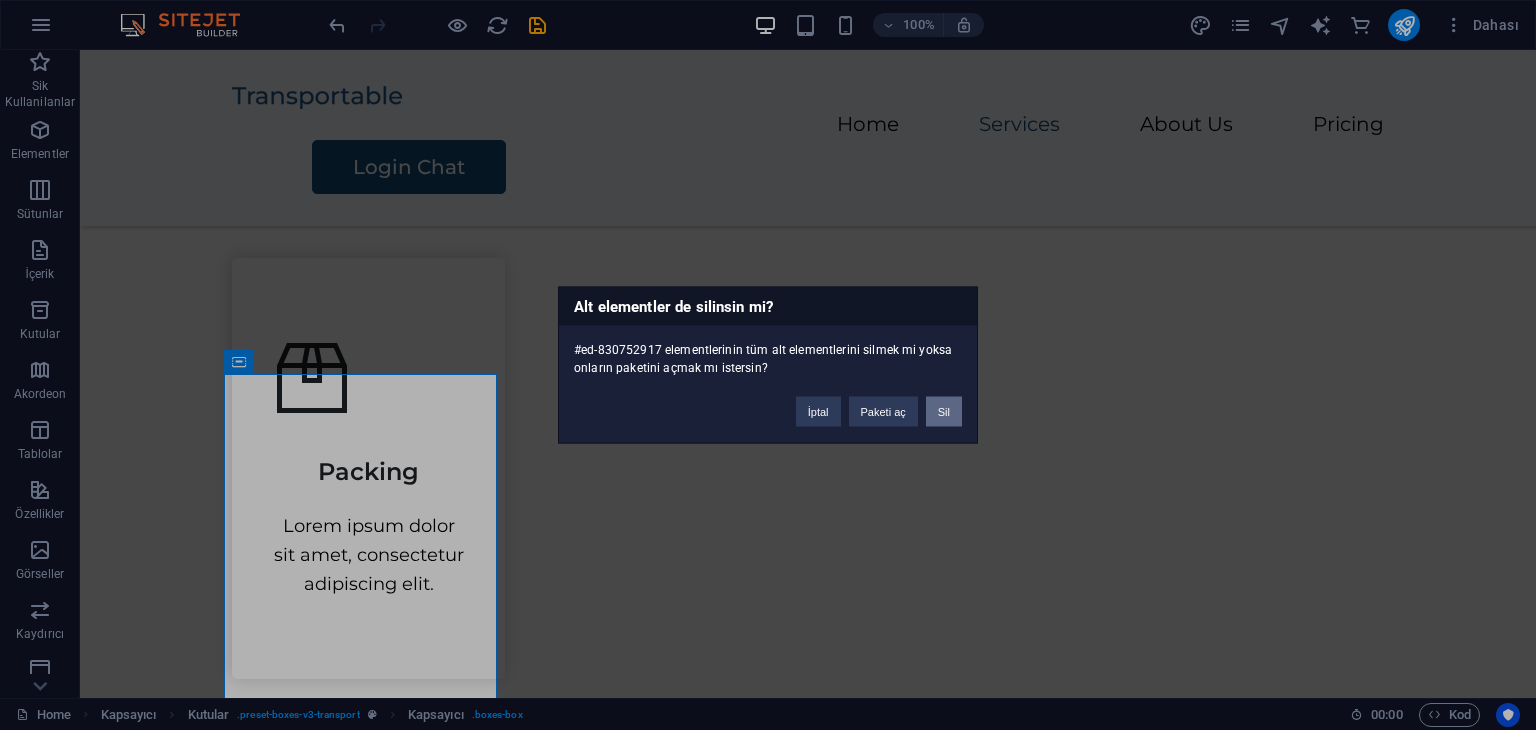 click on "Sil" at bounding box center (944, 412) 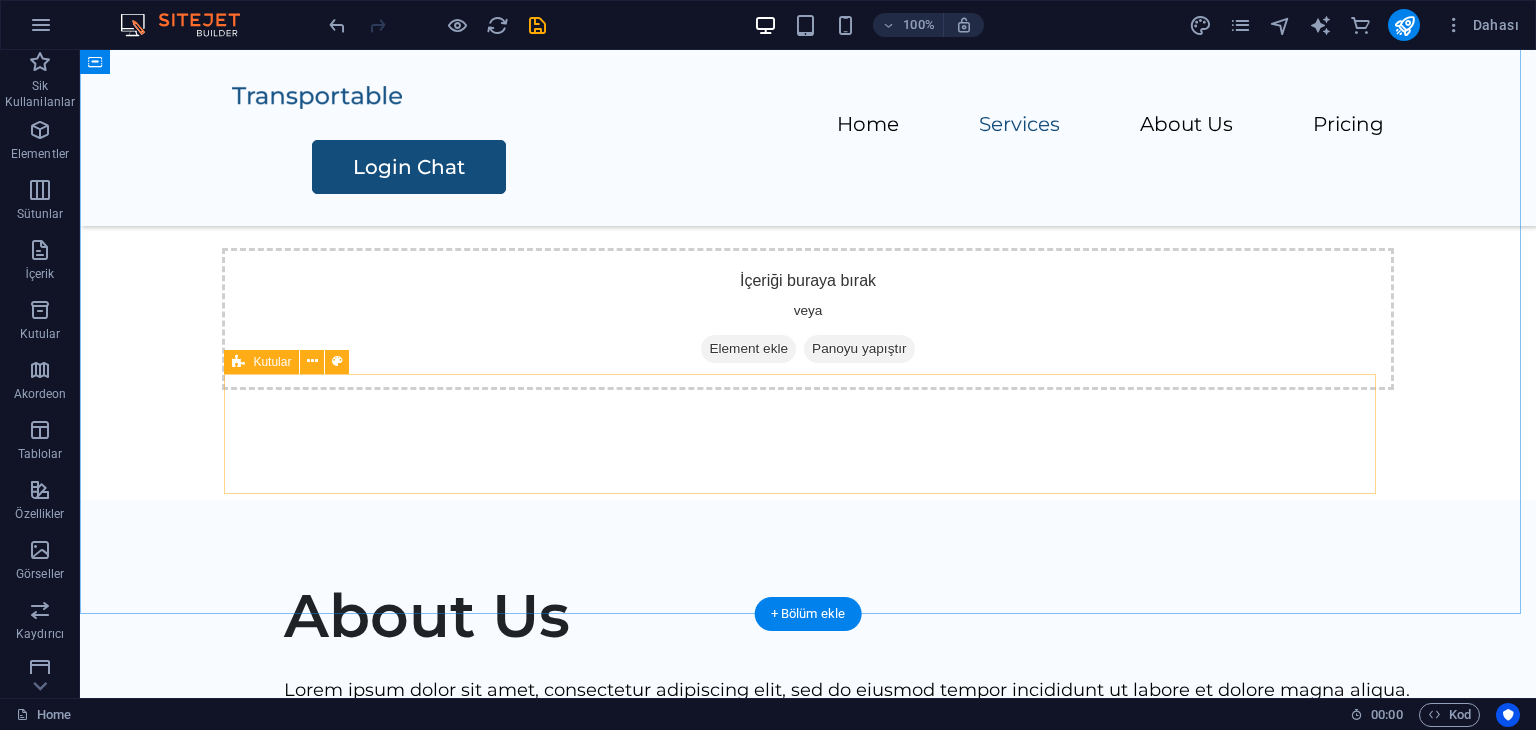 click on "İçeriği buraya bırak veya  Element ekle  Panoyu yapıştır" at bounding box center [808, 319] 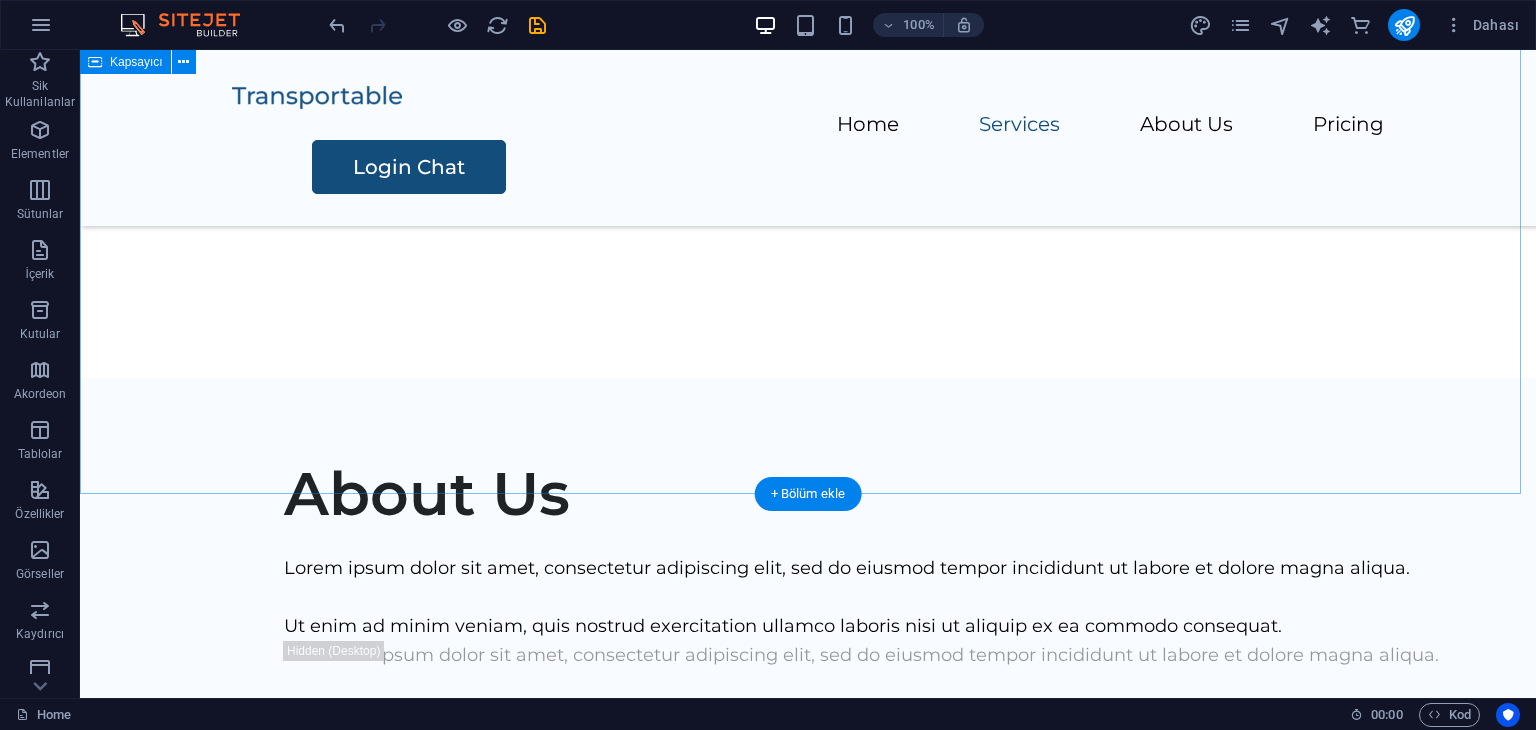 click on "India Chat Rooms Chat to friends in Delhi, Mumbai, Kolkata, Chennai, Gujarat, Punjab, Bangalore and all over India and world free. Chat about Indian current affairs, the popular Indian Movie Industry the Bollywood, Discuss latest on the Indian economy, finance, Indian Technology chat, Dating, food, Indian Education or Employment issues with other Indians at home abroad." at bounding box center [808, 147] 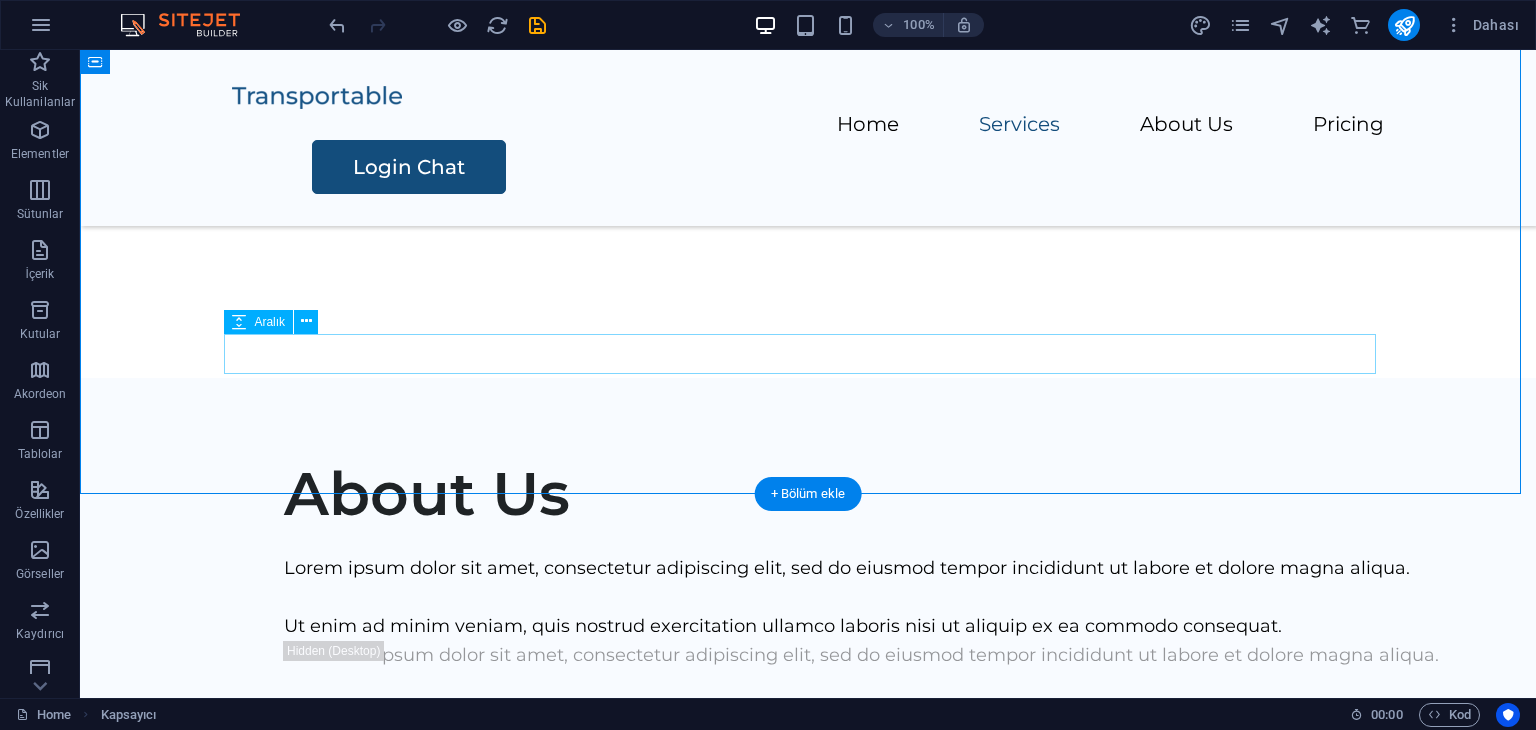 click at bounding box center (808, 238) 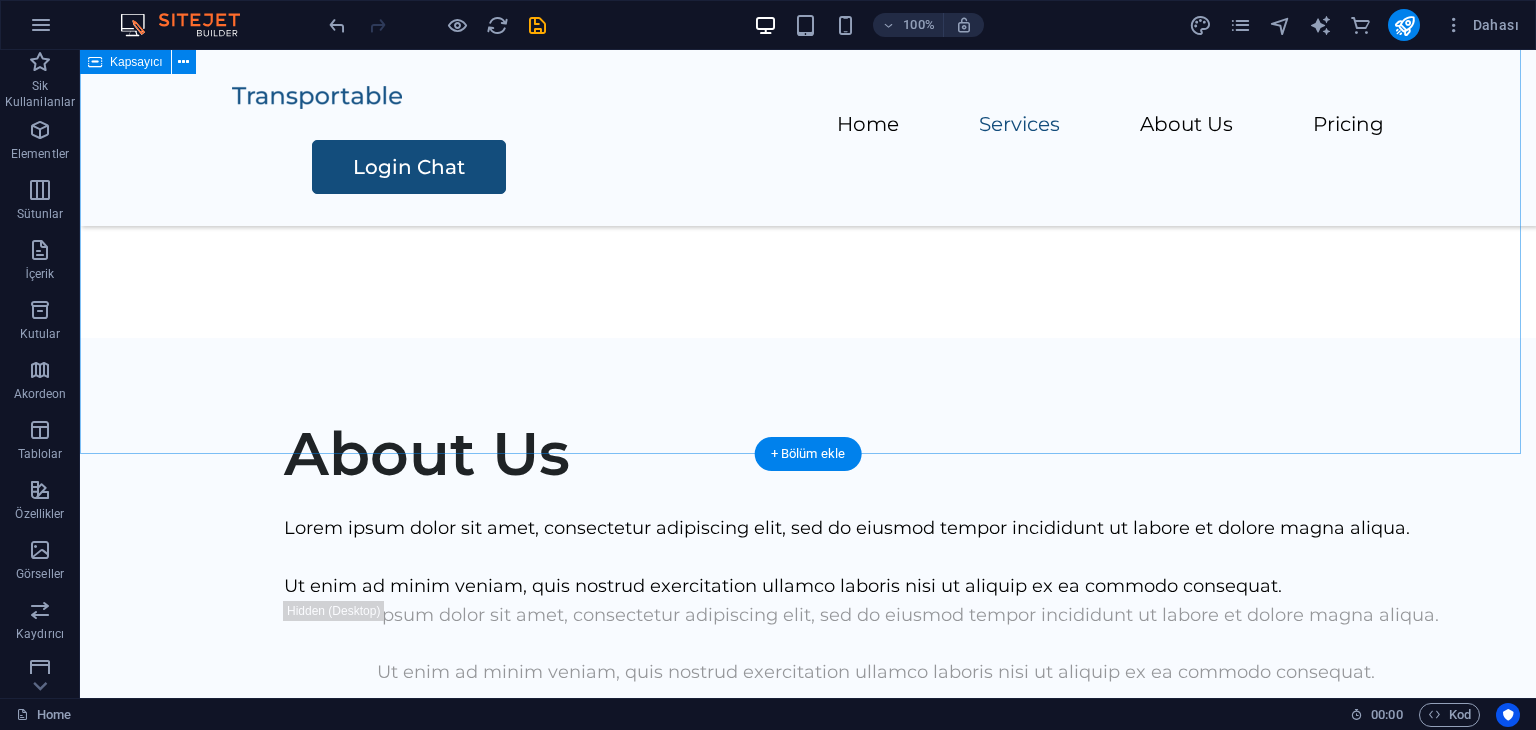 click on "India Chat Rooms Chat to friends in Delhi, Mumbai, Kolkata, Chennai, Gujarat, Punjab, Bangalore and all over India and world free. Chat about Indian current affairs, the popular Indian Movie Industry the Bollywood, Discuss latest on the Indian economy, finance, Indian Technology chat, Dating, food, Indian Education or Employment issues with other Indians at home abroad." at bounding box center (808, 127) 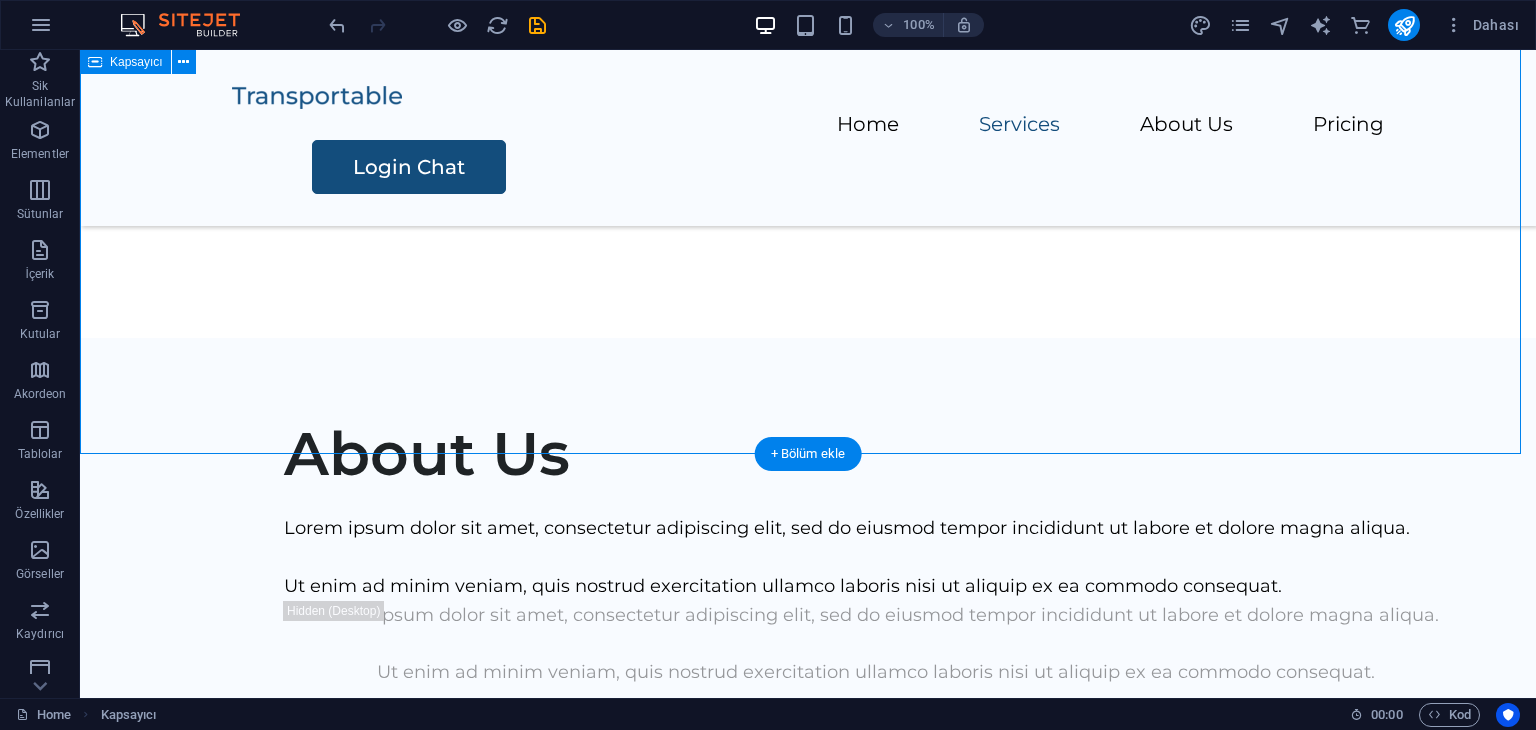 click on "India Chat Rooms Chat to friends in Delhi, Mumbai, Kolkata, Chennai, Gujarat, Punjab, Bangalore and all over India and world free. Chat about Indian current affairs, the popular Indian Movie Industry the Bollywood, Discuss latest on the Indian economy, finance, Indian Technology chat, Dating, food, Indian Education or Employment issues with other Indians at home abroad." at bounding box center [808, 127] 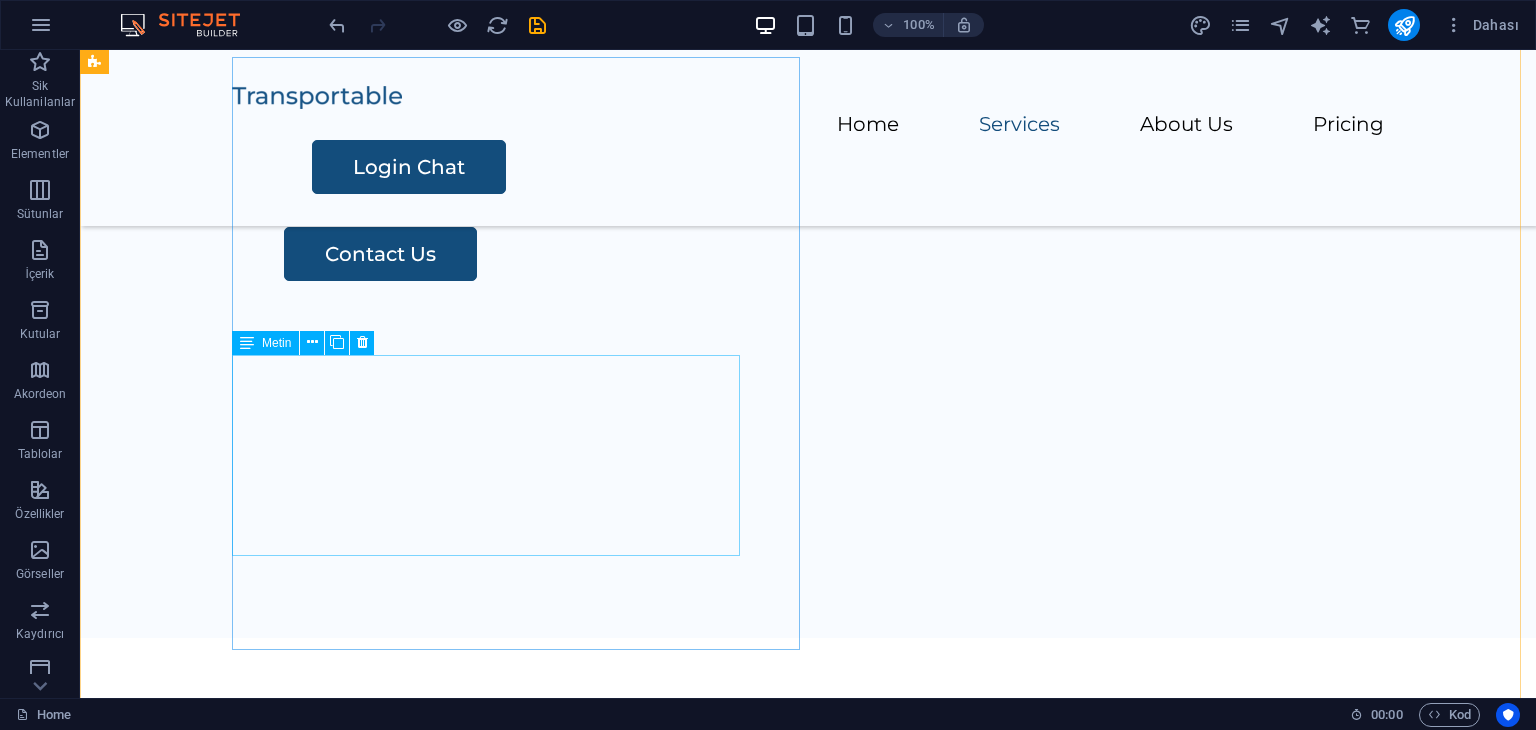 scroll, scrollTop: 1100, scrollLeft: 0, axis: vertical 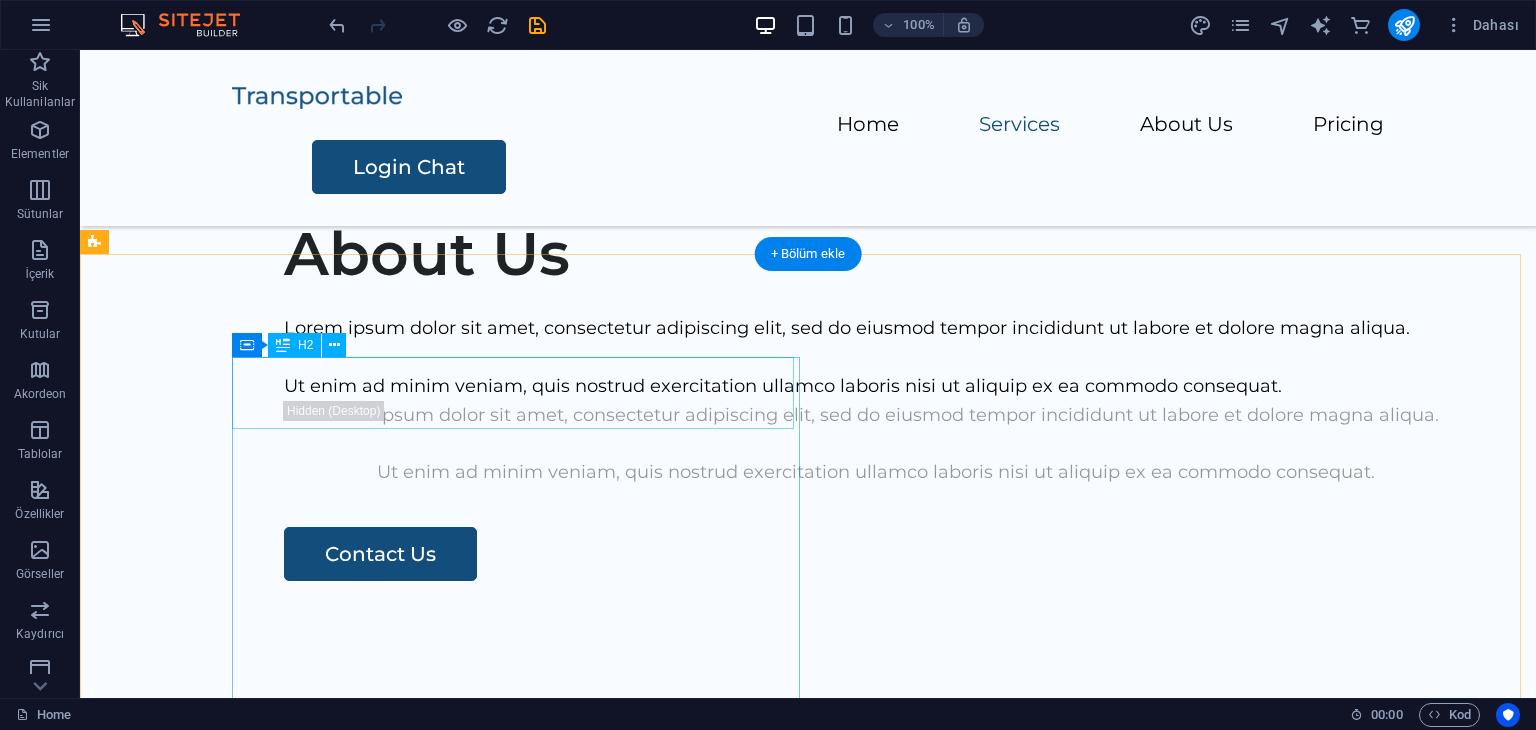 click on "About Us" at bounding box center [876, 254] 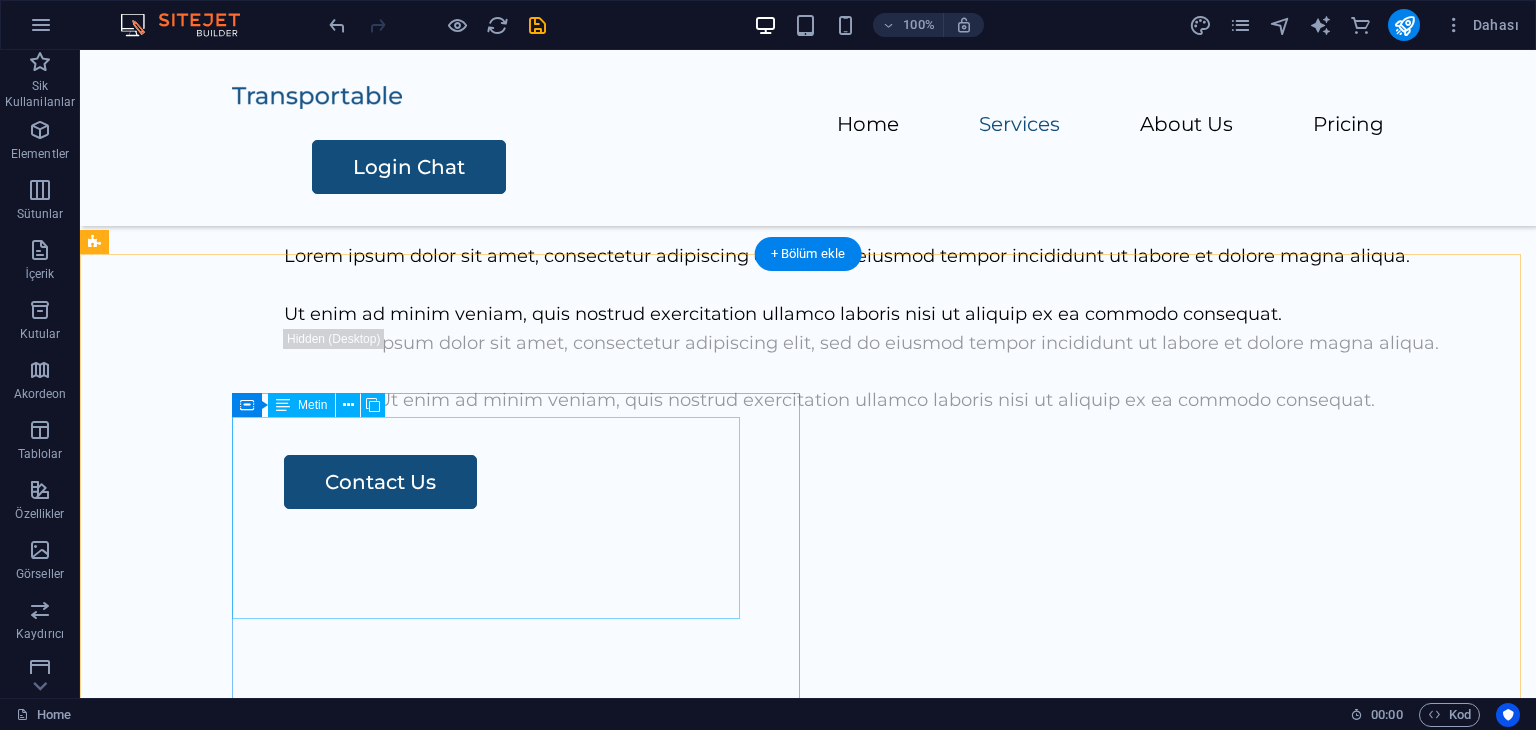 click on "Lorem ipsum dolor sit amet, consectetur adipiscing elit, sed do eiusmod tempor incididunt ut labore et dolore magna aliqua. Ut enim ad minim veniam, quis nostrud exercitation ullamco laboris nisi ut aliquip ex ea commodo consequat." at bounding box center (876, 285) 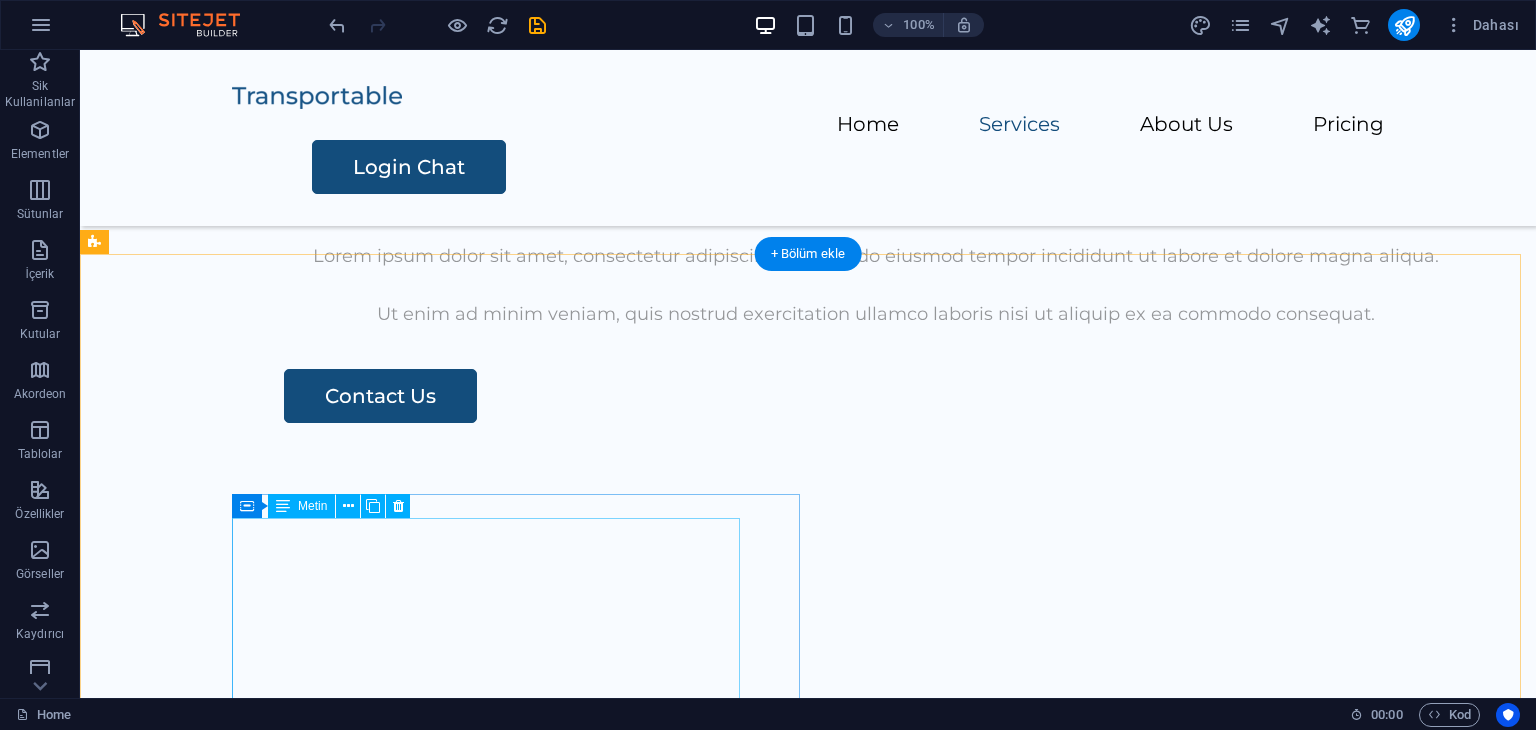 click on "Lorem ipsum dolor sit amet, consectetur adipiscing elit, sed do eiusmod tempor incididunt ut labore et dolore magna aliqua. Ut enim ad minim veniam, quis nostrud exercitation ullamco laboris nisi ut aliquip ex ea commodo consequat." at bounding box center (876, 285) 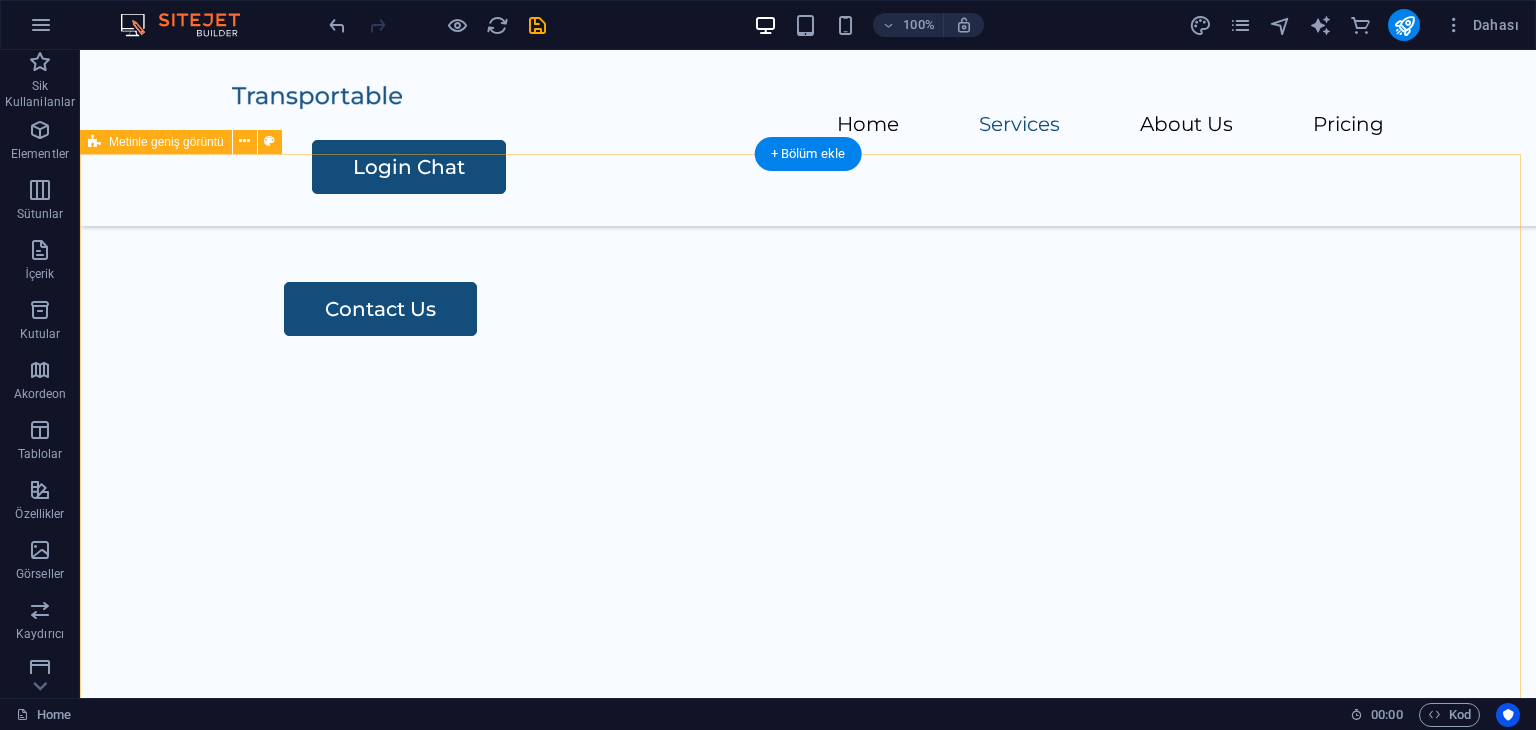 scroll, scrollTop: 1300, scrollLeft: 0, axis: vertical 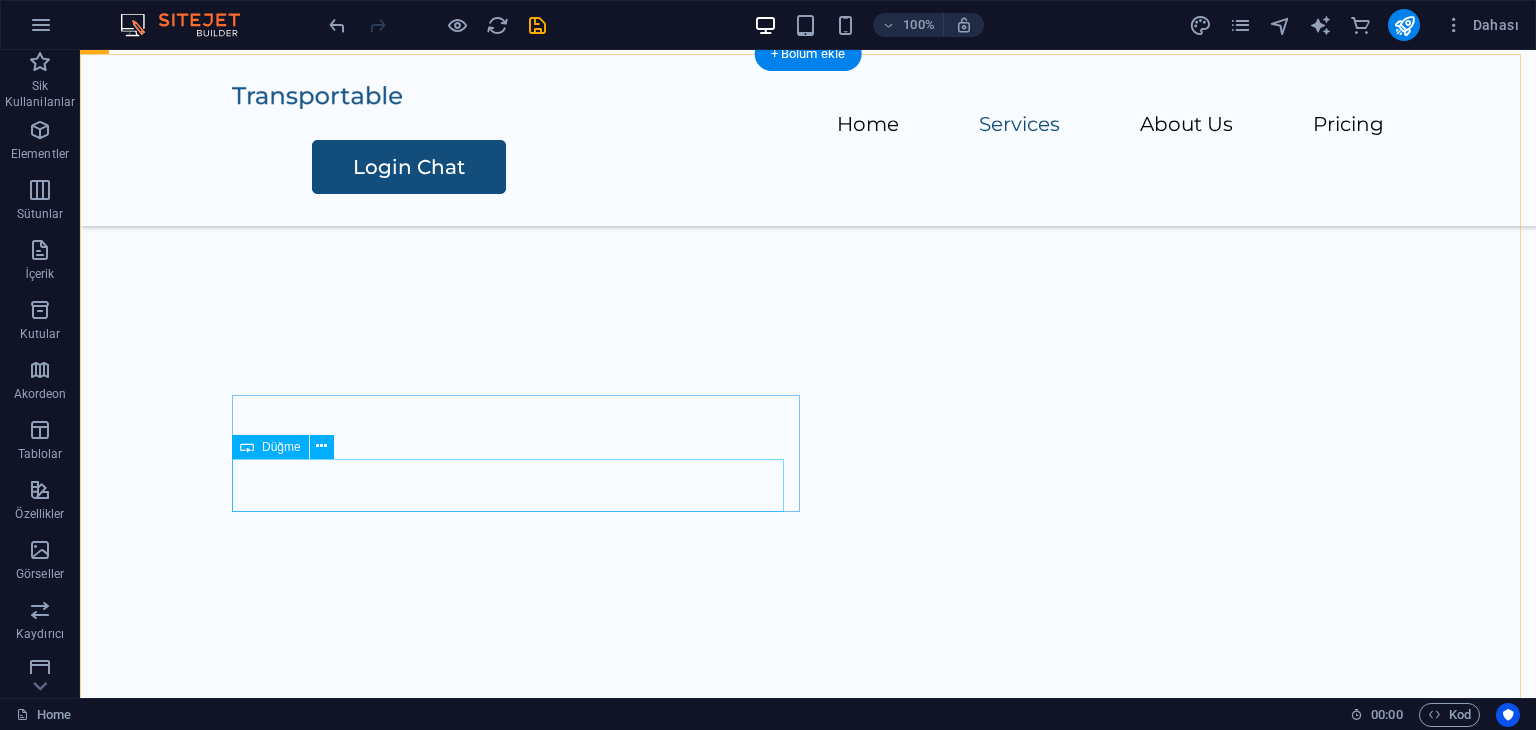 drag, startPoint x: 368, startPoint y: 472, endPoint x: 382, endPoint y: 461, distance: 17.804493 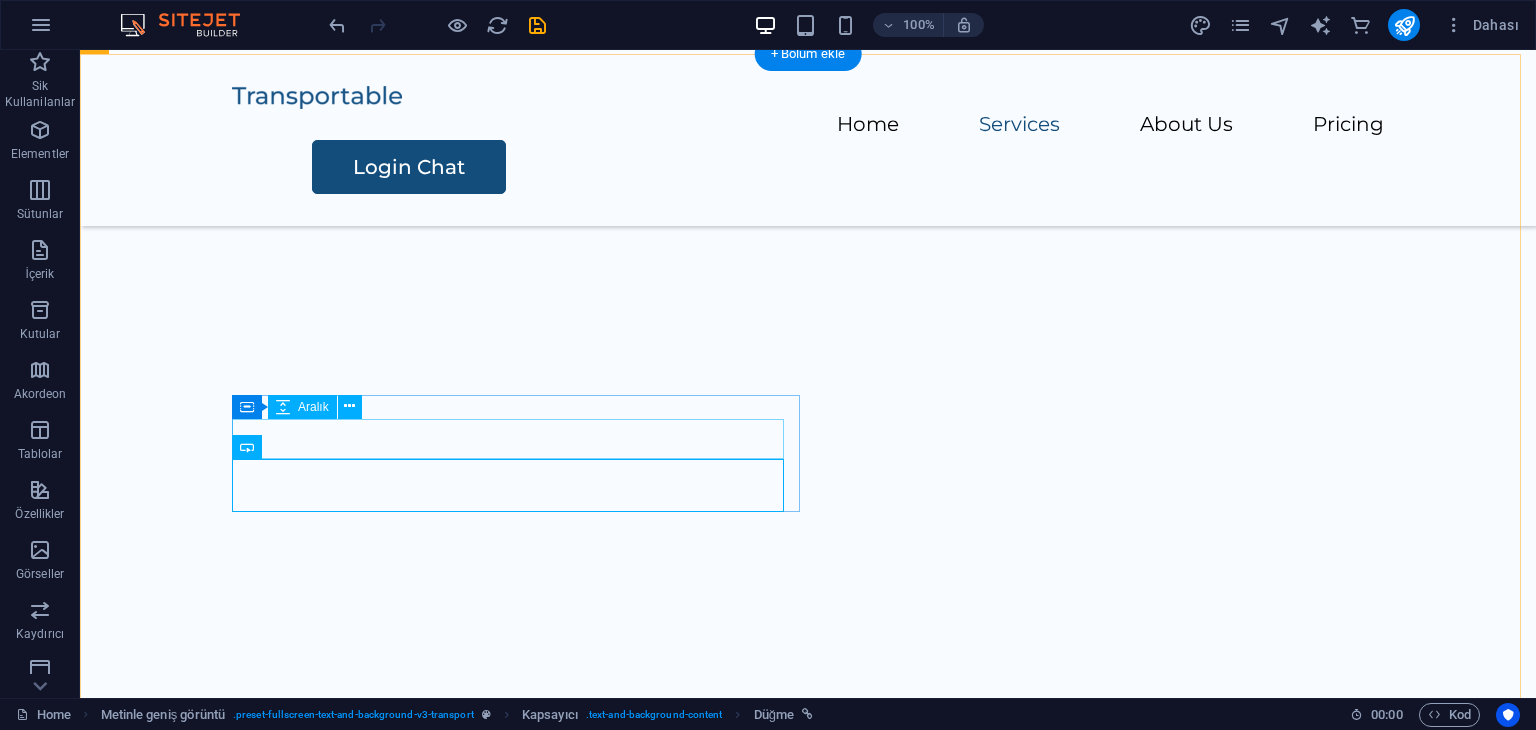 click at bounding box center [876, 62] 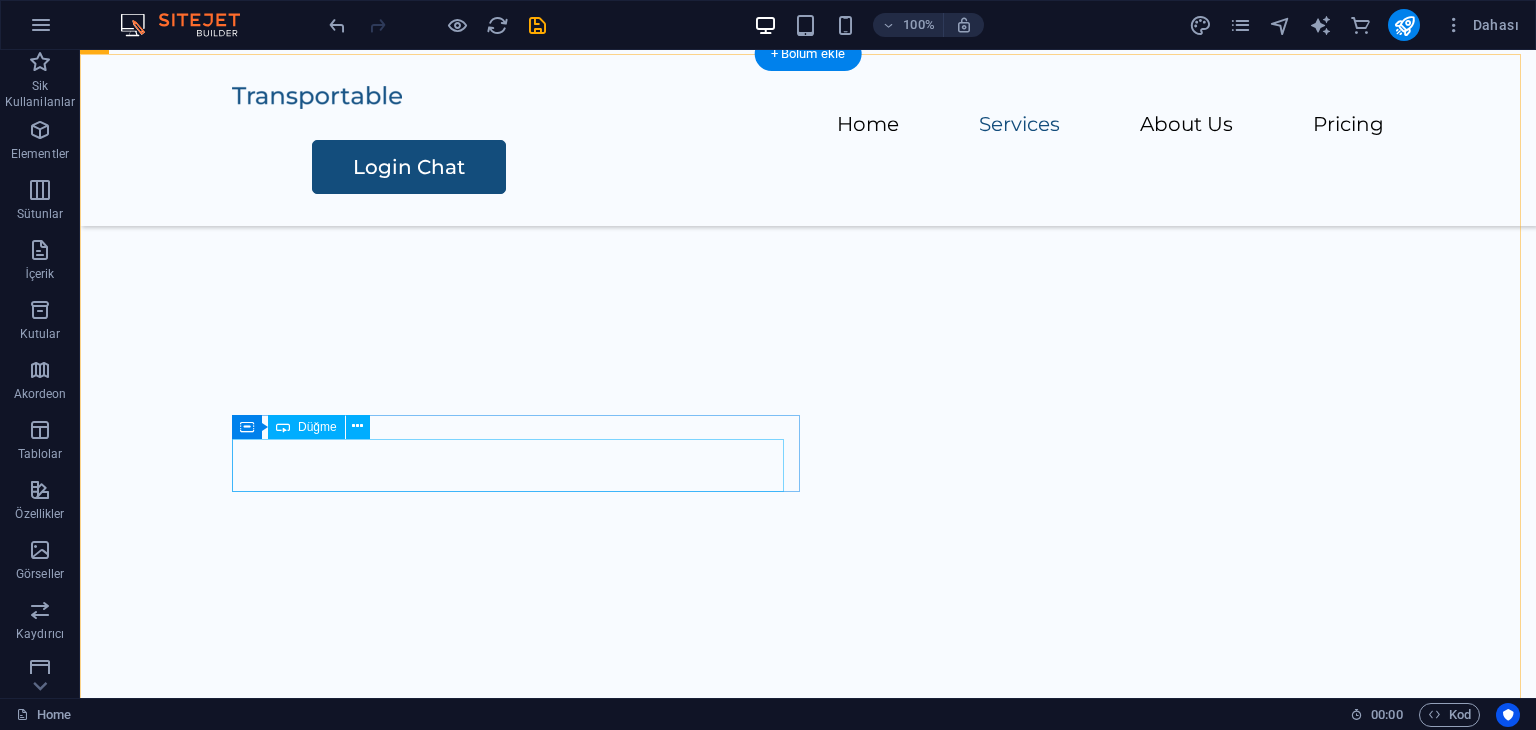 click on "Contact Us" at bounding box center [876, 69] 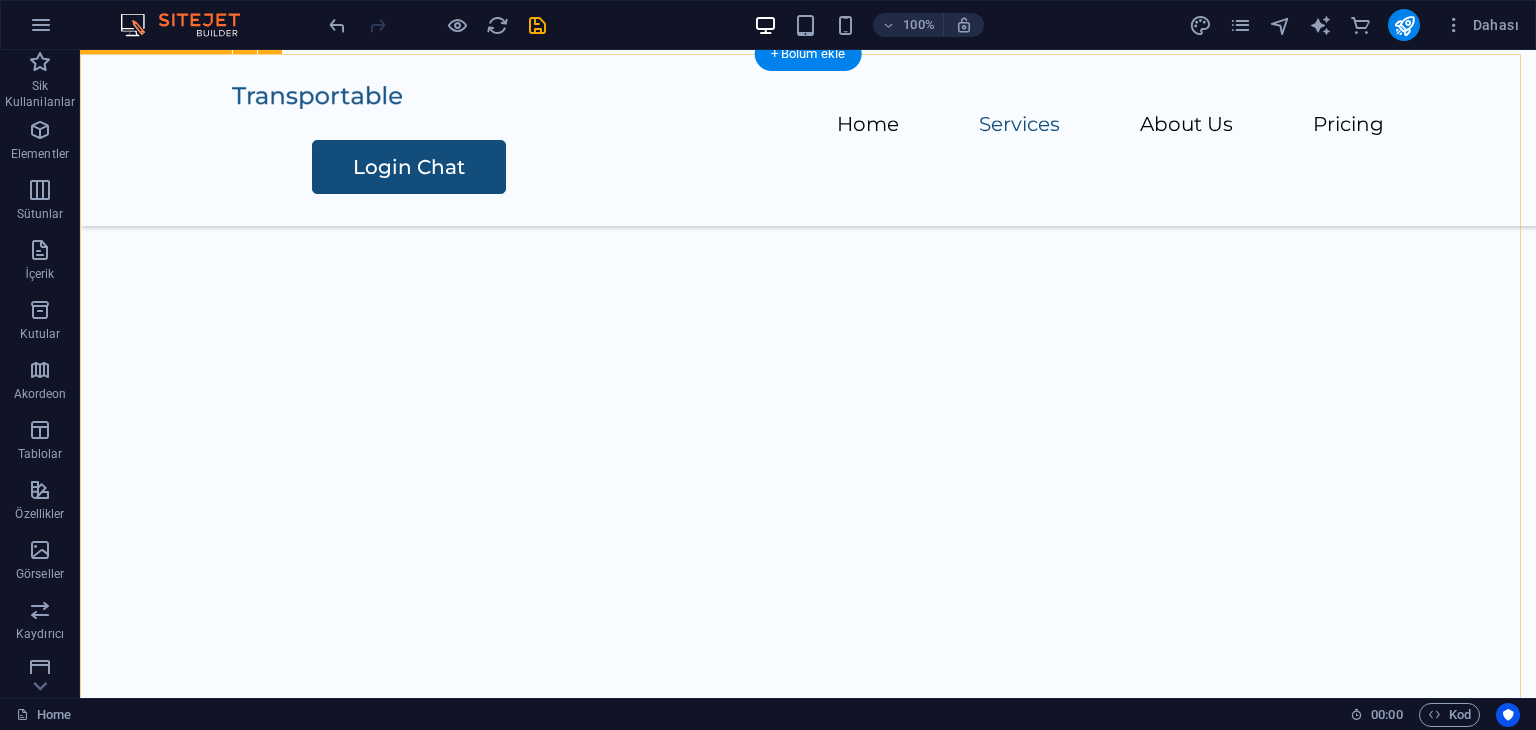 drag, startPoint x: 472, startPoint y: 392, endPoint x: 524, endPoint y: 405, distance: 53.600372 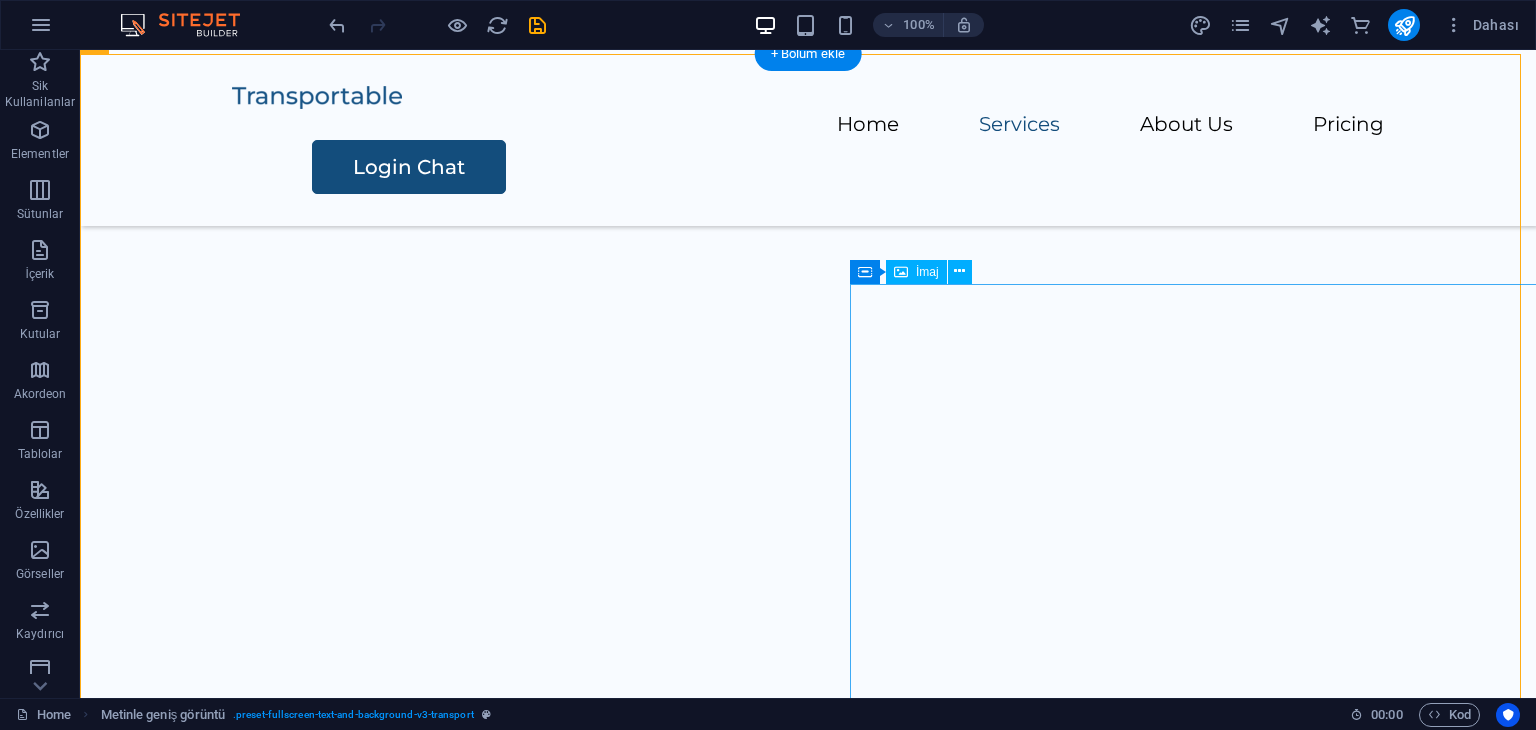 click at bounding box center [1247, -887] 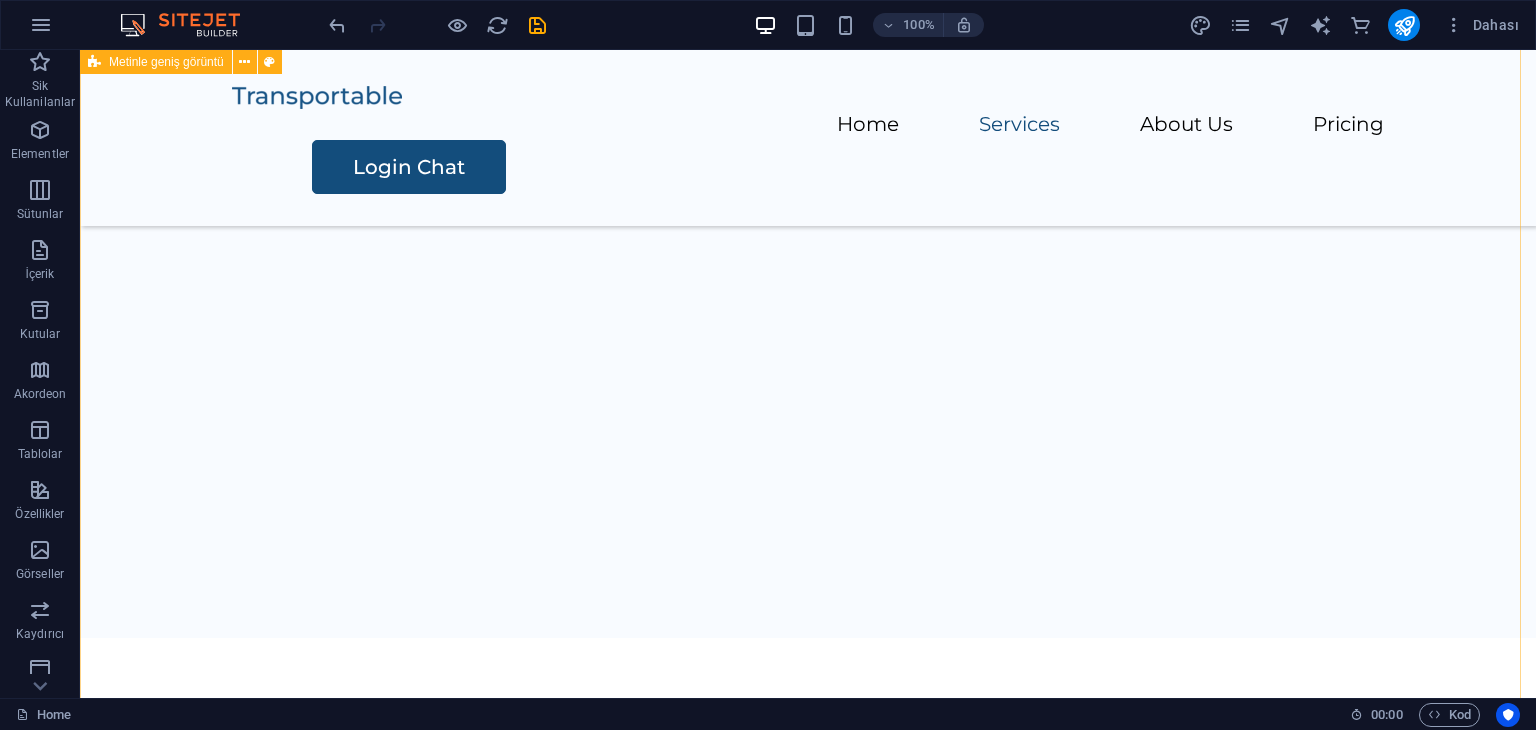 scroll, scrollTop: 1700, scrollLeft: 0, axis: vertical 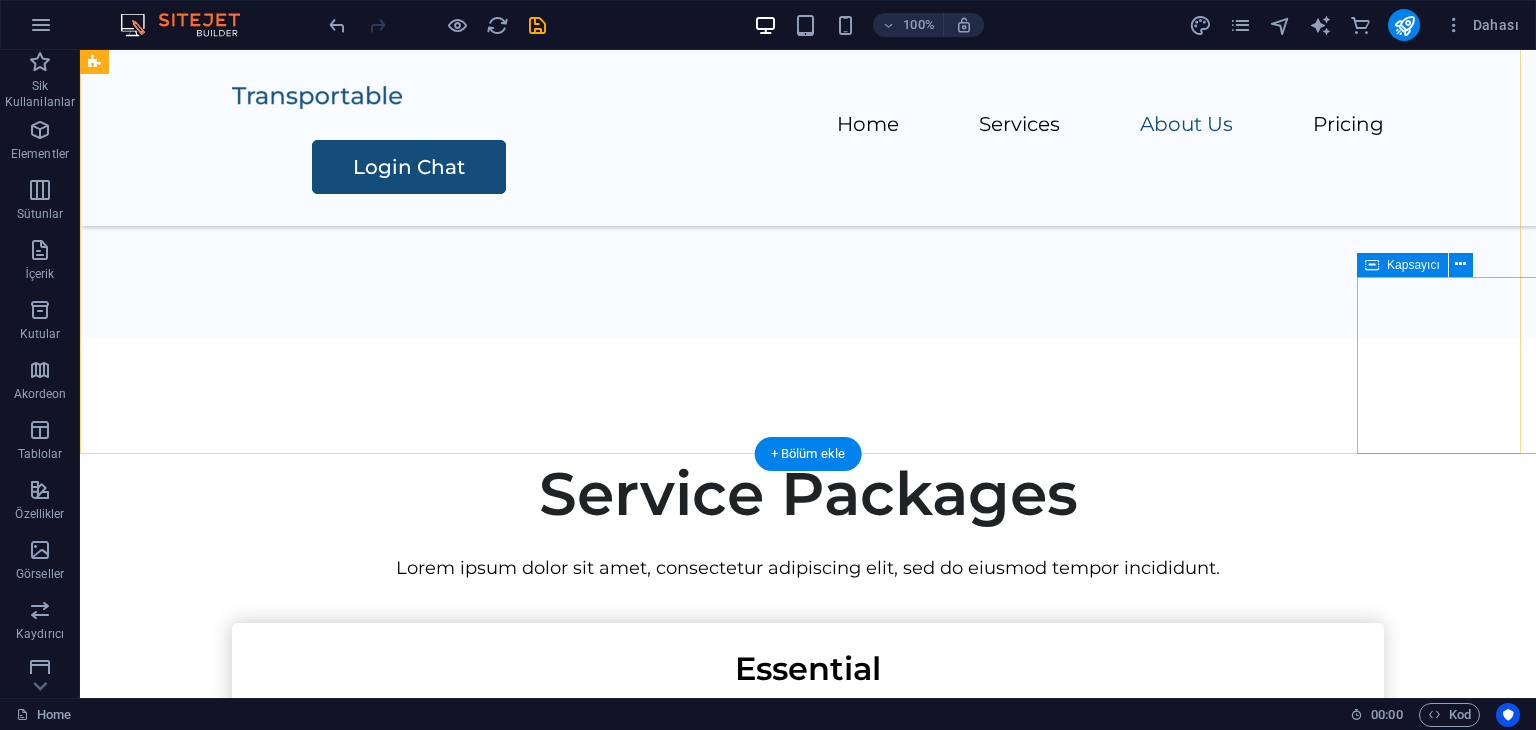 click on "İçeriği buraya bırak veya  Element ekle  Panoyu yapıştır" at bounding box center [1516, -1091] 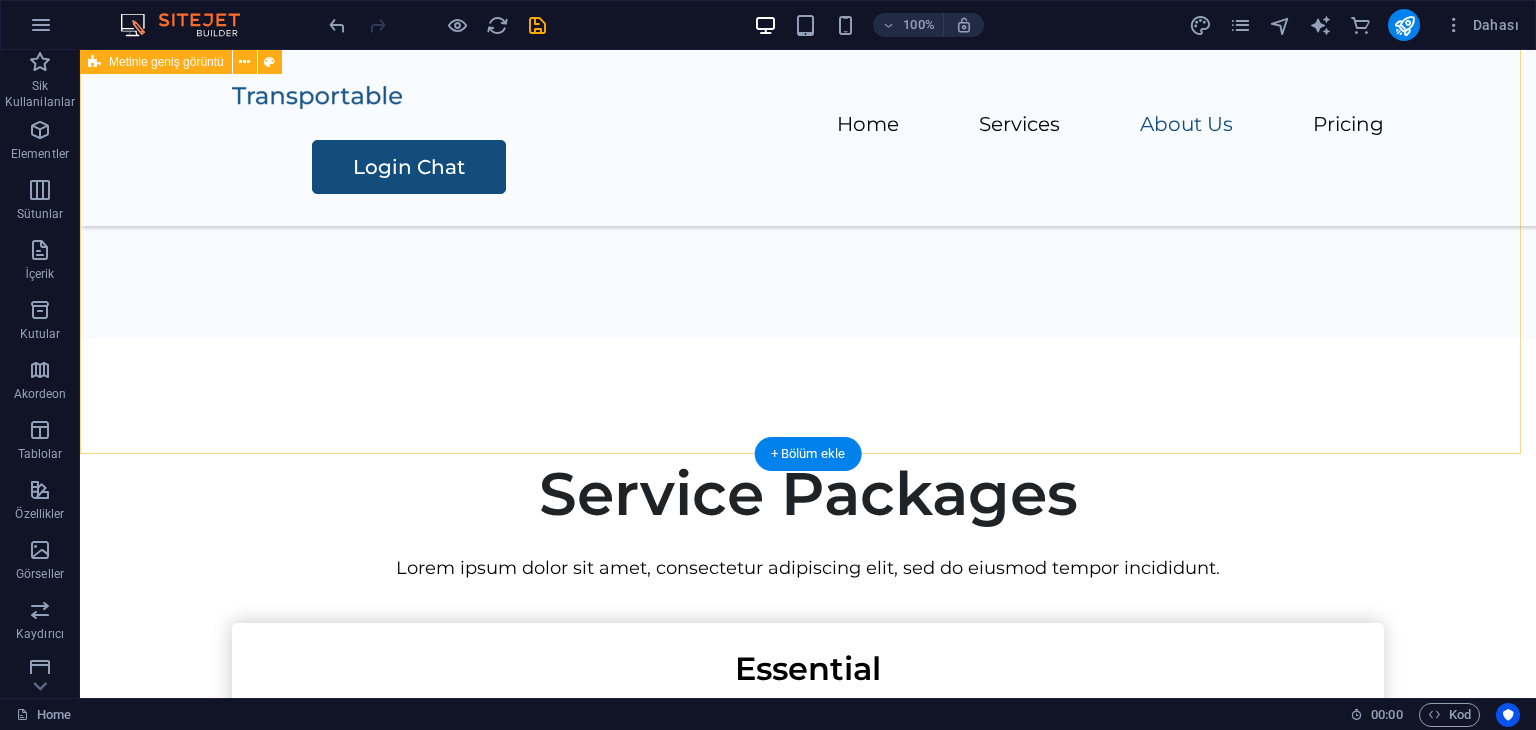 click at bounding box center (808, -62) 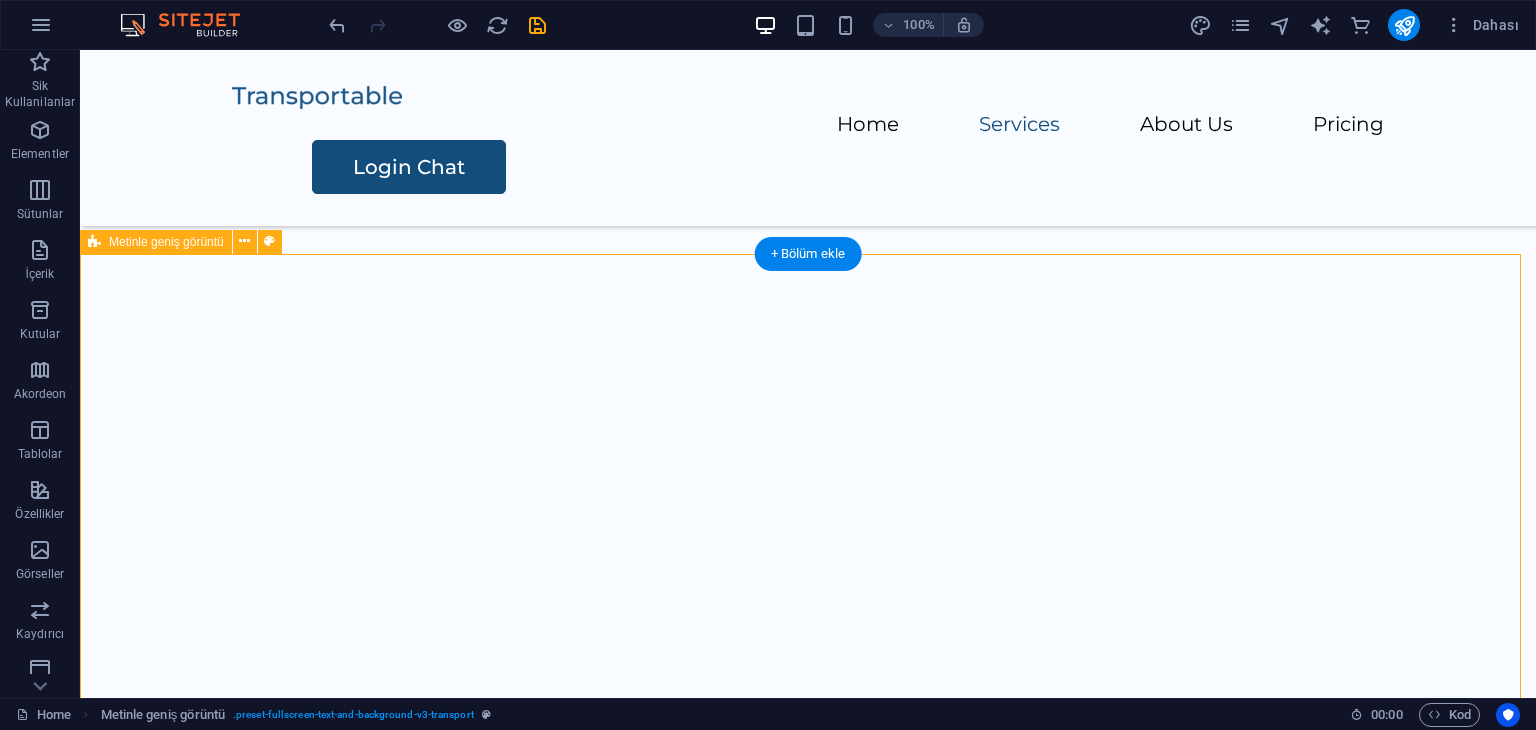 scroll, scrollTop: 1600, scrollLeft: 0, axis: vertical 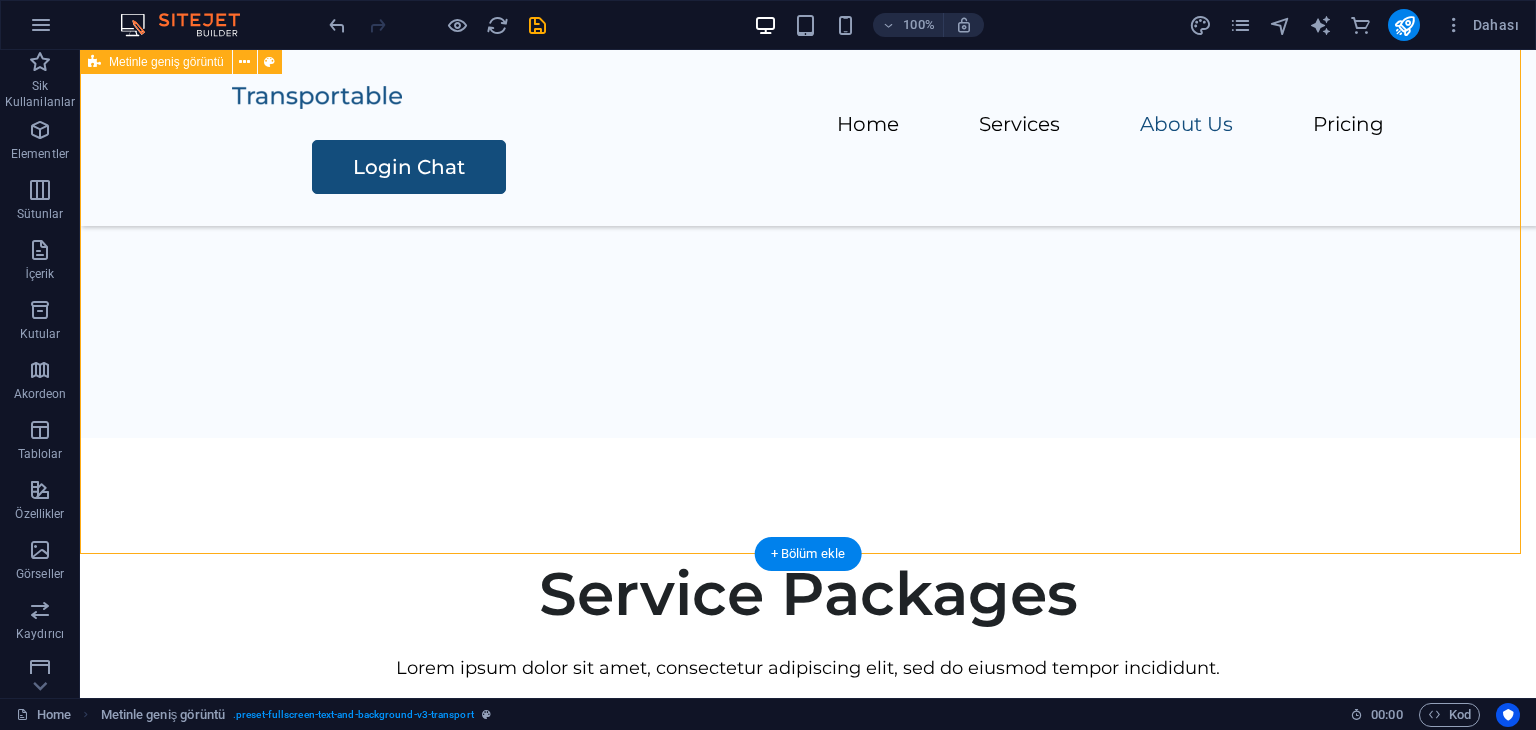 click at bounding box center [808, 38] 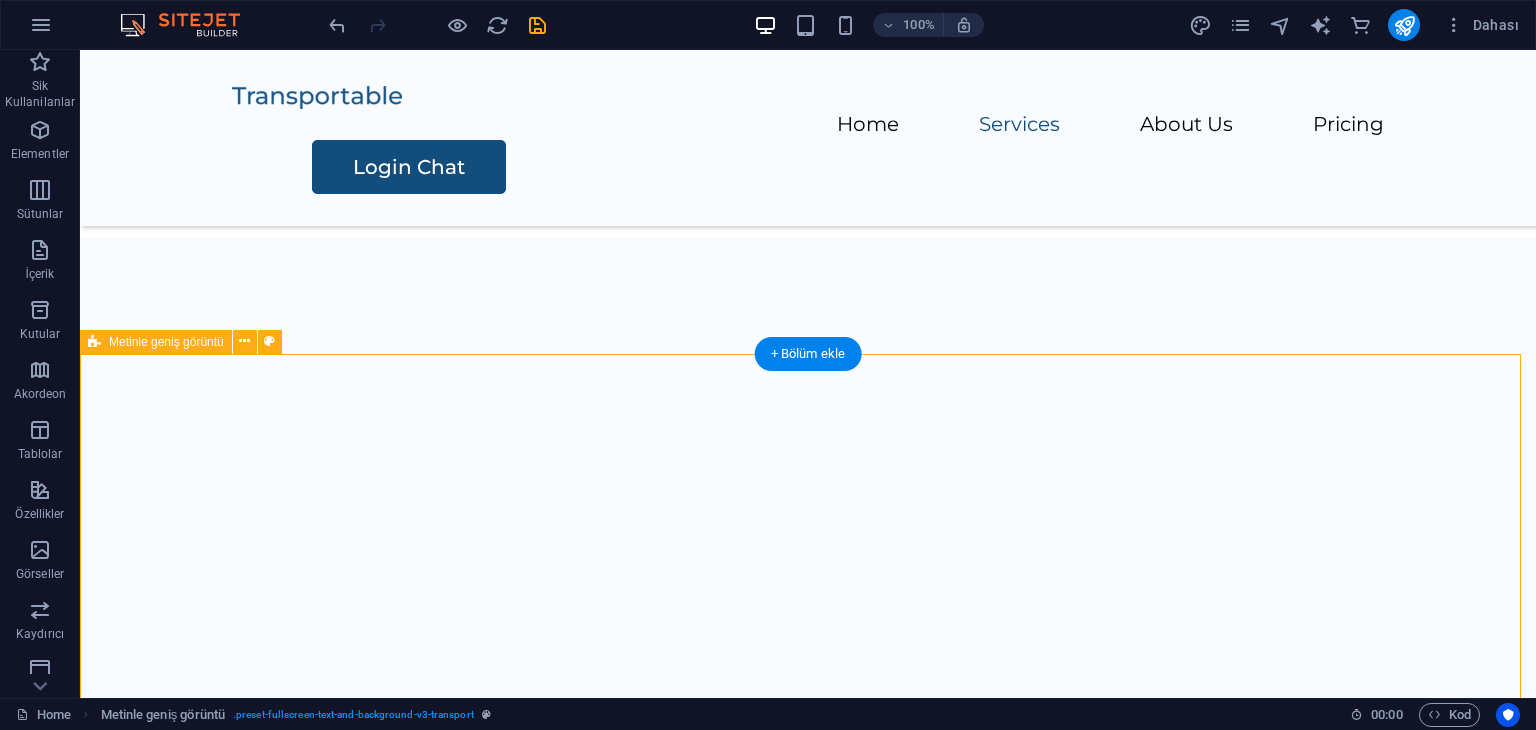 scroll, scrollTop: 1400, scrollLeft: 0, axis: vertical 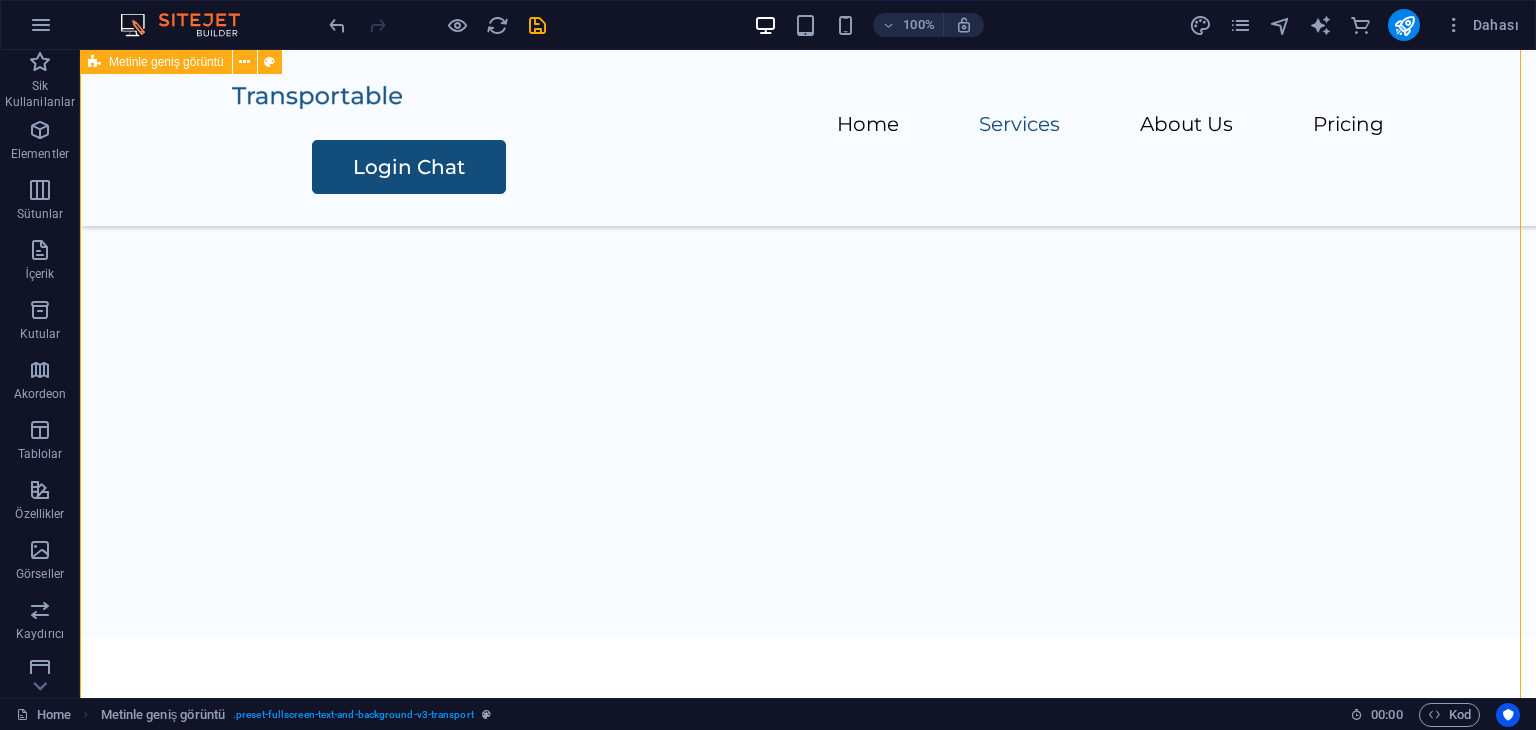 click at bounding box center [808, 238] 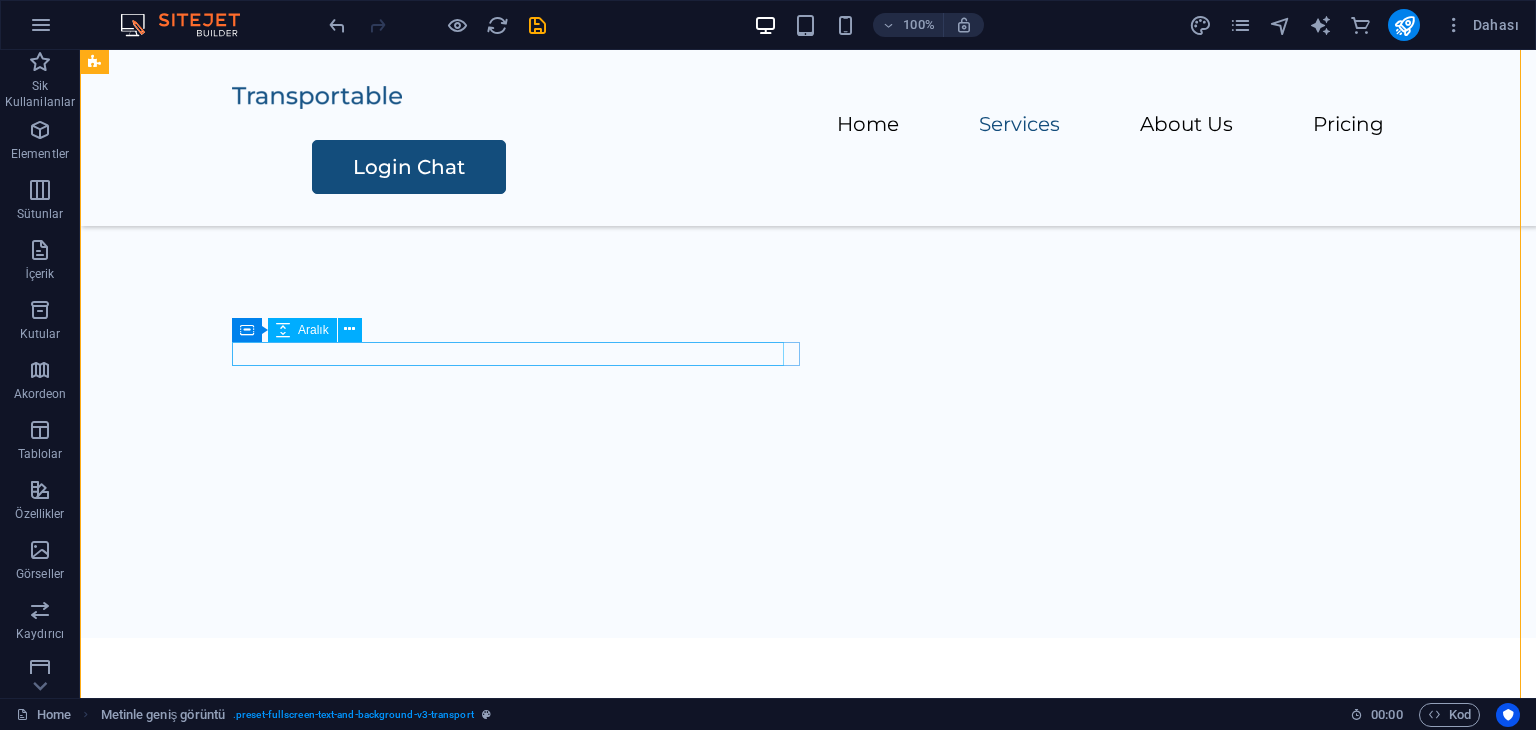 click at bounding box center (876, -70) 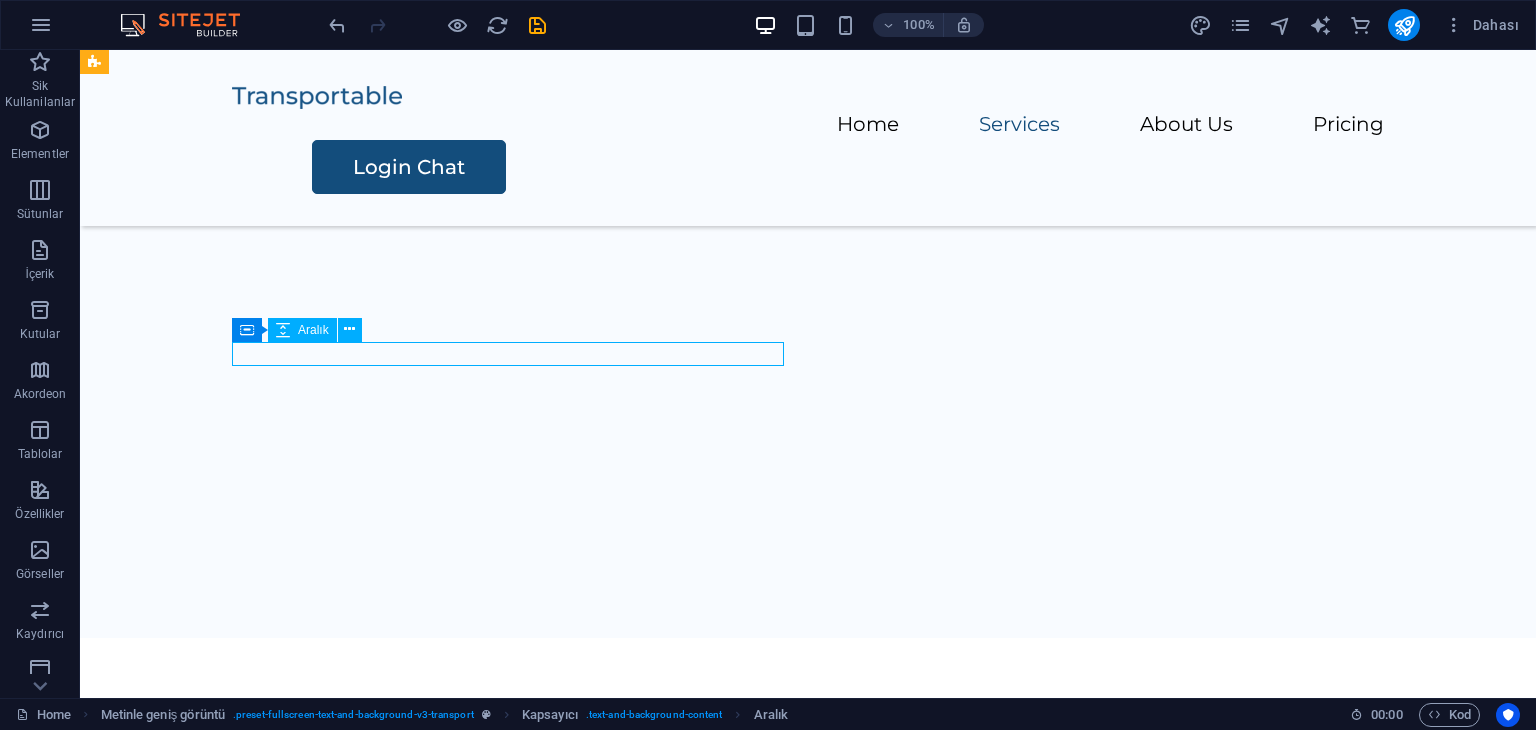 scroll, scrollTop: 1341, scrollLeft: 0, axis: vertical 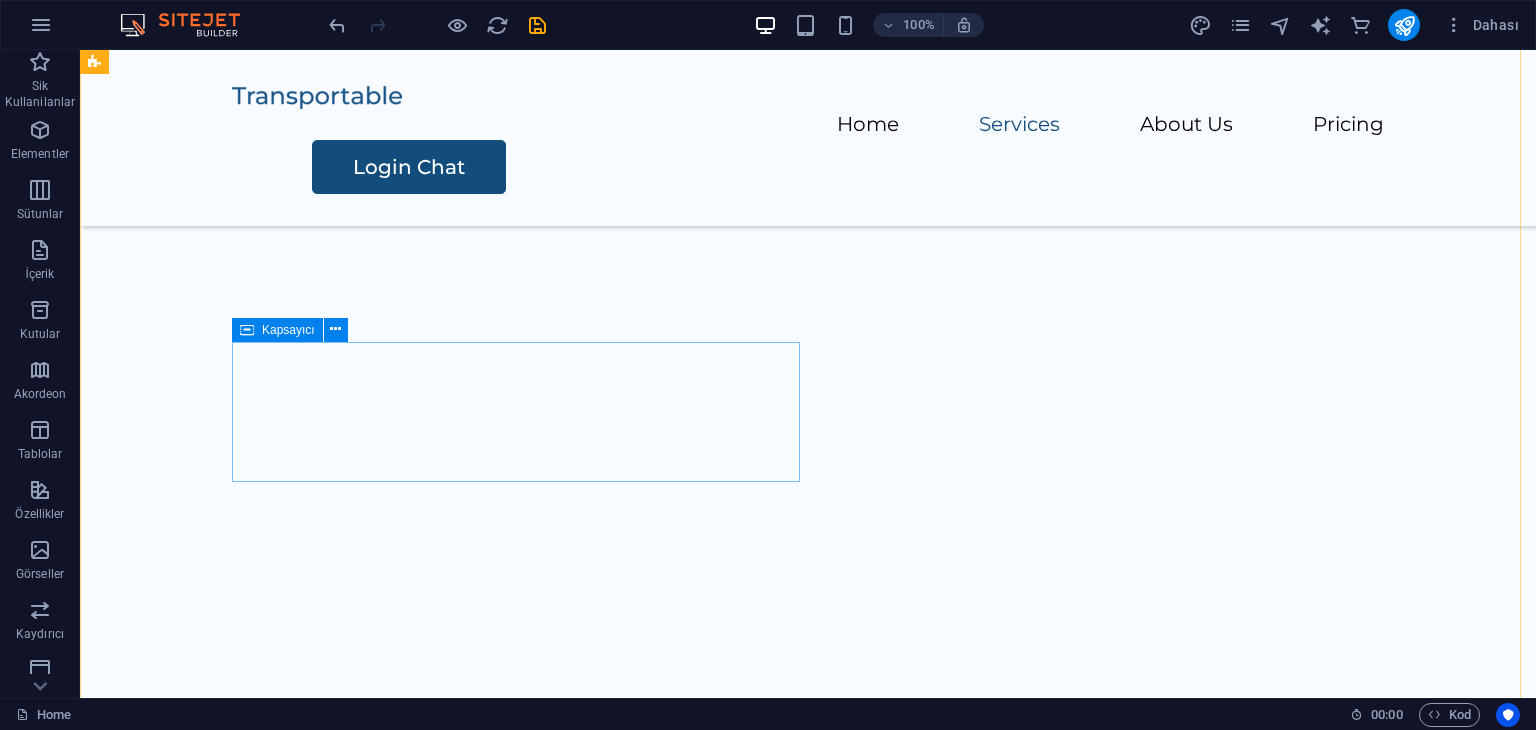 click on "İçeriği buraya bırak veya  Element ekle  Panoyu yapıştır" at bounding box center (876, 48) 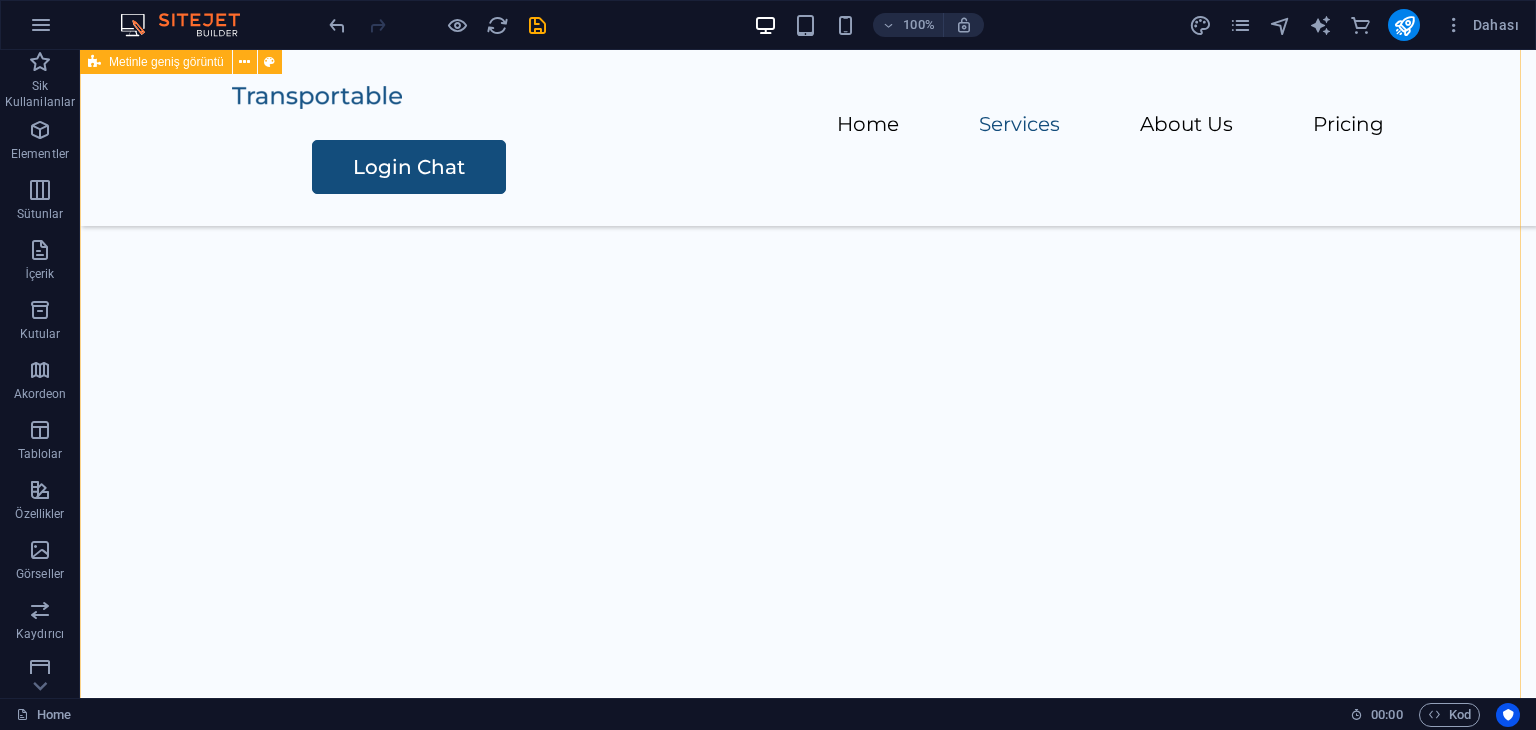 scroll, scrollTop: 1141, scrollLeft: 0, axis: vertical 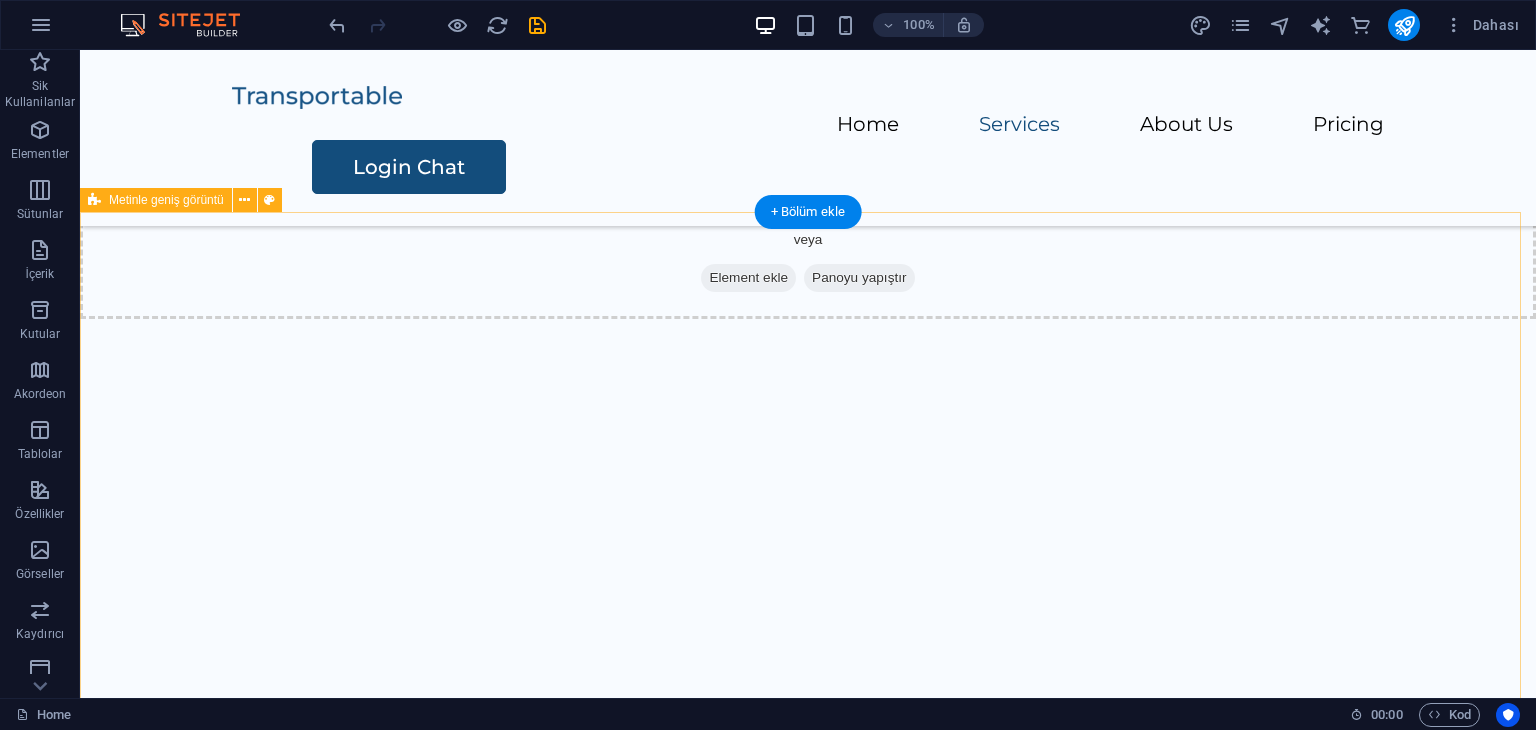 click on "İçeriği buraya bırak veya  Element ekle  Panoyu yapıştır" at bounding box center (808, 248) 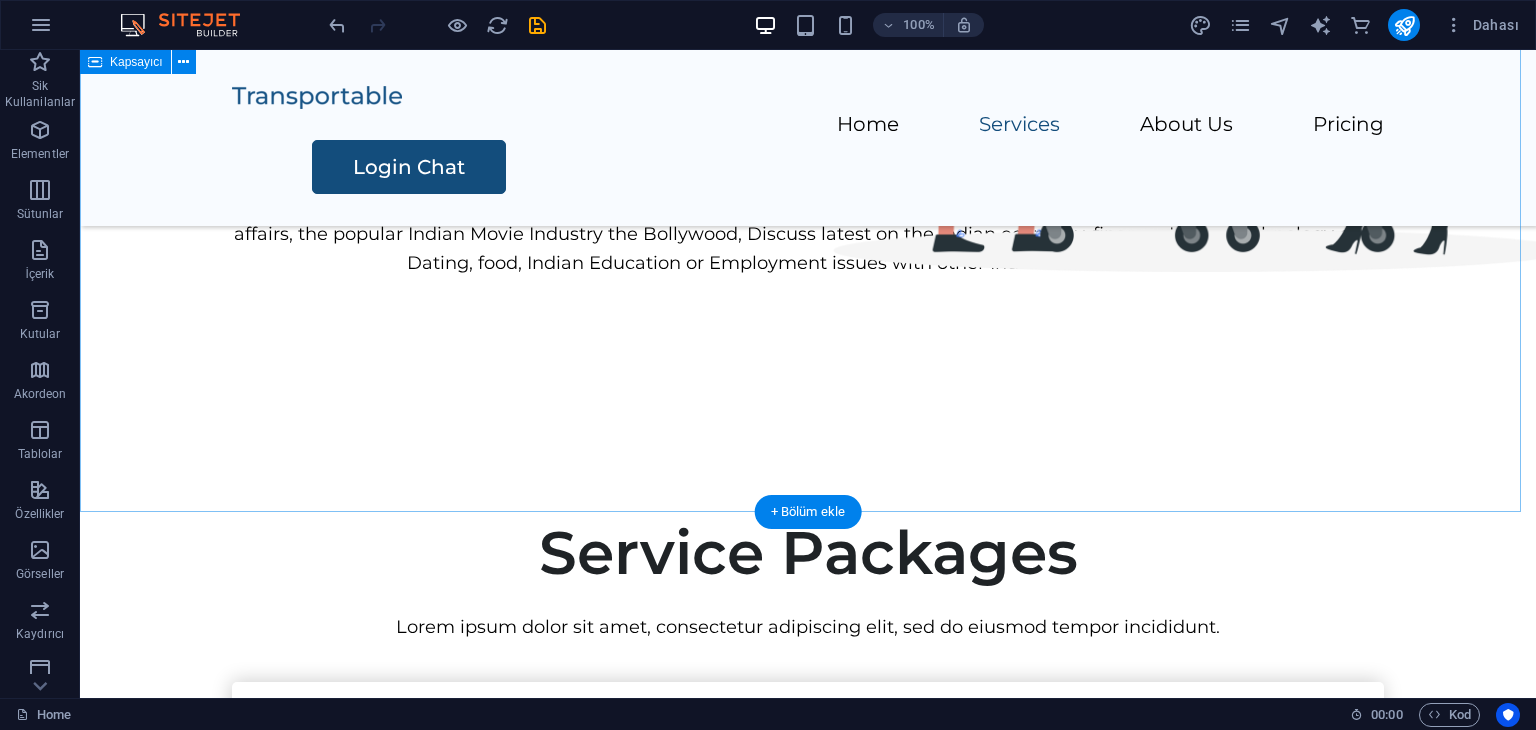 scroll, scrollTop: 1041, scrollLeft: 0, axis: vertical 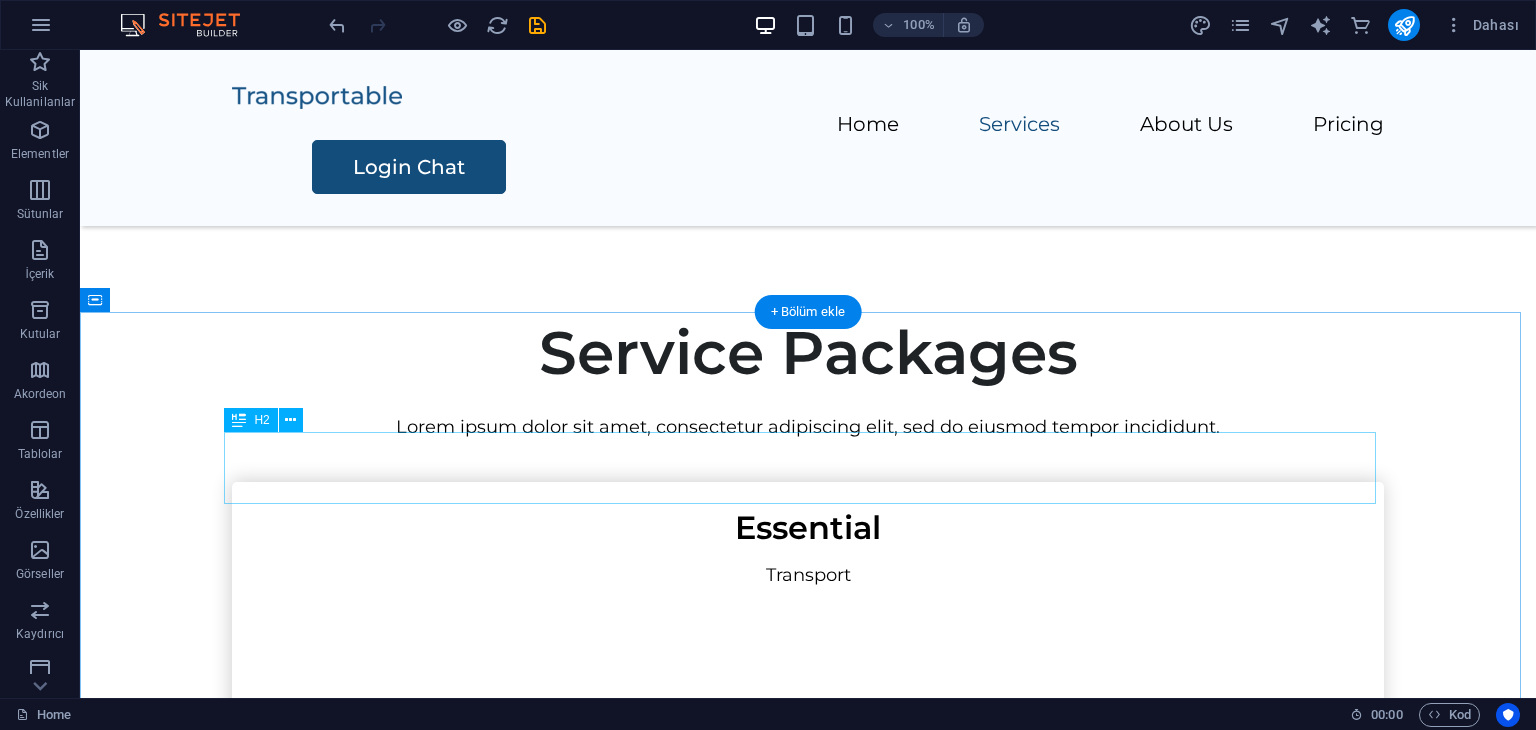 click on "Service Packages" at bounding box center (808, 353) 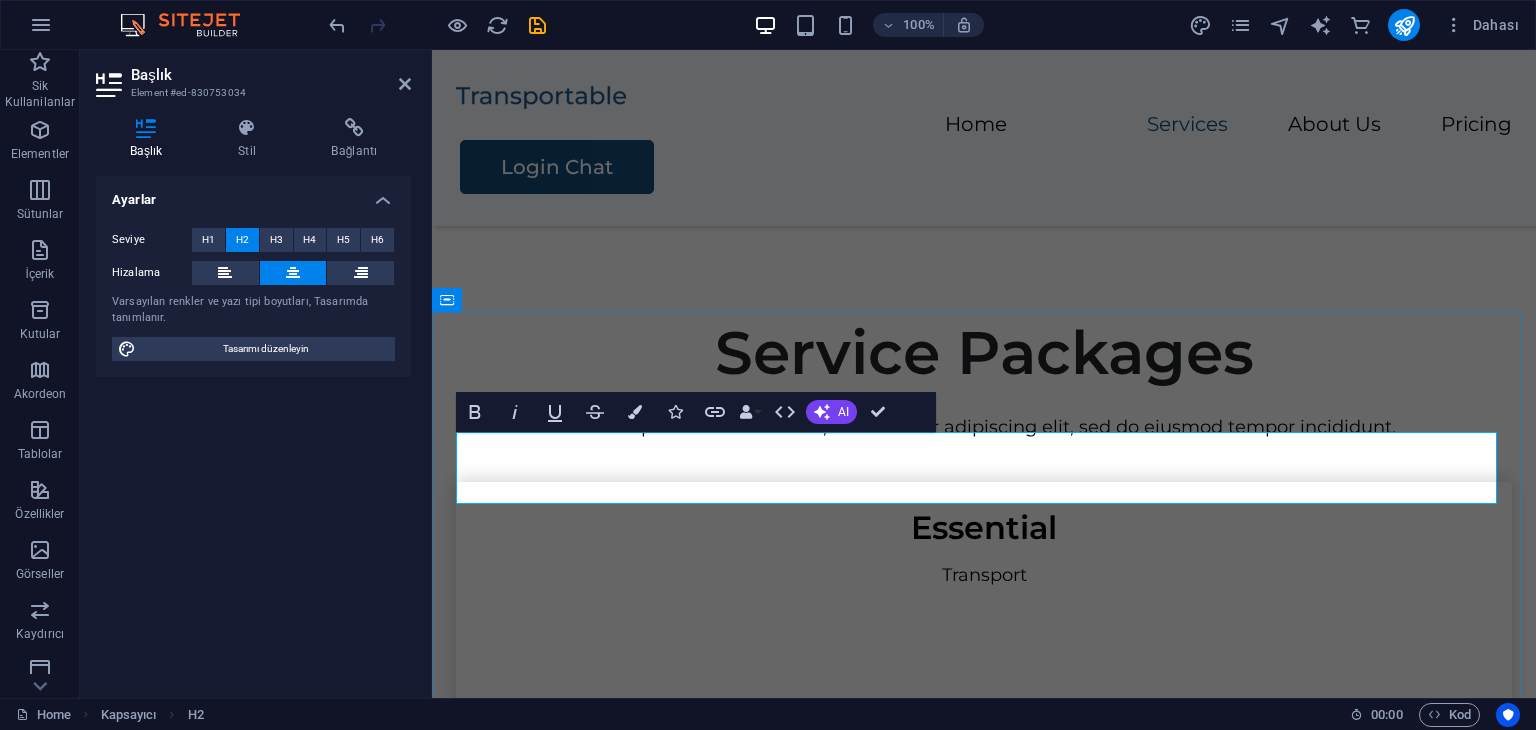 type 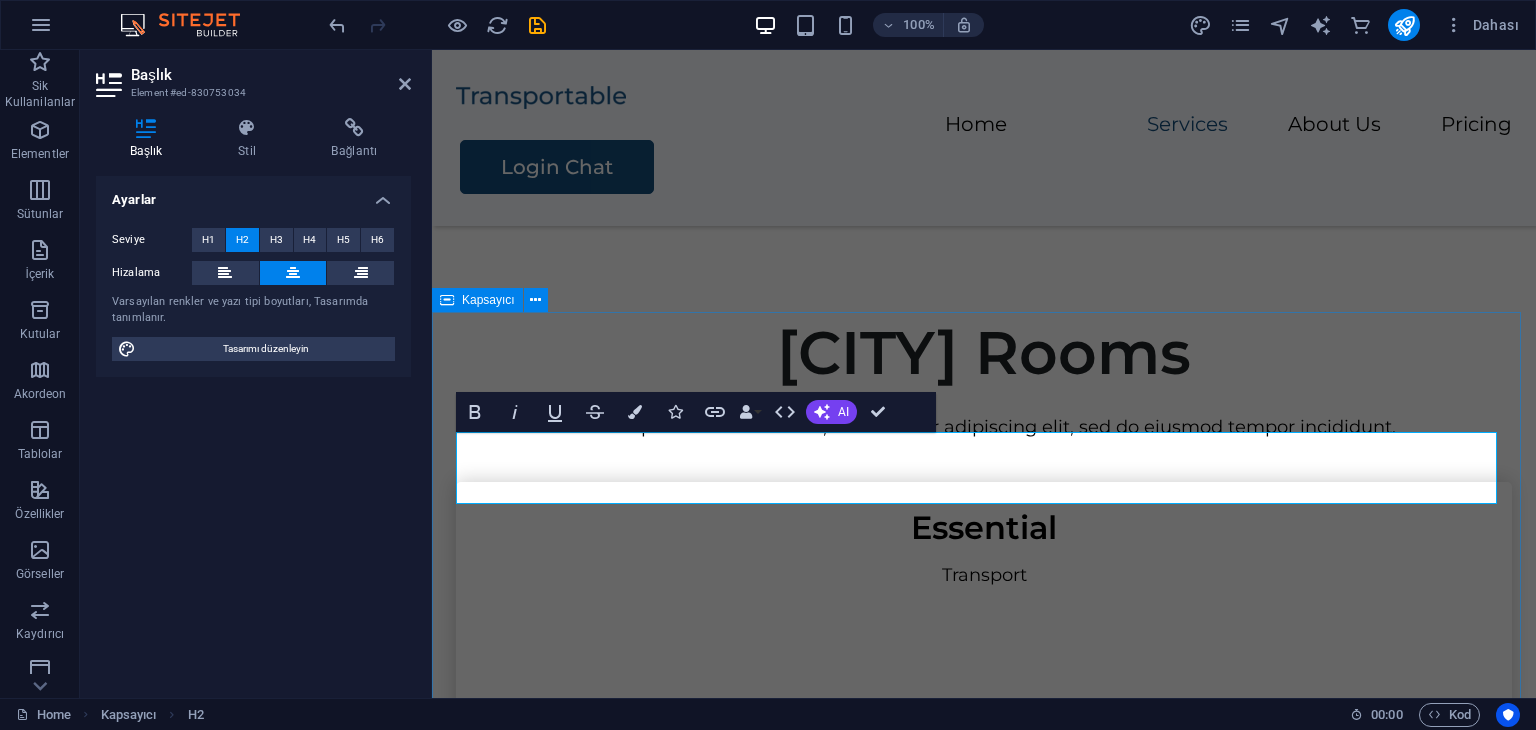 drag, startPoint x: 1097, startPoint y: 341, endPoint x: 1455, endPoint y: 341, distance: 358 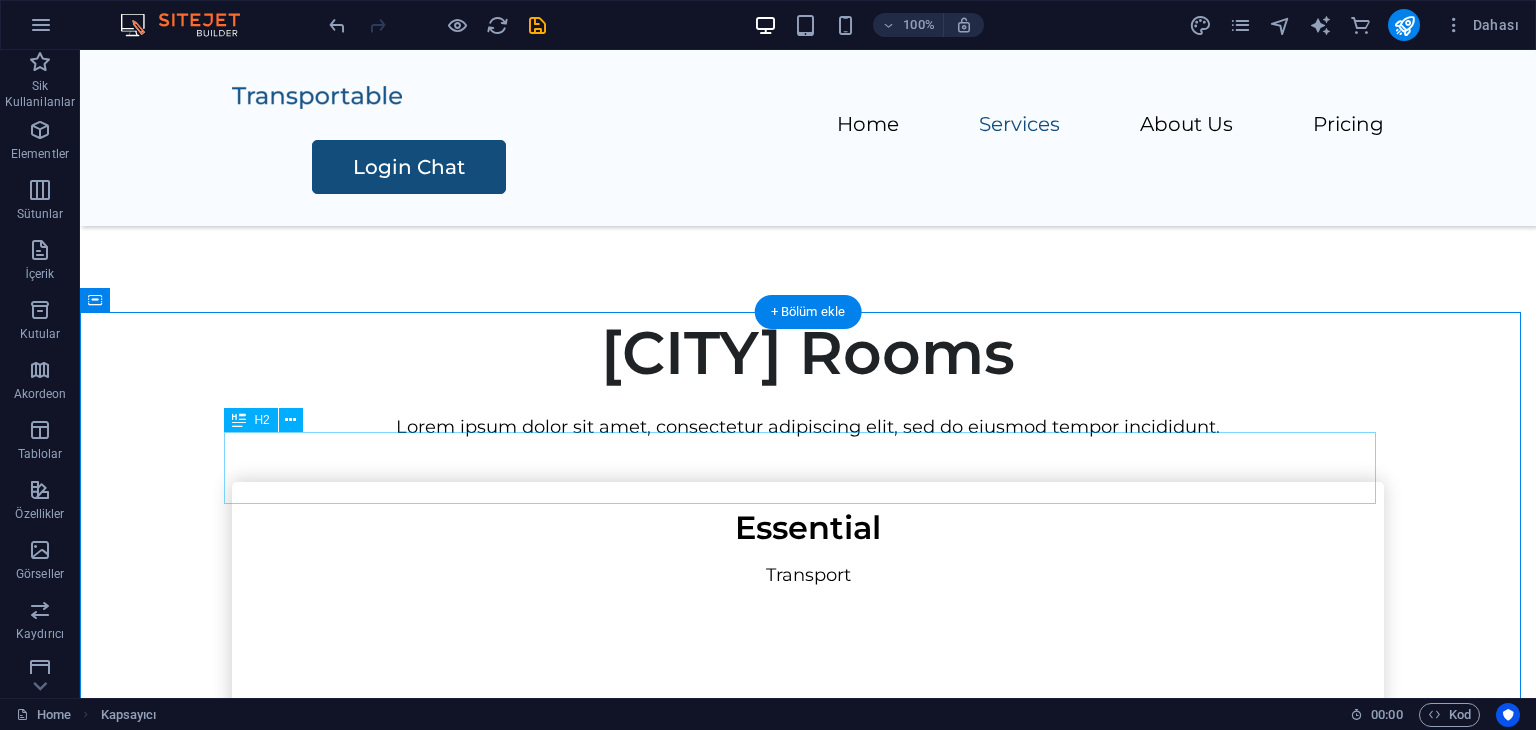 click on "India Rooms" at bounding box center [808, 353] 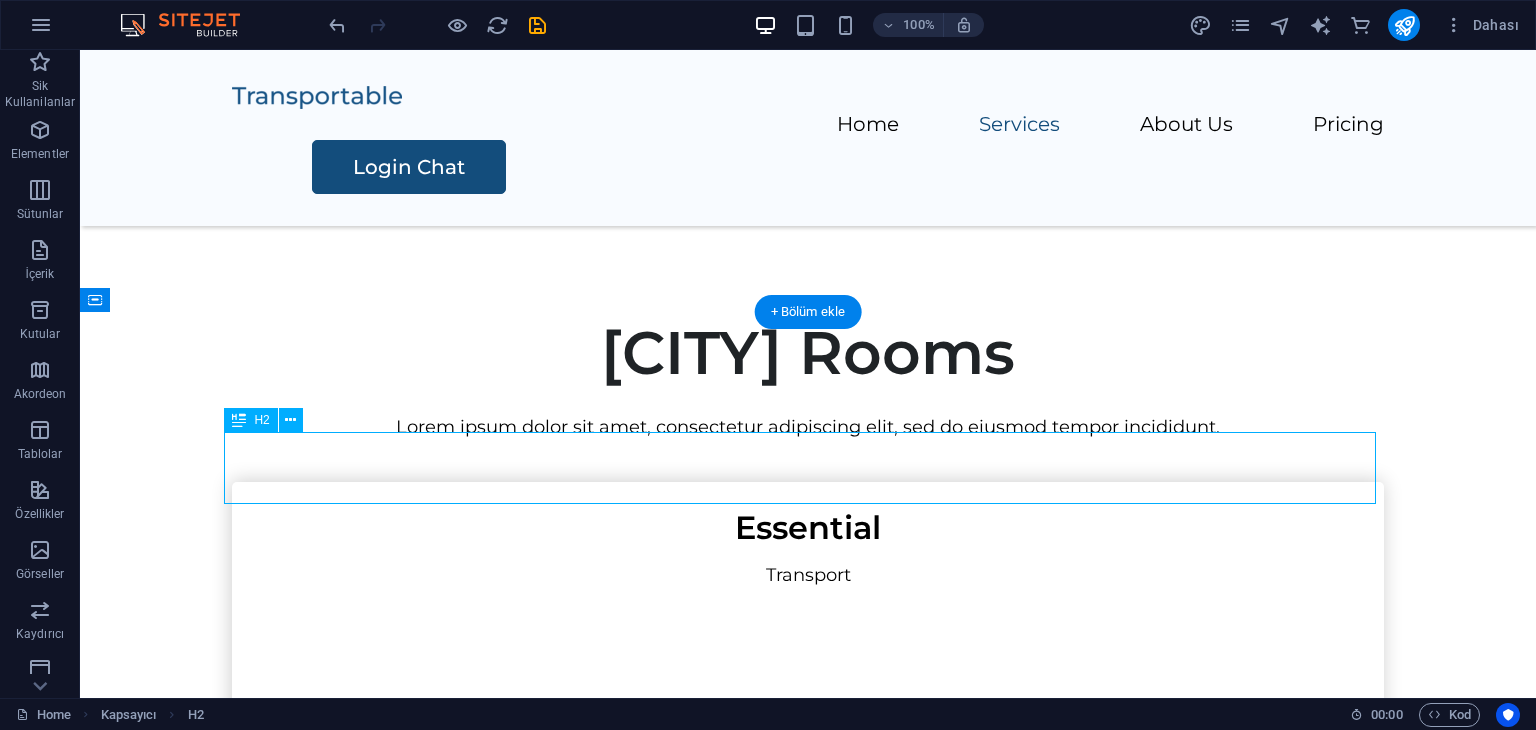 click on "India Rooms" at bounding box center (808, 353) 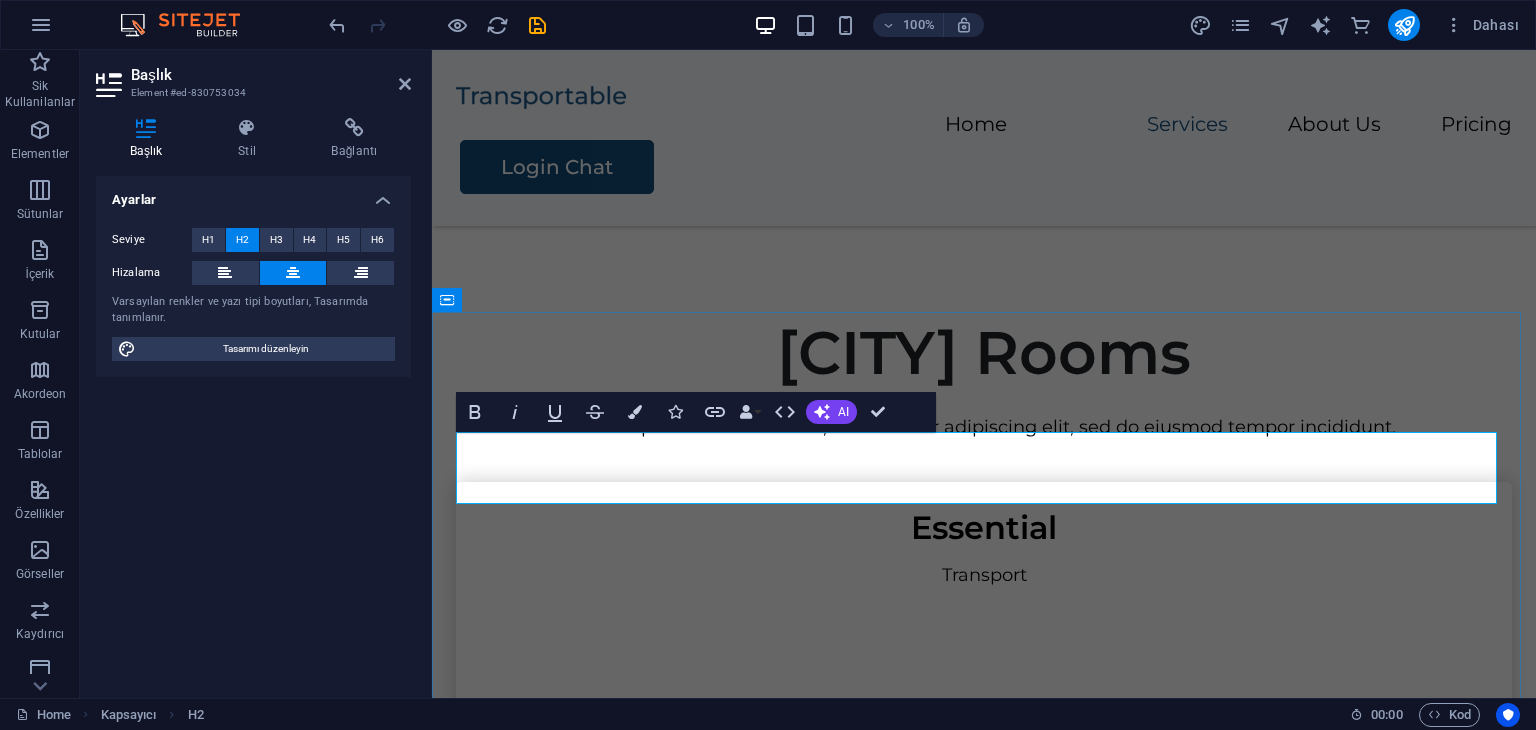 click on "India Rooms" at bounding box center (984, 353) 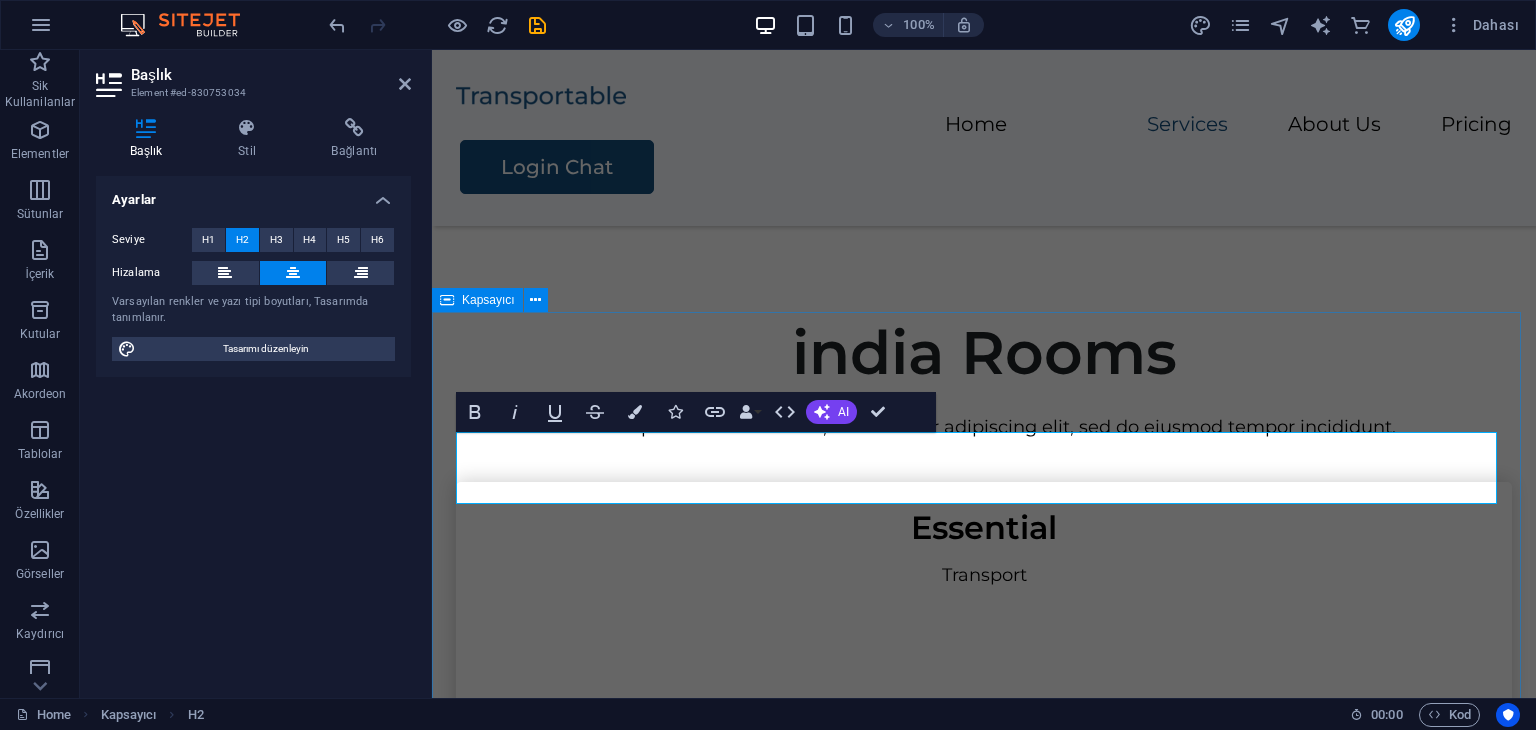 click on "india Rooms Lorem ipsum dolor sit amet, consectetur adipiscing elit, sed do eiusmod tempor incididunt. Essential Transport $300 Contact Us Standard Packing Transport $400 Contact Us Complete Packing Transport Assembly $500 Contact Us Premium Packing Transport Assembly Storage Solution $600 Contact Us" at bounding box center [984, 1294] 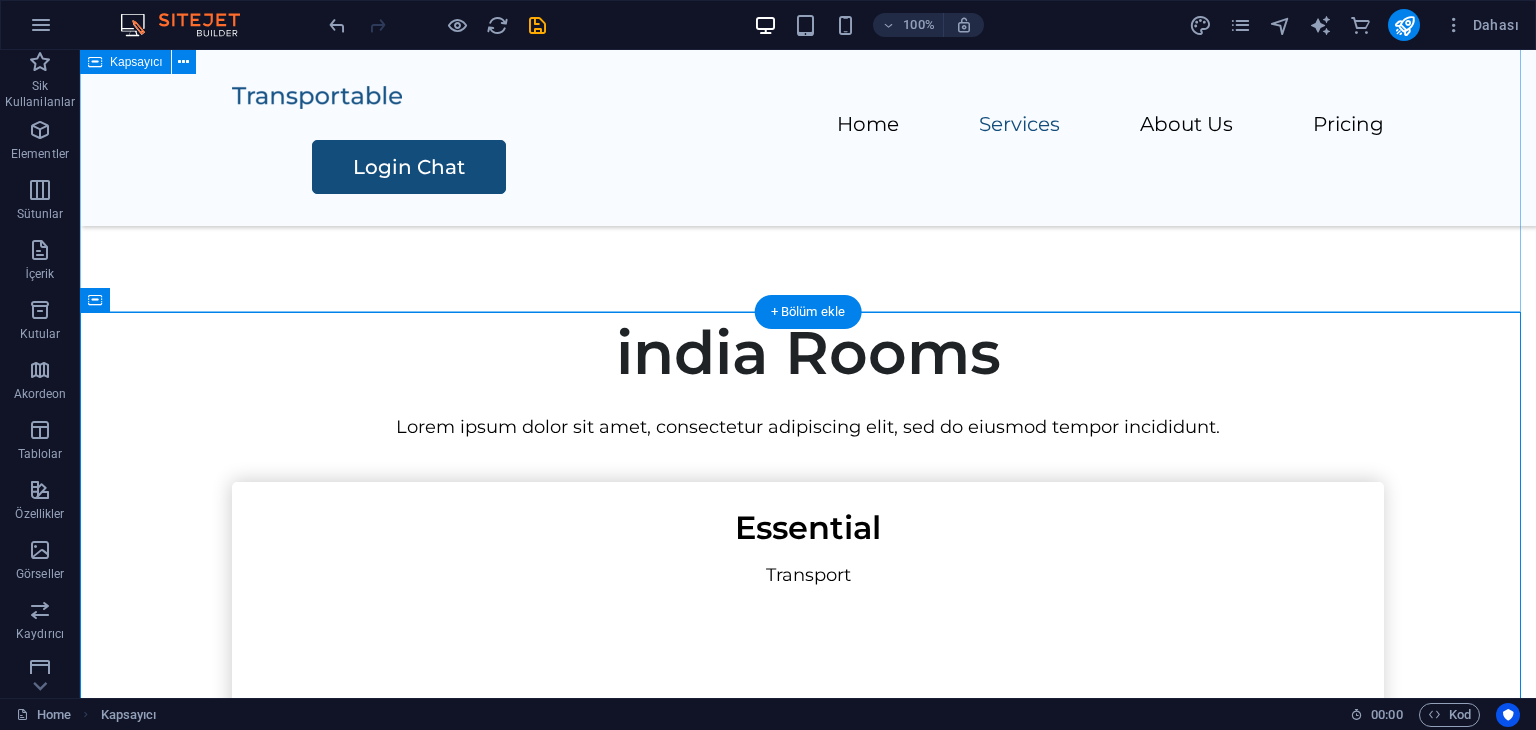scroll, scrollTop: 1241, scrollLeft: 0, axis: vertical 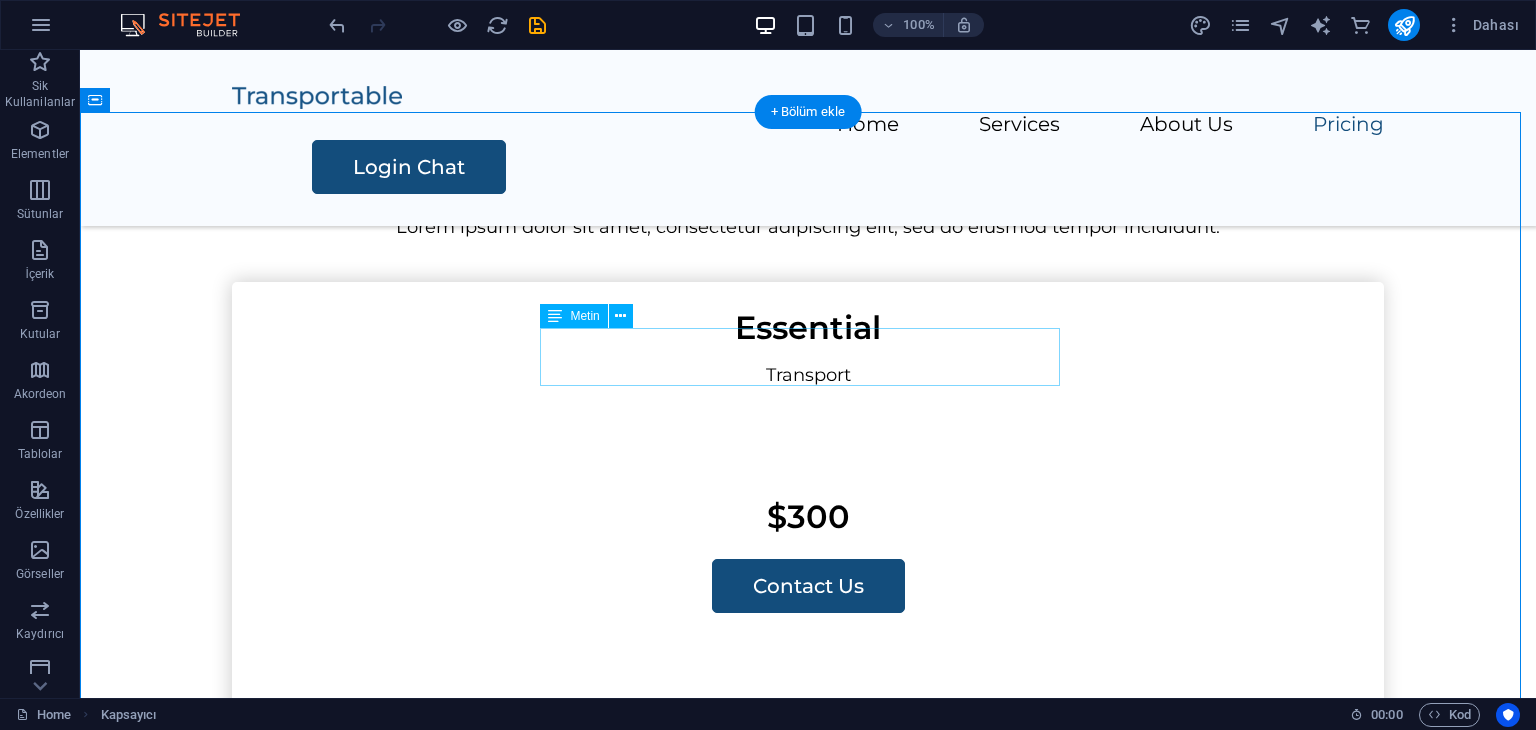 click on "Lorem ipsum dolor sit amet, consectetur adipiscing elit, sed do eiusmod tempor incididunt." at bounding box center [808, 227] 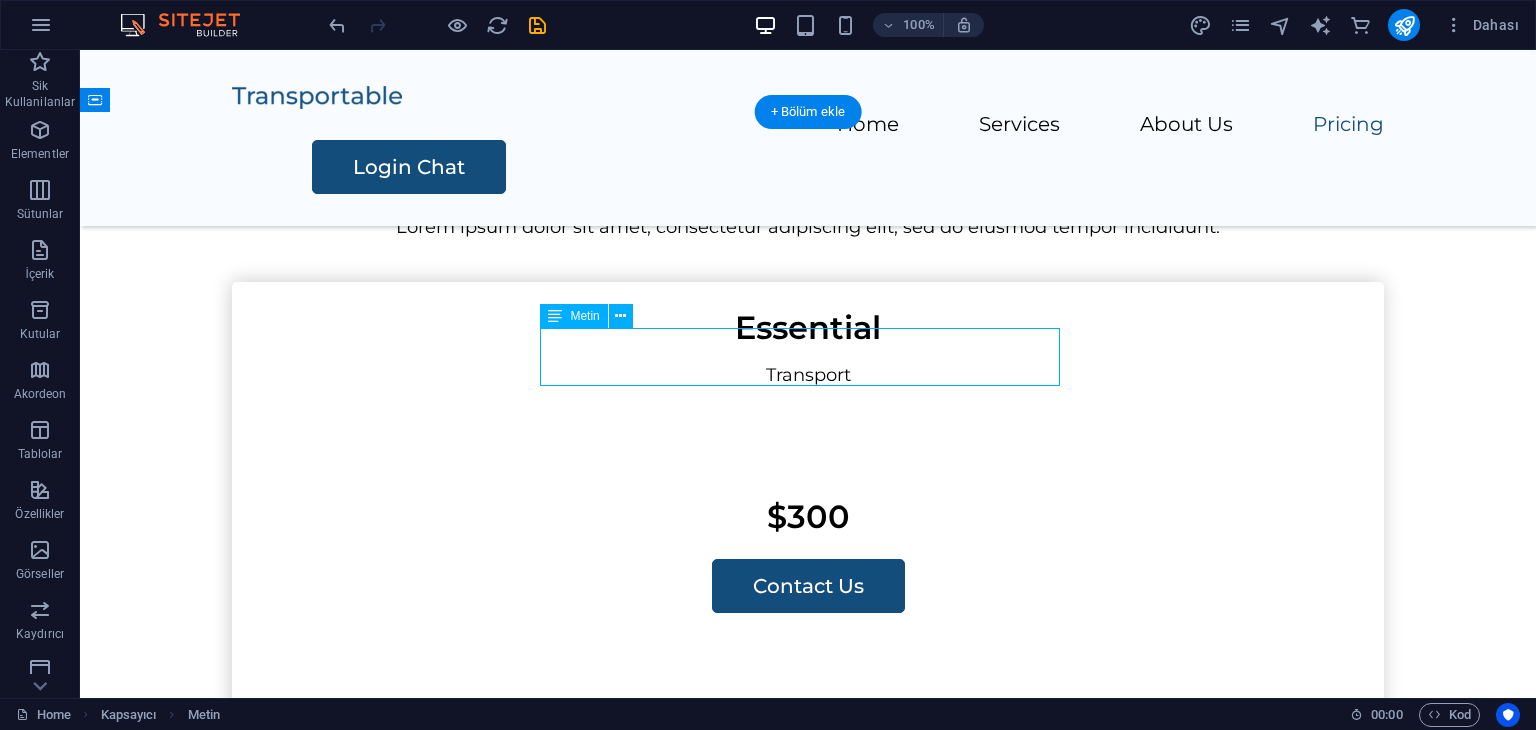 click on "Lorem ipsum dolor sit amet, consectetur adipiscing elit, sed do eiusmod tempor incididunt." at bounding box center [808, 227] 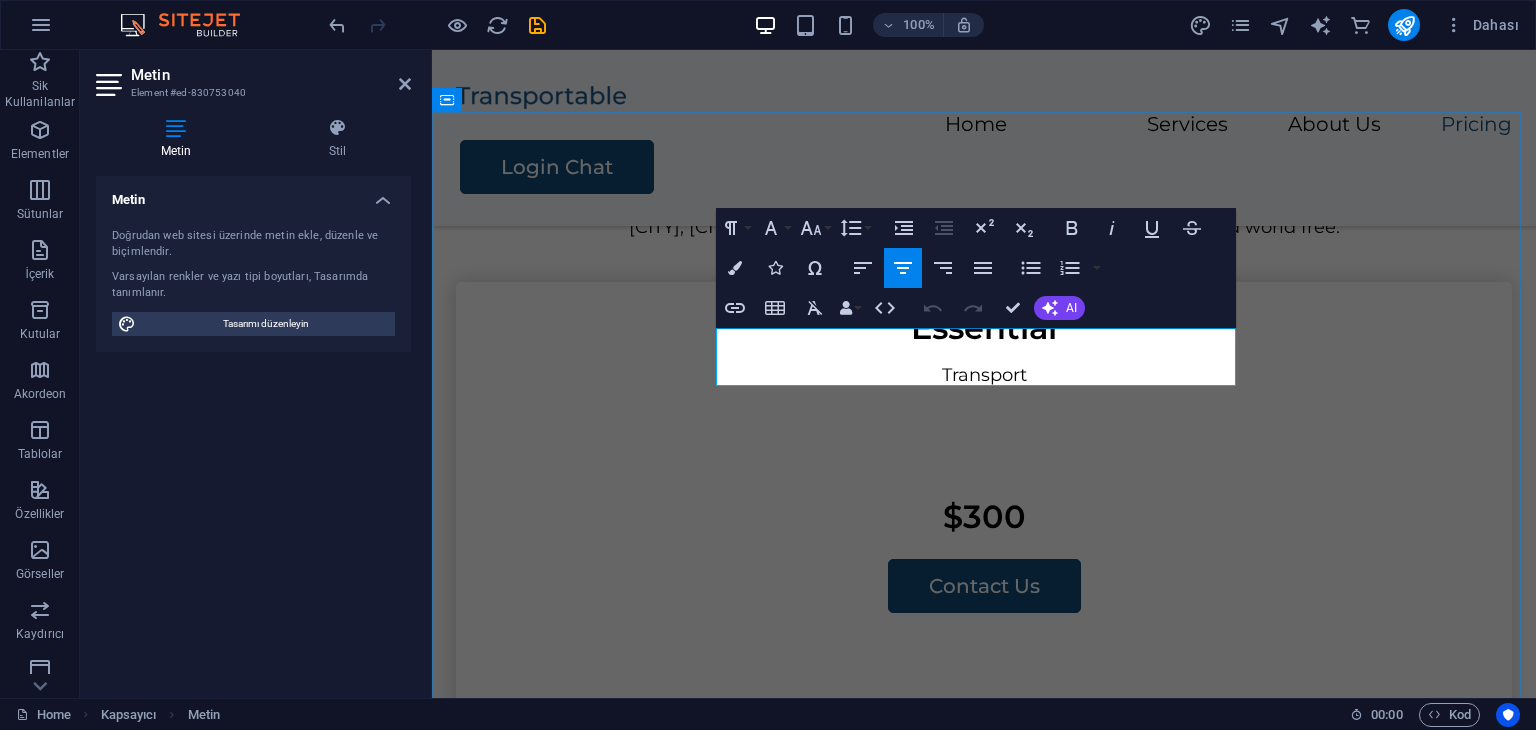 scroll, scrollTop: 1416, scrollLeft: 3, axis: both 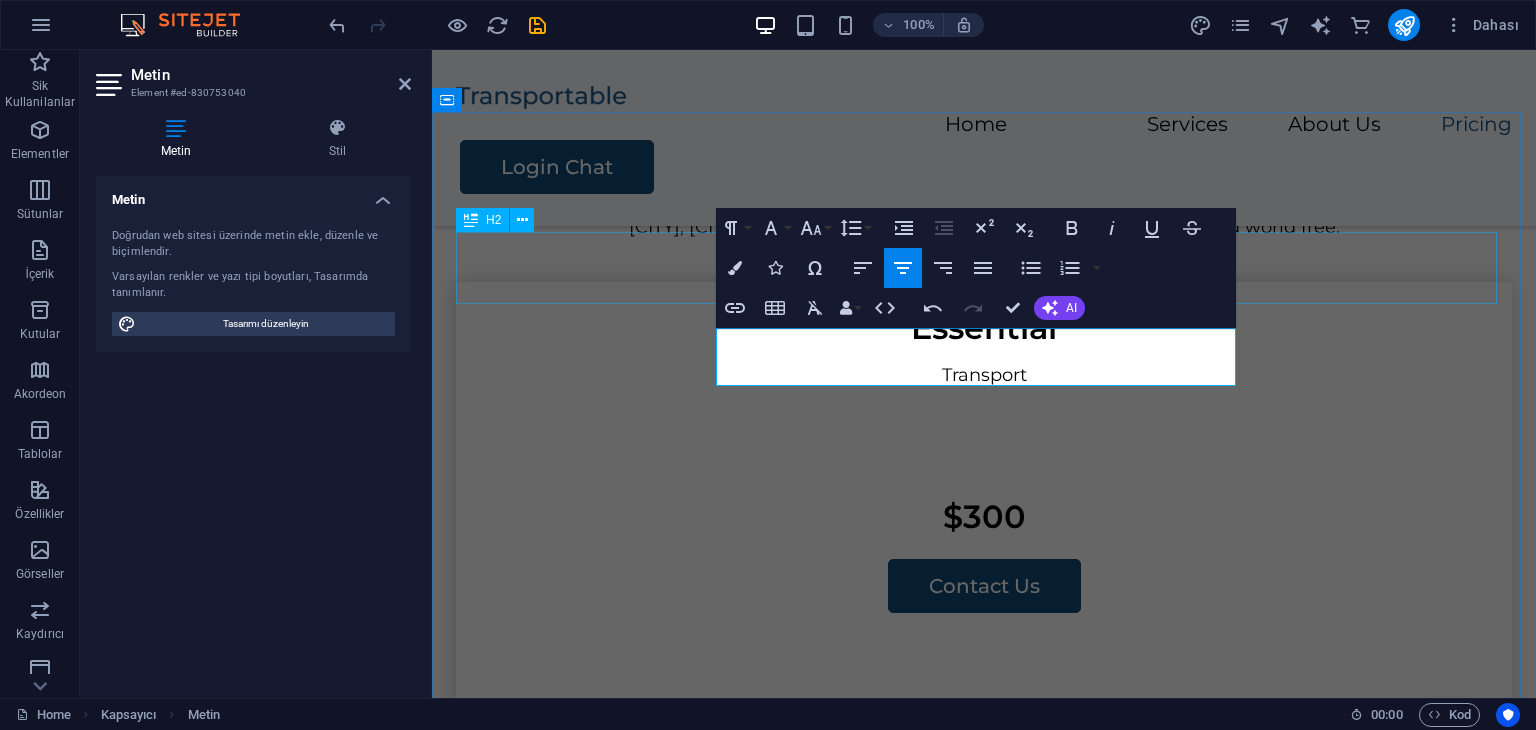 click on "india Rooms" at bounding box center (984, 153) 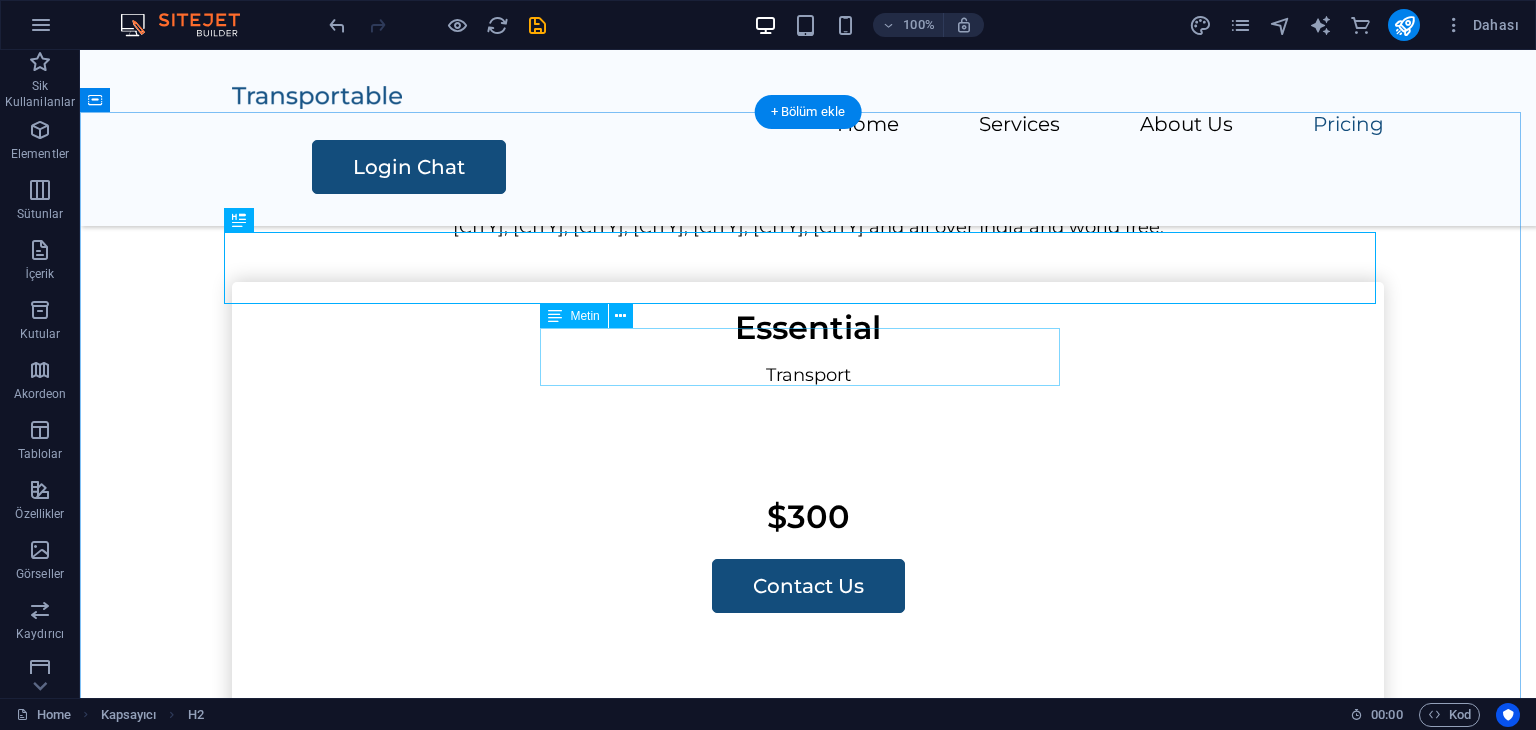 click on "Delhi, Mumbai, Kolkata, Chennai, Gujarat, Punjab, Bangalore and all over India and world free." at bounding box center (808, 227) 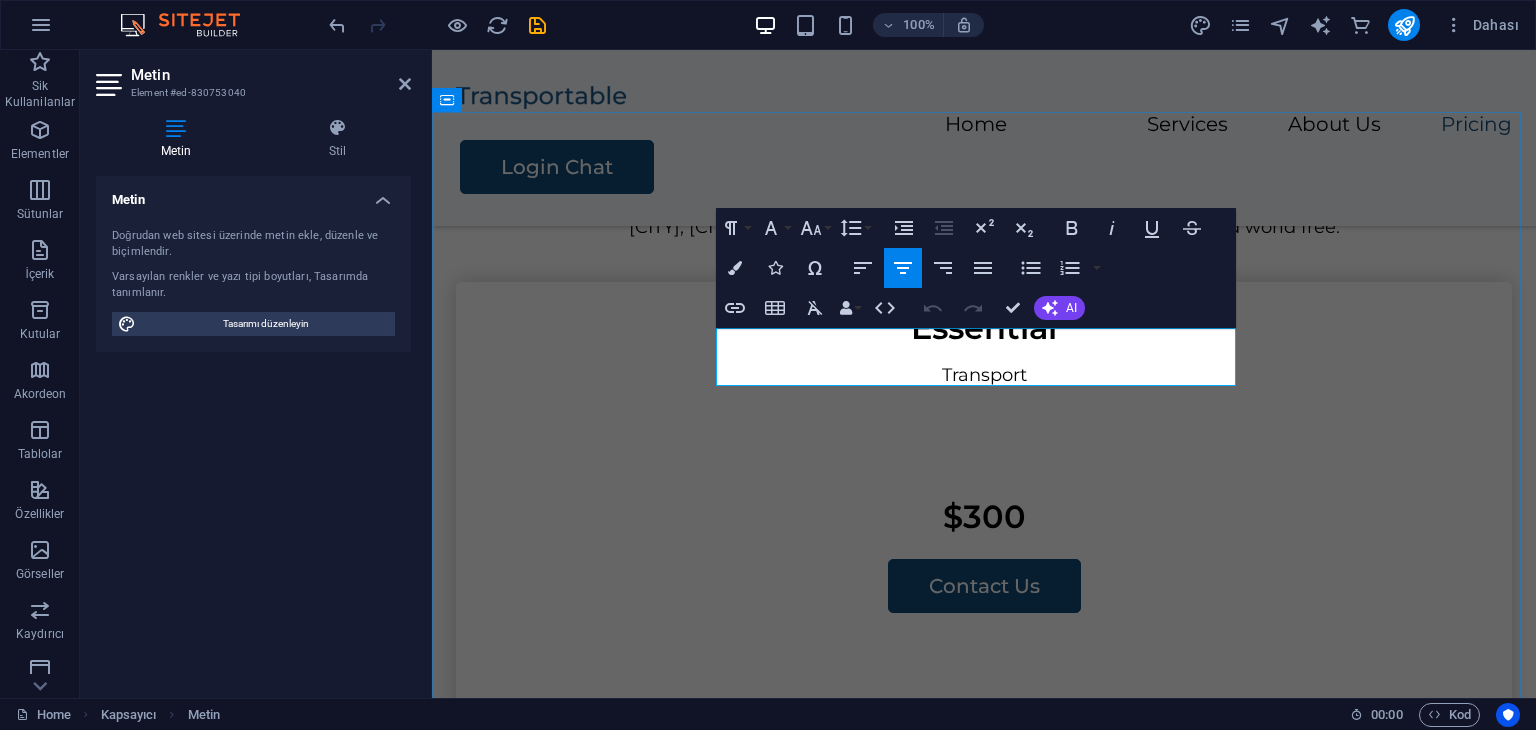 drag, startPoint x: 801, startPoint y: 345, endPoint x: 846, endPoint y: 332, distance: 46.840153 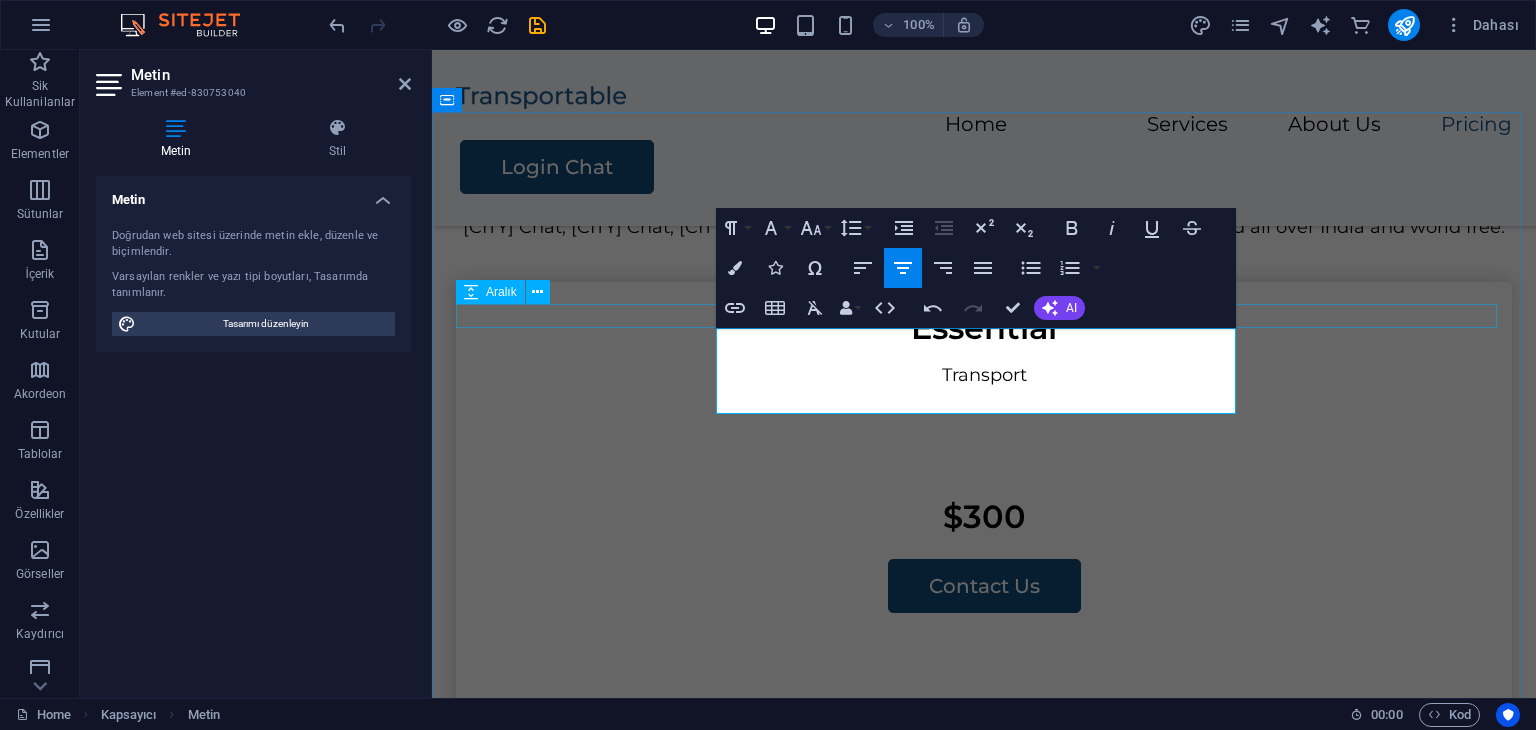 click on "india Rooms" at bounding box center (984, 153) 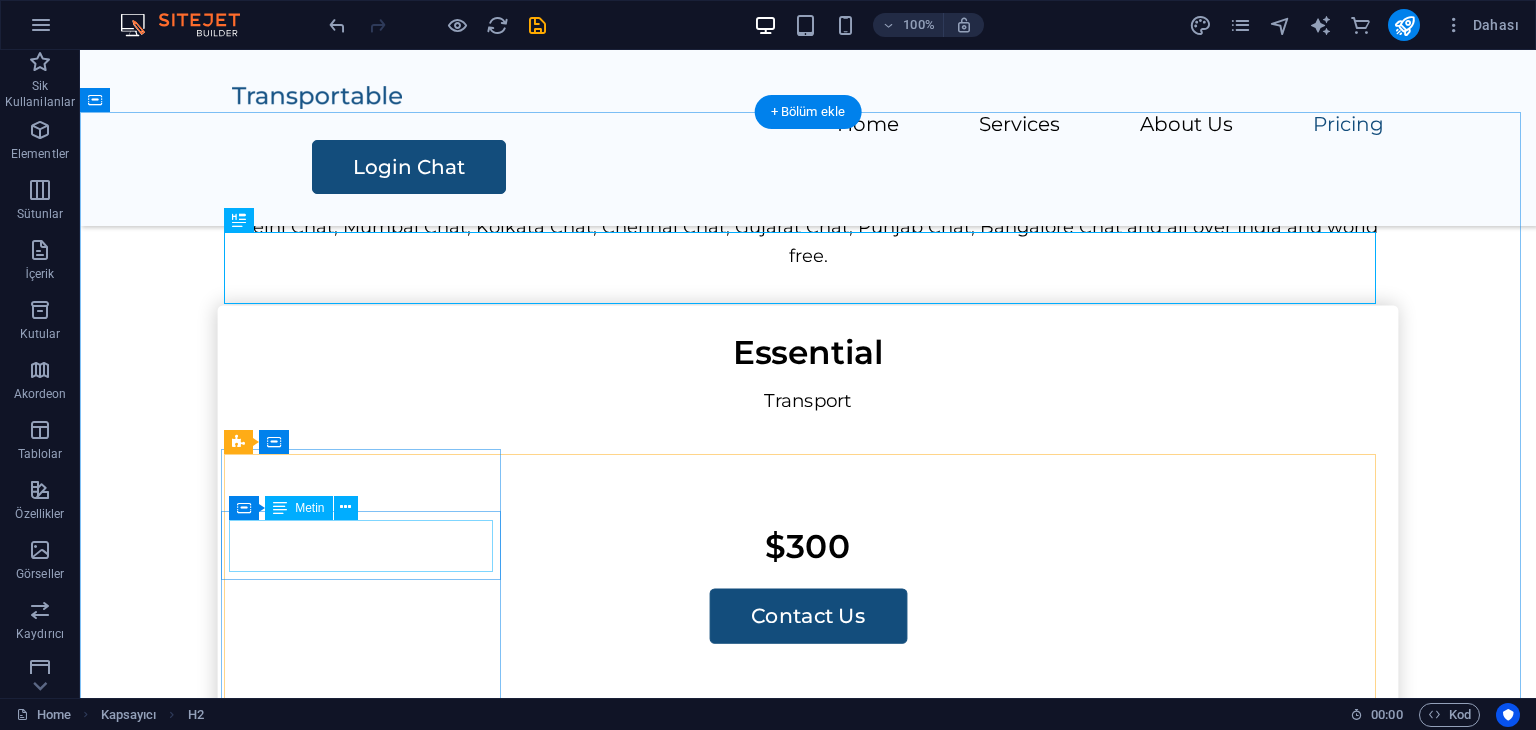 click on "Essential" at bounding box center [808, 352] 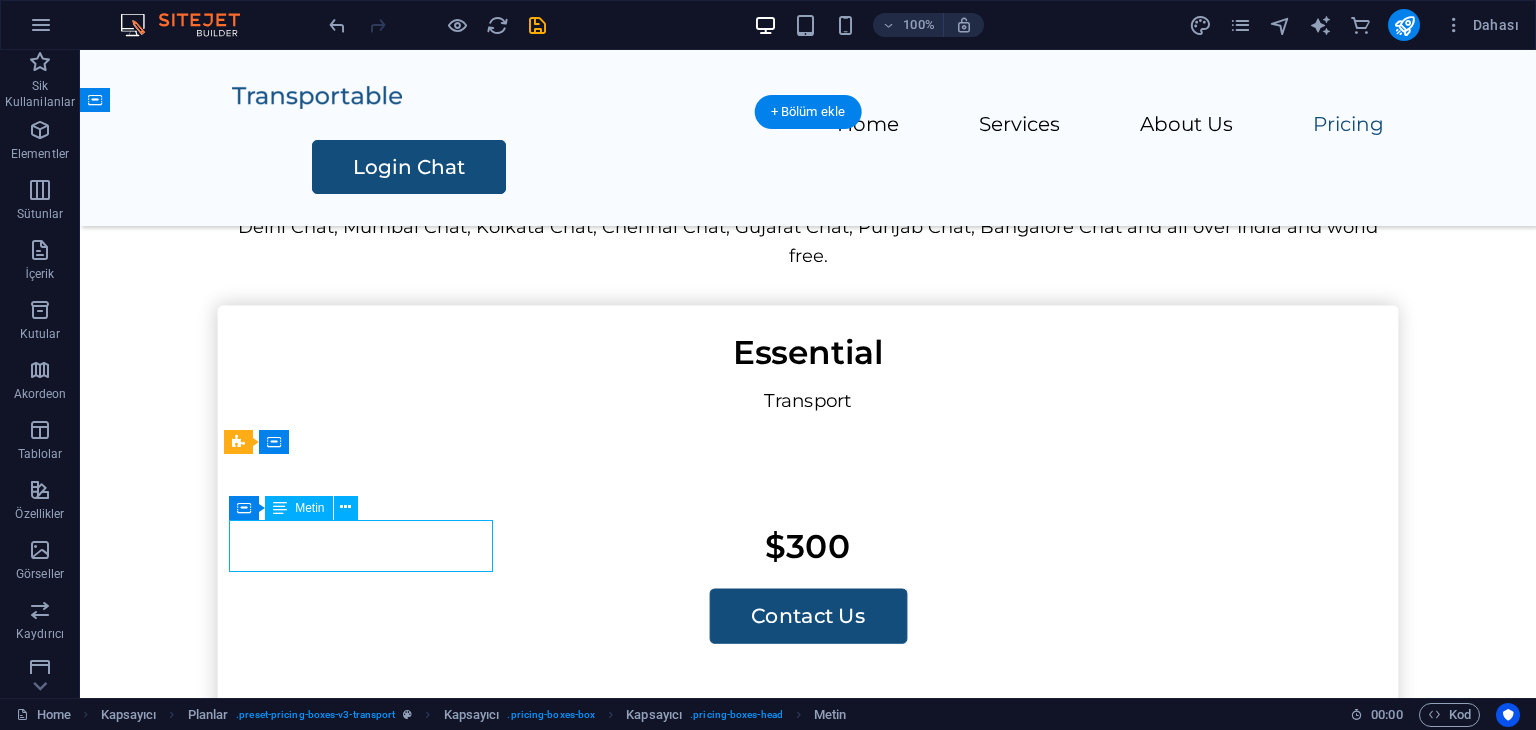 click on "Essential" at bounding box center (808, 352) 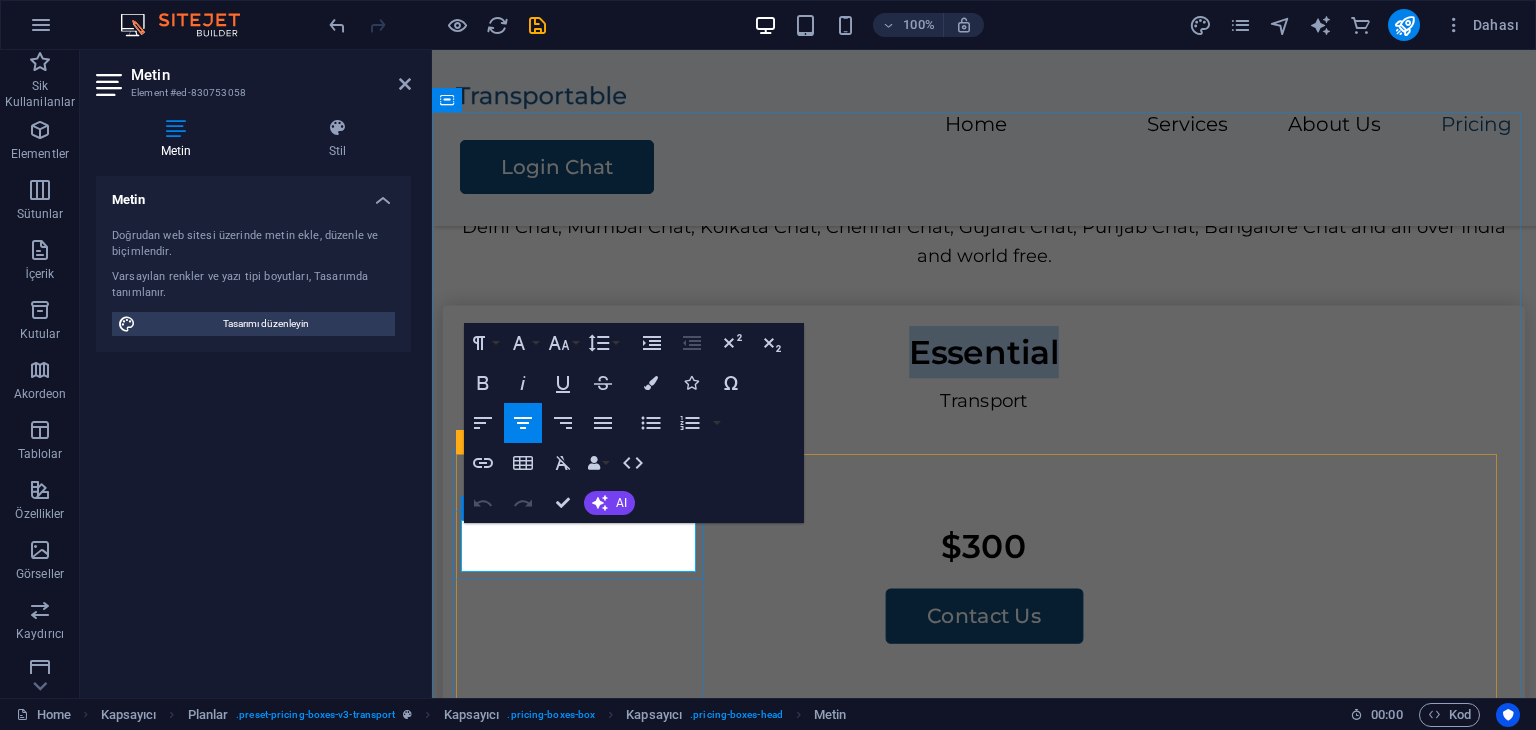 click on "Essential" at bounding box center [984, 352] 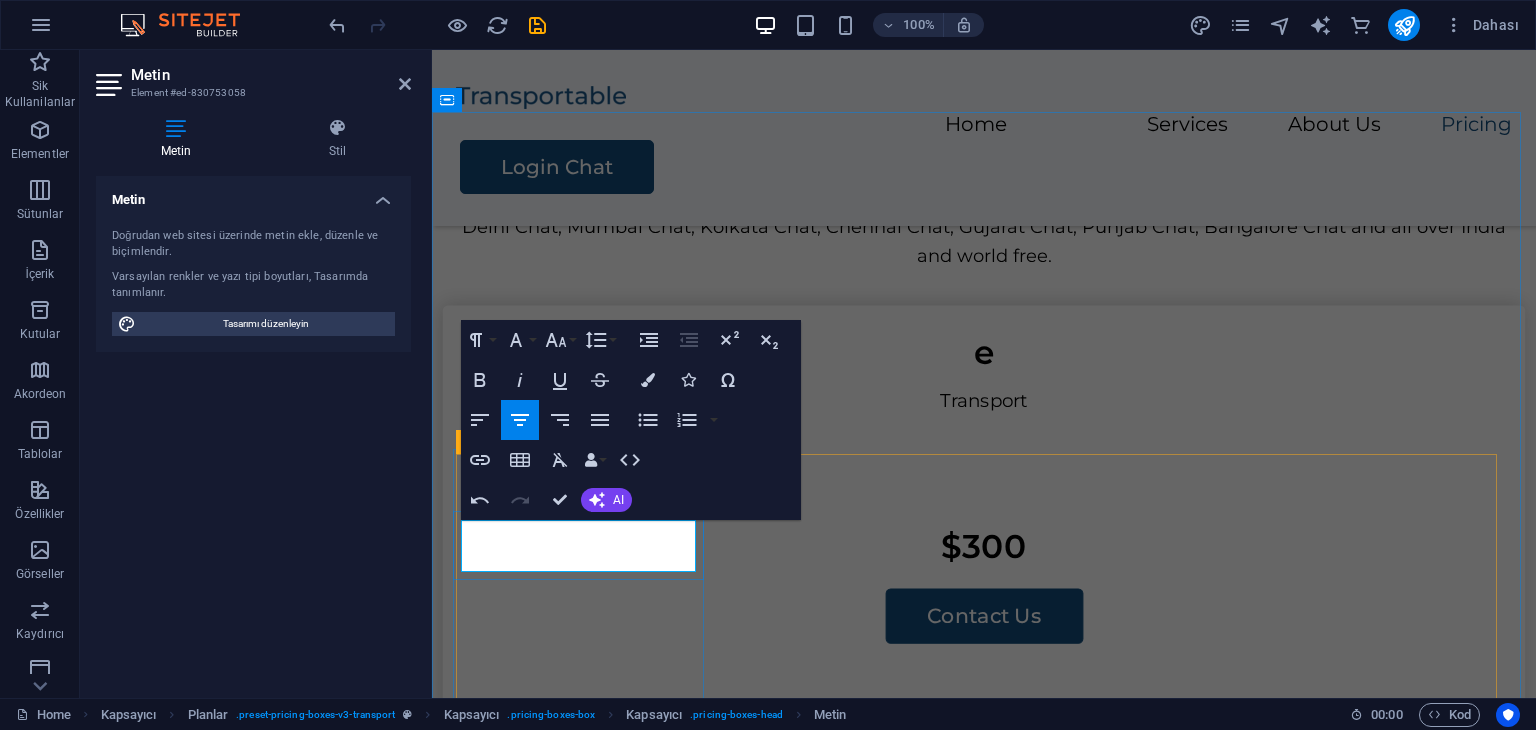 type 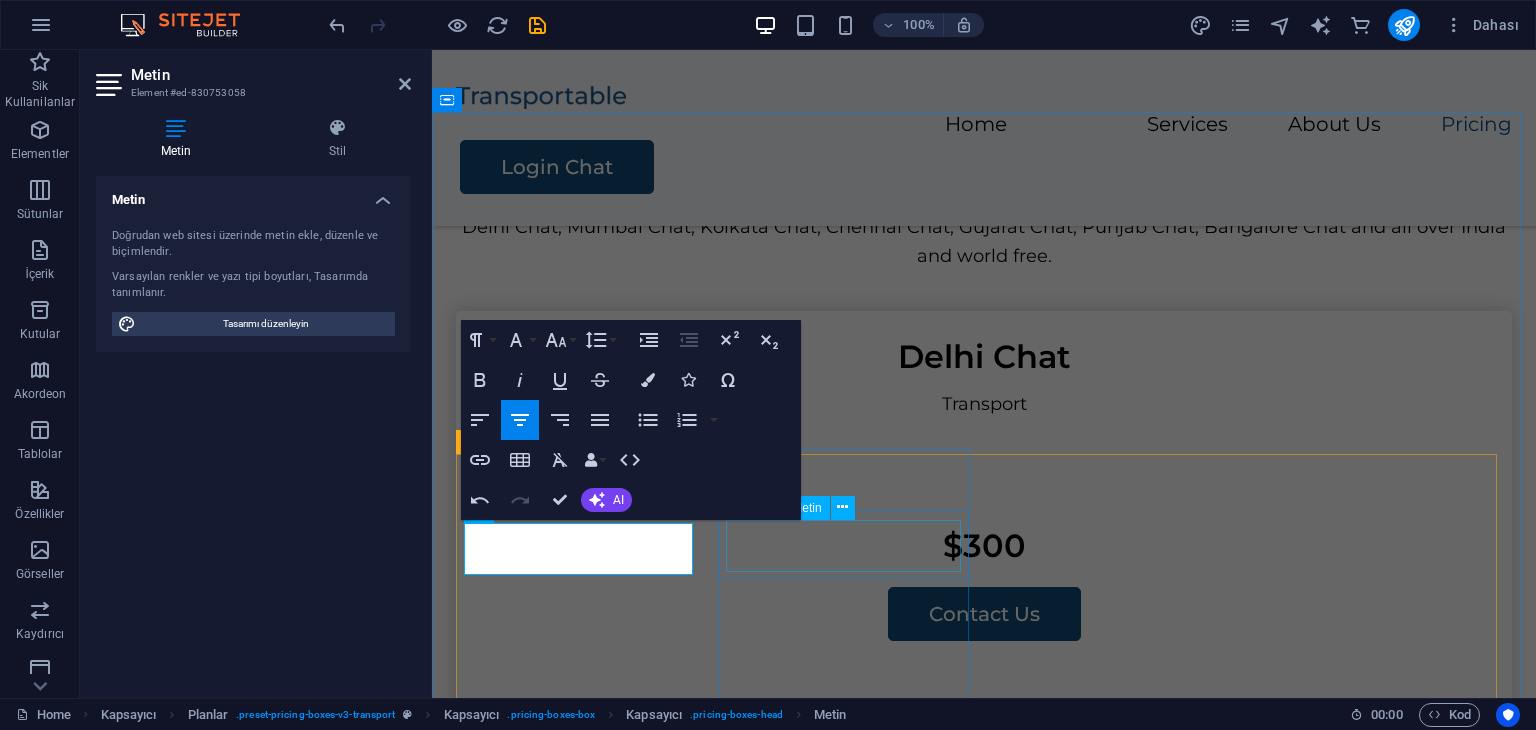 click on "Standard" at bounding box center [984, 802] 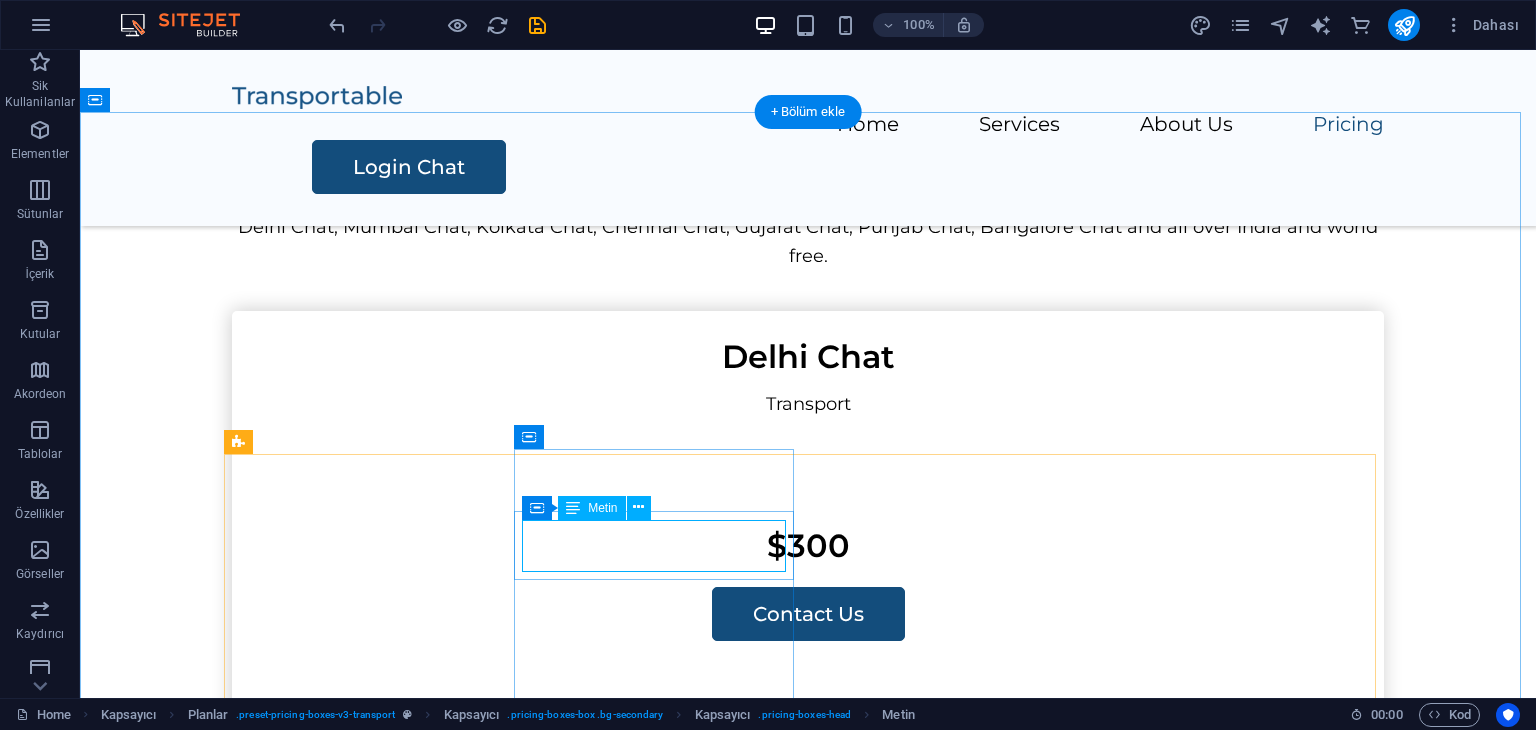 click on "Standard" at bounding box center [808, 802] 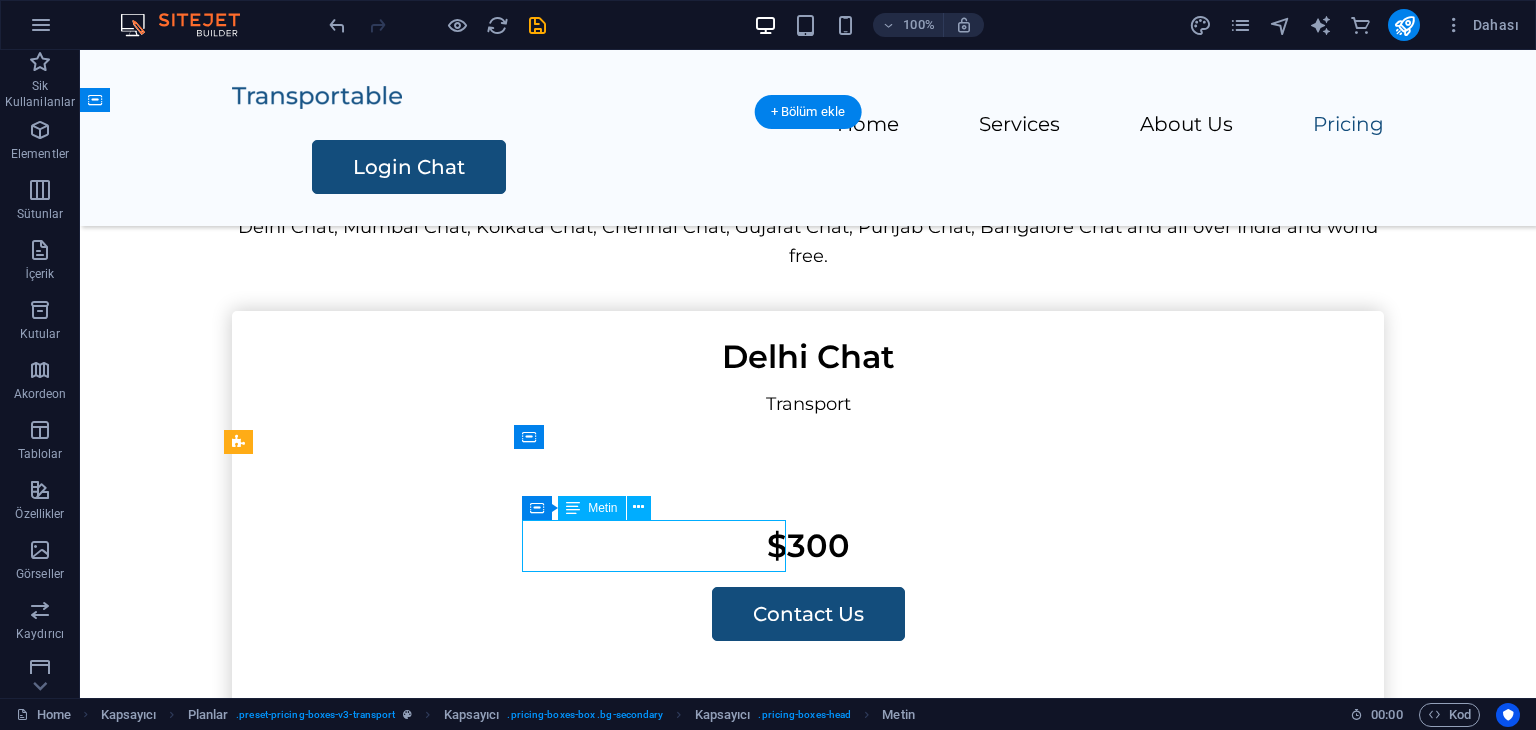 click on "Standard" at bounding box center (808, 802) 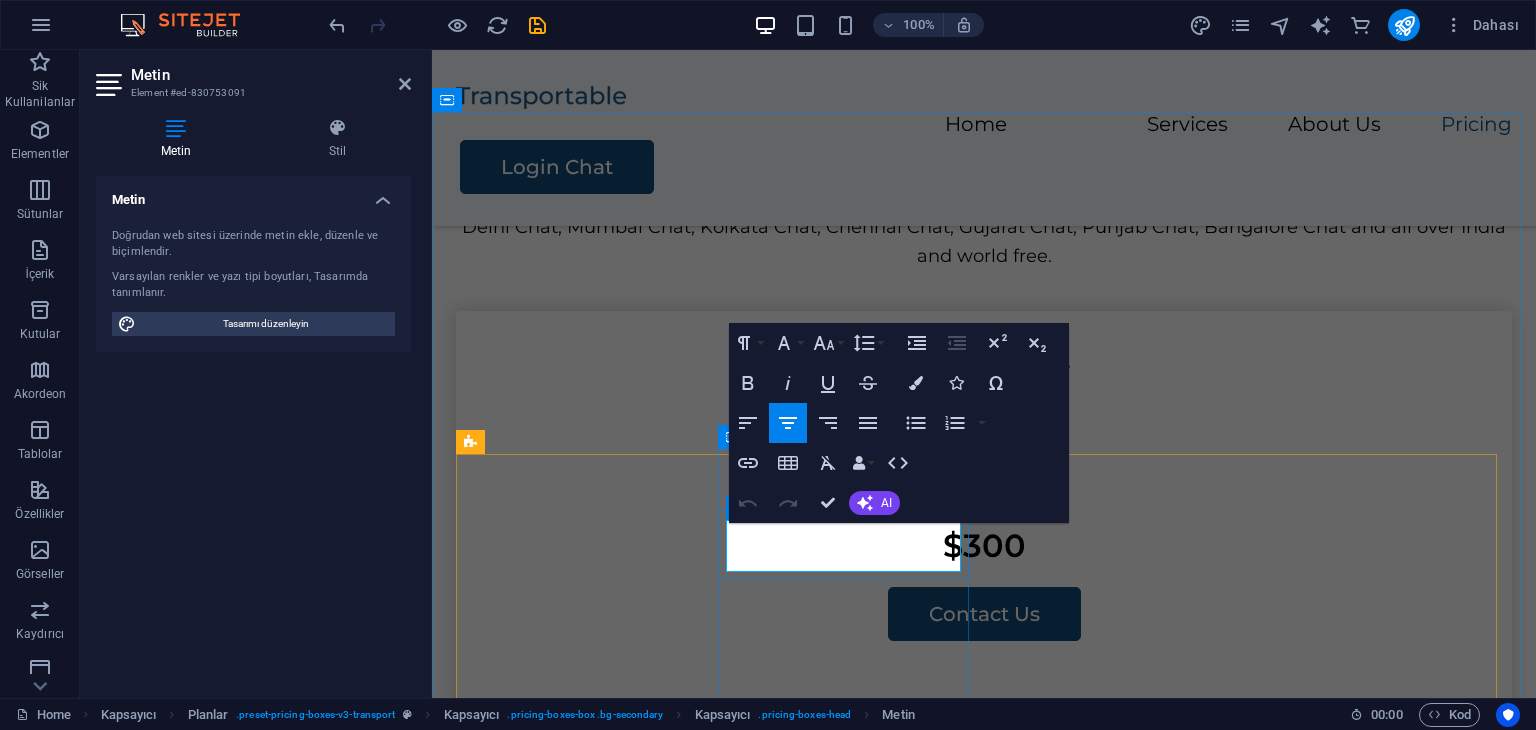 drag, startPoint x: 895, startPoint y: 551, endPoint x: 926, endPoint y: 551, distance: 31 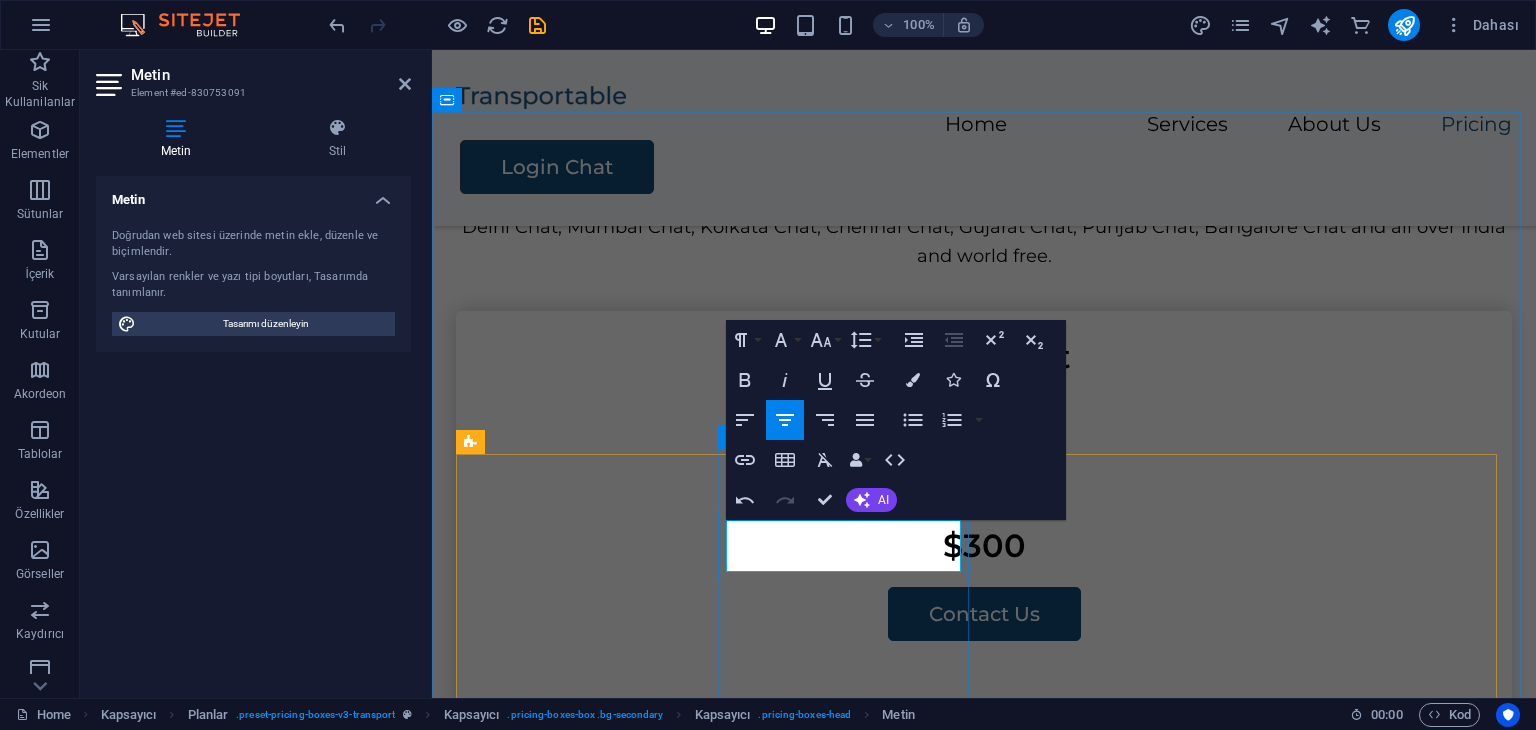 type 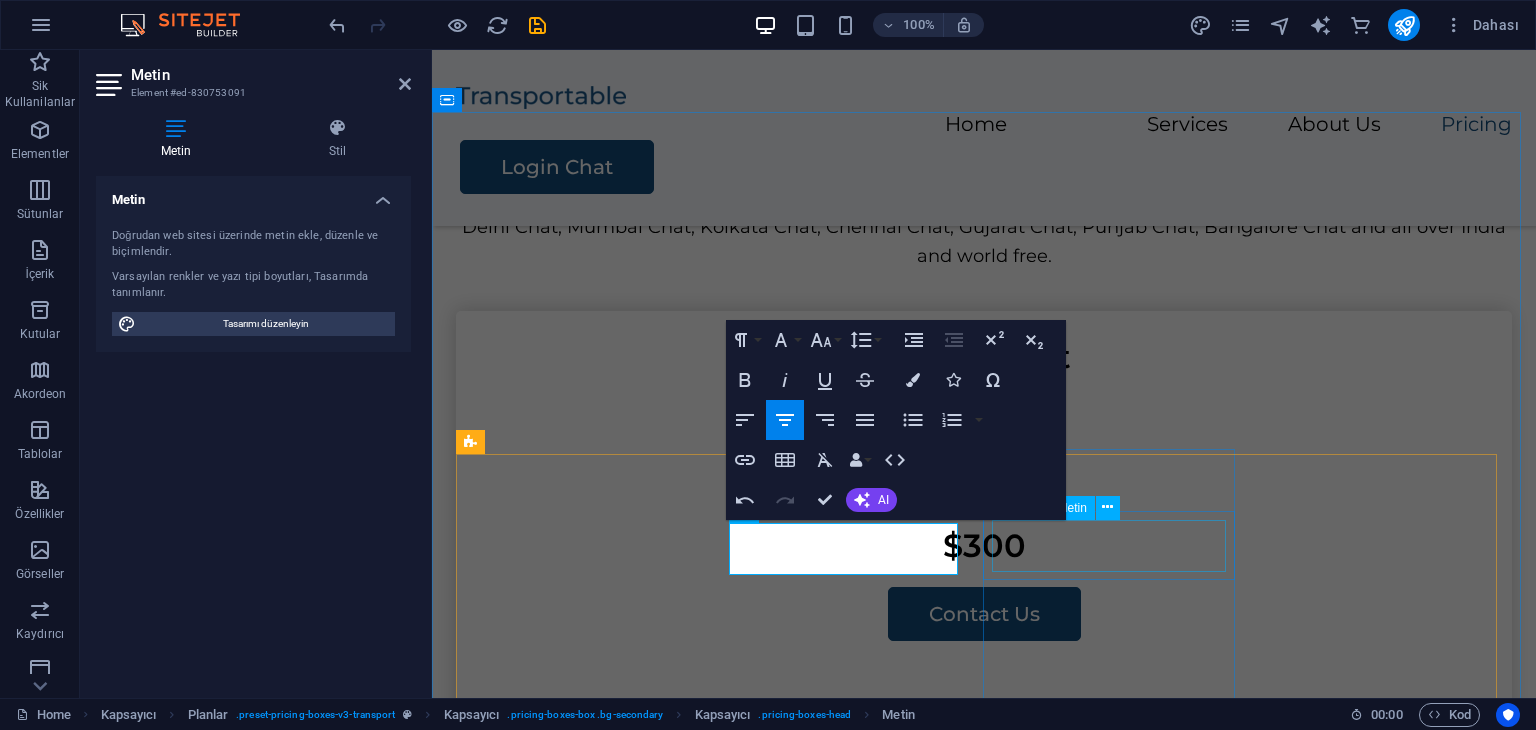 click on "Complete" at bounding box center [984, 1252] 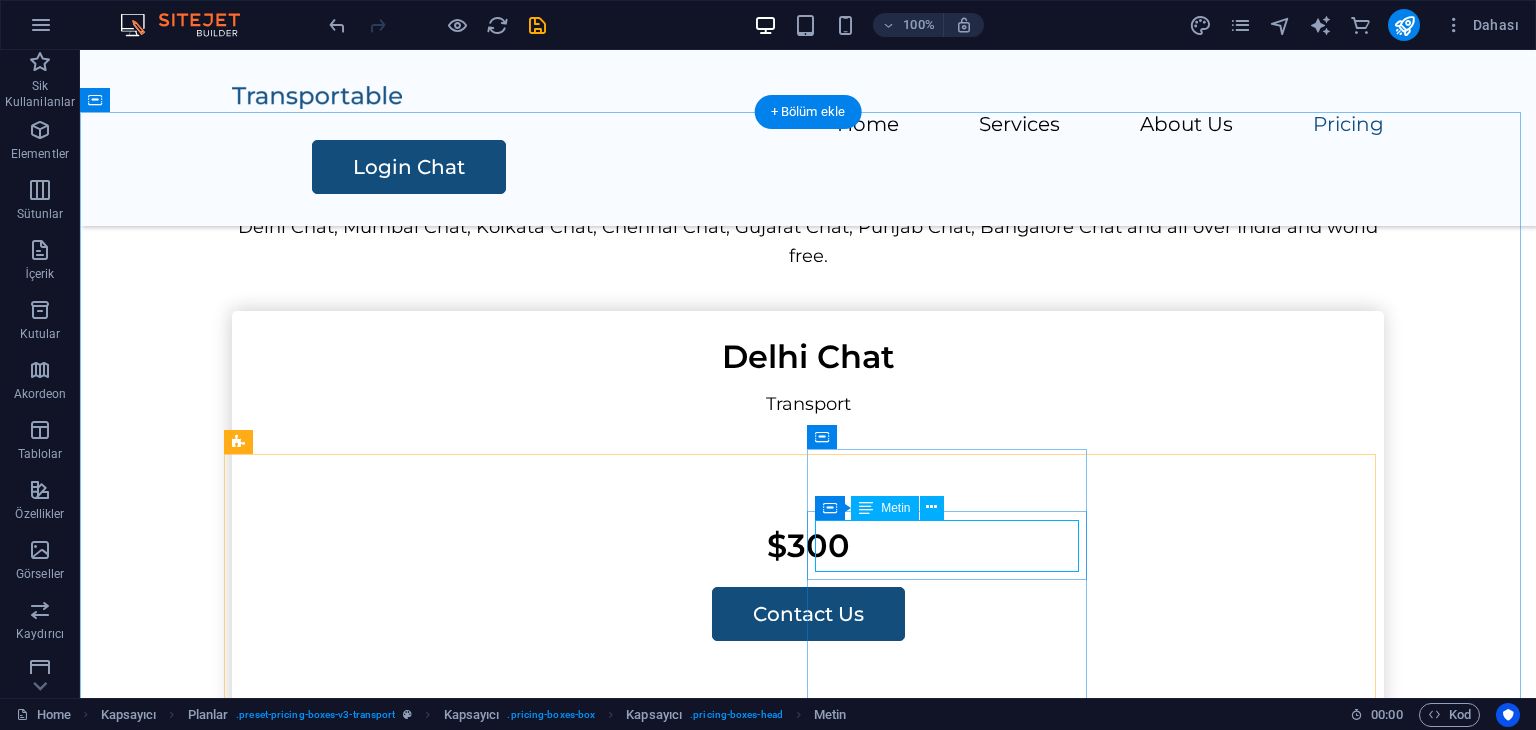 click on "Complete" at bounding box center [808, 1252] 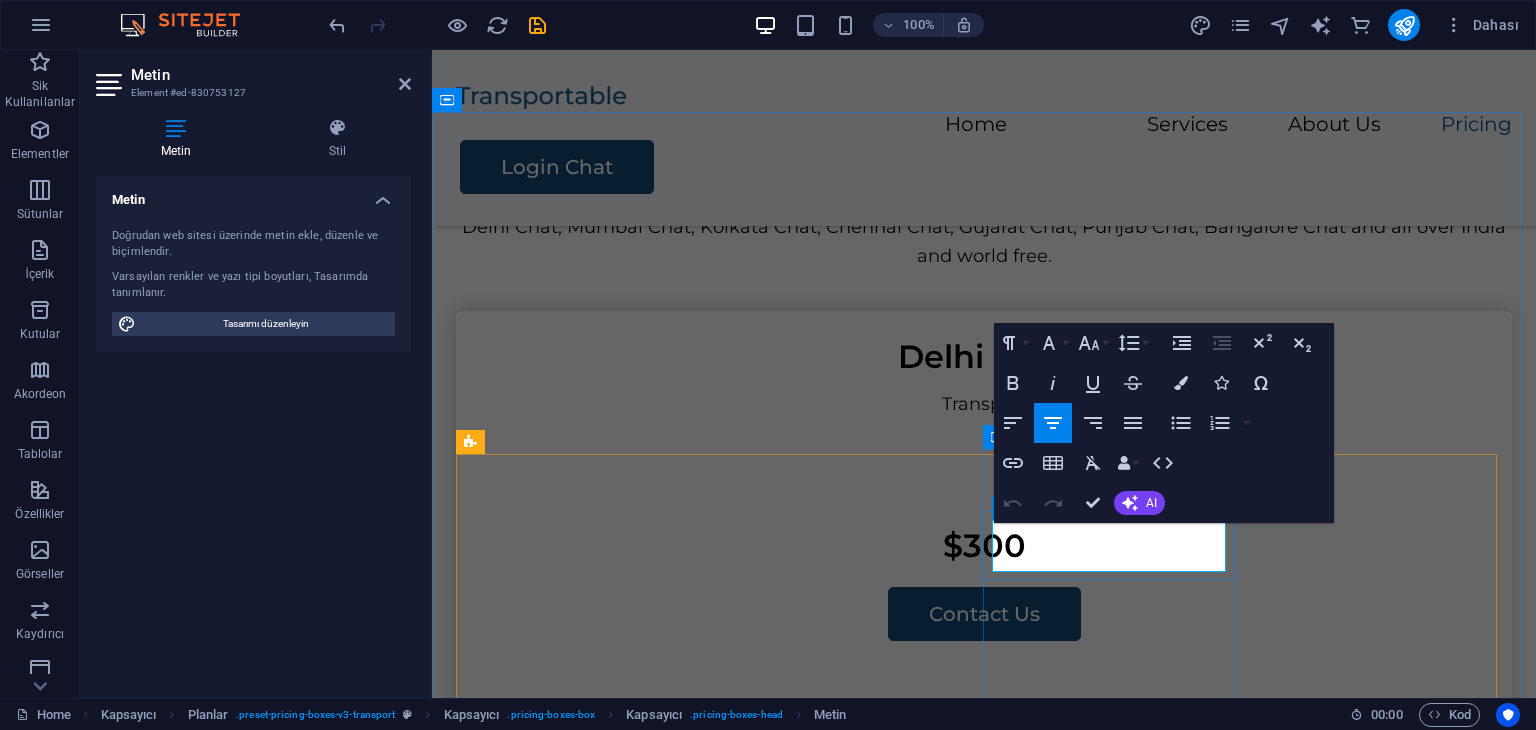 click on "Complete" at bounding box center (984, 1252) 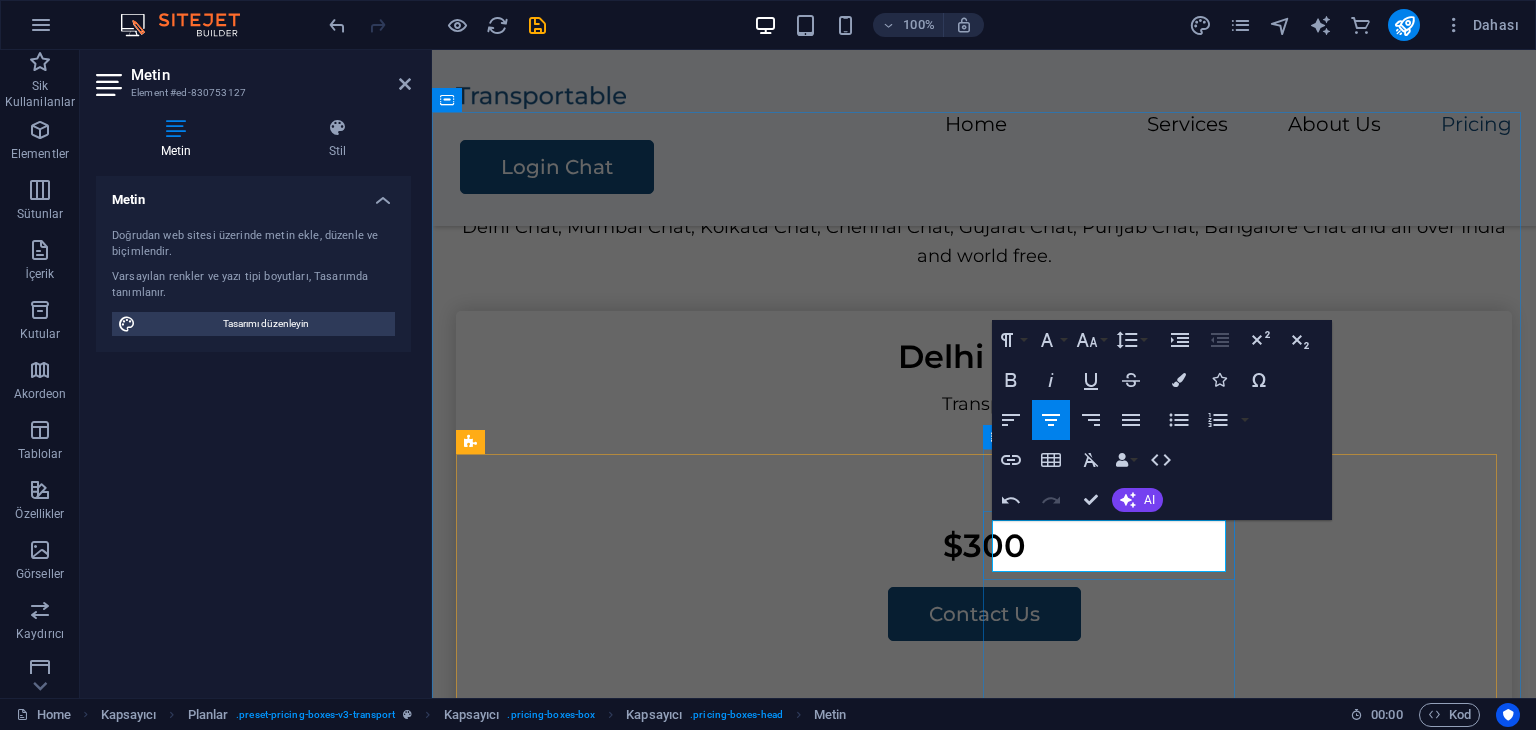 type 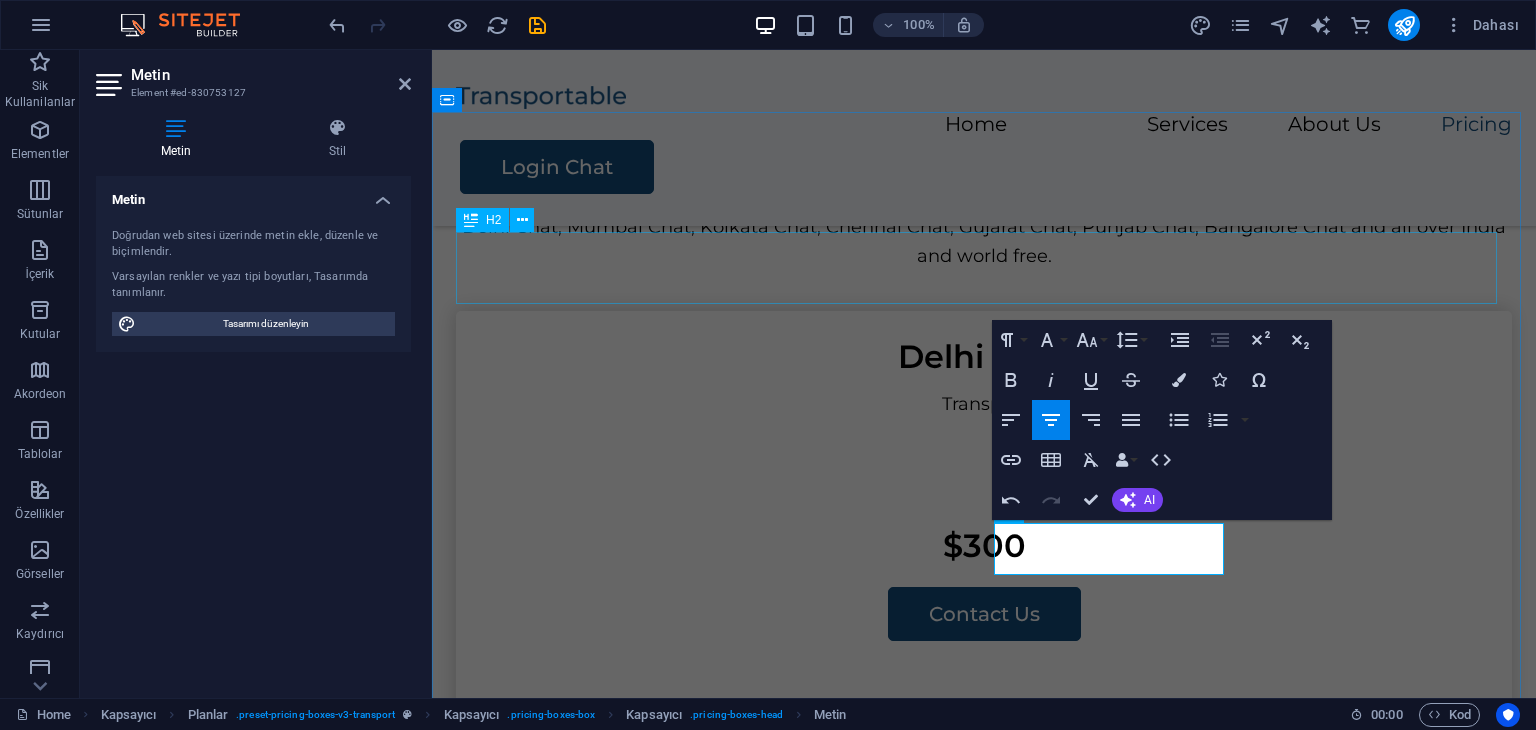 click on "india Rooms" at bounding box center (984, 153) 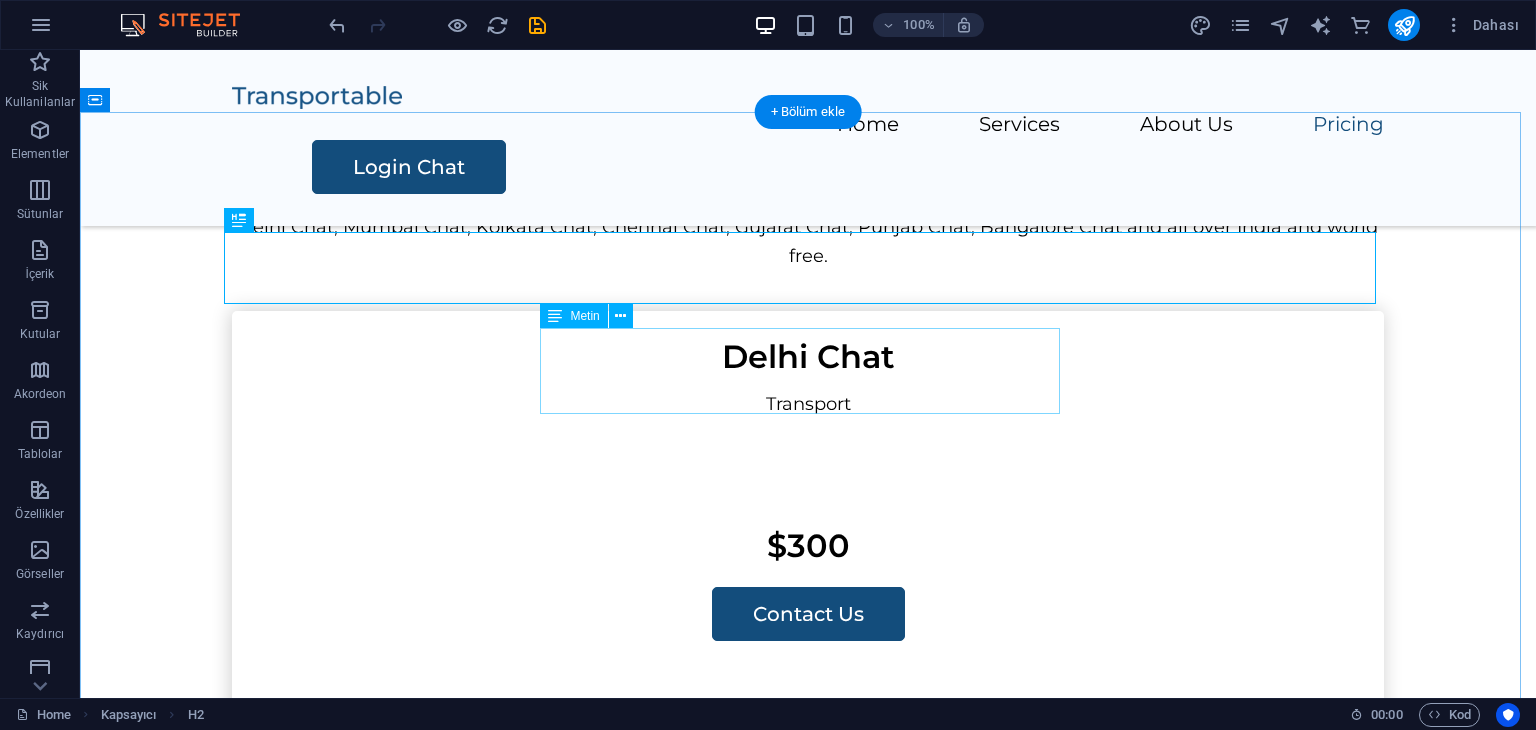 click on "Delhi Chat, Mumbai Chat, Kolkata Chat, Chennai Chat, Gujarat Chat, Punjab Chat, Bangalore Chat and all over India and world free." at bounding box center (808, 242) 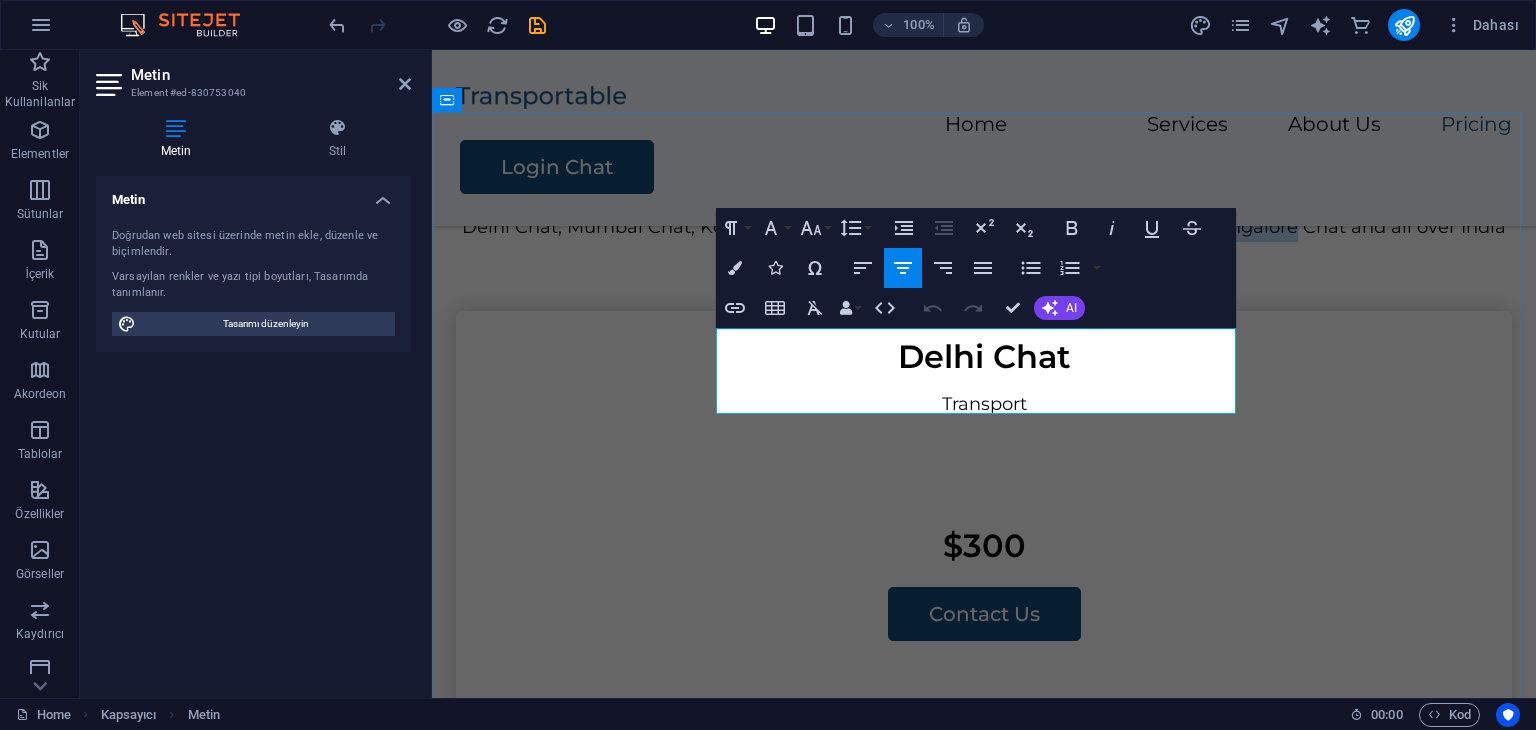 drag, startPoint x: 1037, startPoint y: 369, endPoint x: 973, endPoint y: 373, distance: 64.12488 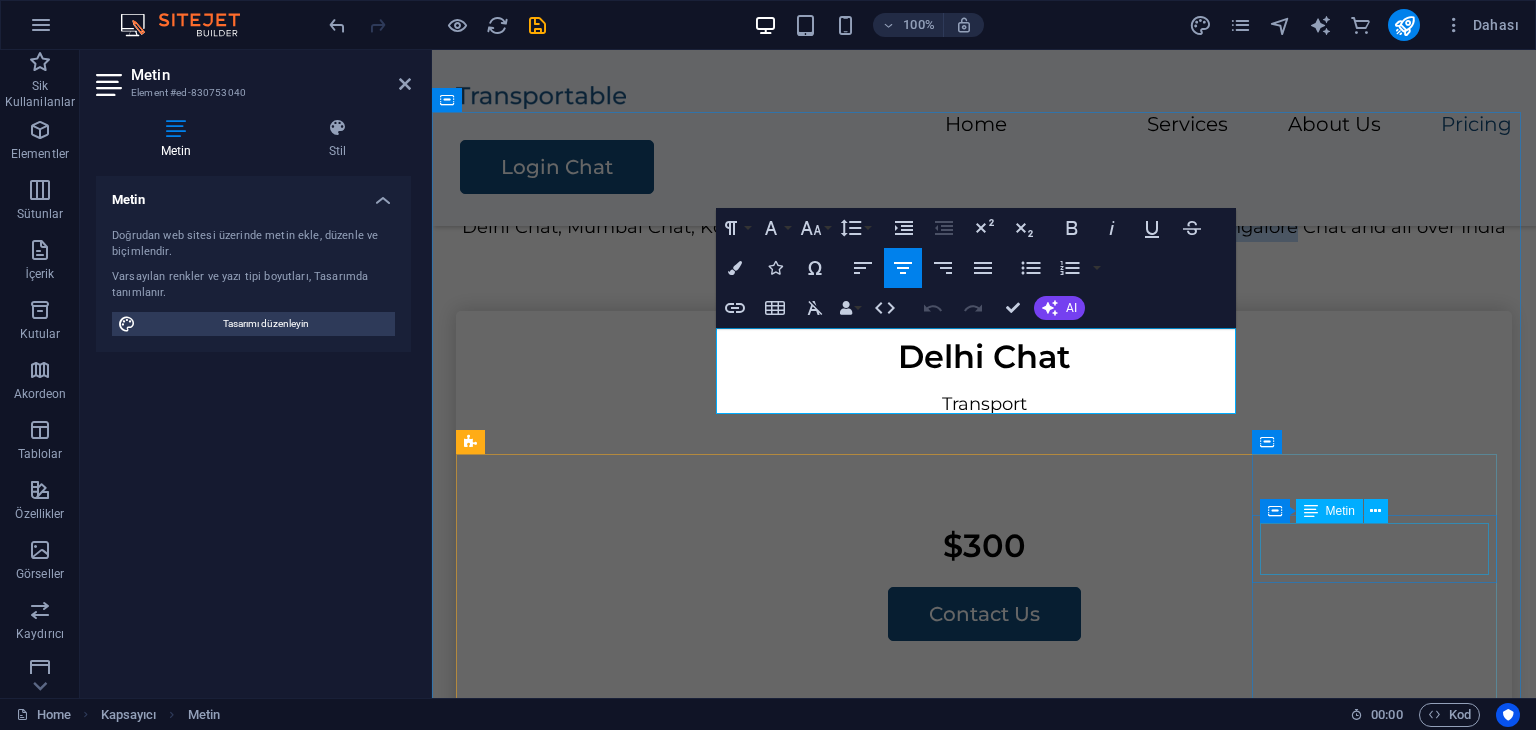 click on "Premium" at bounding box center (984, 1702) 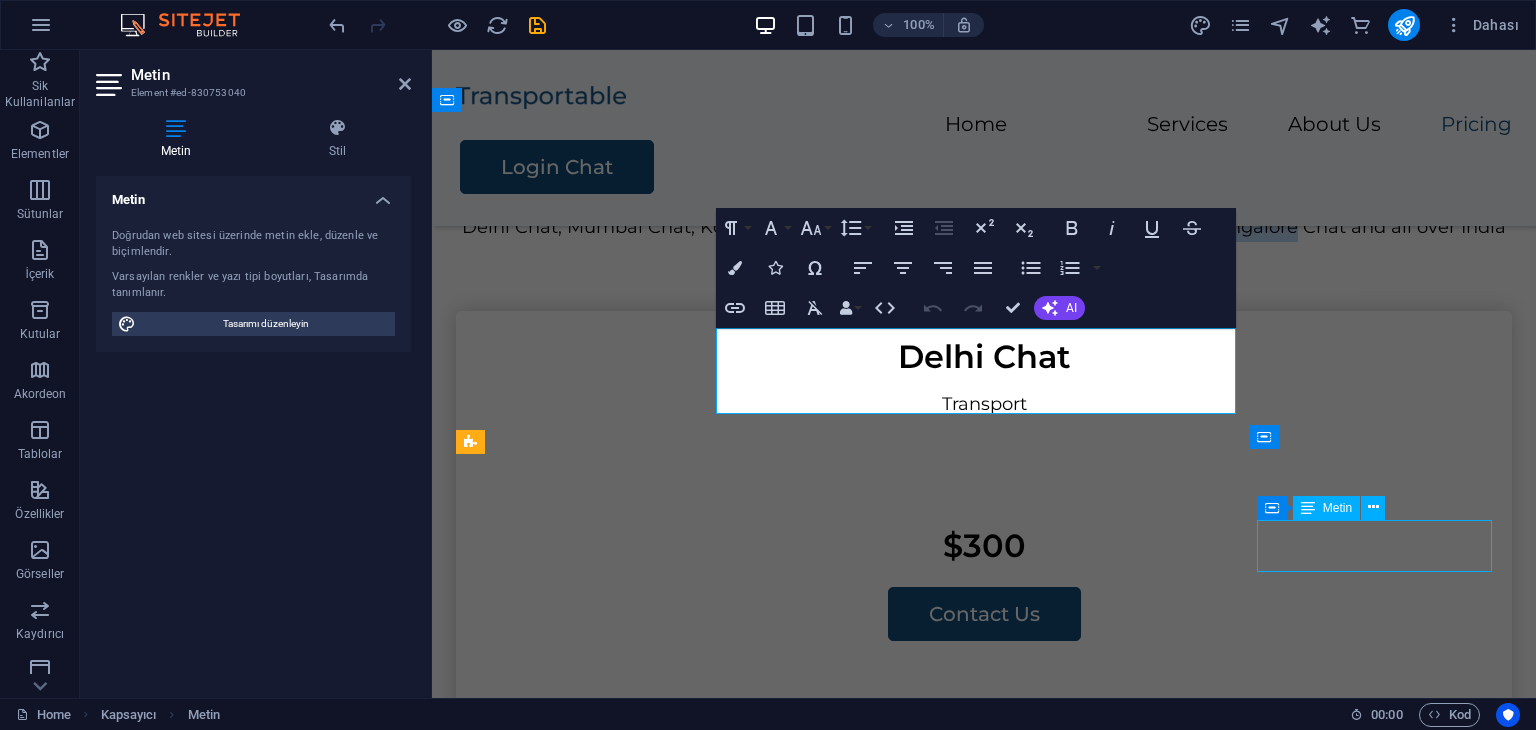 click on "Premium" at bounding box center [984, 1702] 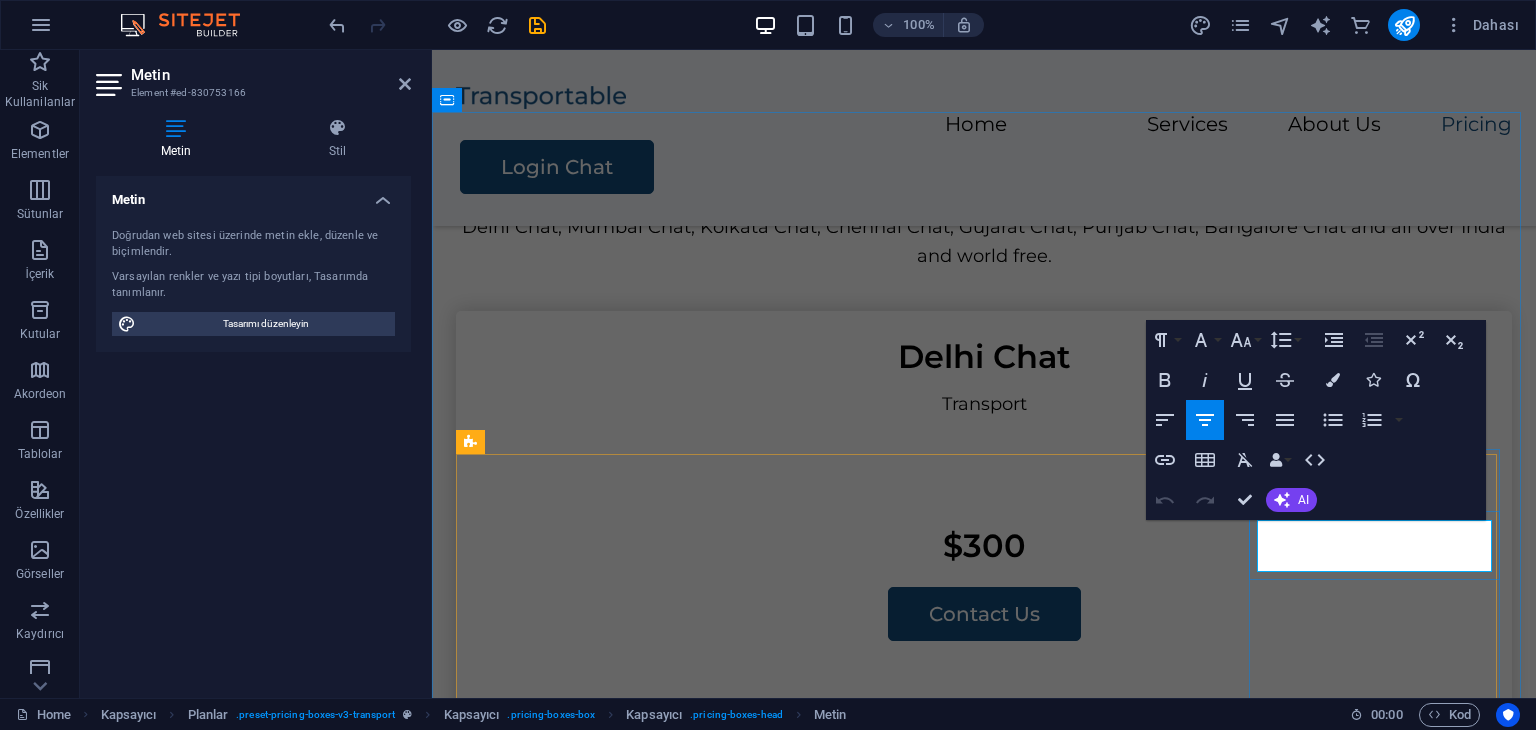 click on "Premium" at bounding box center [984, 1702] 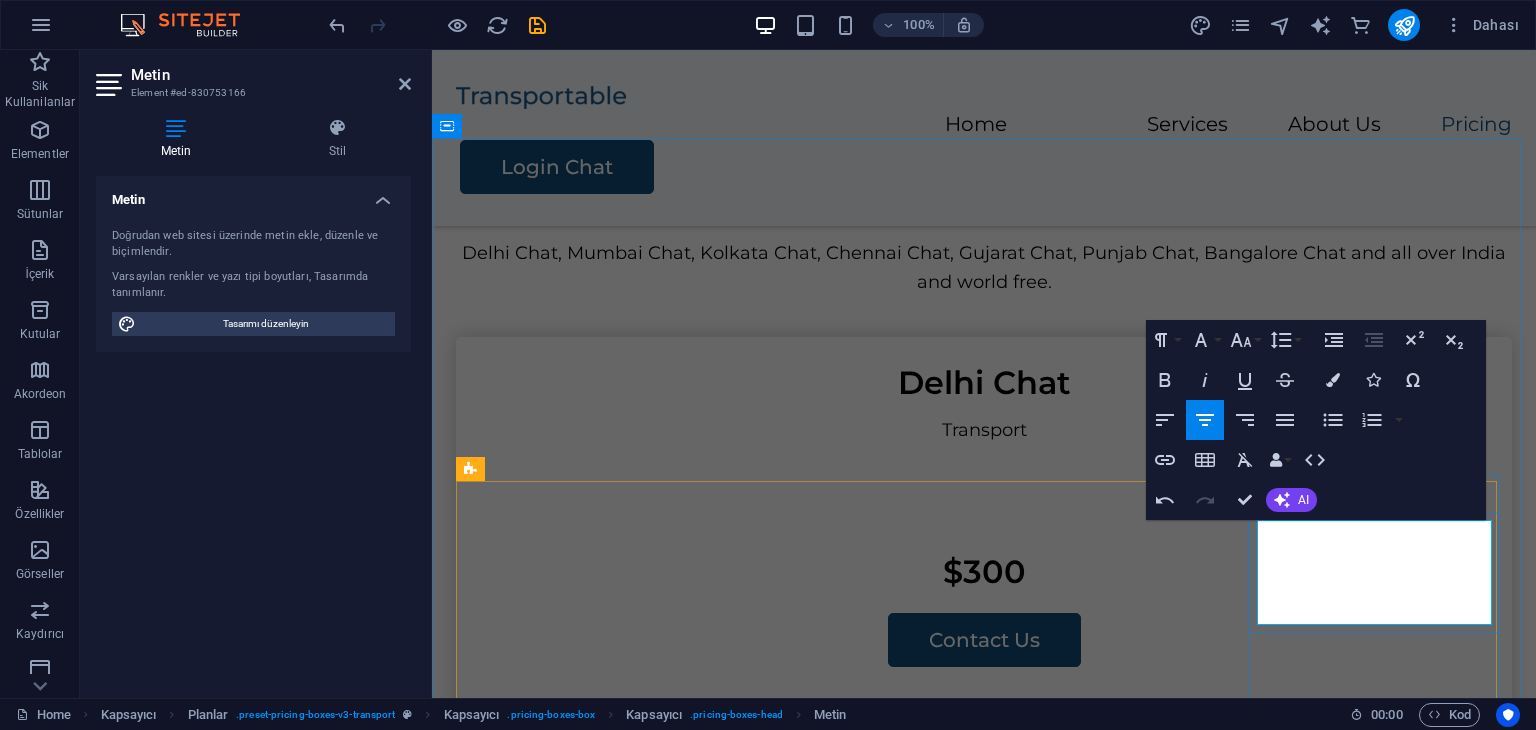 scroll, scrollTop: 1241, scrollLeft: 0, axis: vertical 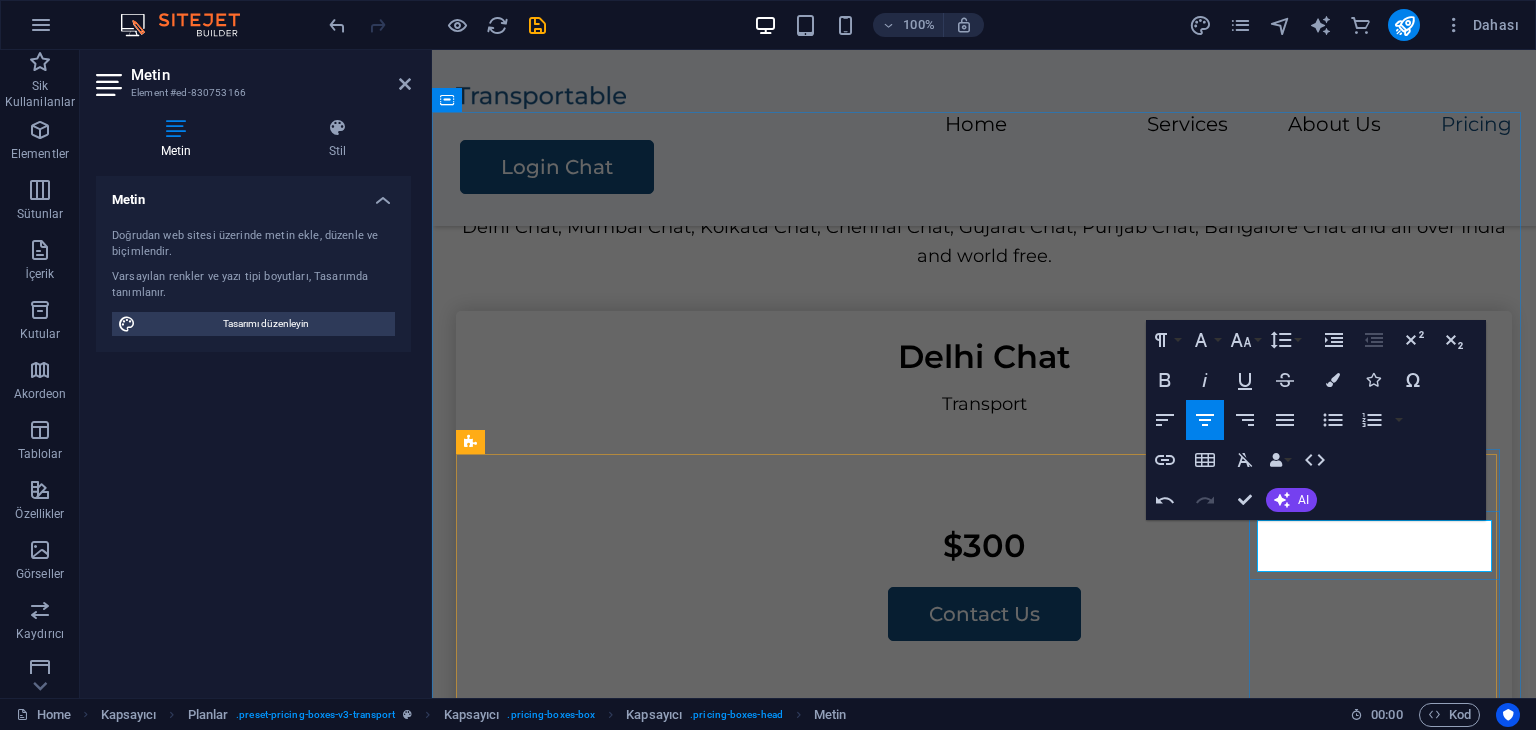 type 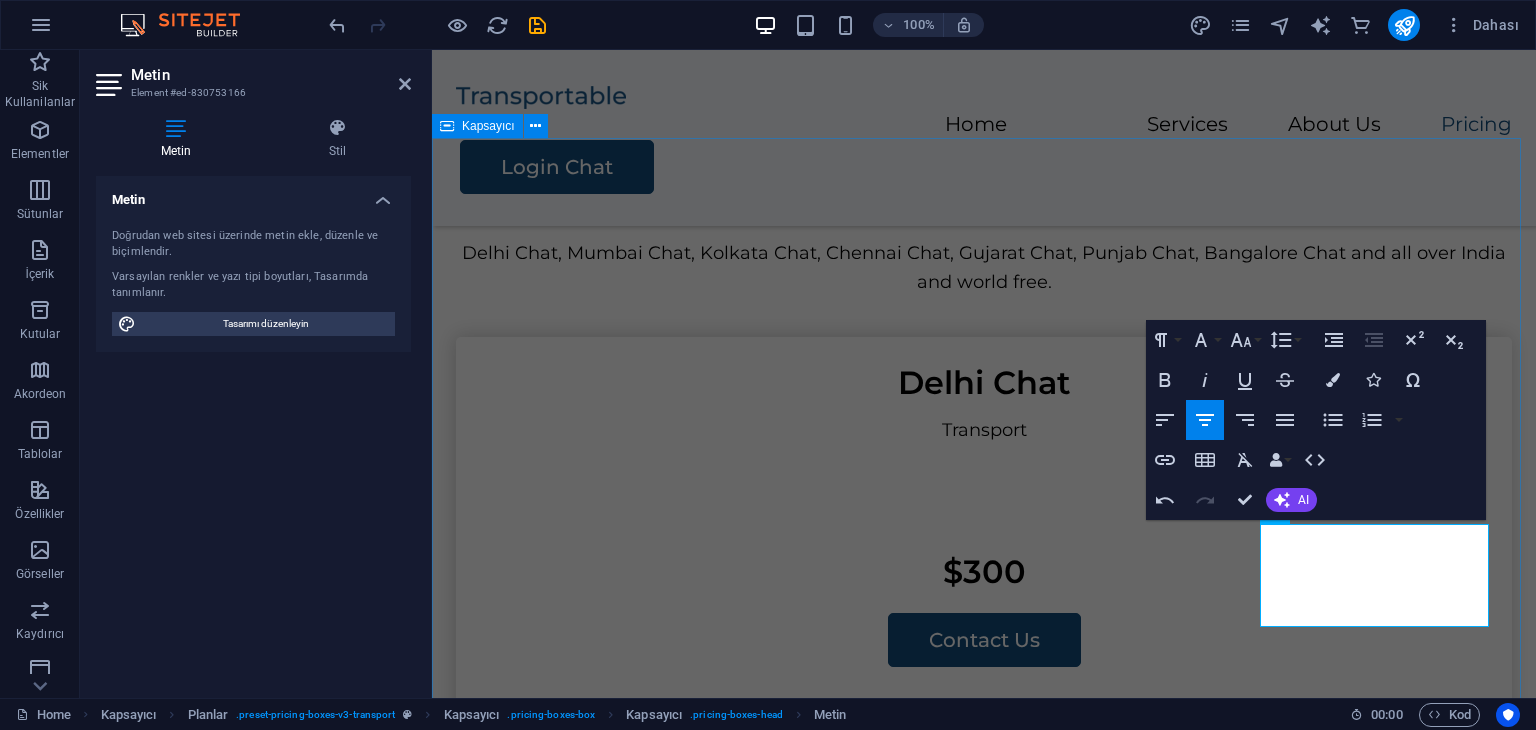 click on "india Rooms Delhi Chat, Mumbai Chat, Kolkata Chat, Chennai Chat, Gujarat Chat, Punjab Chat, Bangalore Chat and all over India and world free.  Delhi Chat Transport $300 Contact Us Mumbai Chat Packing Transport $400 Contact Us Punjab Chat Packing Transport Assembly $500 Contact Us Bangalore Chat Packing Transport Assembly Storage Solution $600 Contact Us" at bounding box center [984, 1135] 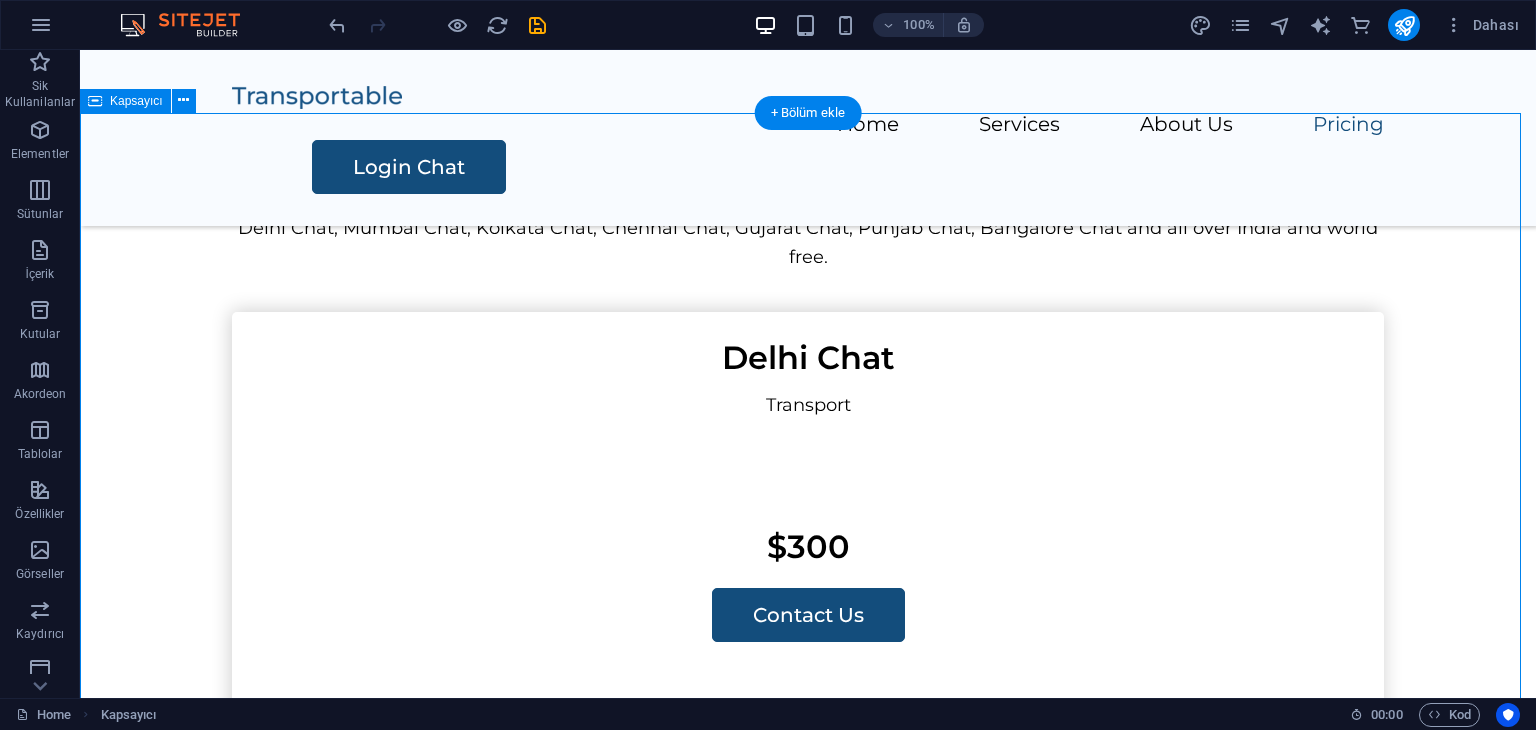 scroll, scrollTop: 1440, scrollLeft: 0, axis: vertical 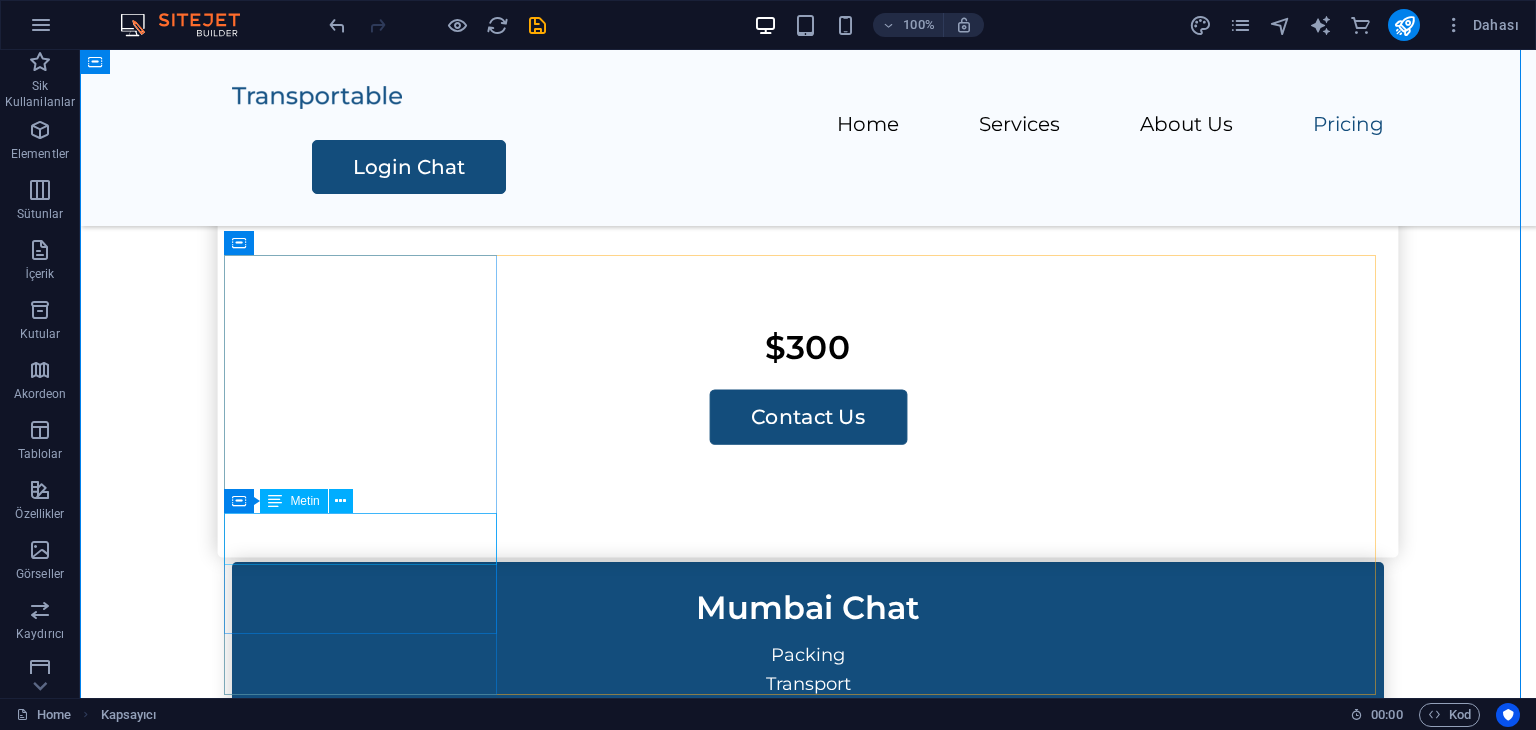 click on "$300" at bounding box center [808, 347] 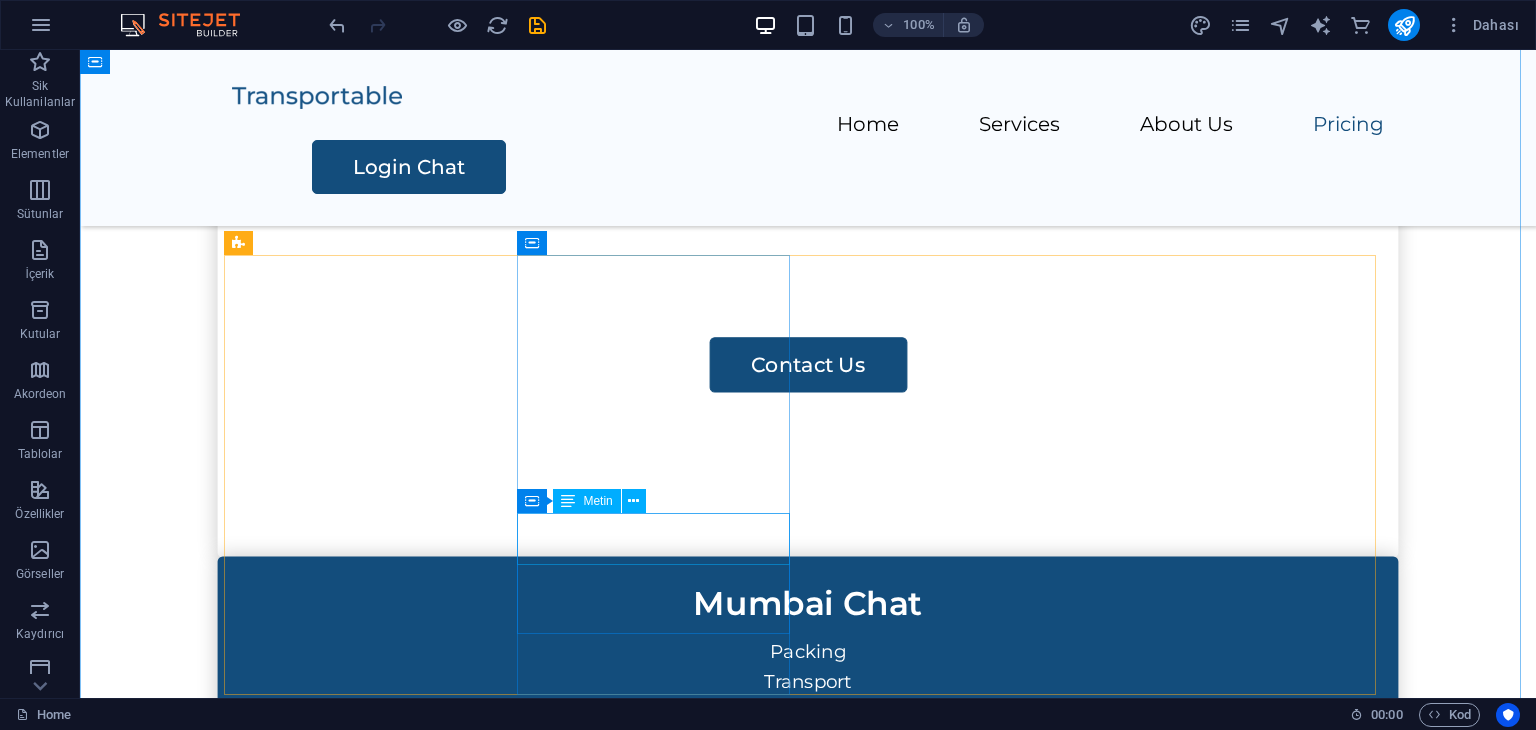 click on "$400" at bounding box center (808, 797) 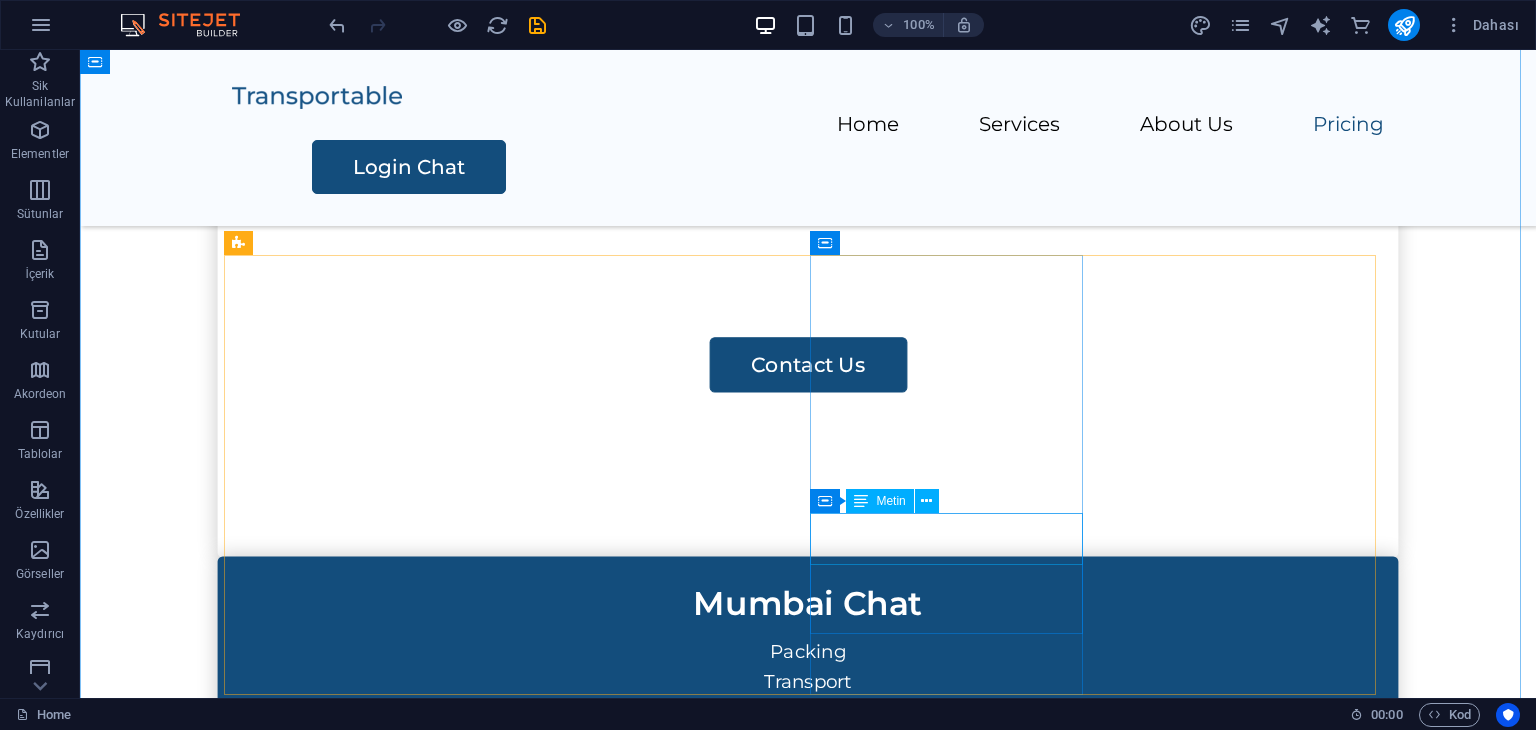 click on "$500" at bounding box center (808, 1247) 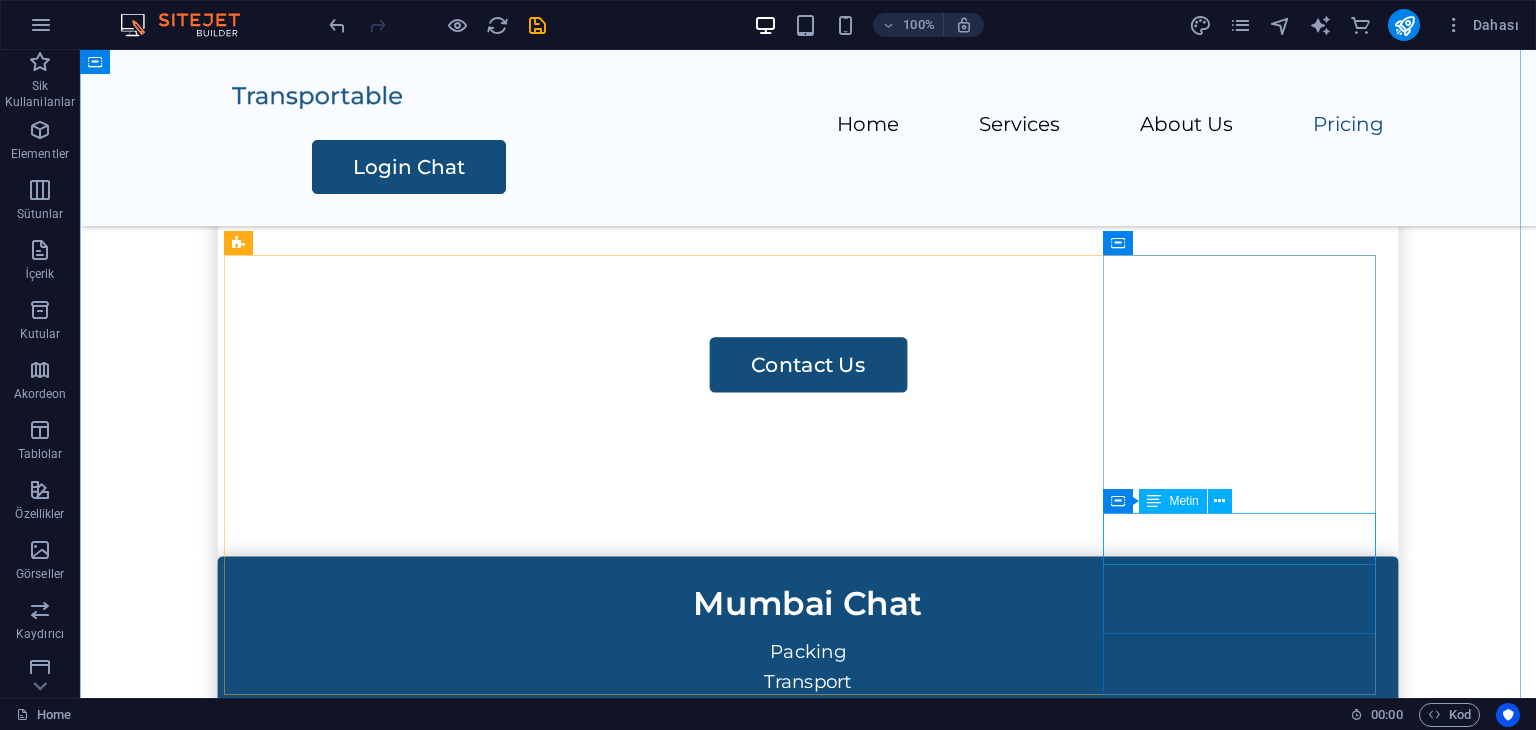 click on "$600" at bounding box center [808, 1697] 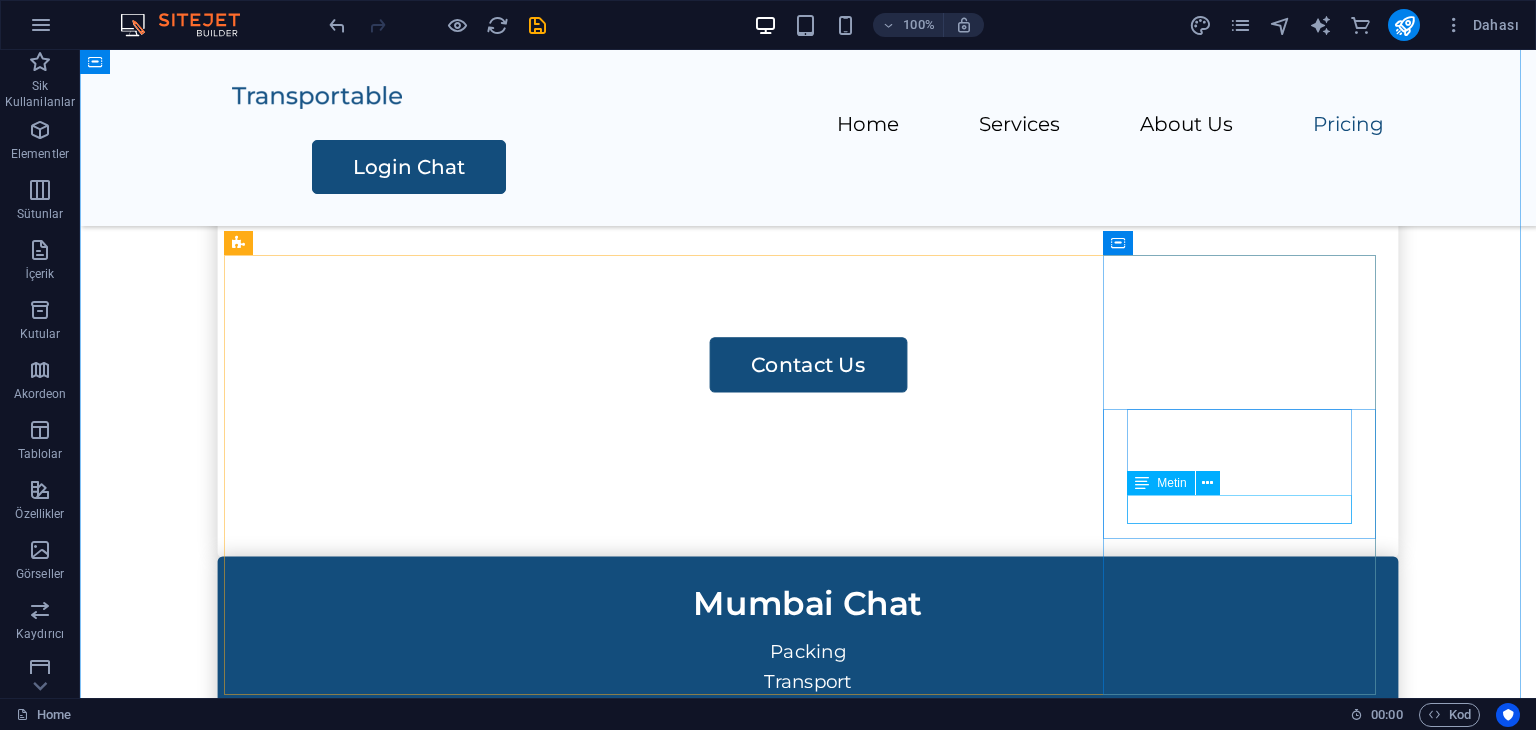 click on "Storage Solution" at bounding box center (808, 1641) 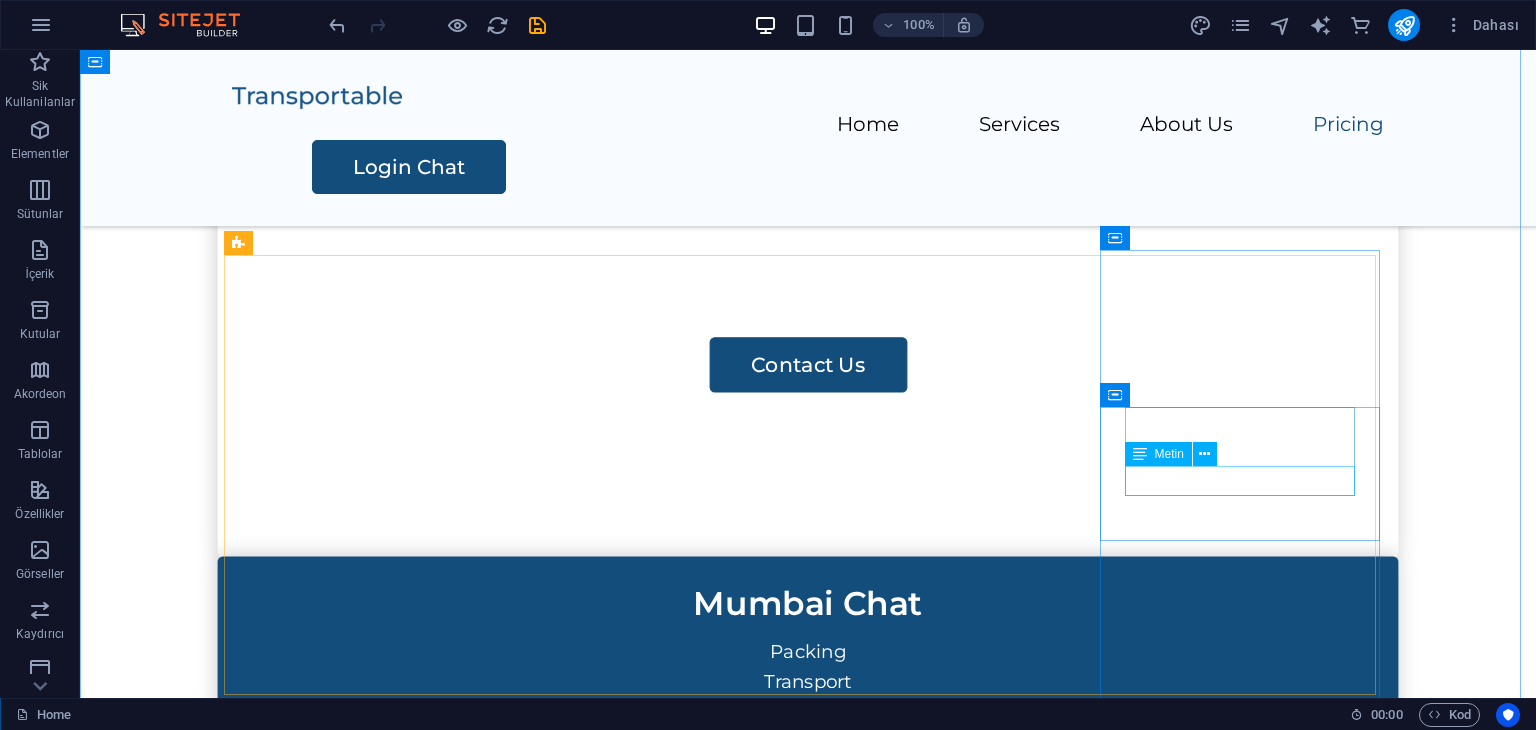 click on "Assembly" at bounding box center [808, 1612] 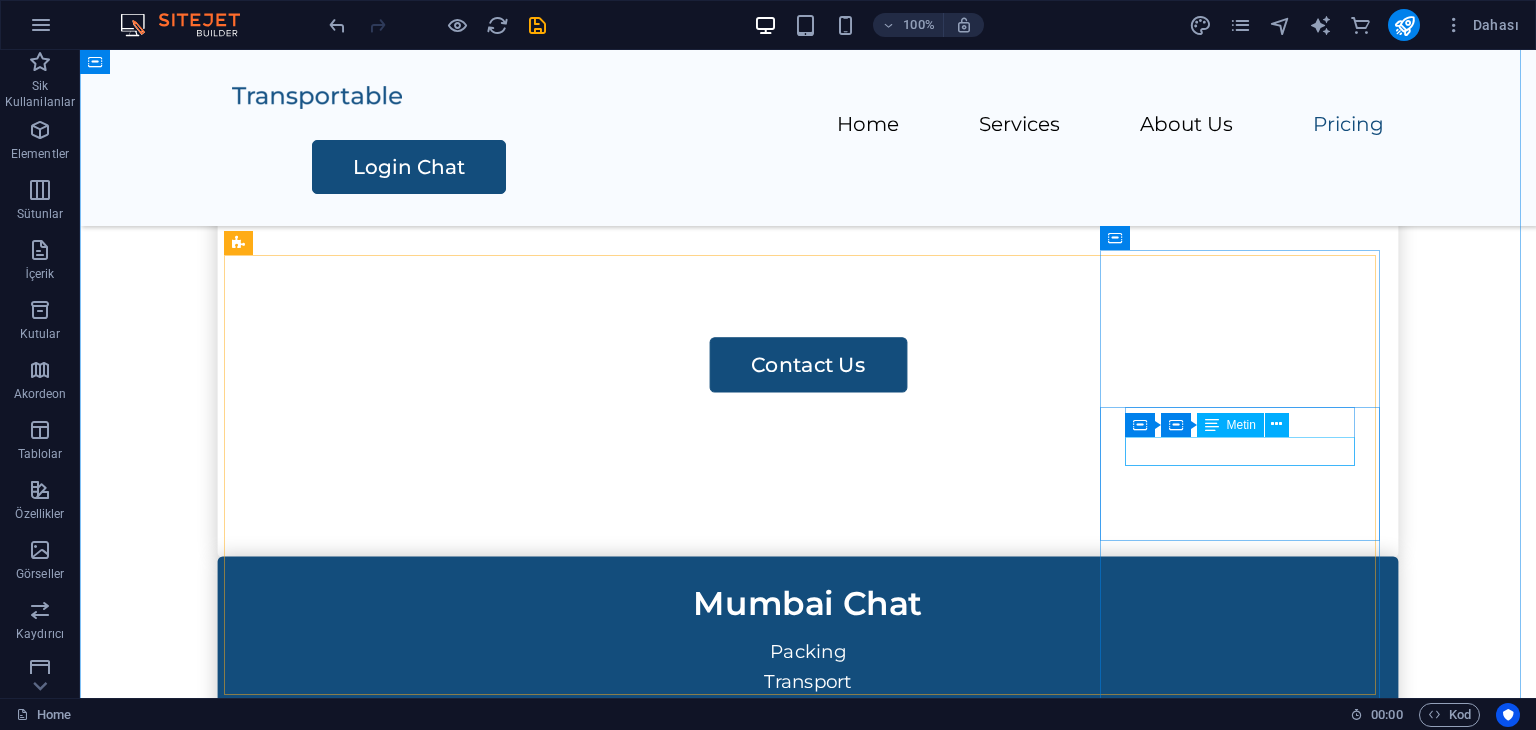 click on "Transport" at bounding box center (808, 1582) 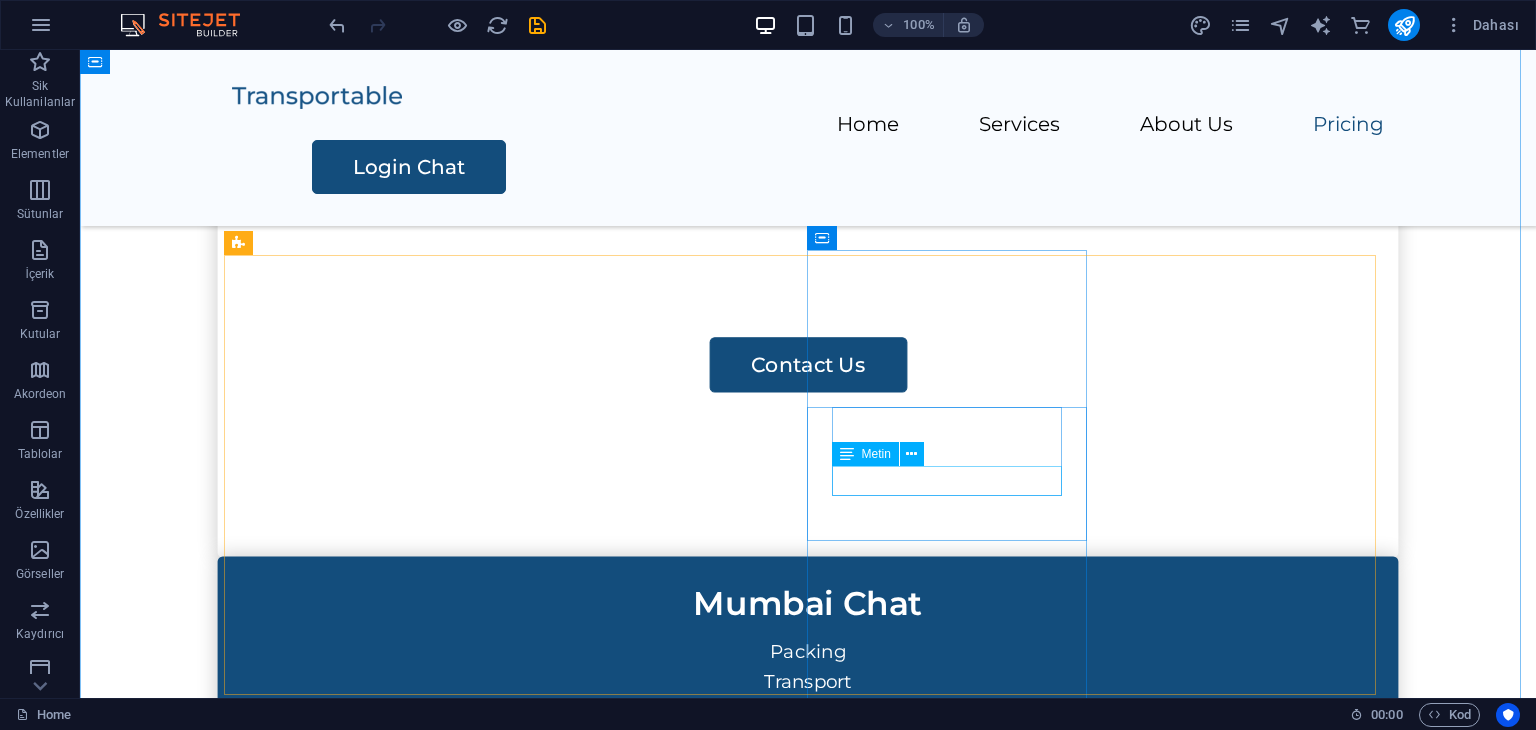 click on "Assembly" at bounding box center (808, 1162) 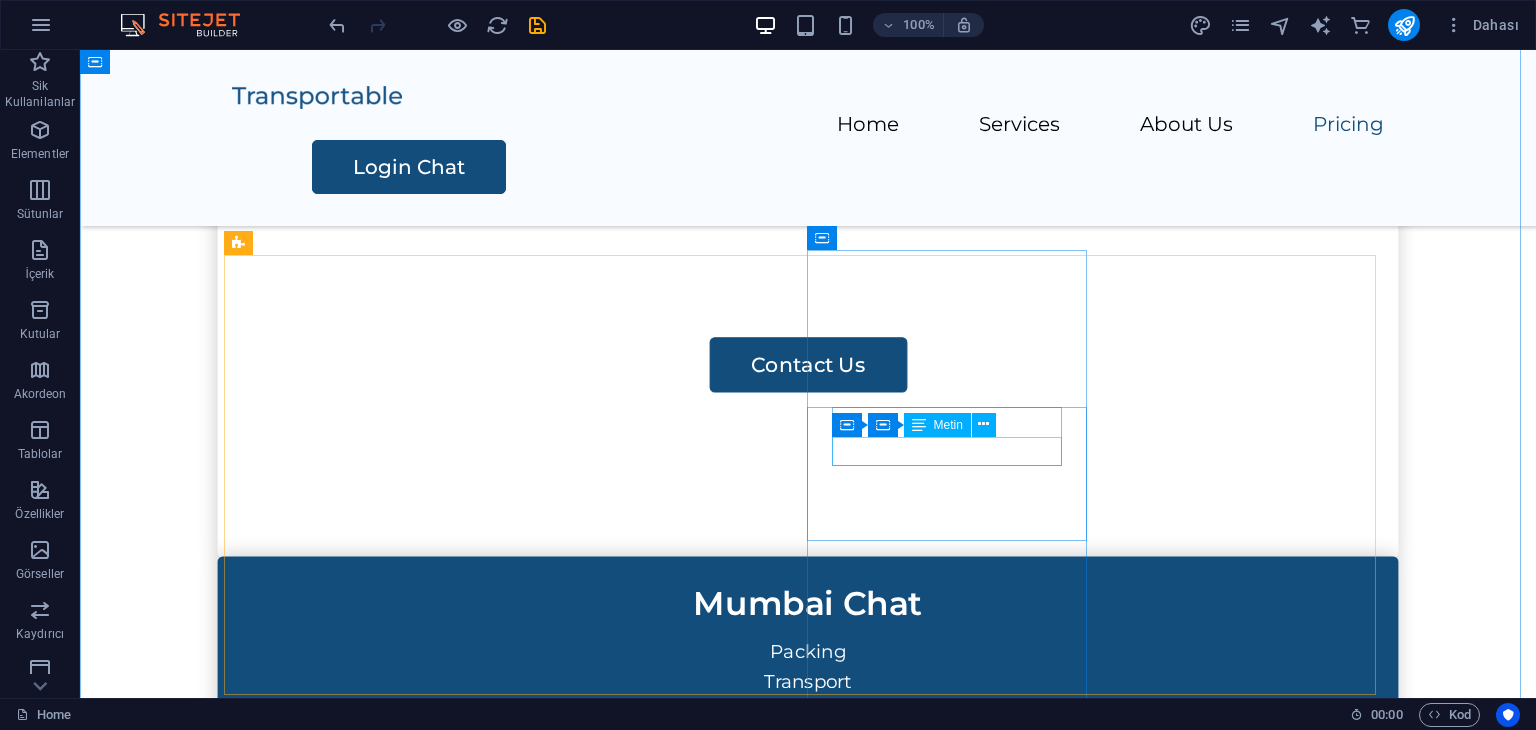 click on "Transport" at bounding box center (808, 1132) 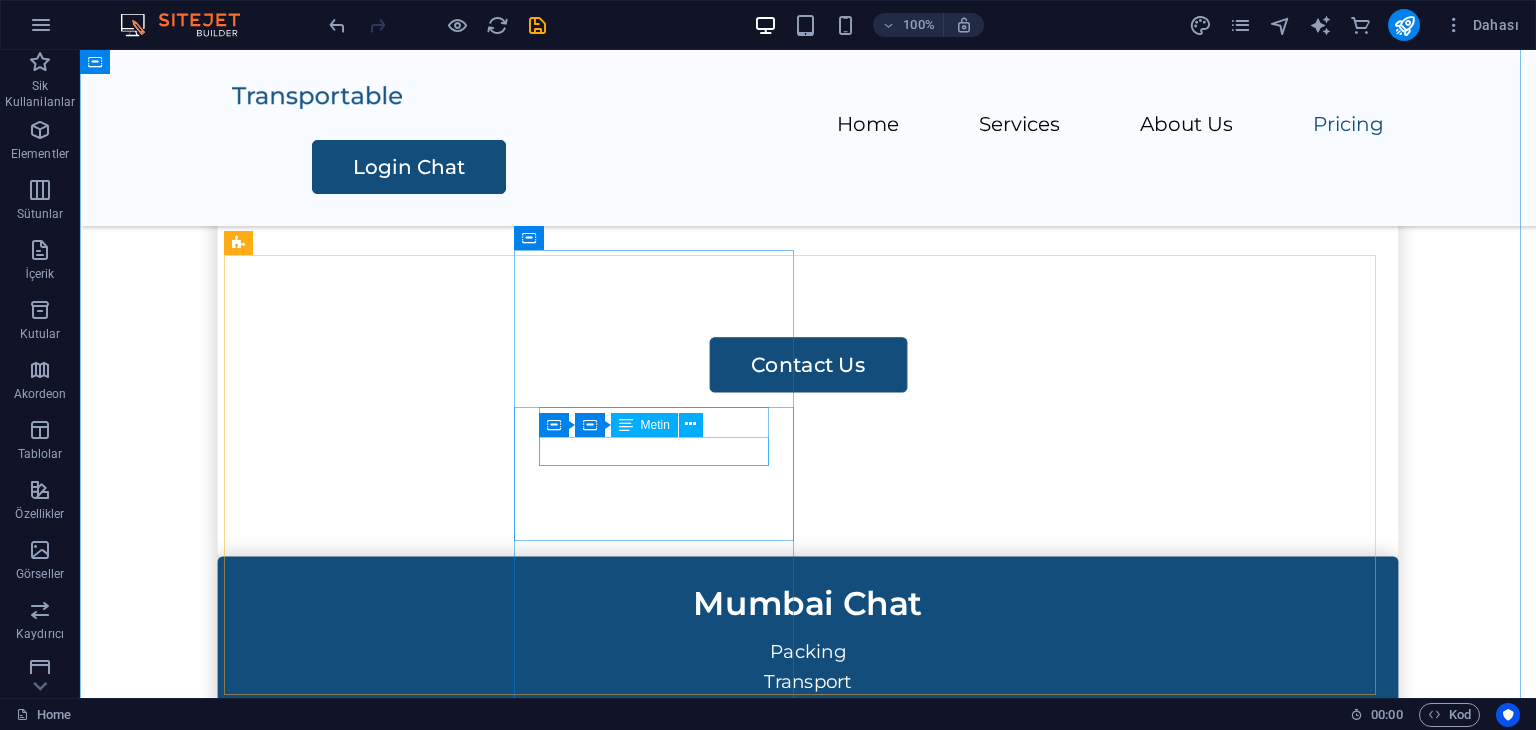 click on "Transport" at bounding box center [808, 682] 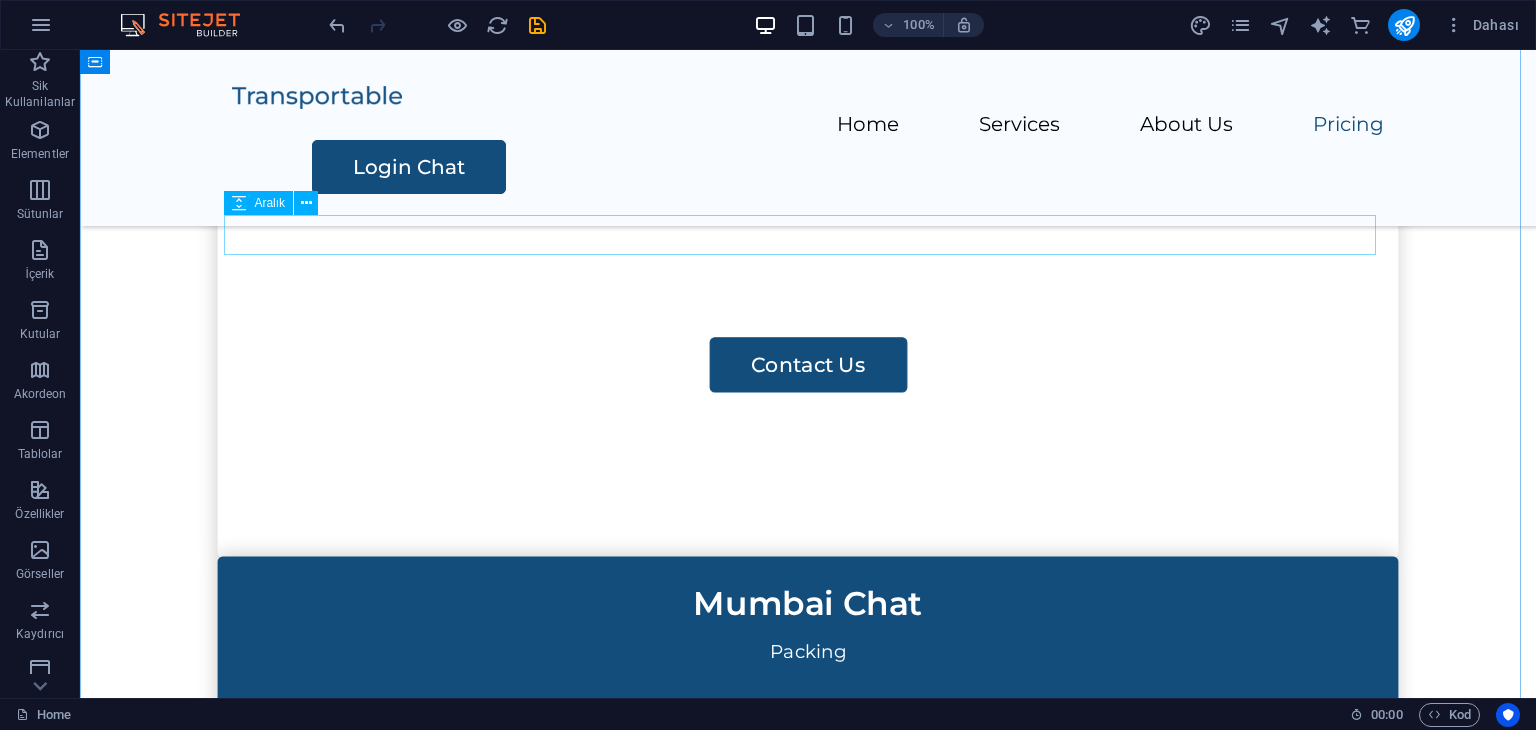 click at bounding box center (808, 92) 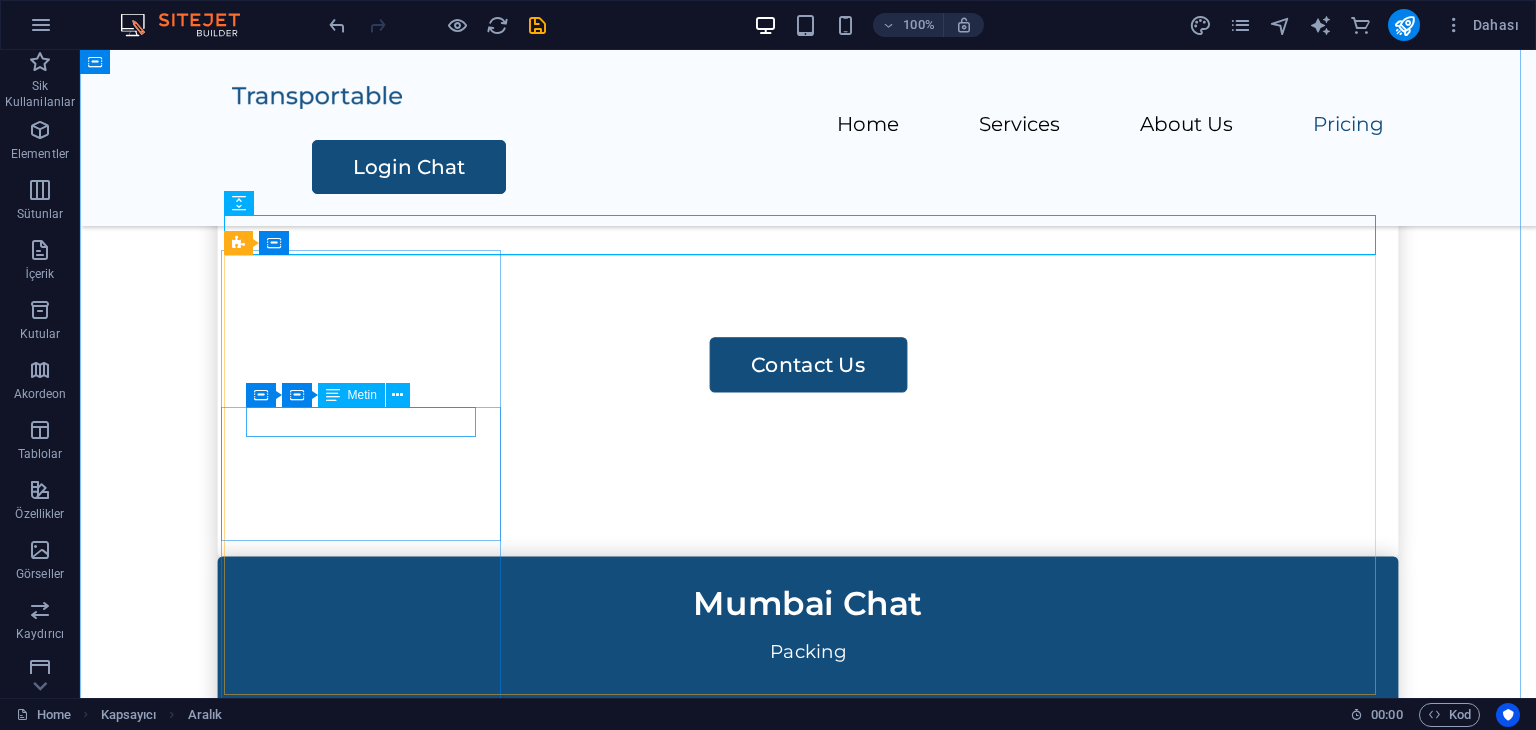 click on "Transport" at bounding box center [808, 203] 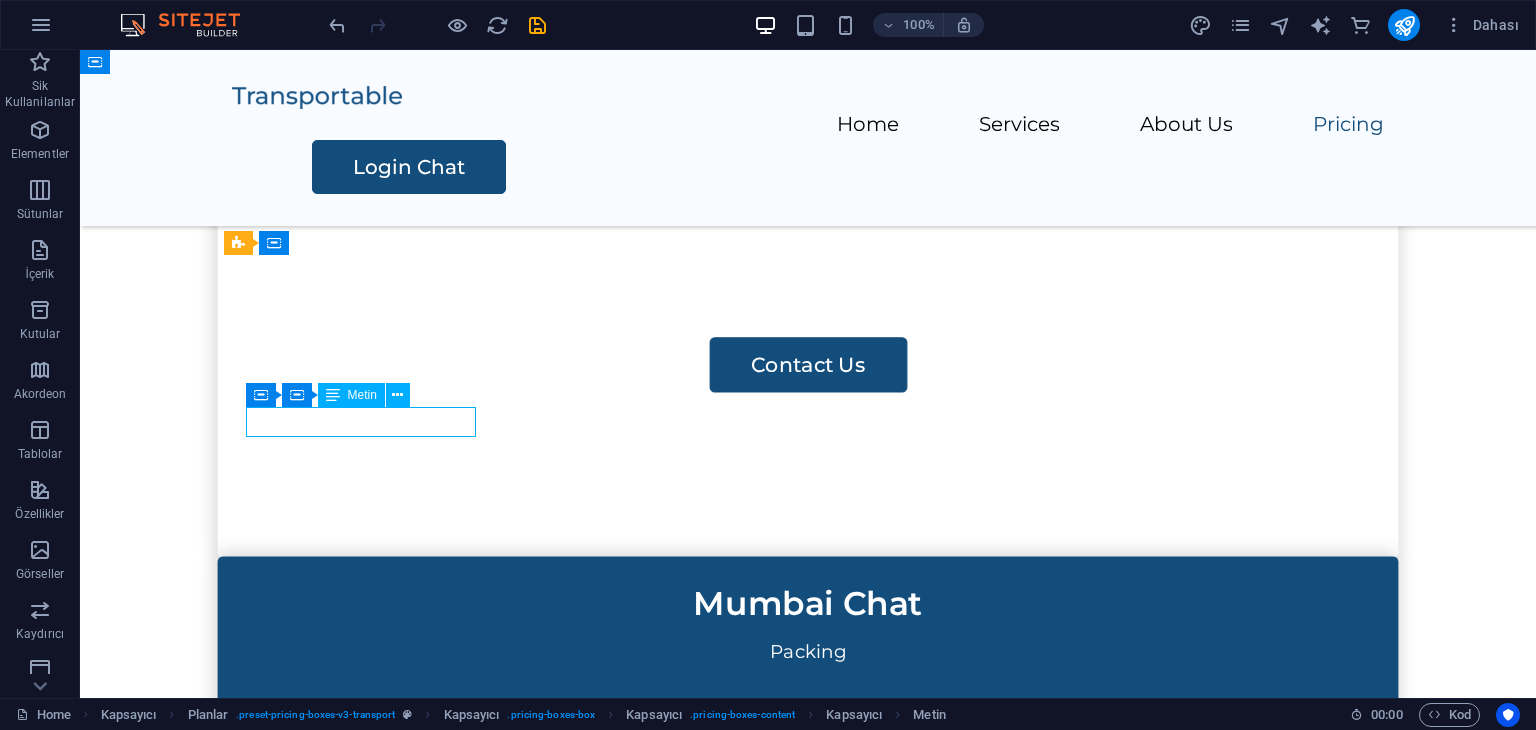 click on "Transport" at bounding box center (808, 203) 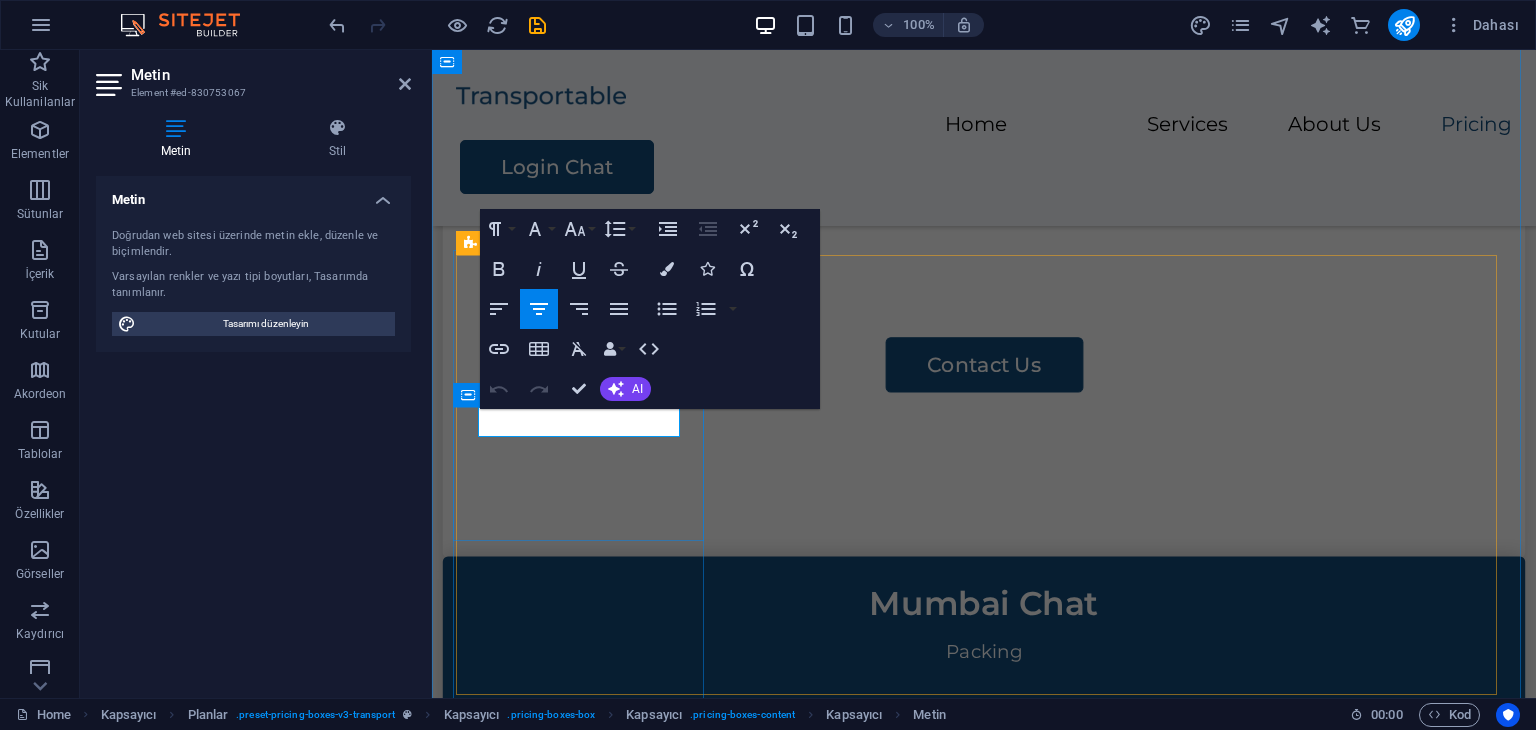 click on "Transport" at bounding box center (983, 203) 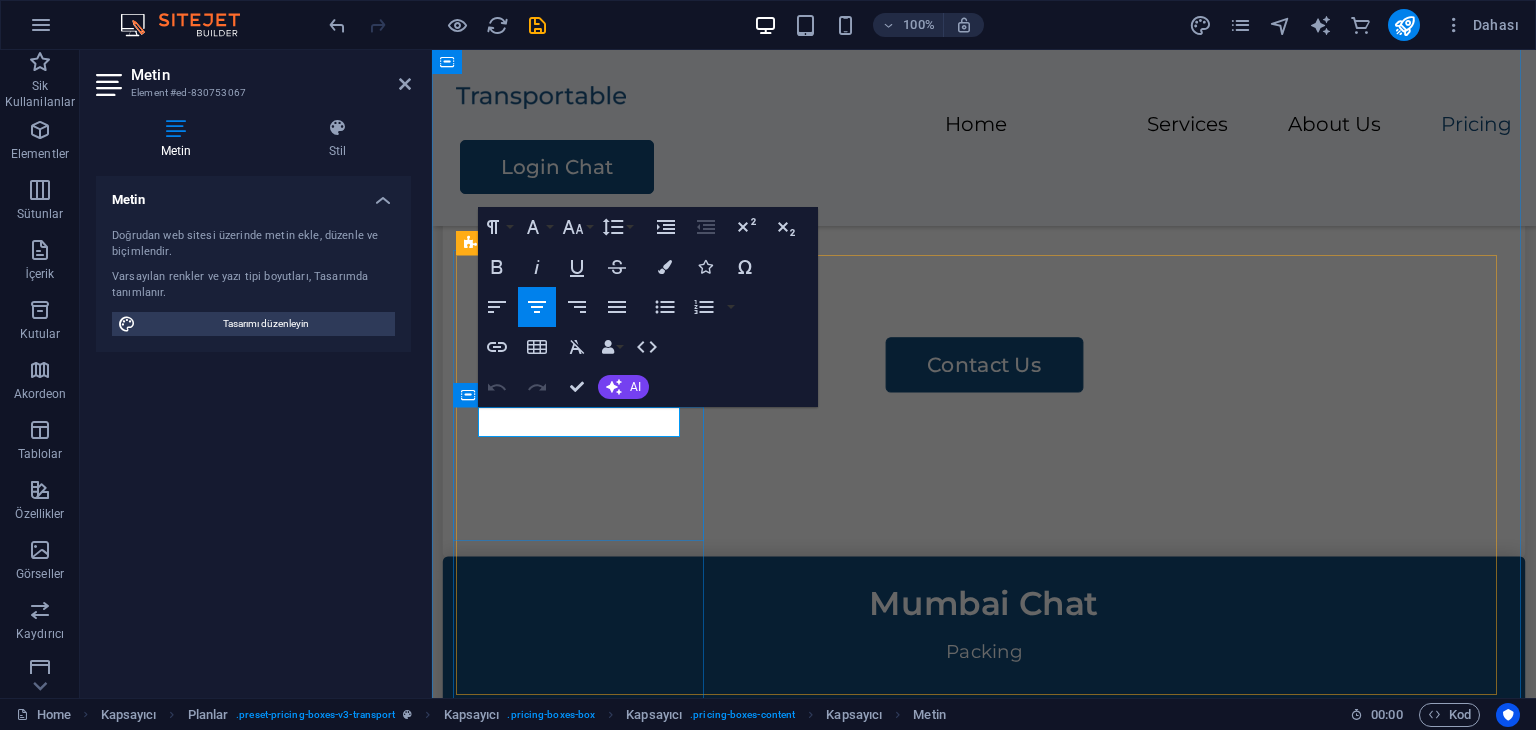 type 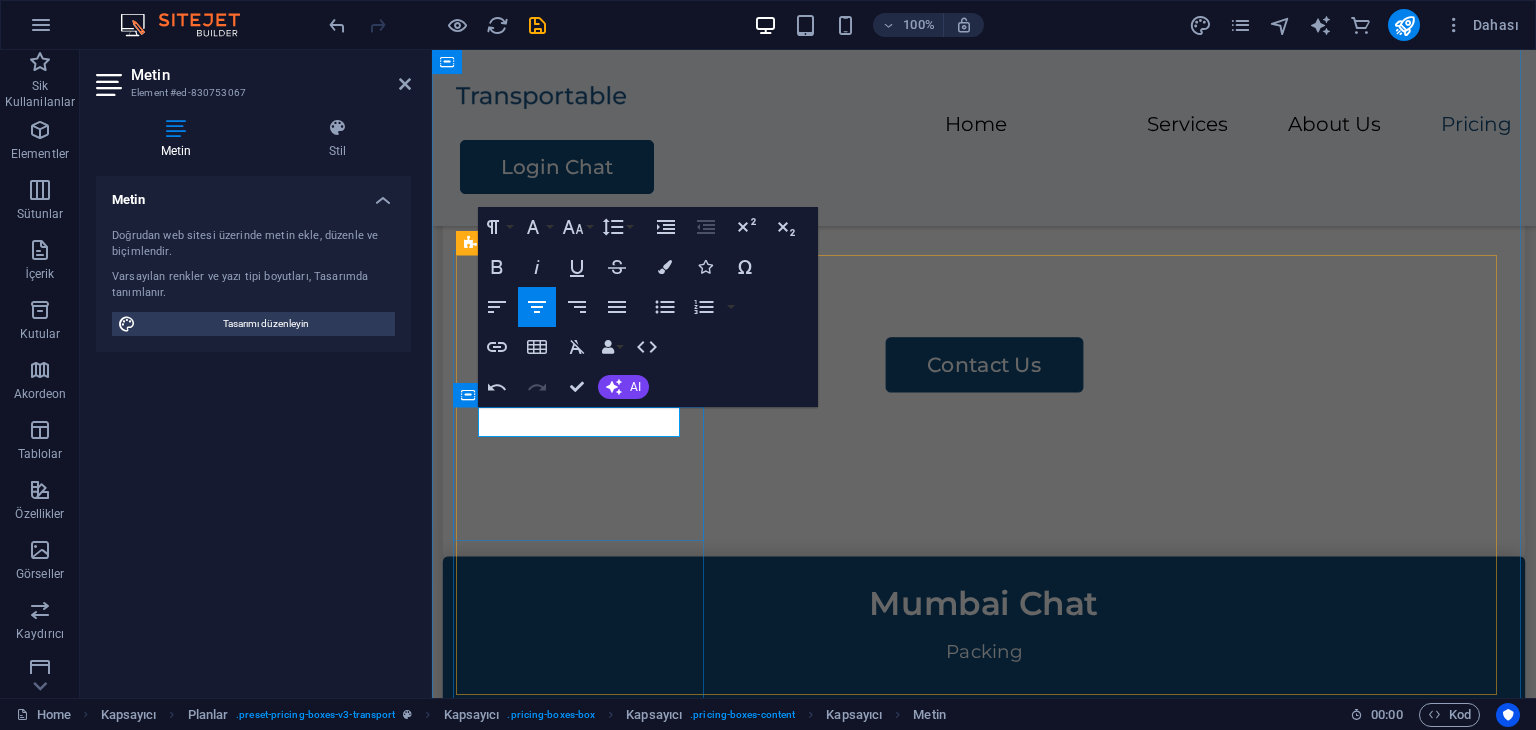 click on "TDelhi Chat Rooms" at bounding box center (983, 203) 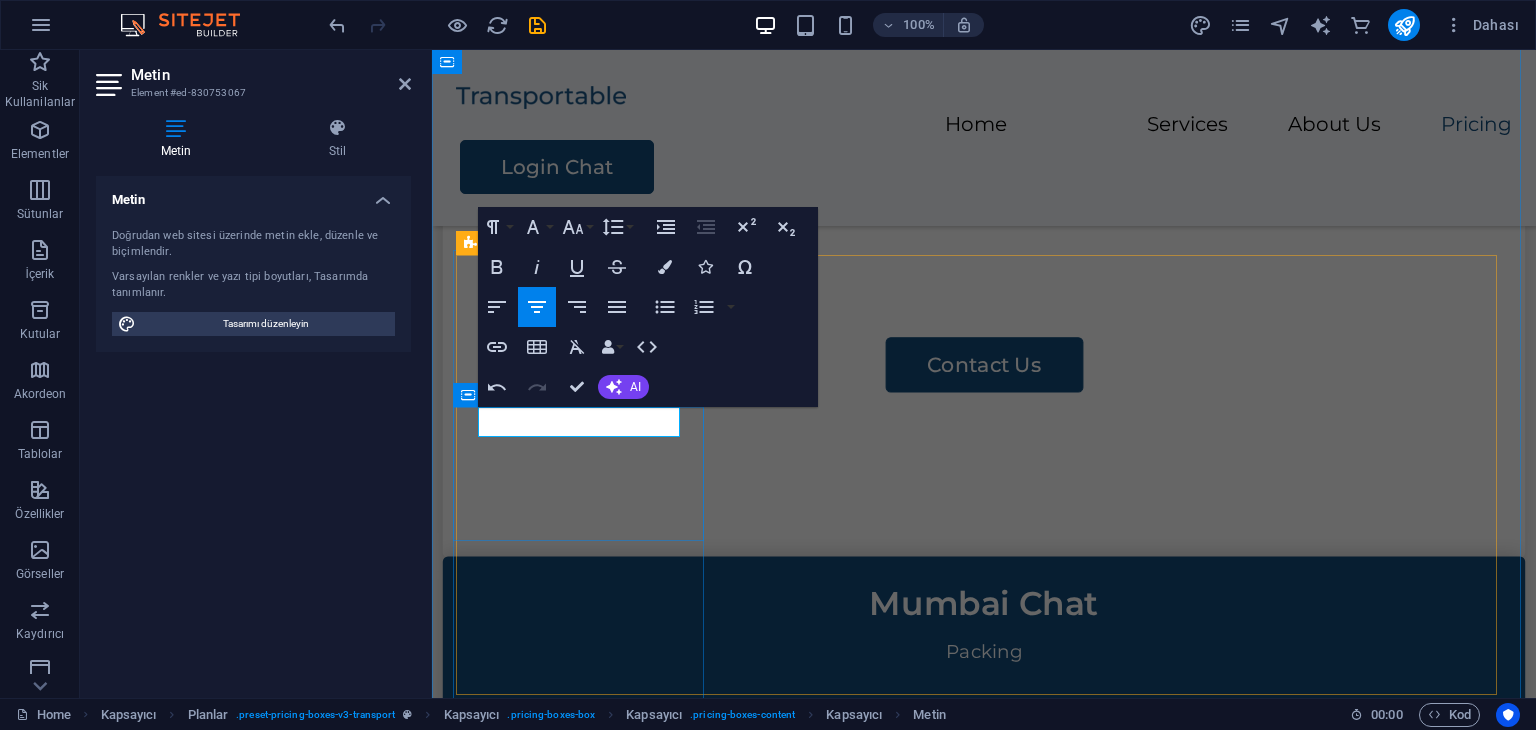 click on "Delhi Chat Rooms" at bounding box center [984, 254] 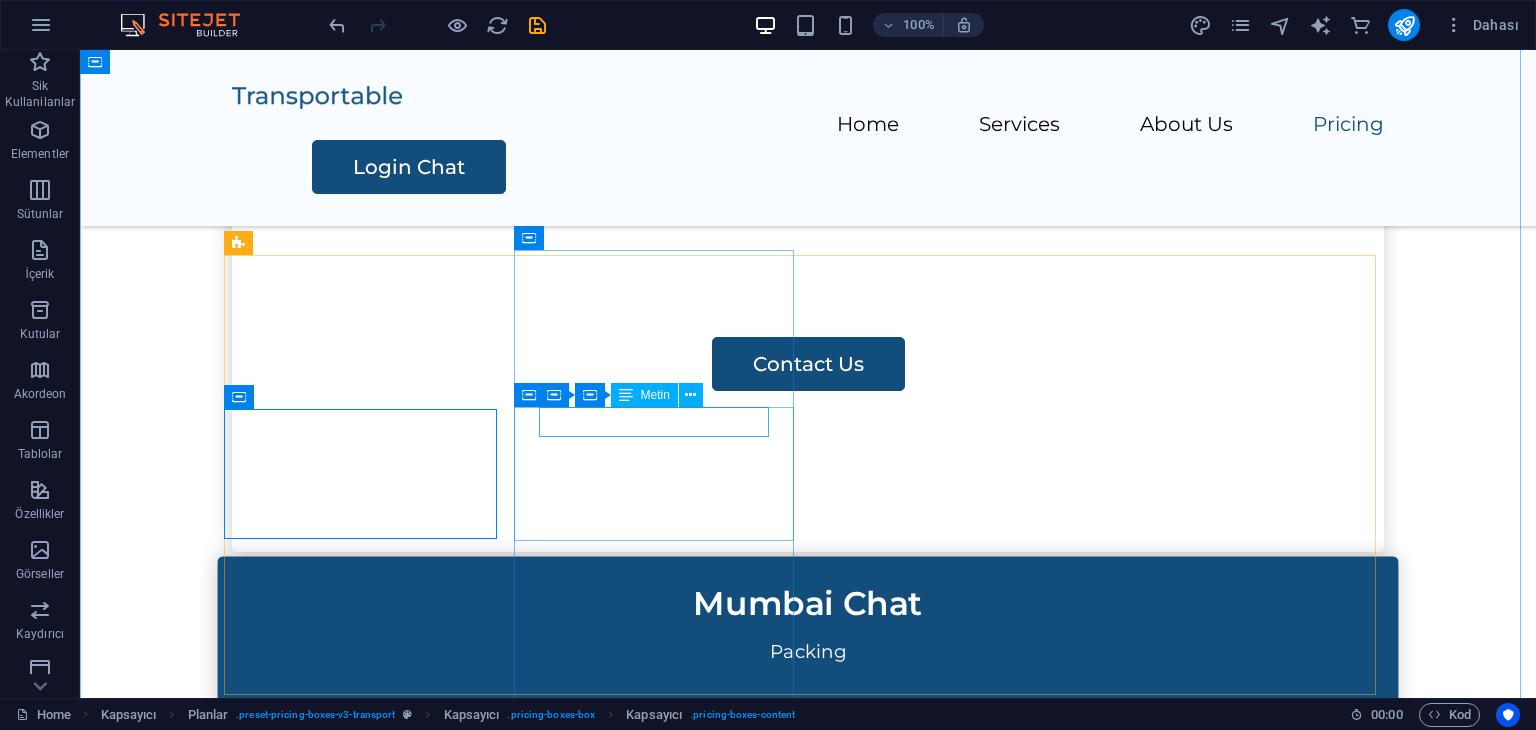click on "Packing" at bounding box center (808, 653) 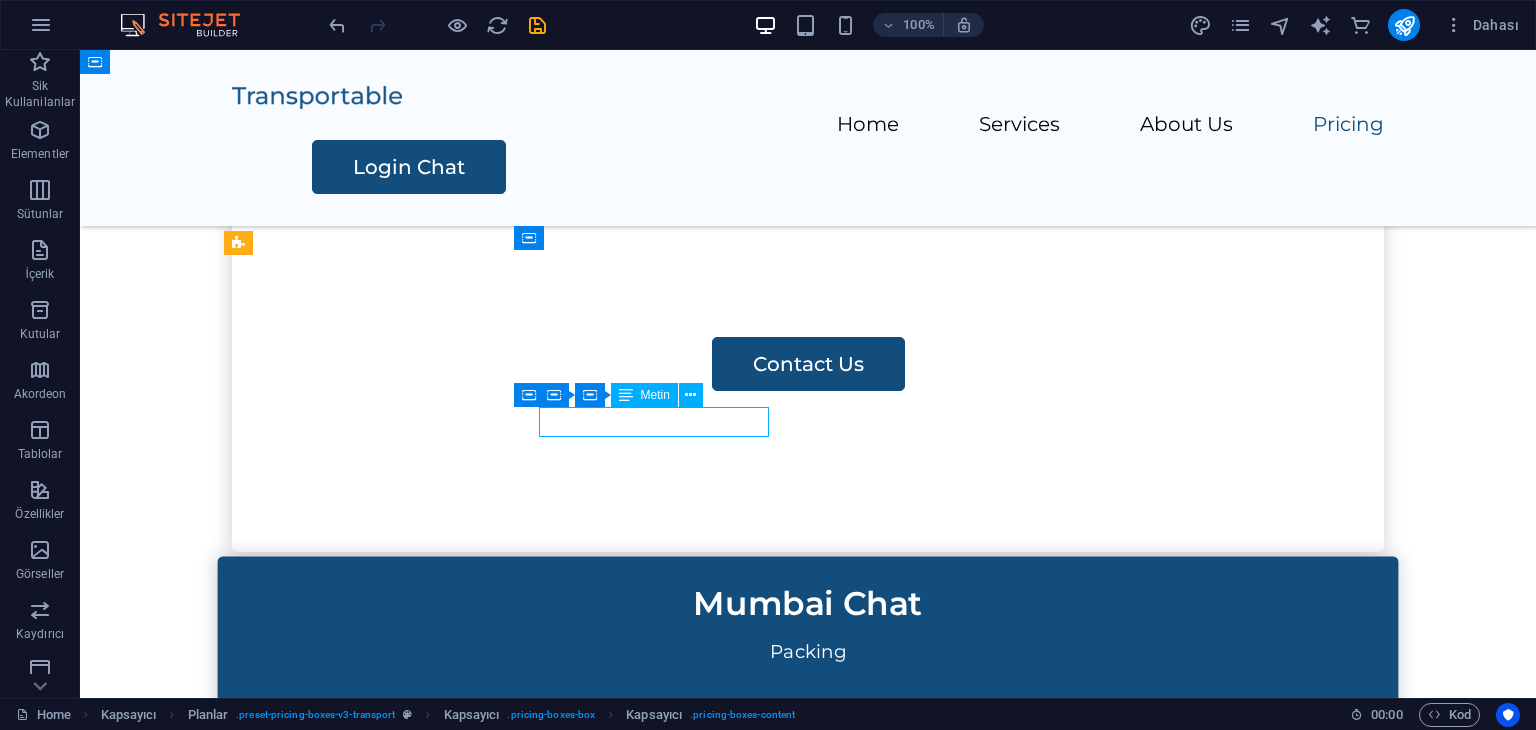 click on "Packing" at bounding box center [808, 653] 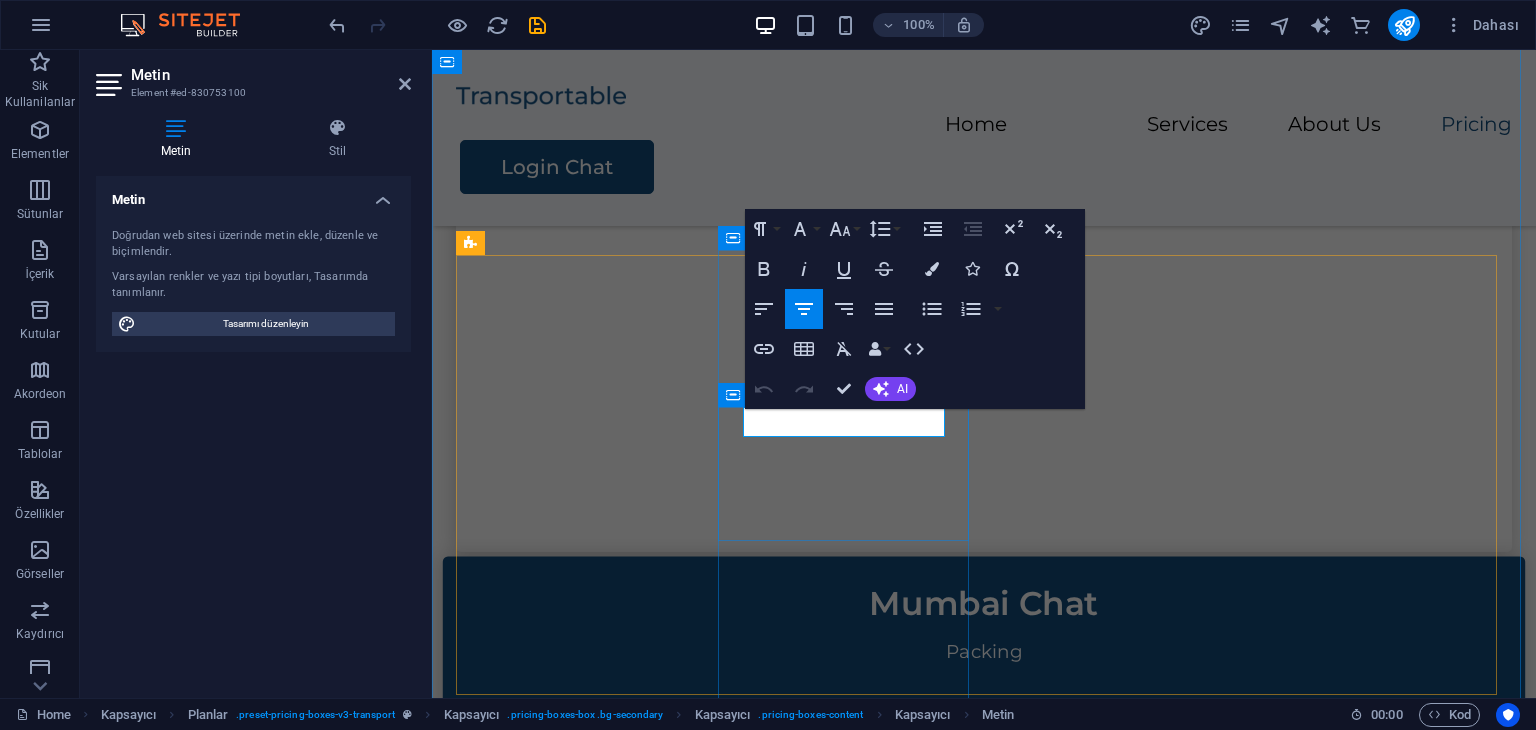 scroll, scrollTop: 1340, scrollLeft: 0, axis: vertical 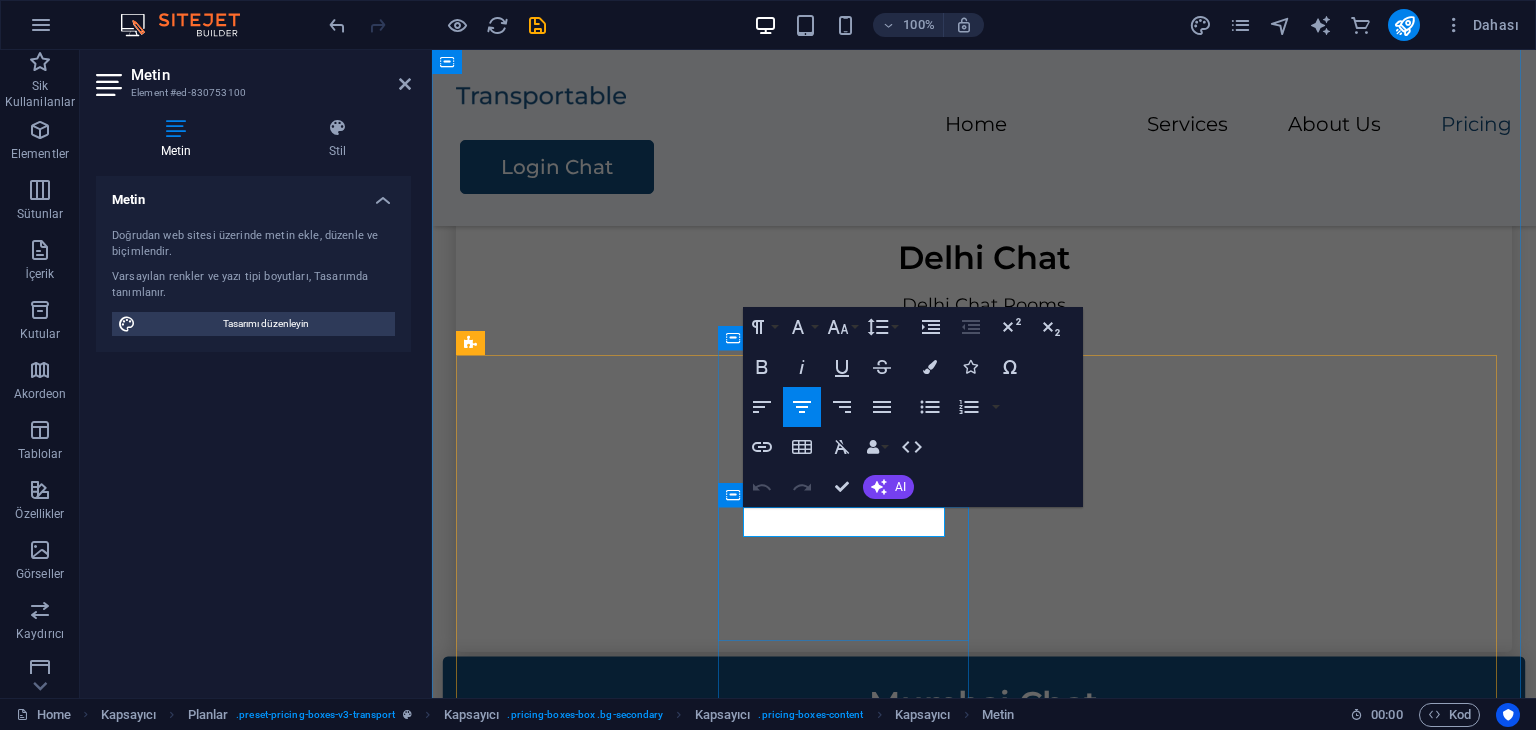 click on "Packing" at bounding box center (983, 753) 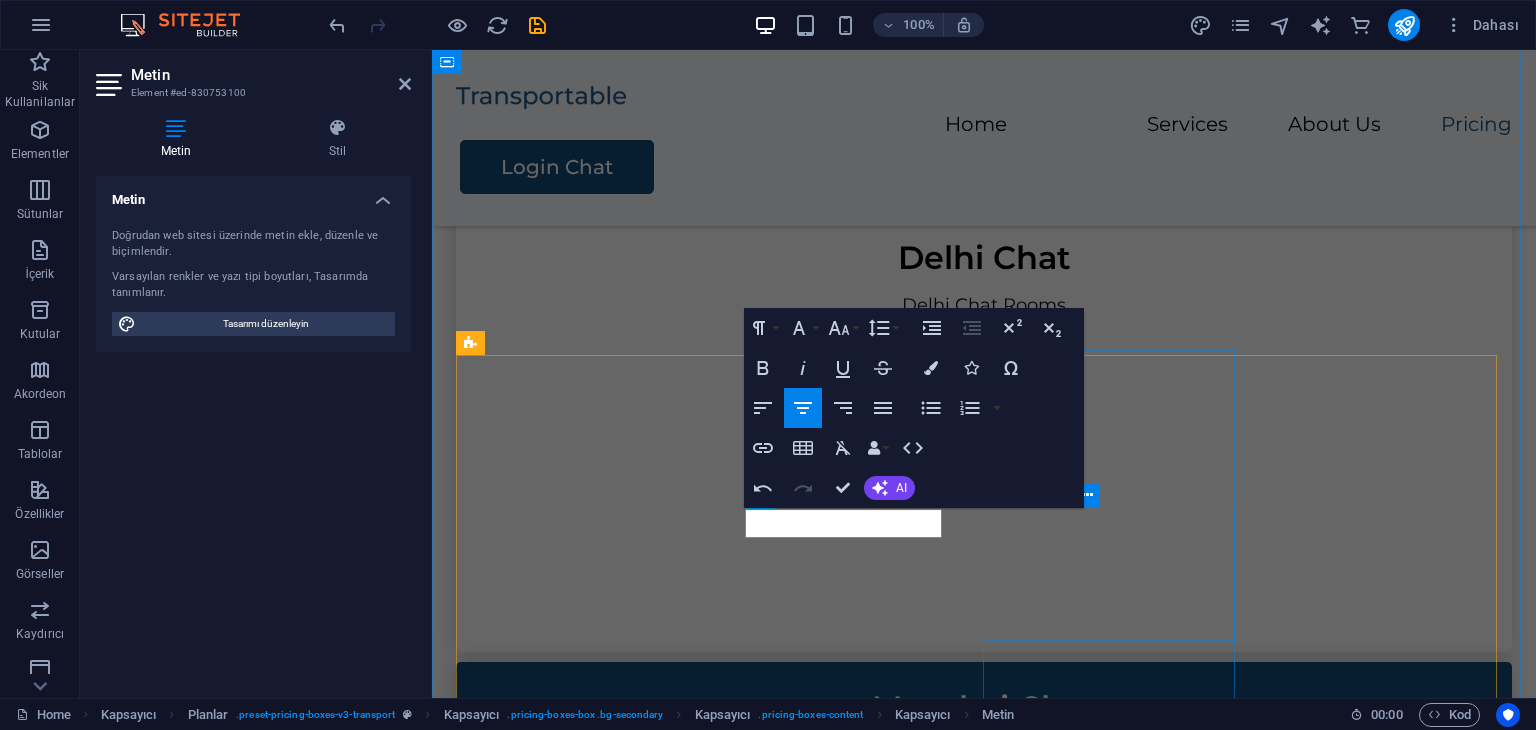 click on "Packing" at bounding box center [984, 1254] 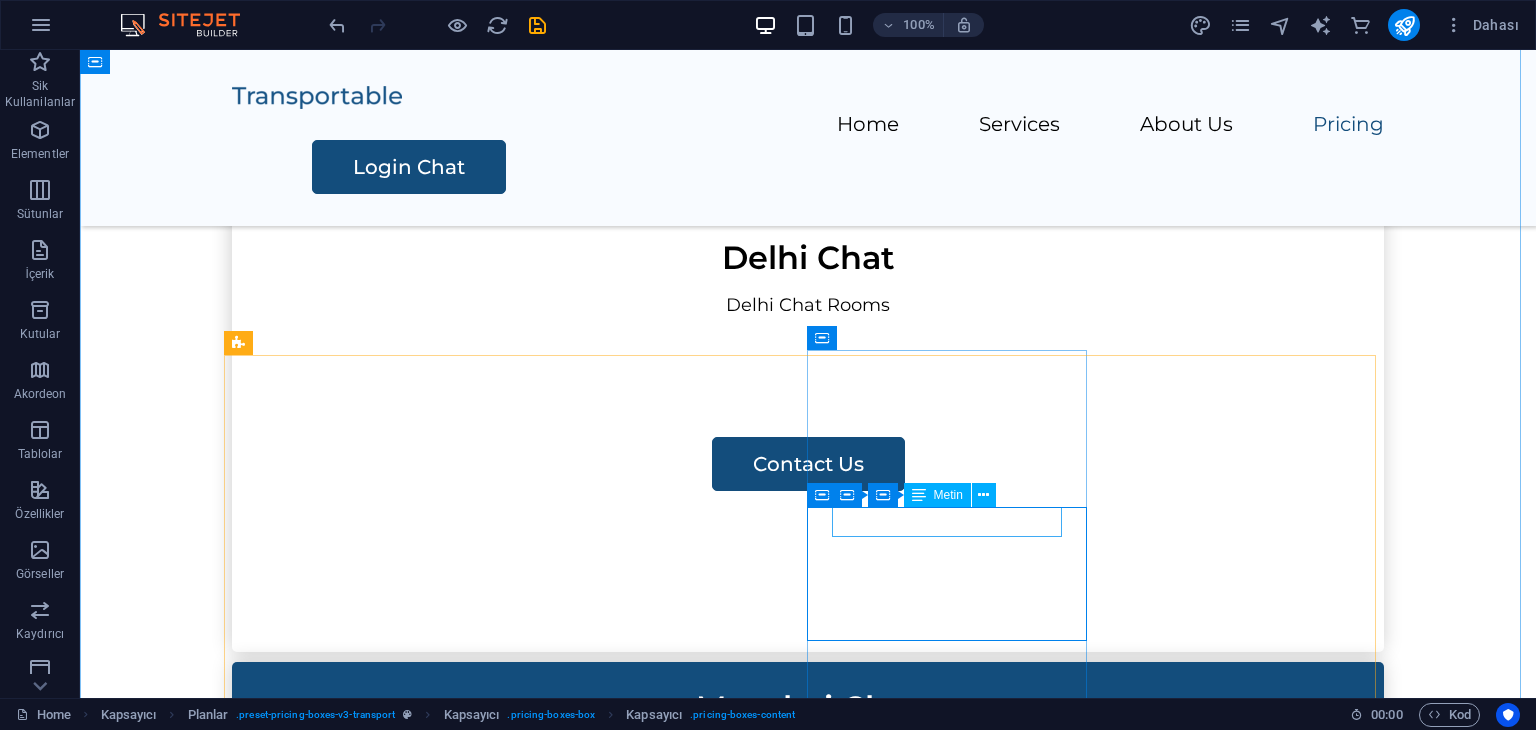 click on "Packing" at bounding box center [808, 1205] 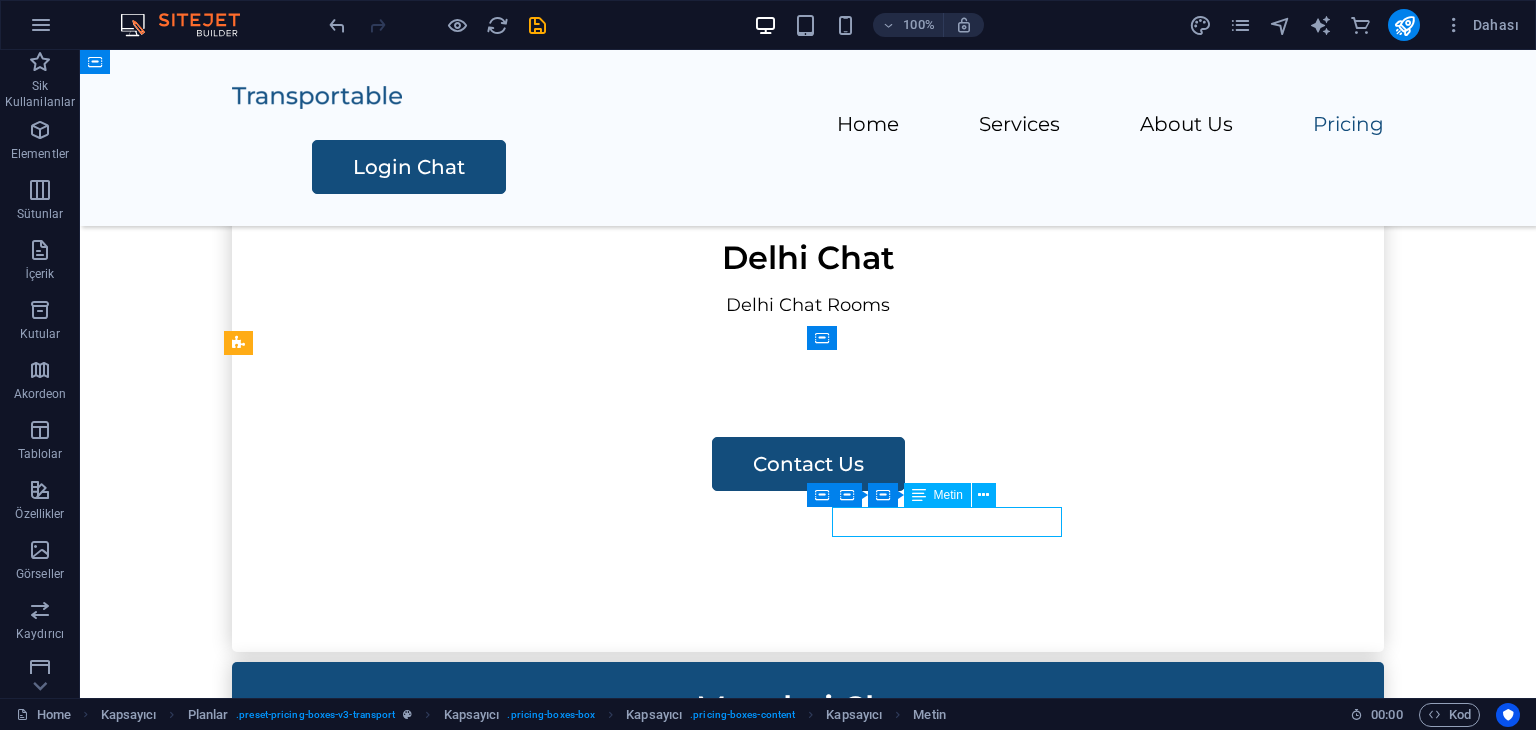 click on "Packing" at bounding box center [808, 1205] 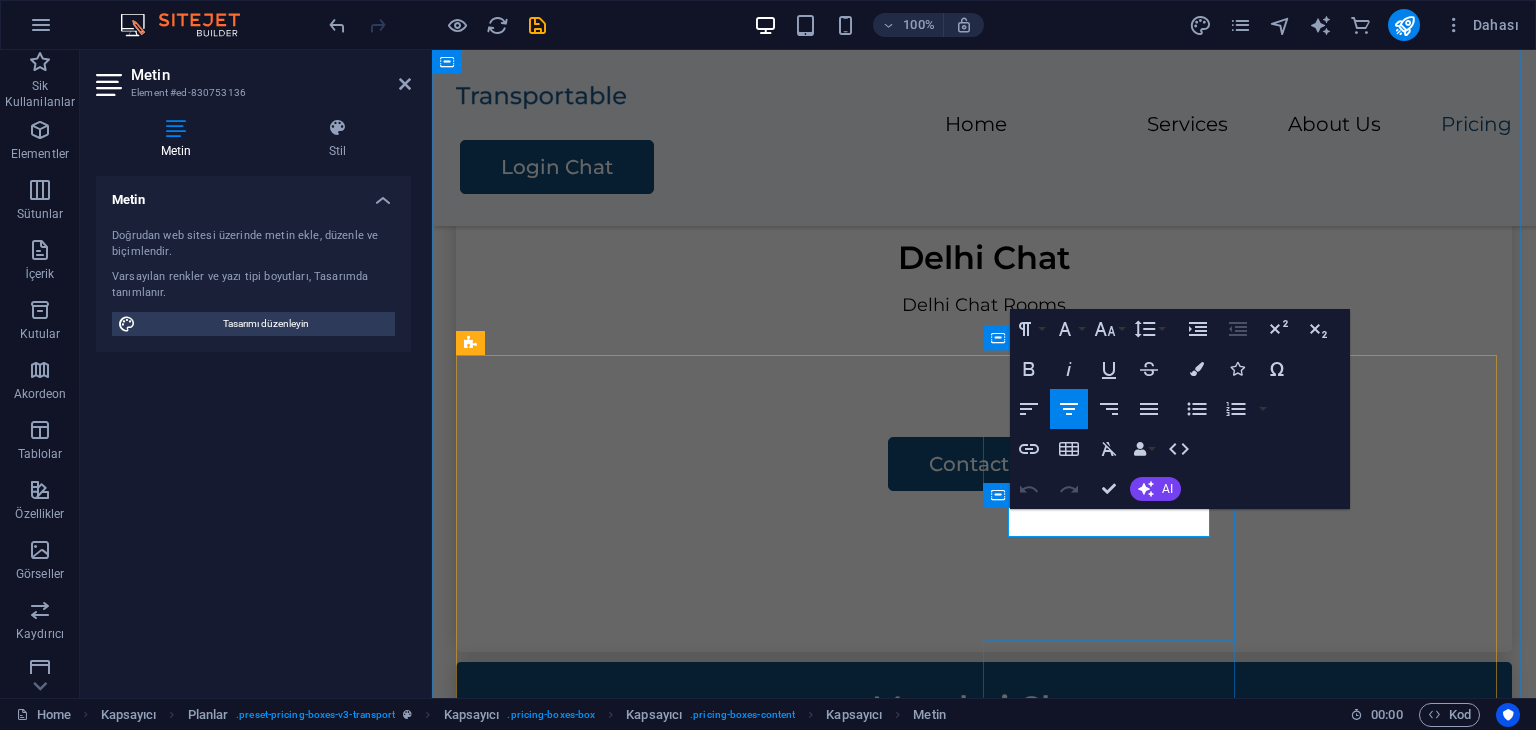 drag, startPoint x: 1156, startPoint y: 529, endPoint x: 1044, endPoint y: 531, distance: 112.01785 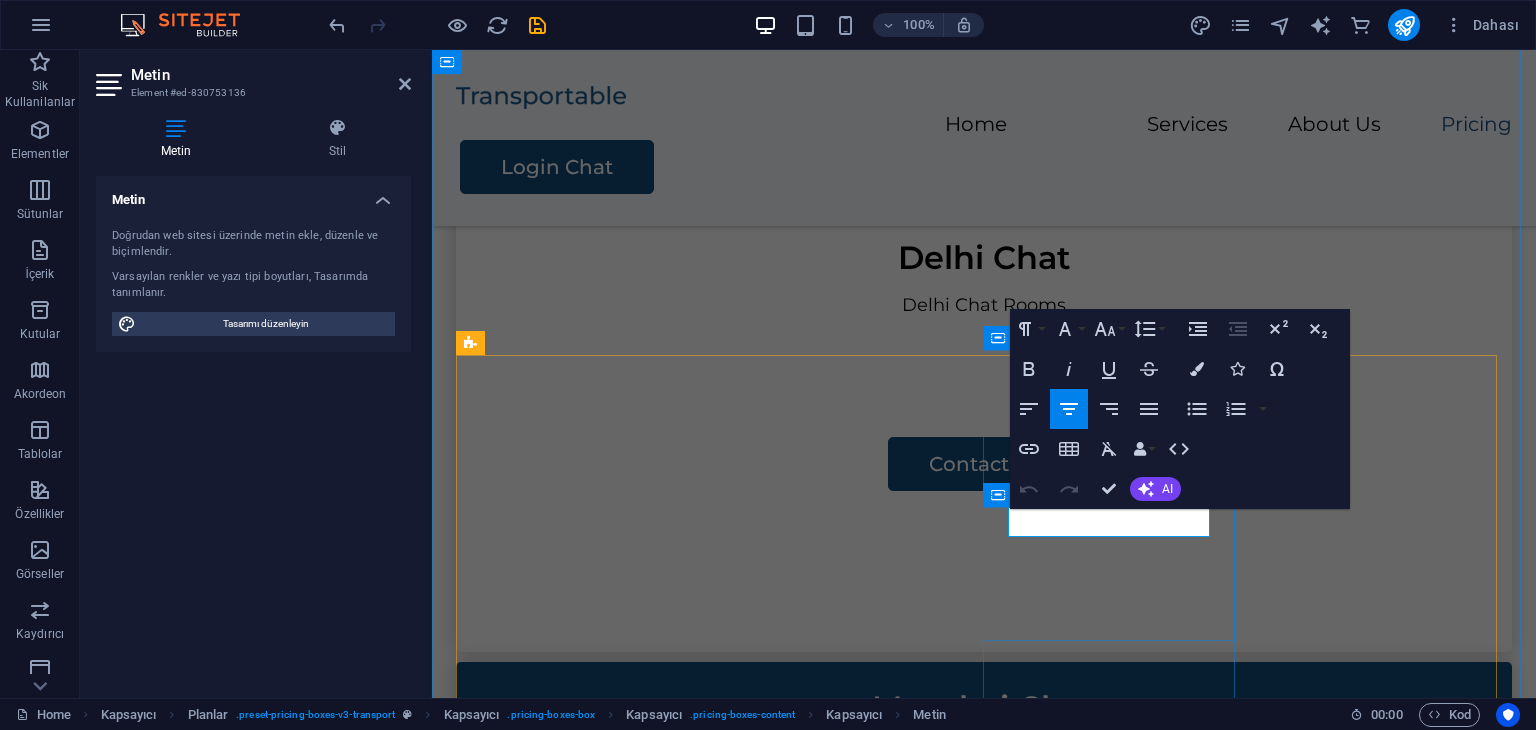 click on "Packing" at bounding box center (984, 1205) 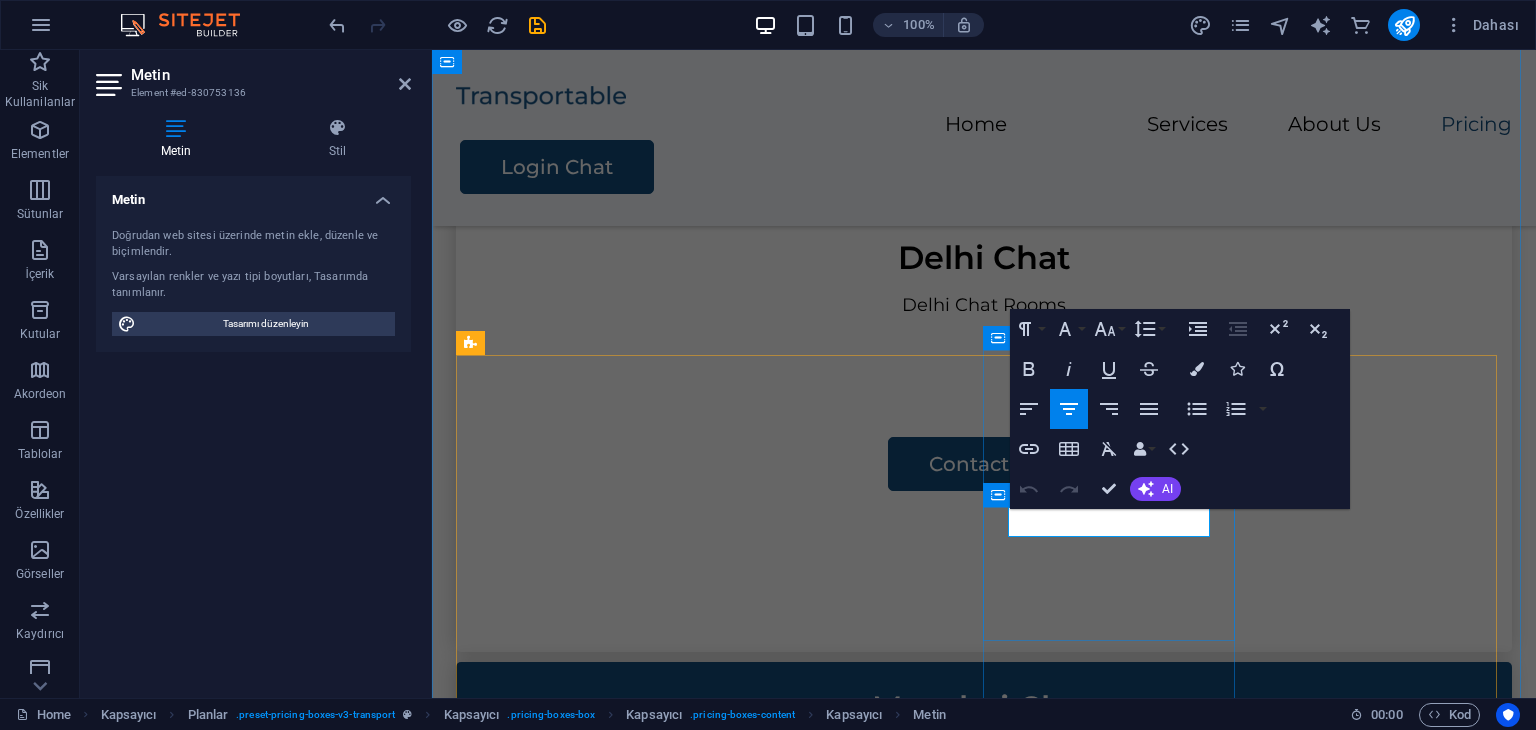 type 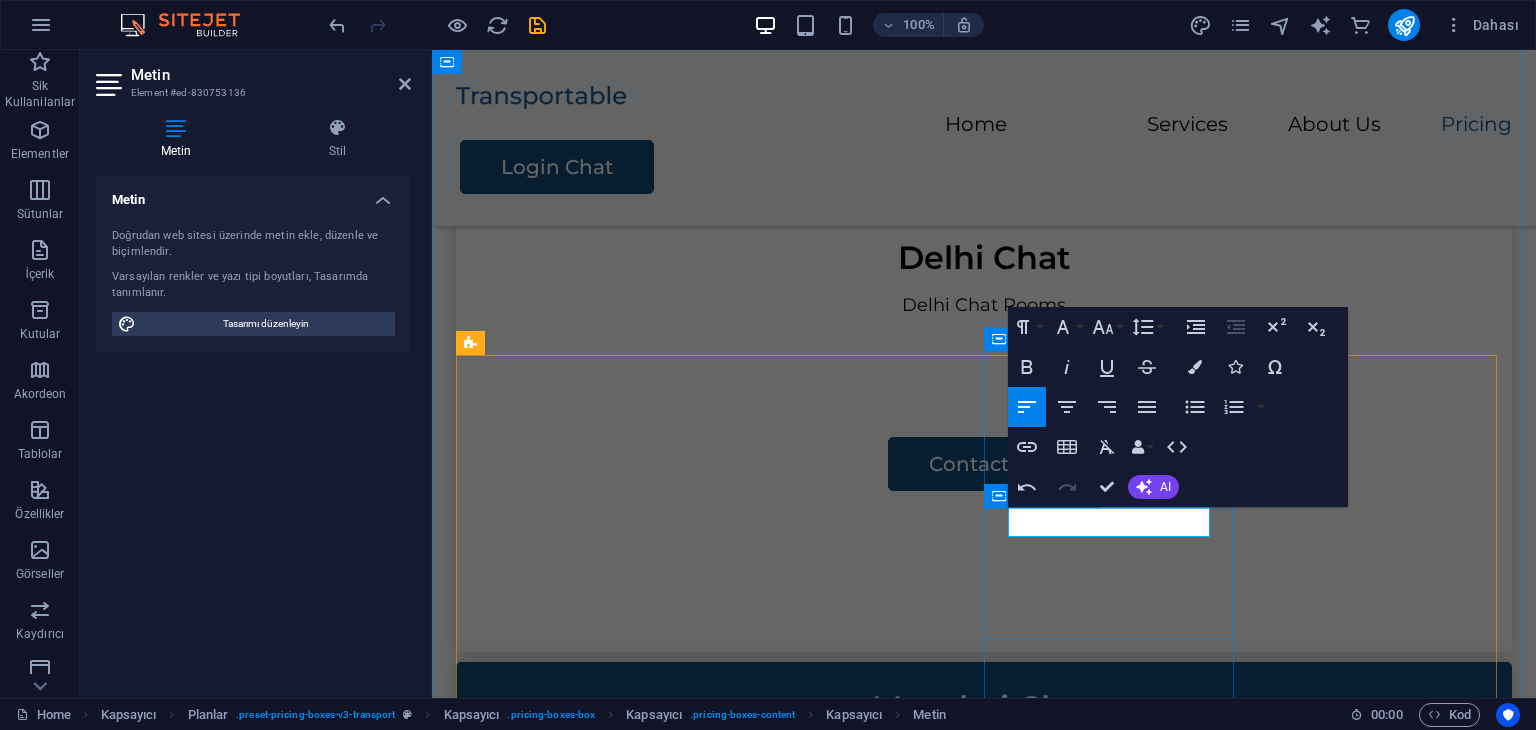 click on "Punjab Chat Rooms" at bounding box center [984, 1254] 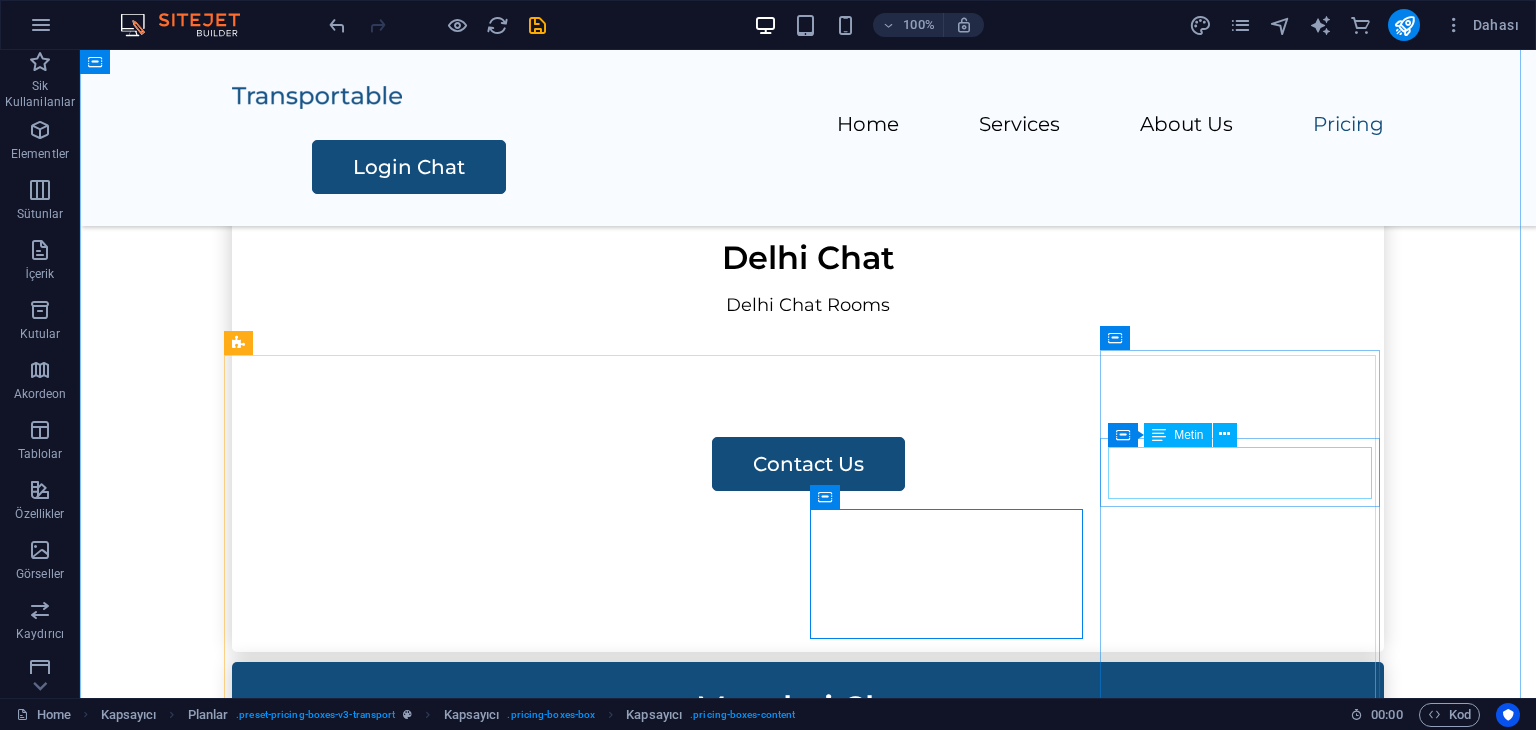 click on "Bangalore Chat" at bounding box center (808, 1603) 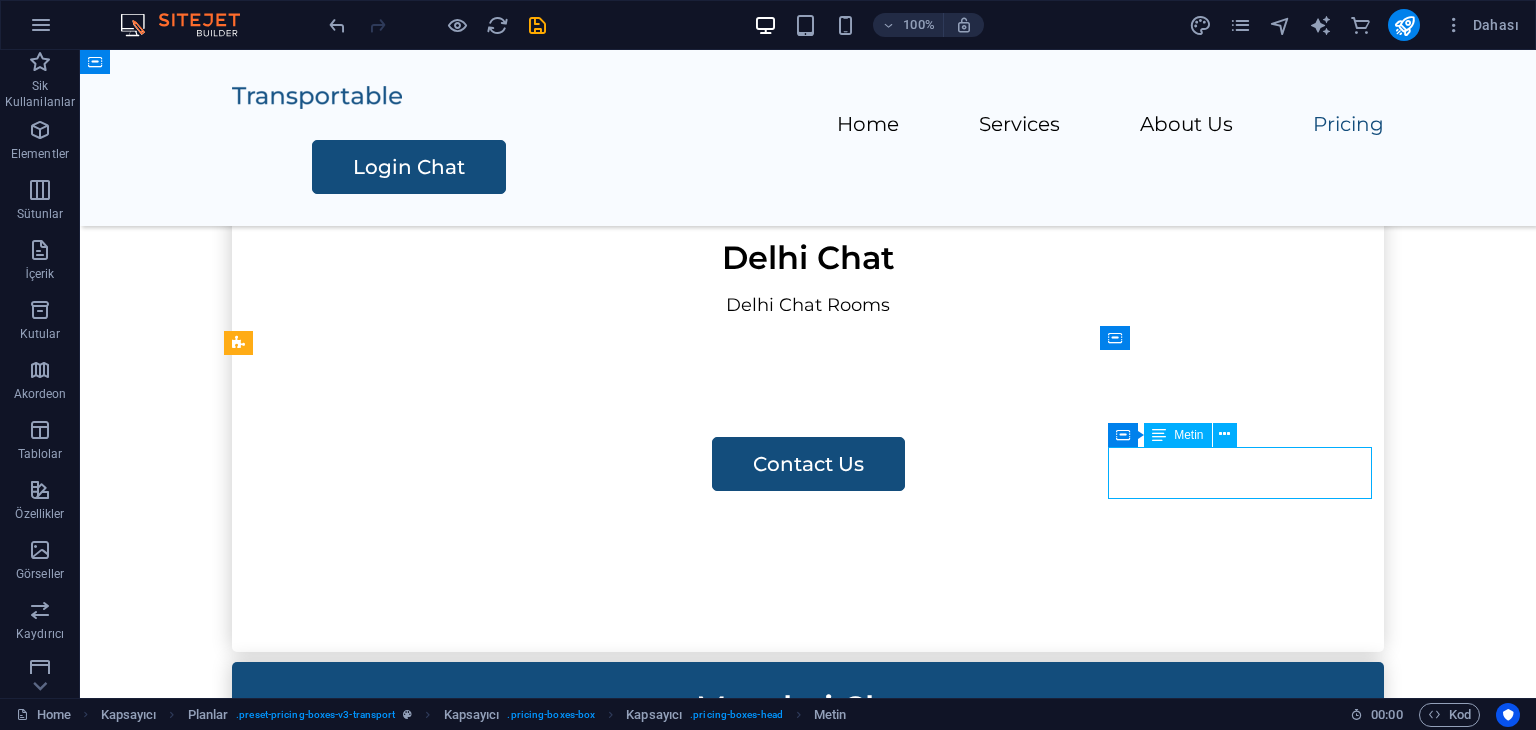click on "Bangalore Chat" at bounding box center [808, 1603] 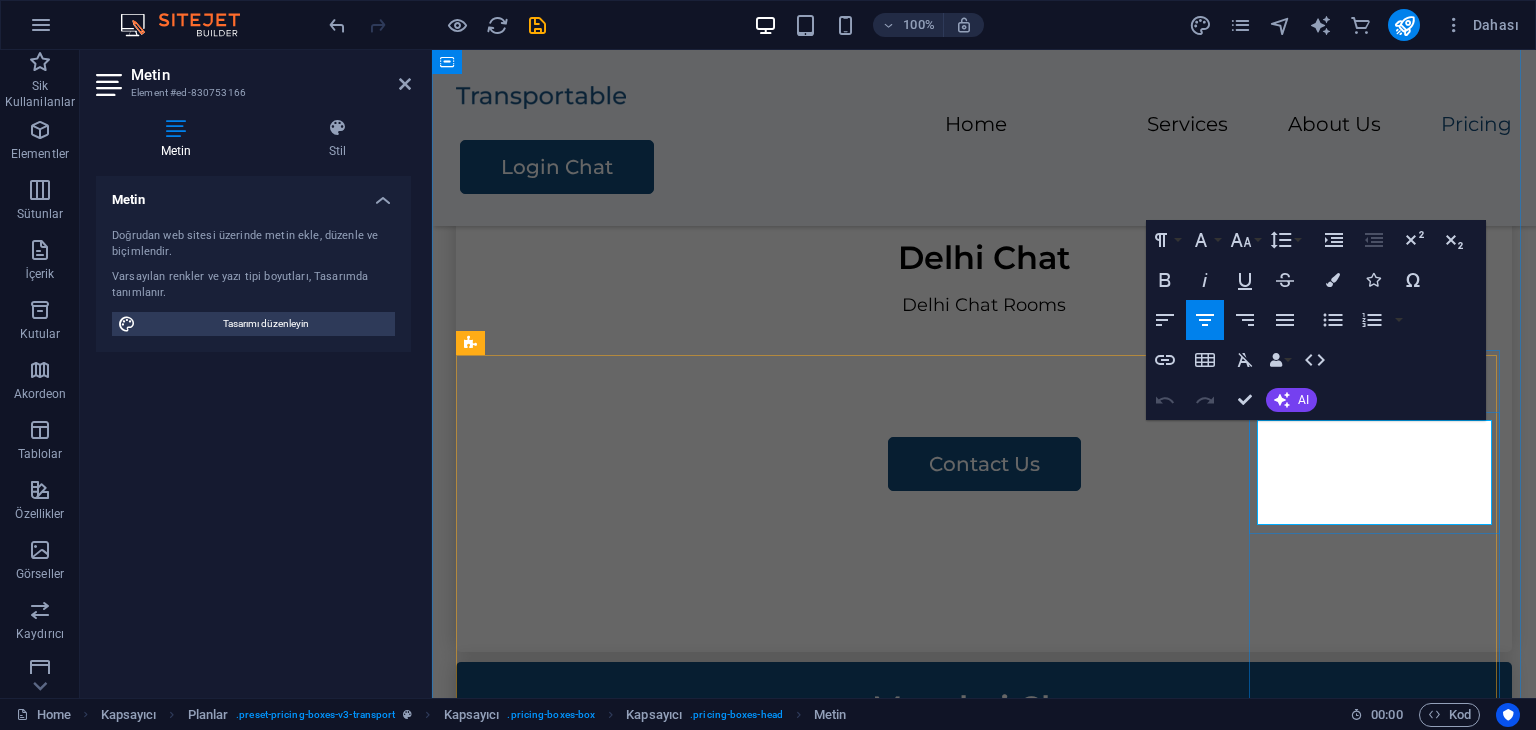 drag, startPoint x: 1457, startPoint y: 453, endPoint x: 1294, endPoint y: 455, distance: 163.01227 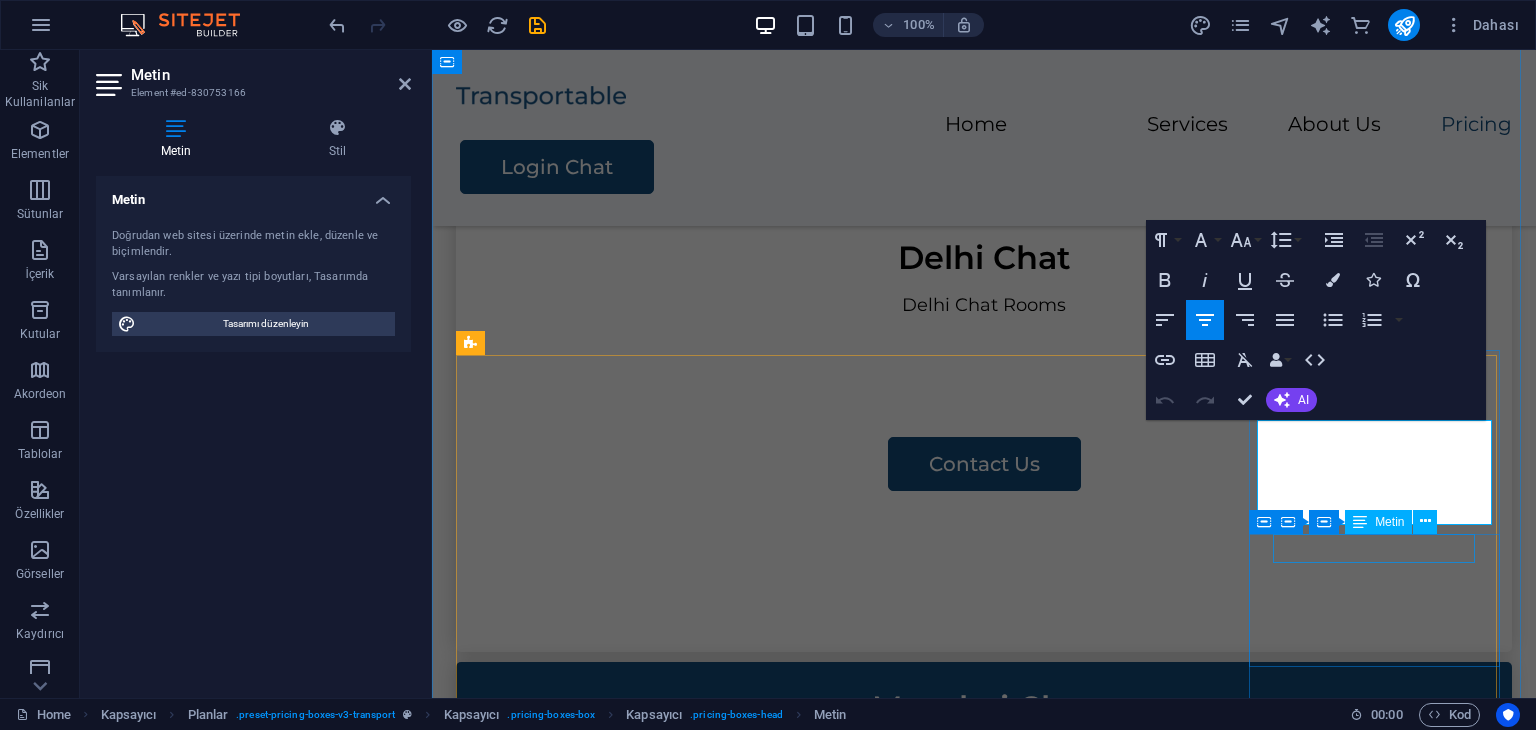 drag, startPoint x: 1369, startPoint y: 533, endPoint x: 937, endPoint y: 489, distance: 434.23495 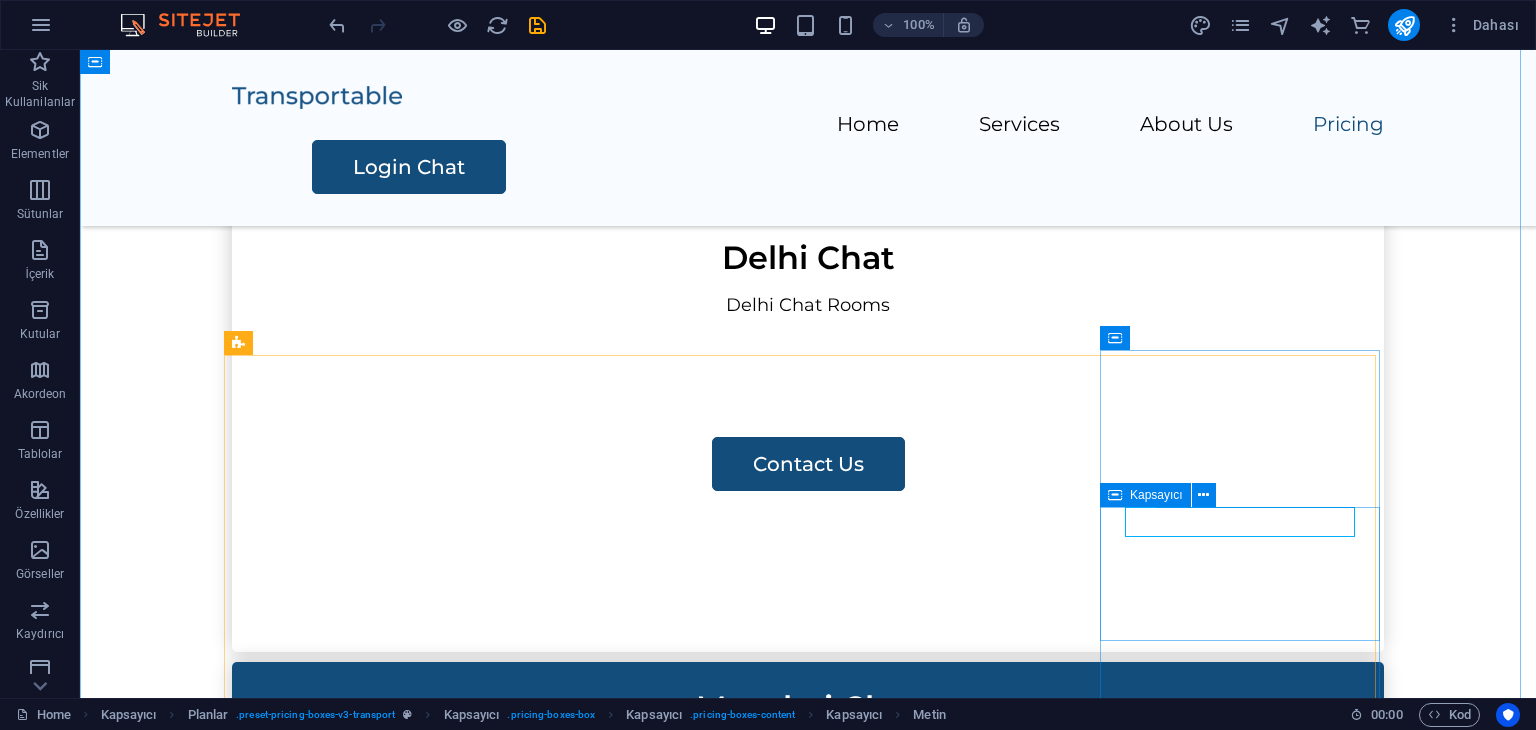 click on "Packing" at bounding box center (808, 1706) 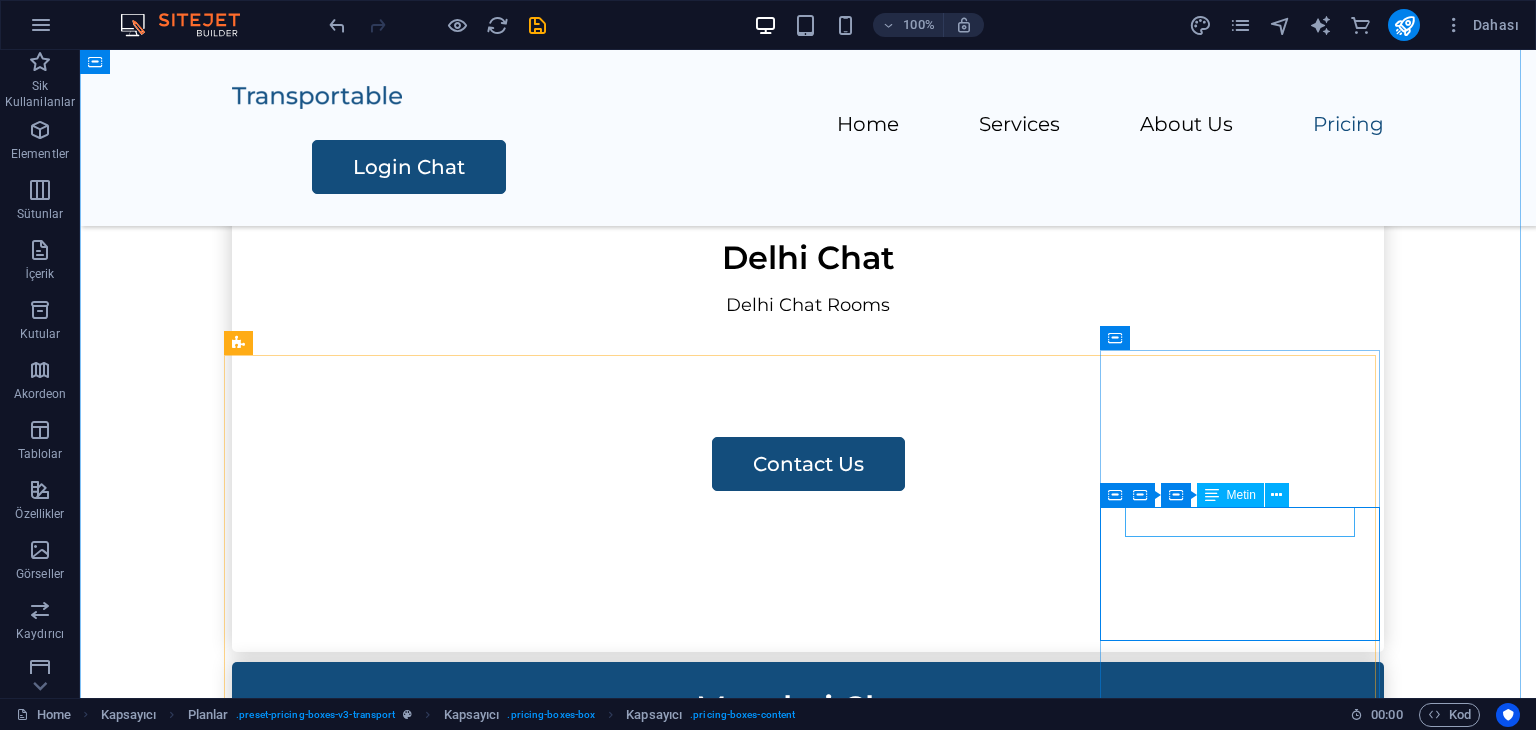 click on "Packing" at bounding box center (808, 1655) 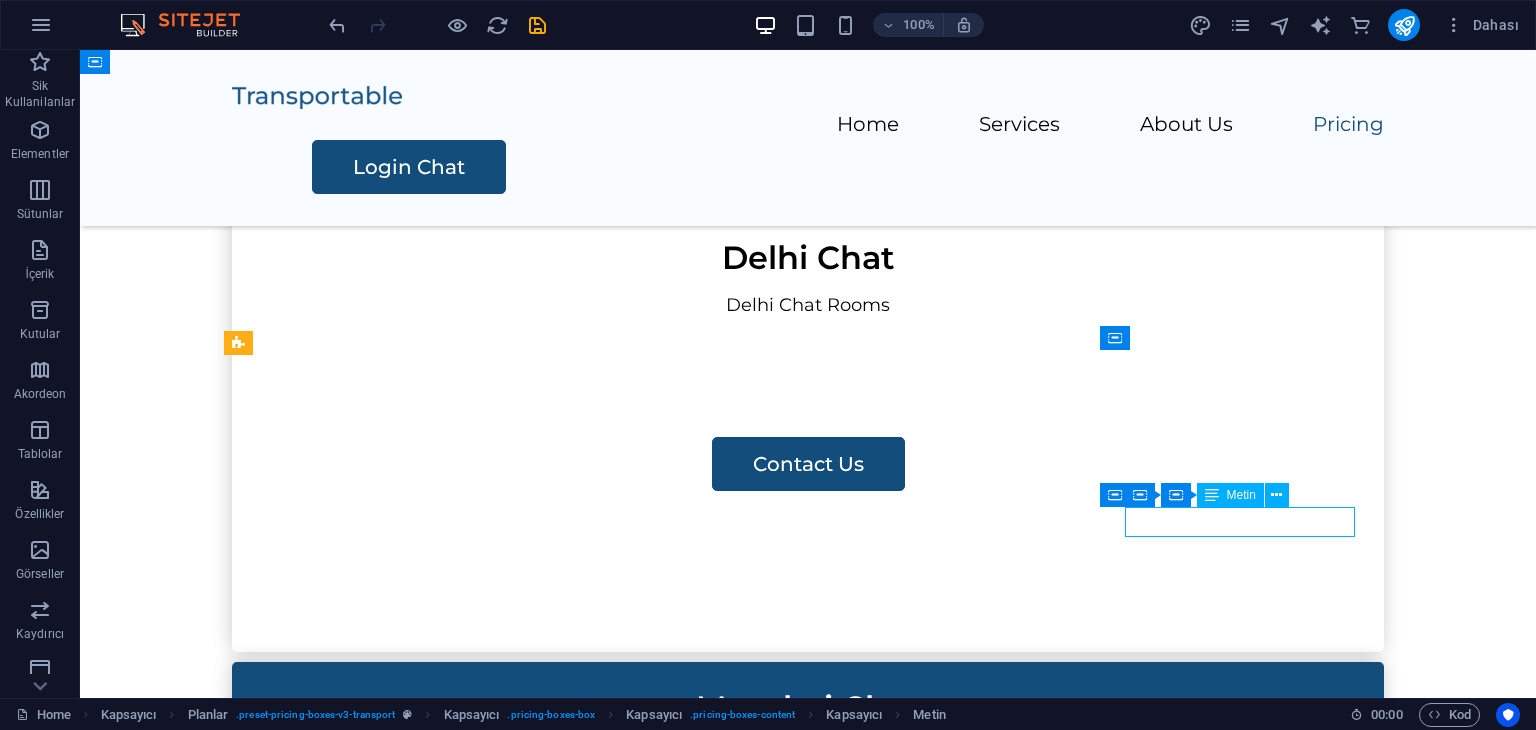 click on "Packing" at bounding box center (808, 1655) 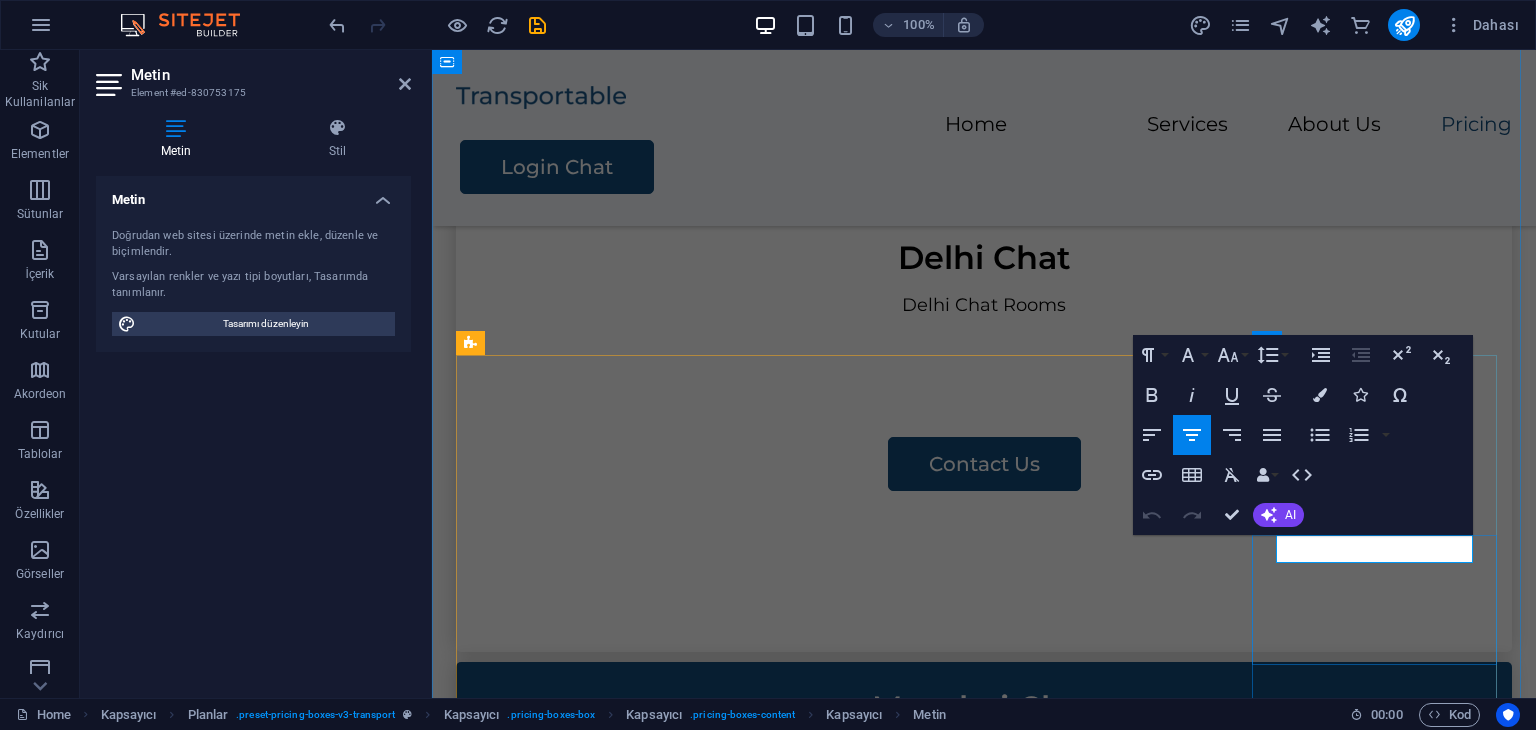 click on "Packing" at bounding box center (984, 1655) 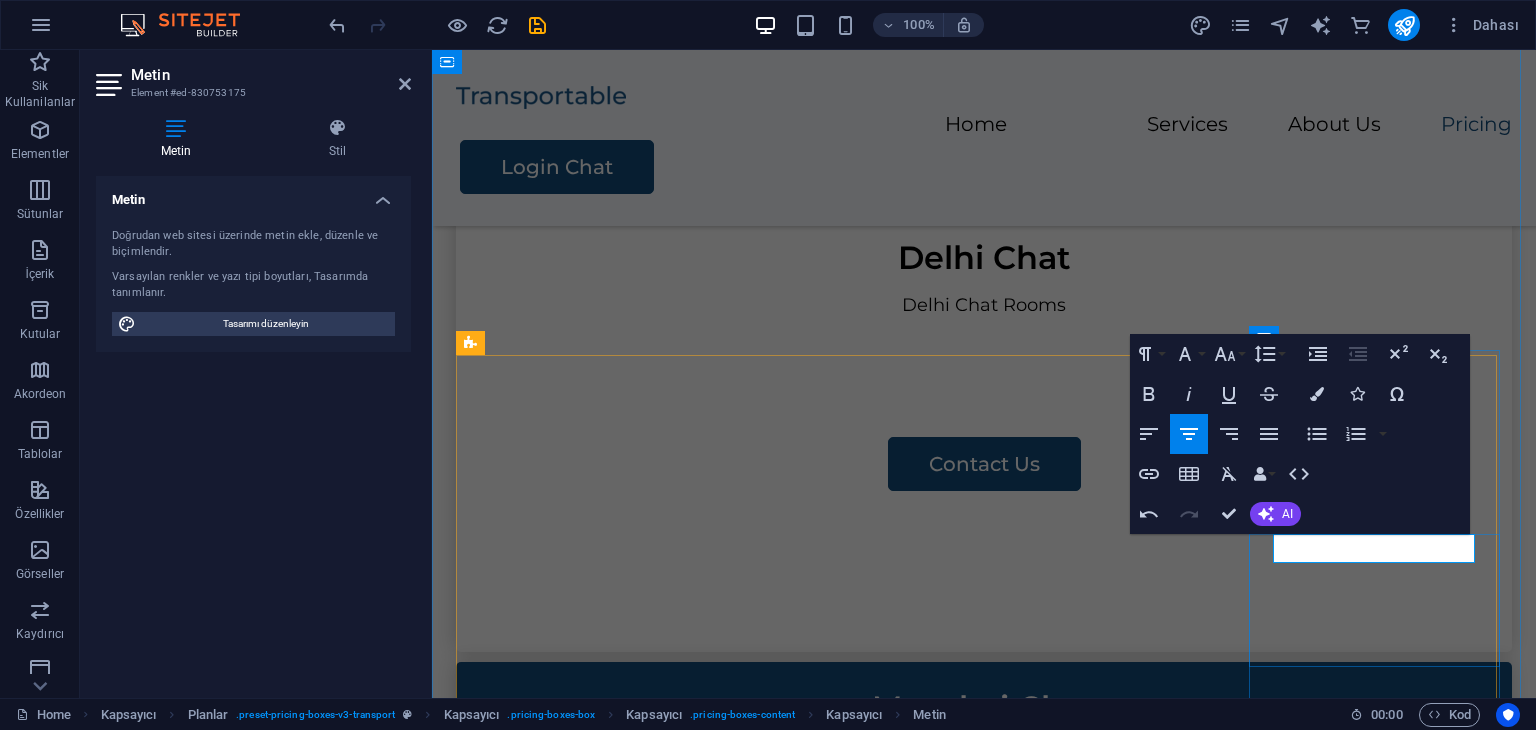 type 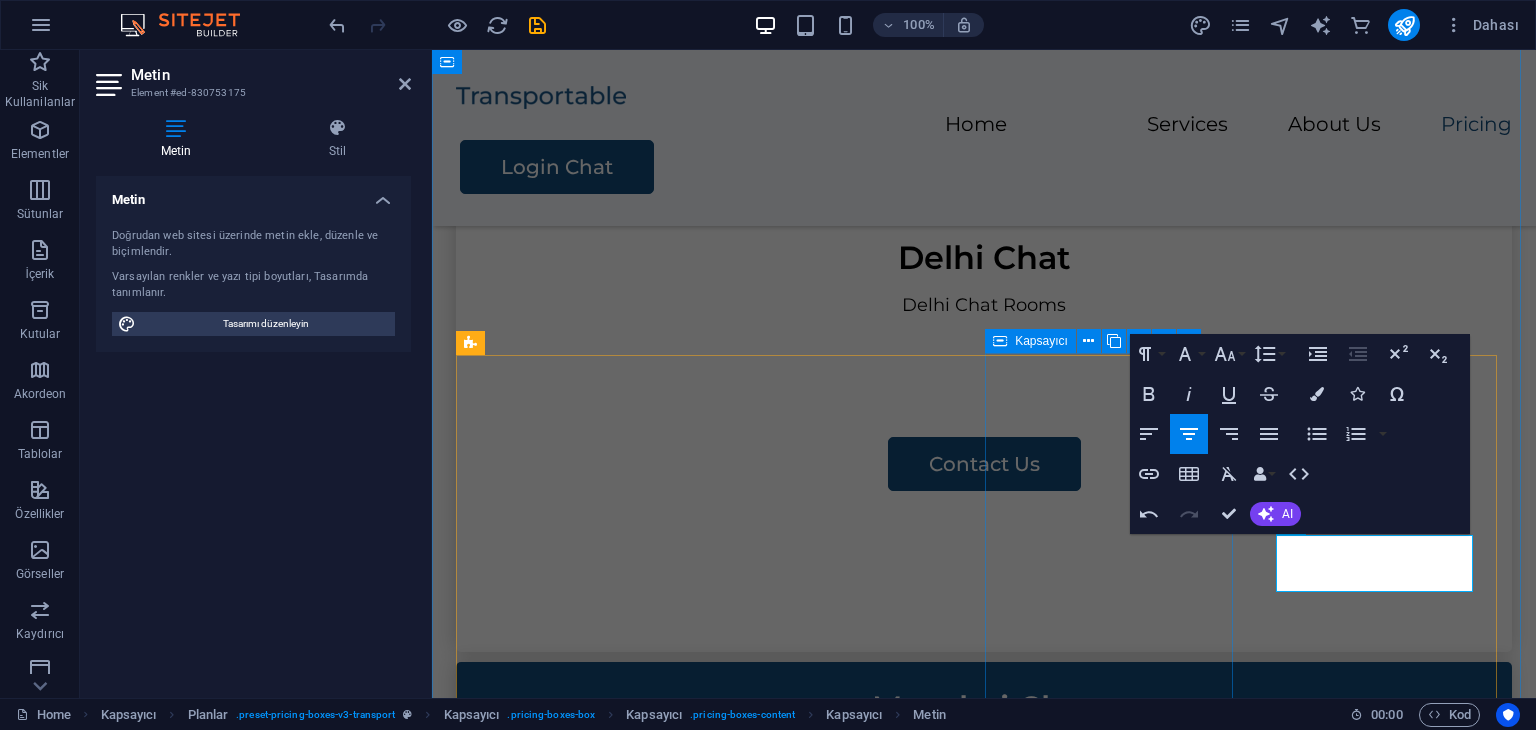 click on "Punjab Chat Punjab Chat Rooms Contact Us" at bounding box center [984, 1331] 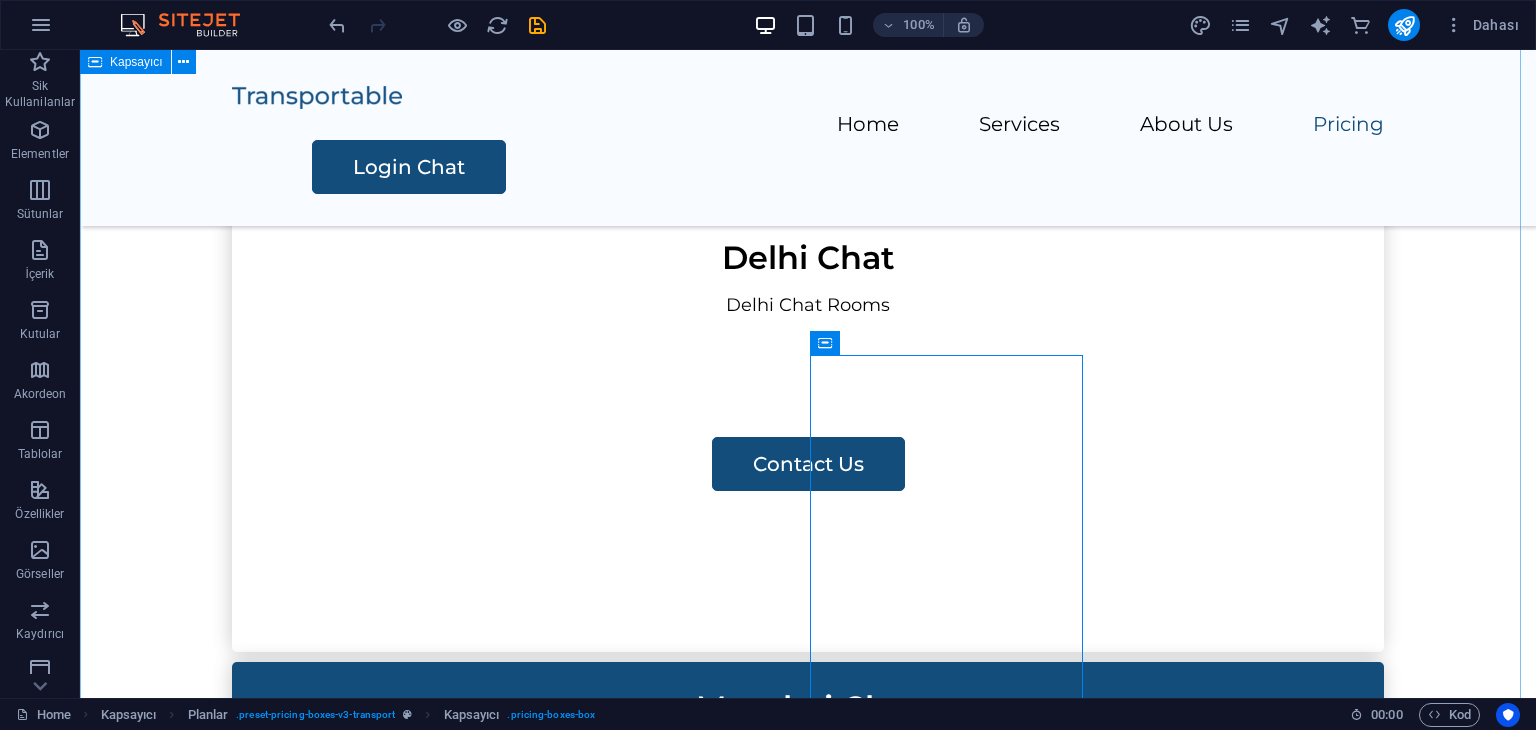 scroll, scrollTop: 1540, scrollLeft: 0, axis: vertical 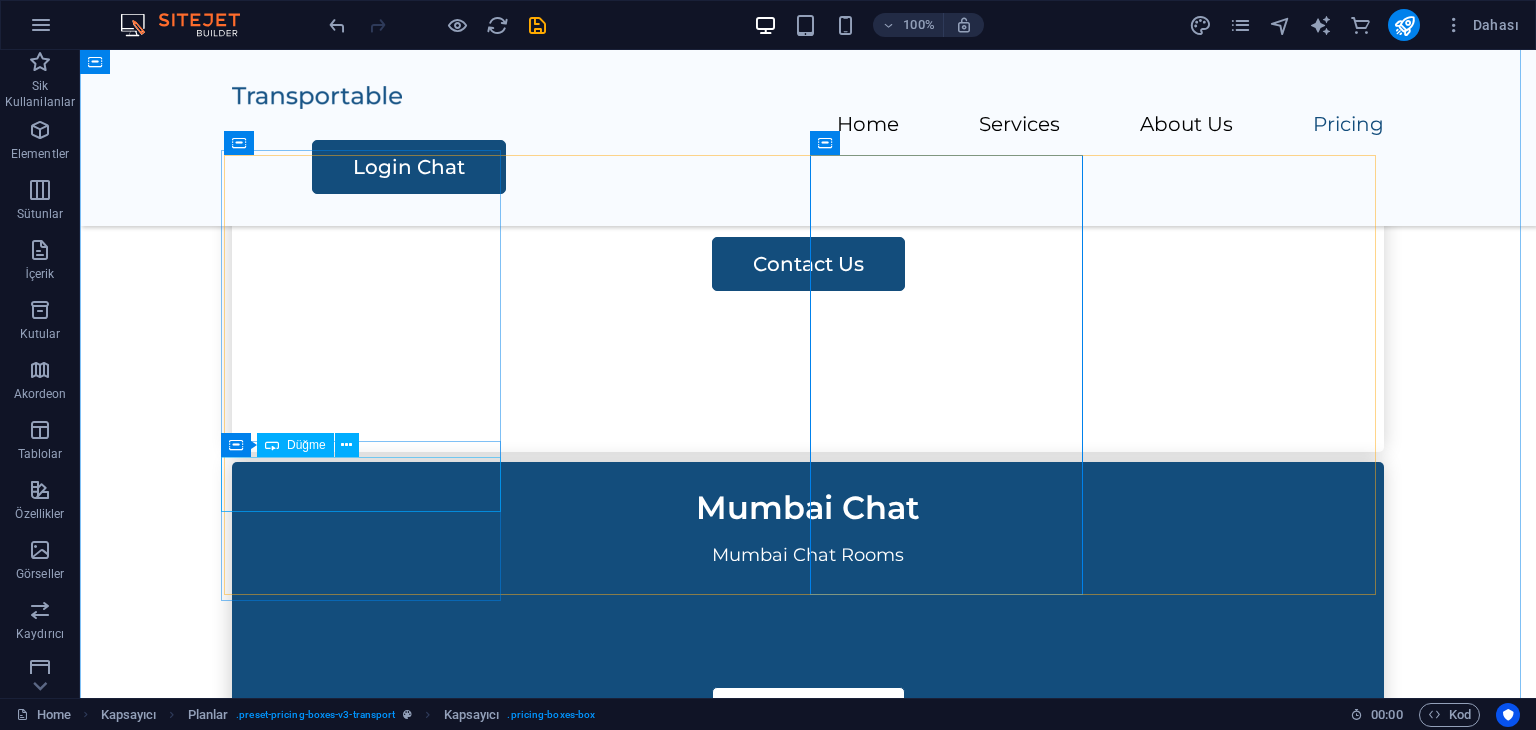 click on "Contact Us" at bounding box center [808, 264] 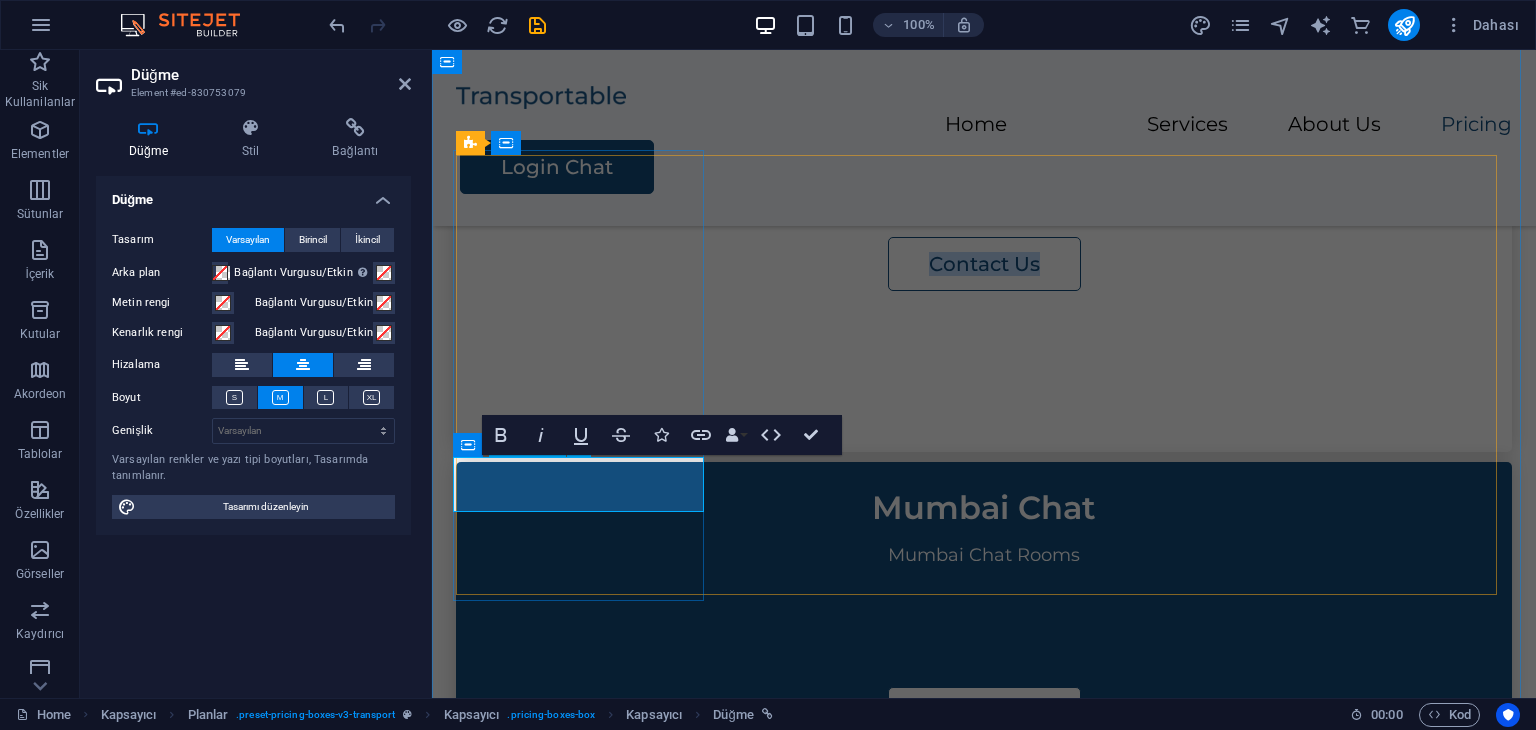 type 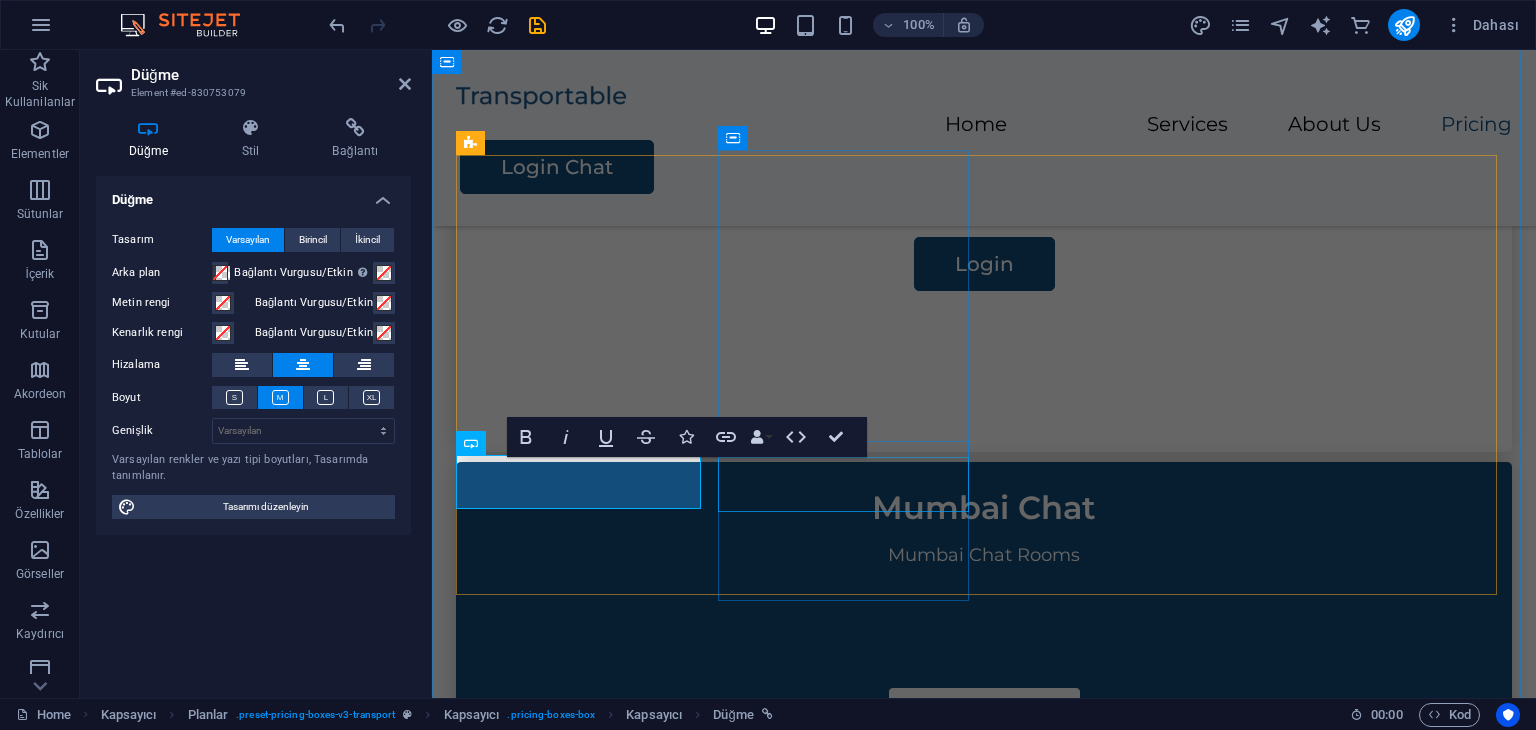 click on "Contact Us" at bounding box center [984, 714] 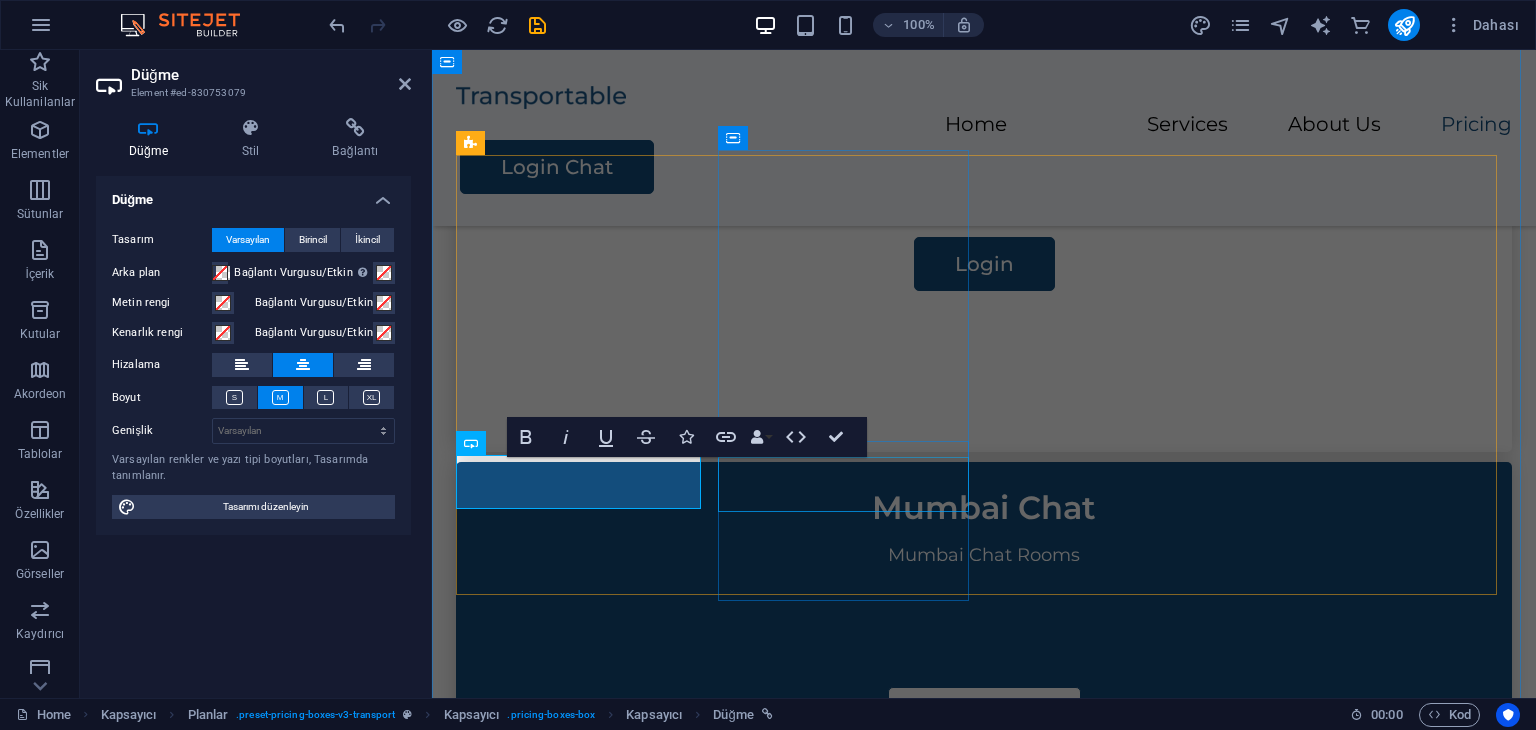 click on "Contact Us" at bounding box center [984, 714] 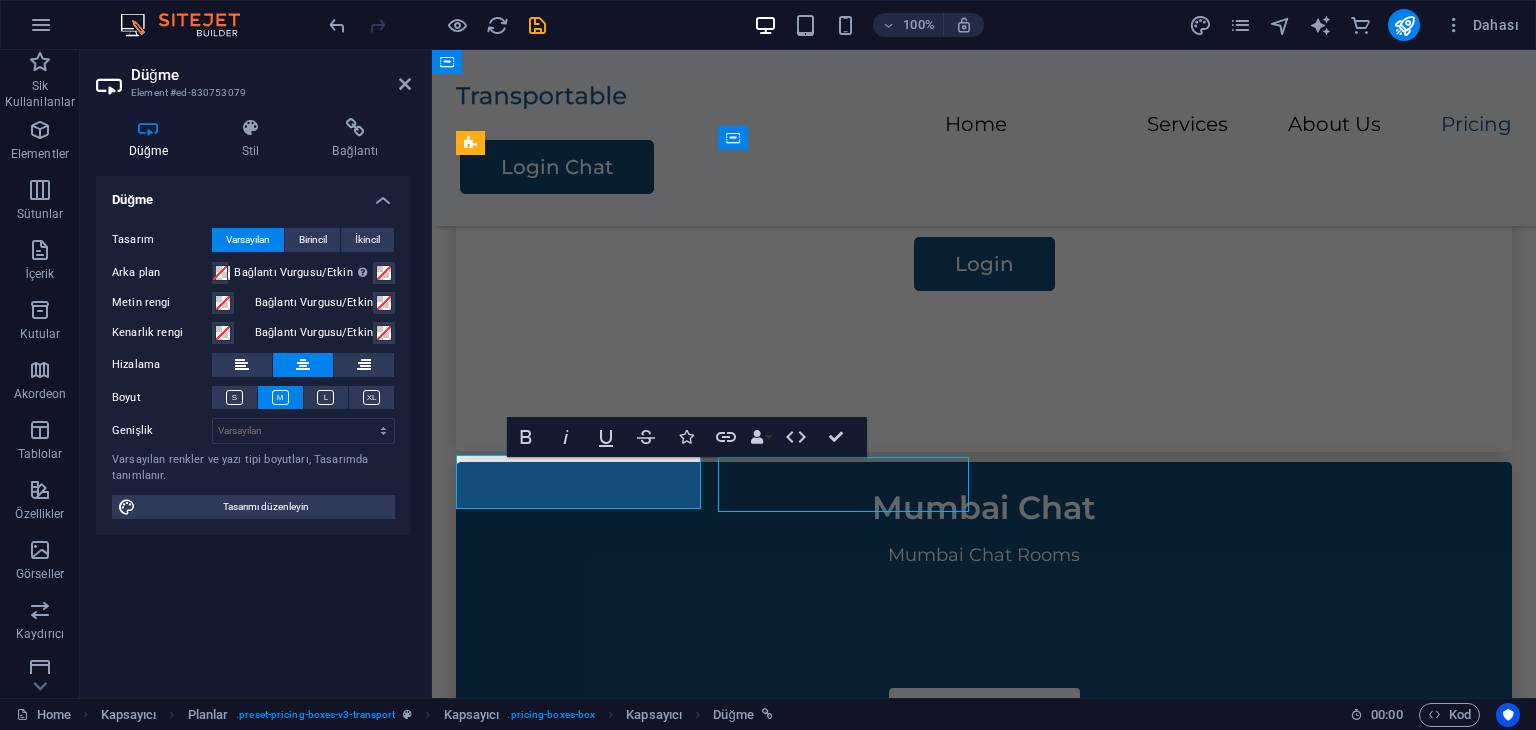 click on "Contact Us" at bounding box center (984, 714) 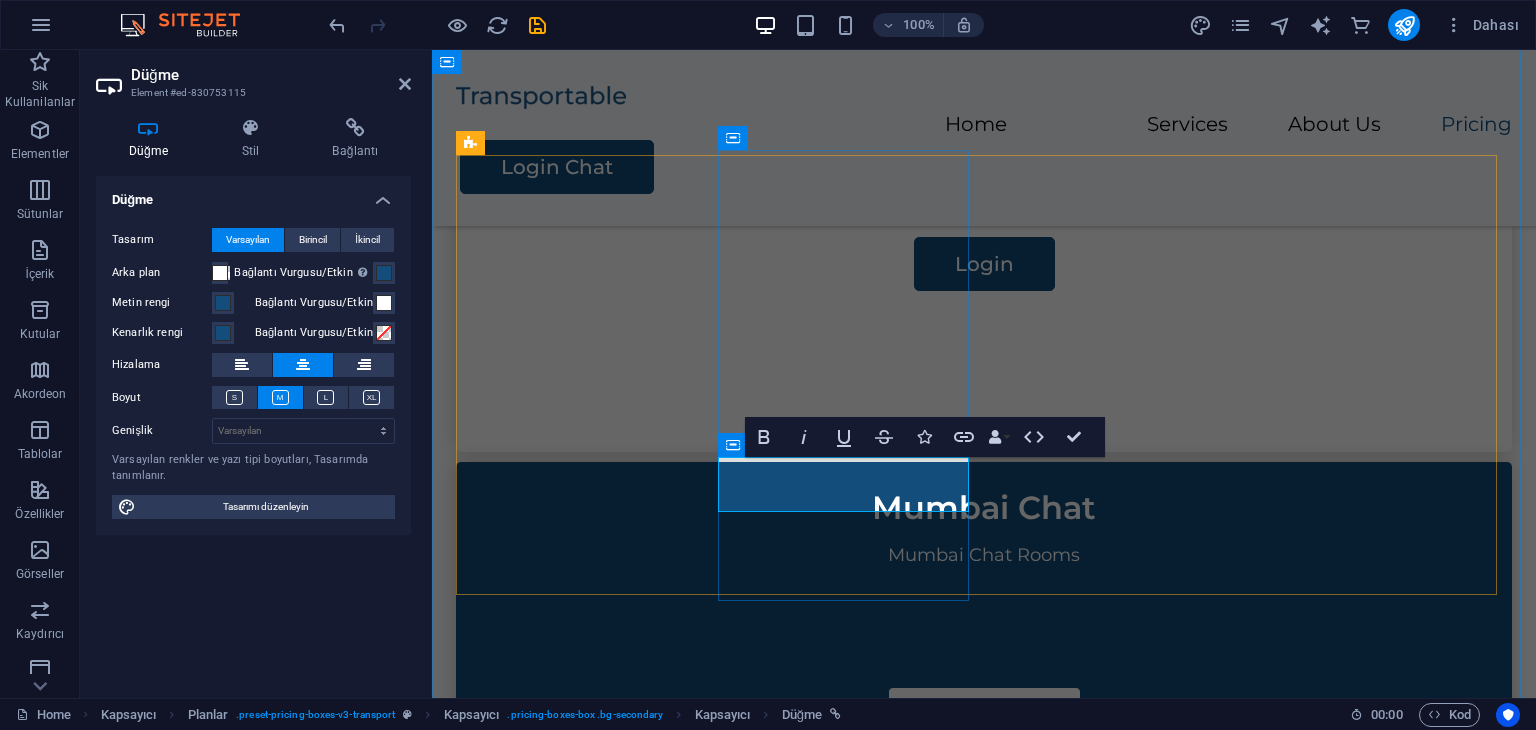 type 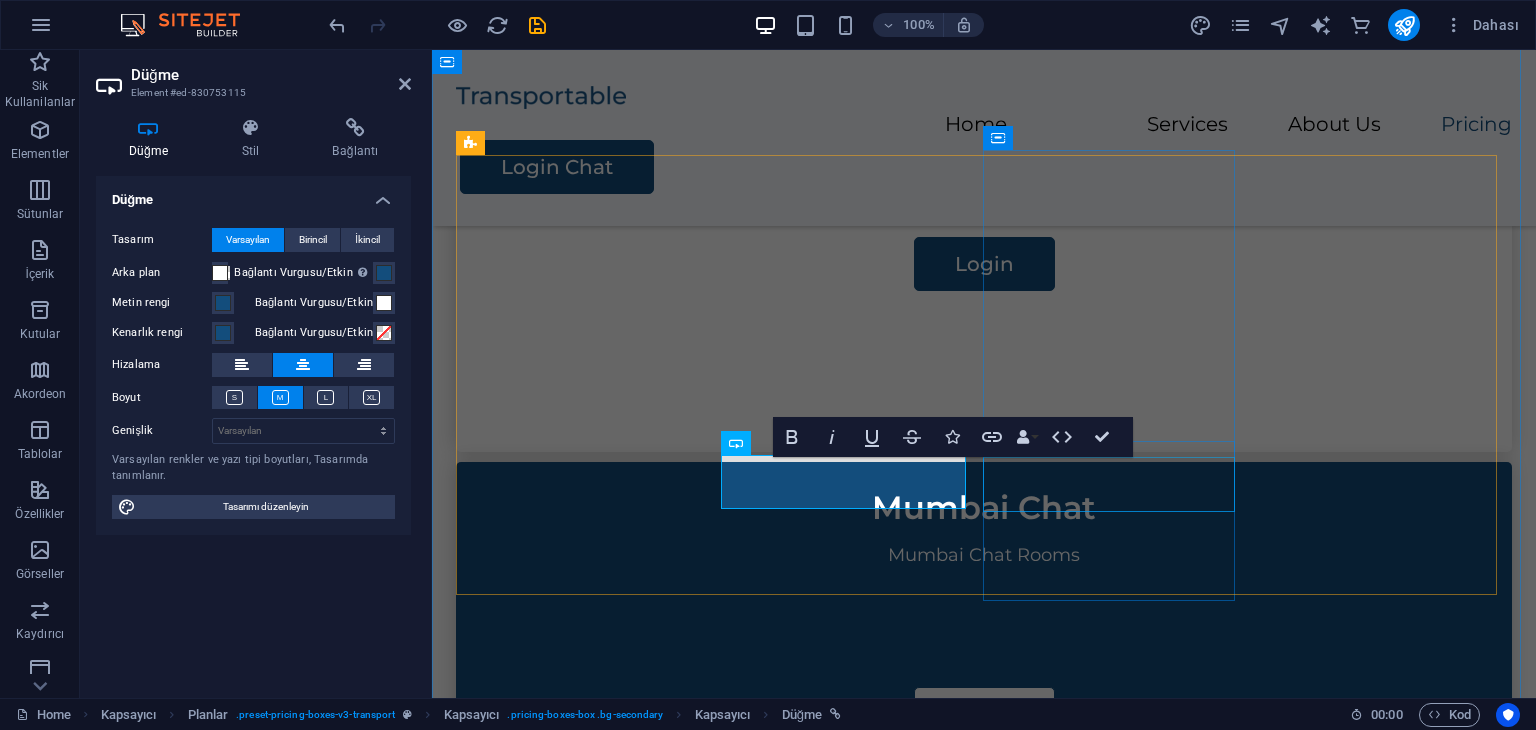 click on "Contact Us" at bounding box center [984, 1164] 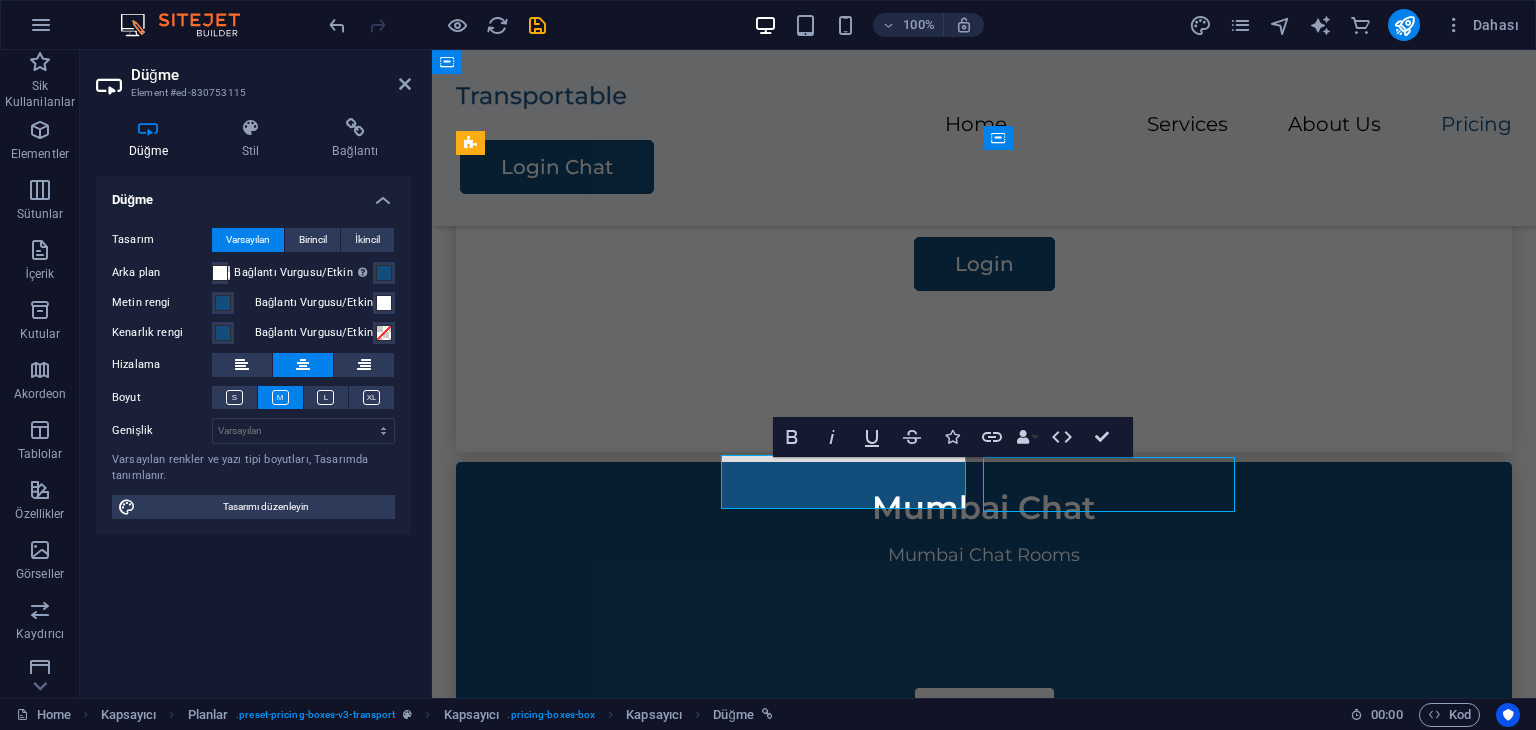 click on "Contact Us" at bounding box center (984, 1164) 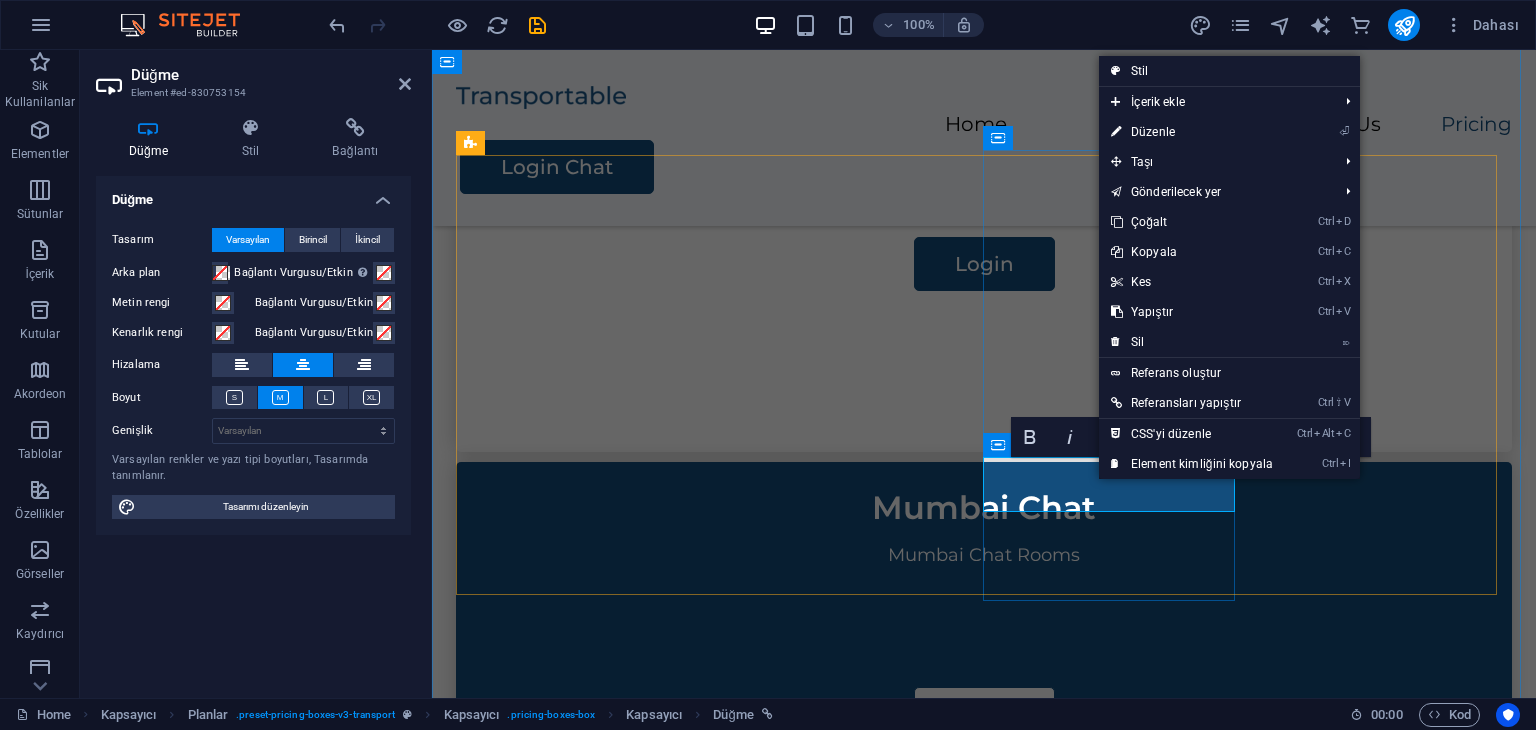 type 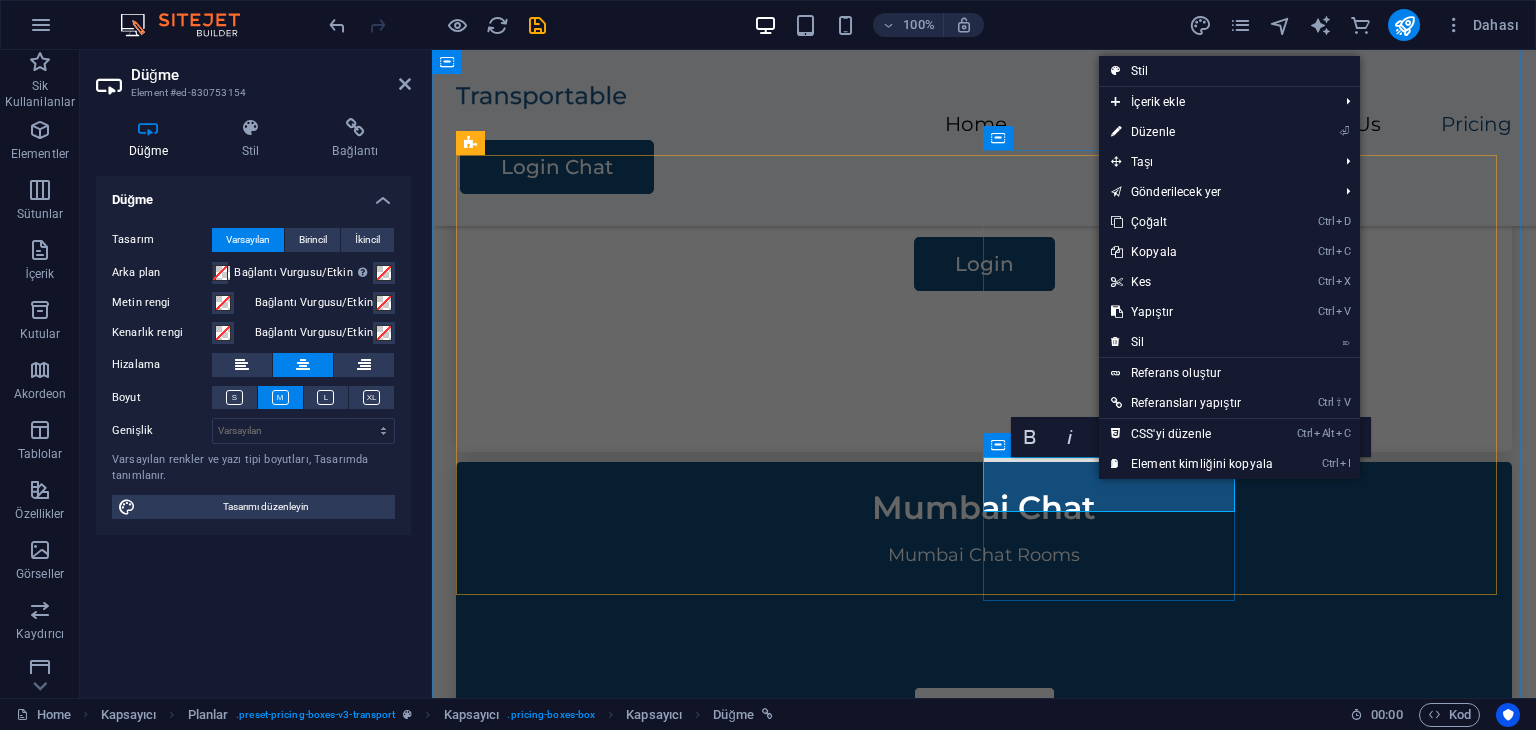 click on "Contact Us" at bounding box center [984, 1164] 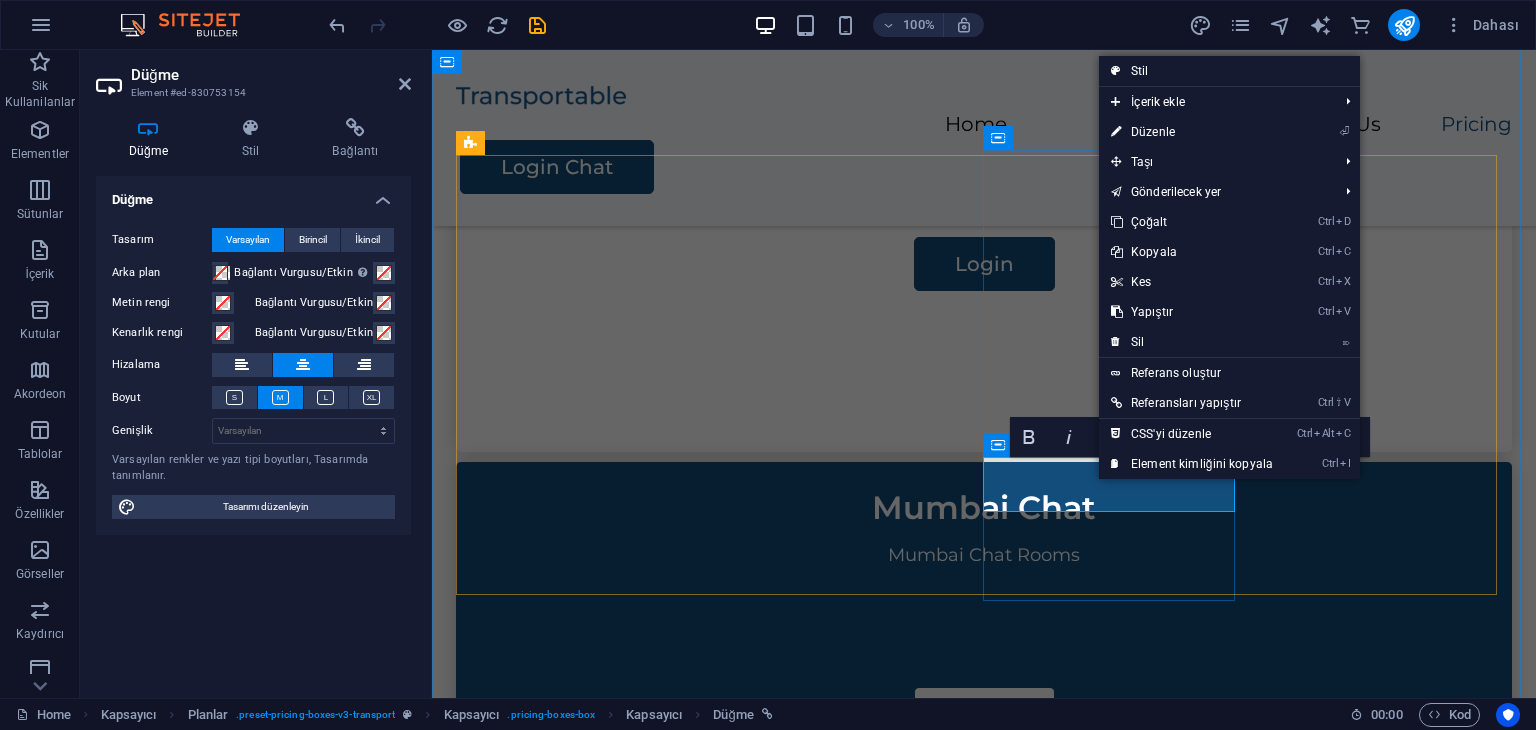 type 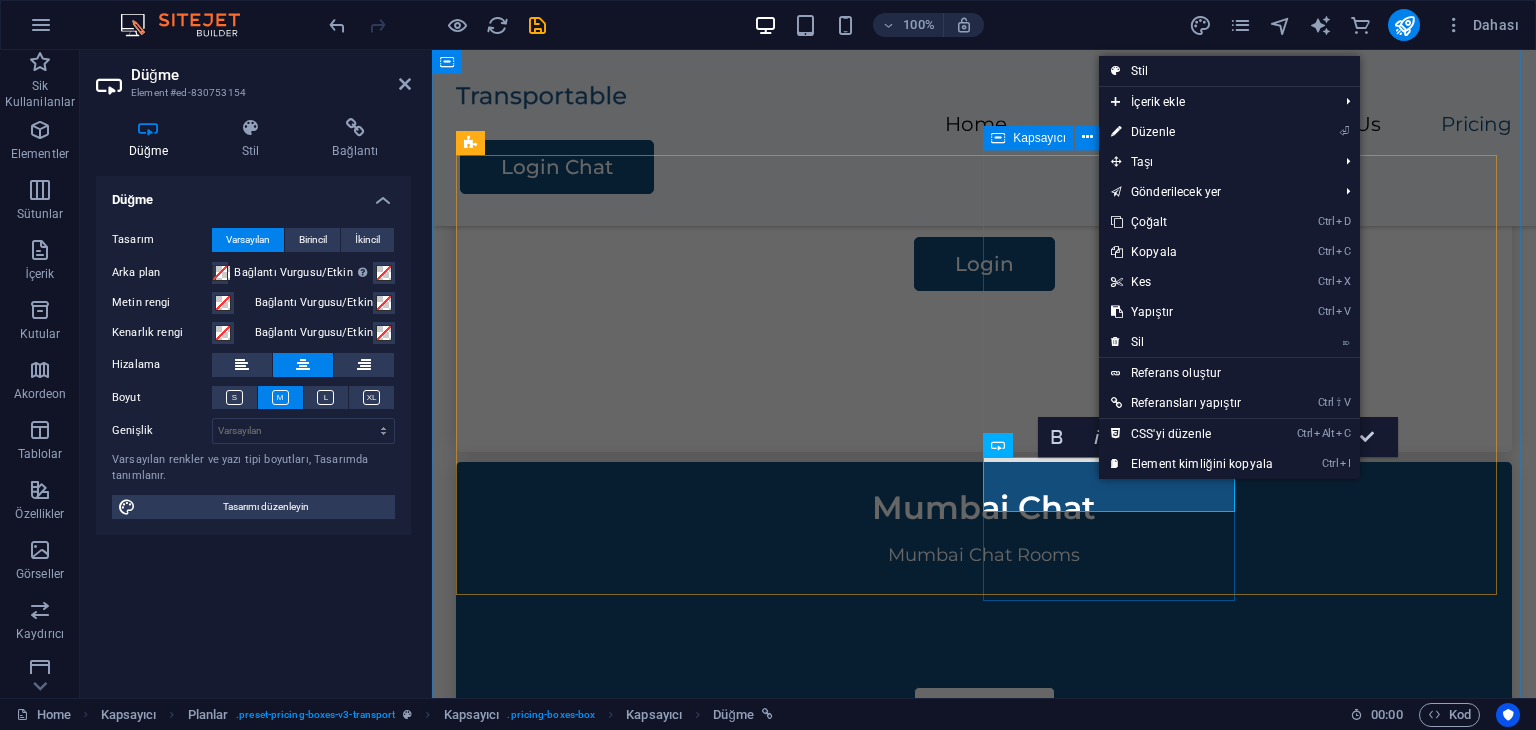click on "Punjab Chat Punjab Chat Rooms Login" at bounding box center [984, 1132] 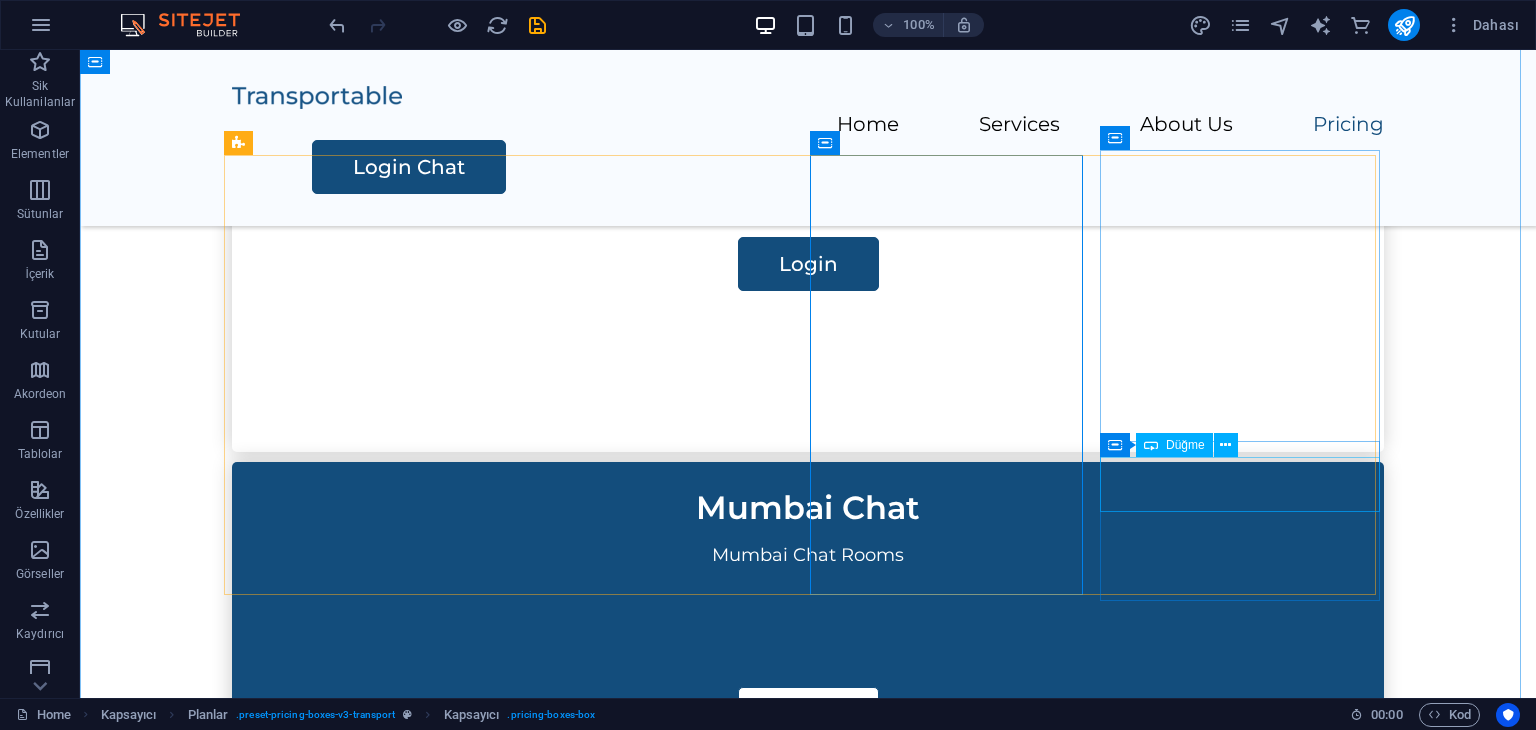 click on "Contact Us" at bounding box center (808, 1614) 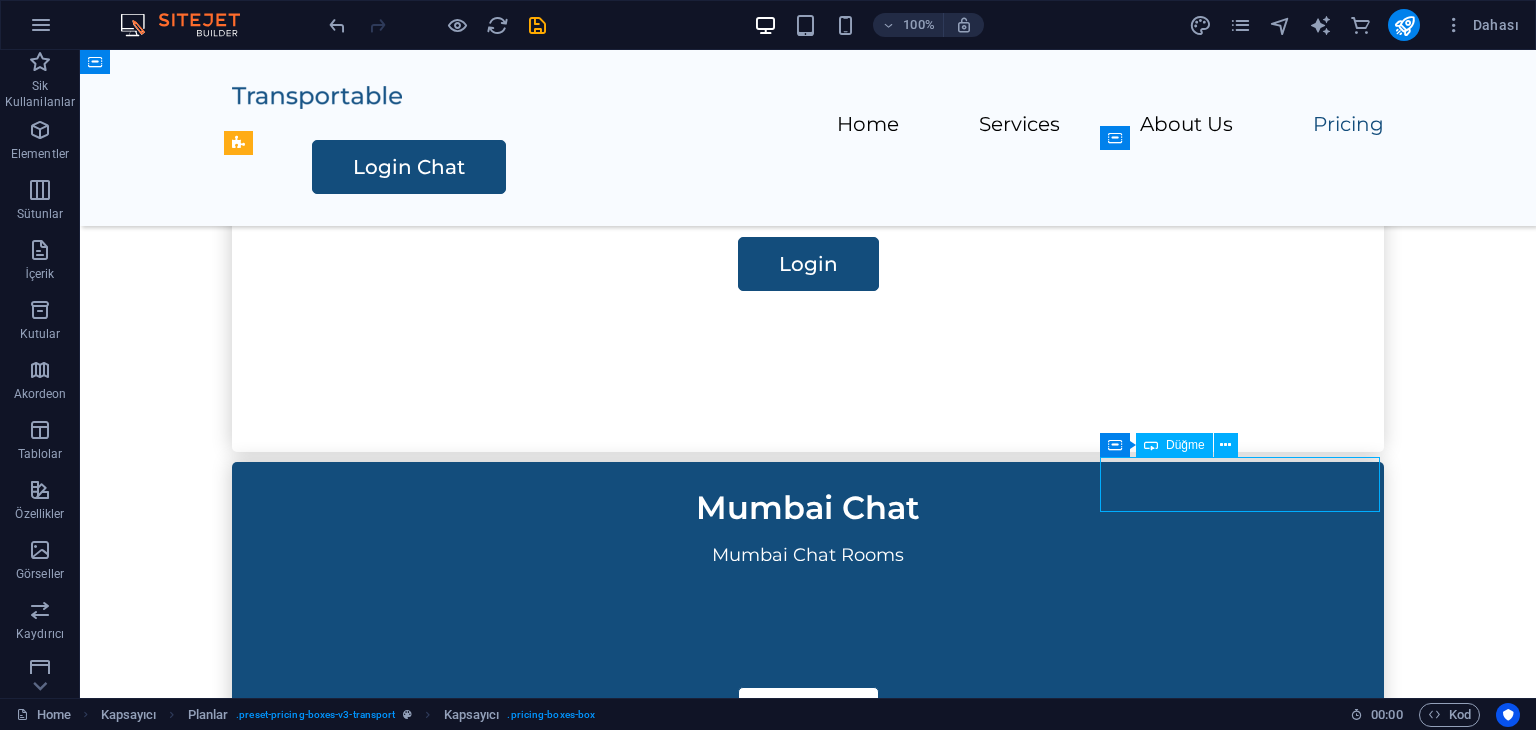 click on "Contact Us" at bounding box center [808, 1614] 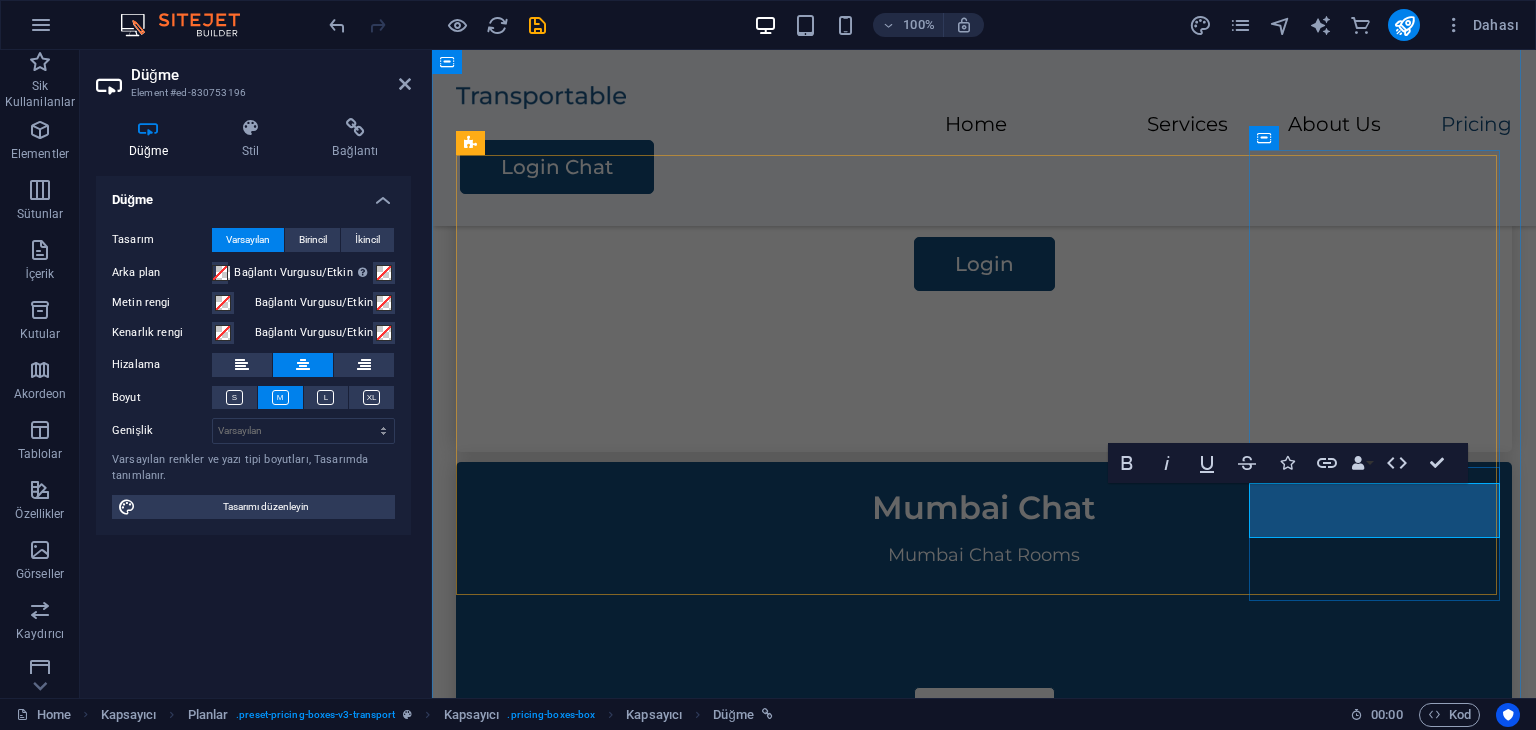 click on "Contact Us" at bounding box center (984, 1614) 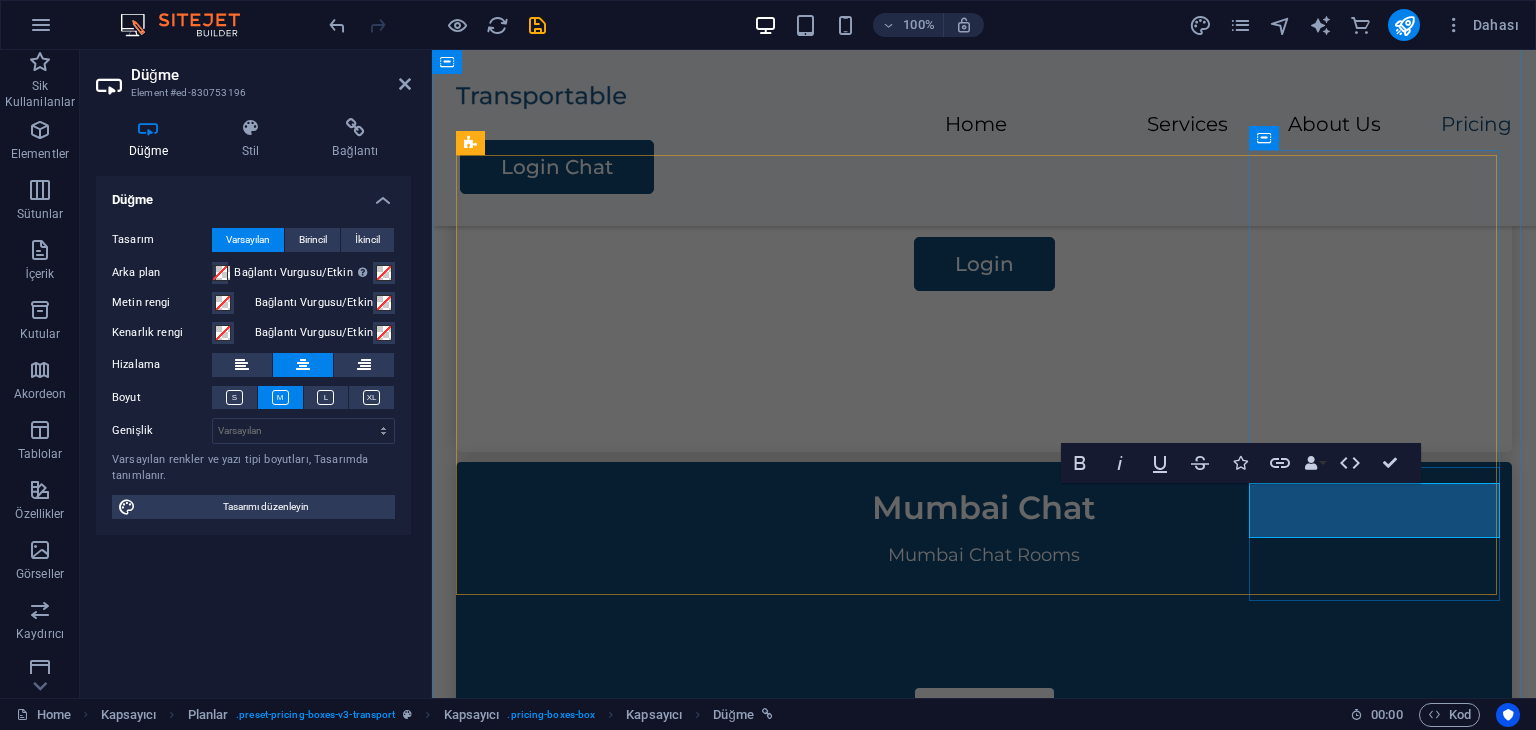 type 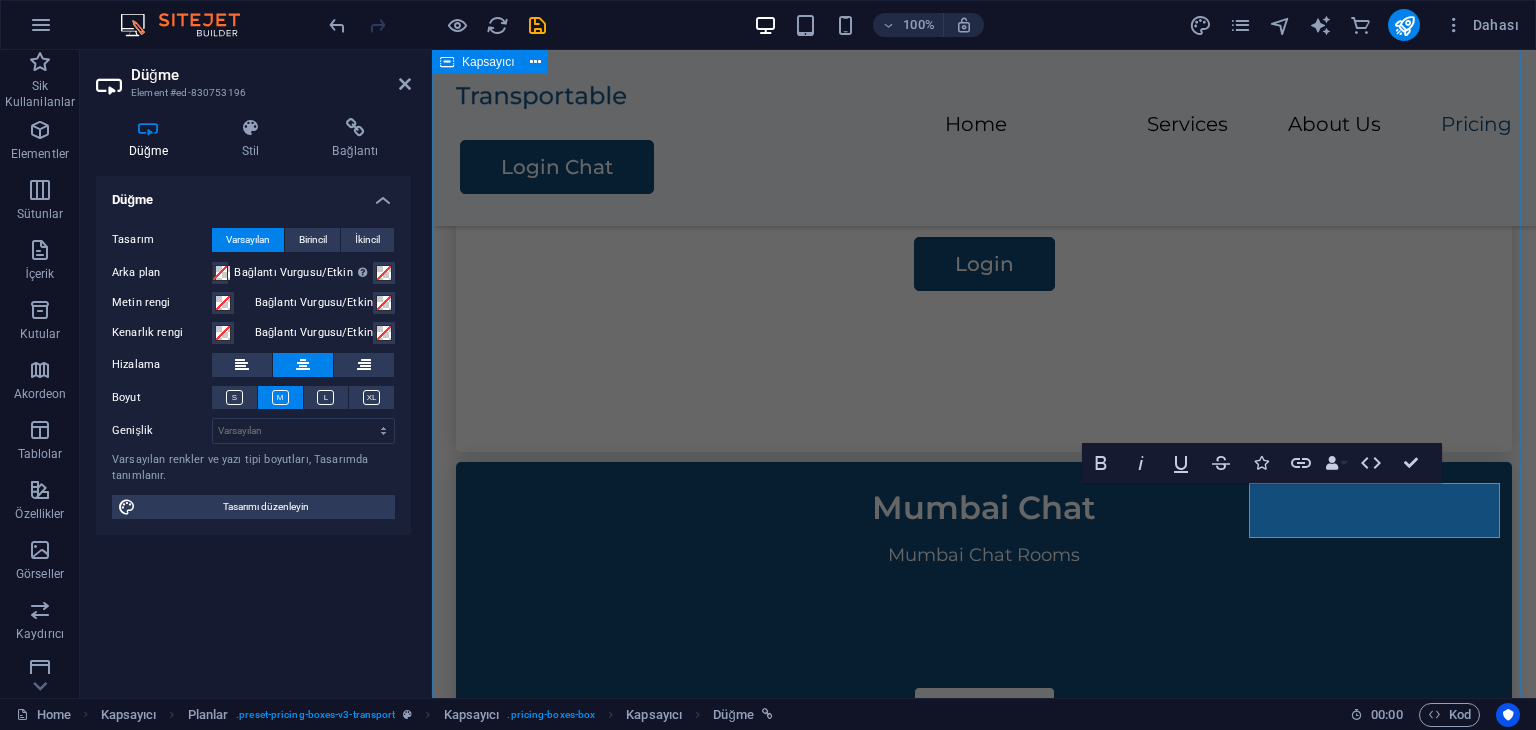 click on "india Rooms Delhi Chat, Mumbai Chat, Kolkata Chat, Chennai Chat, Gujarat Chat, Punjab Chat, Bangalore Chat and all over India and world free.  Delhi Chat Delhi Chat Rooms Login Mumbai Chat Mumbai Chat Rooms Login Punjab Chat Punjab Chat Rooms Login Bangalore Chat Bangalore Chat Rooms Login" at bounding box center (984, 810) 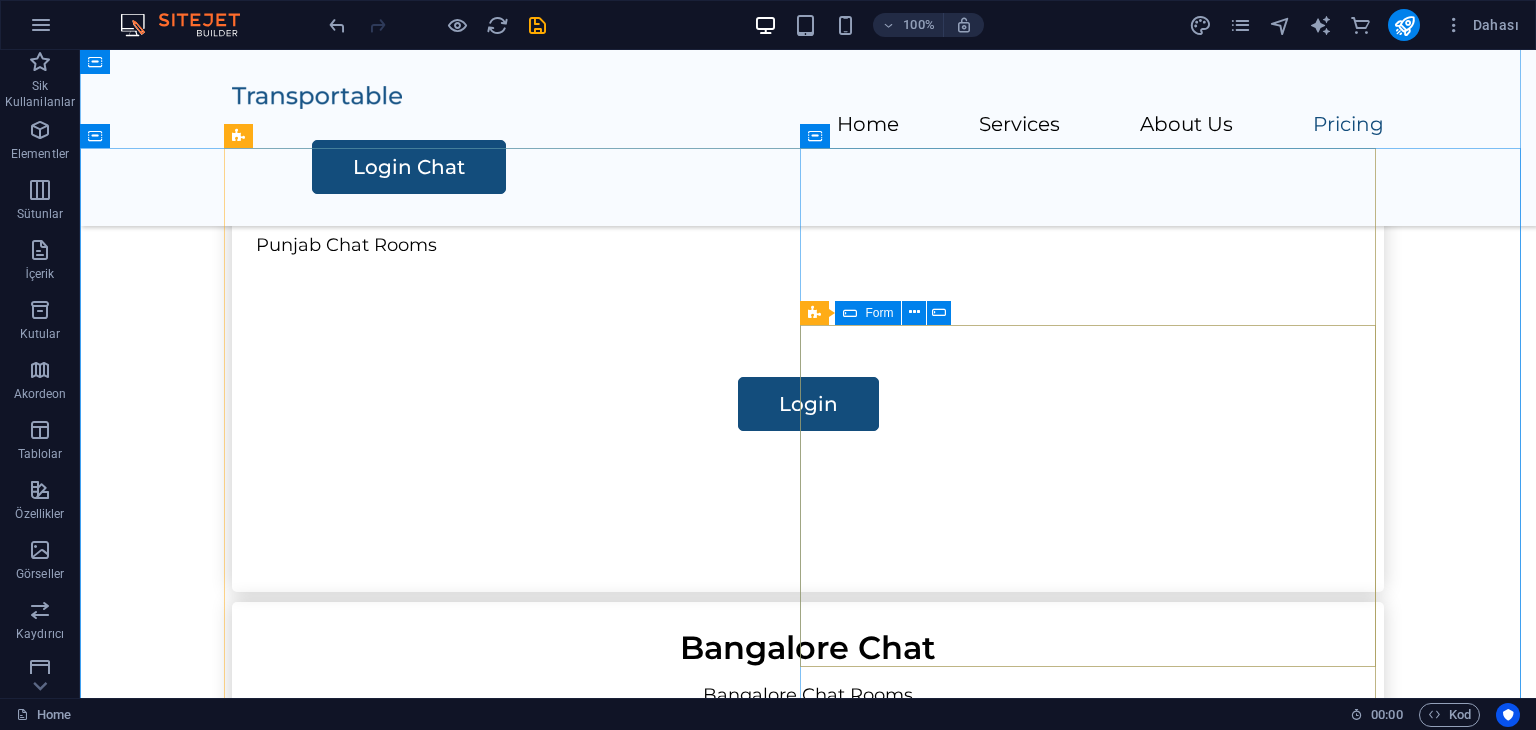 scroll, scrollTop: 2000, scrollLeft: 0, axis: vertical 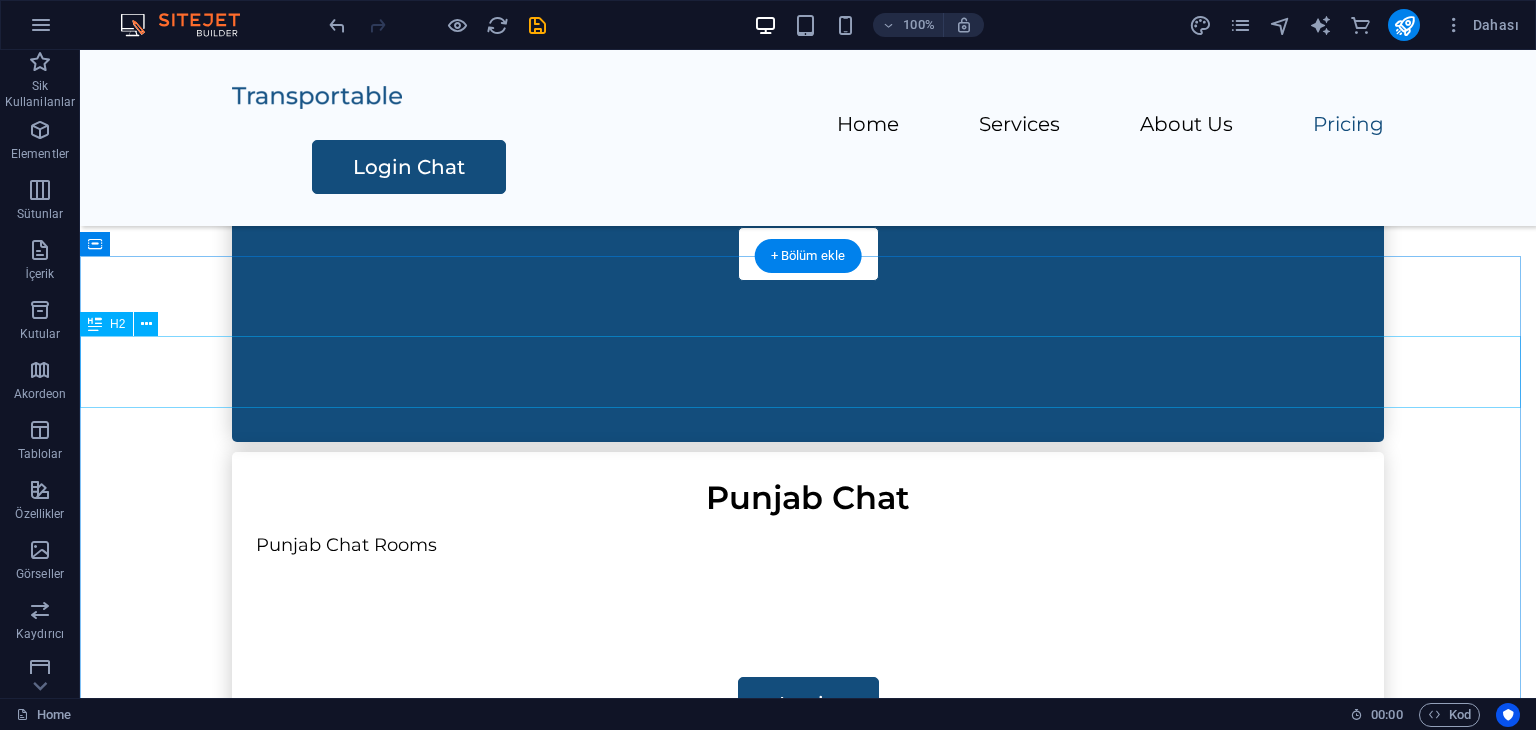 click on "Contact Us" at bounding box center [808, 1578] 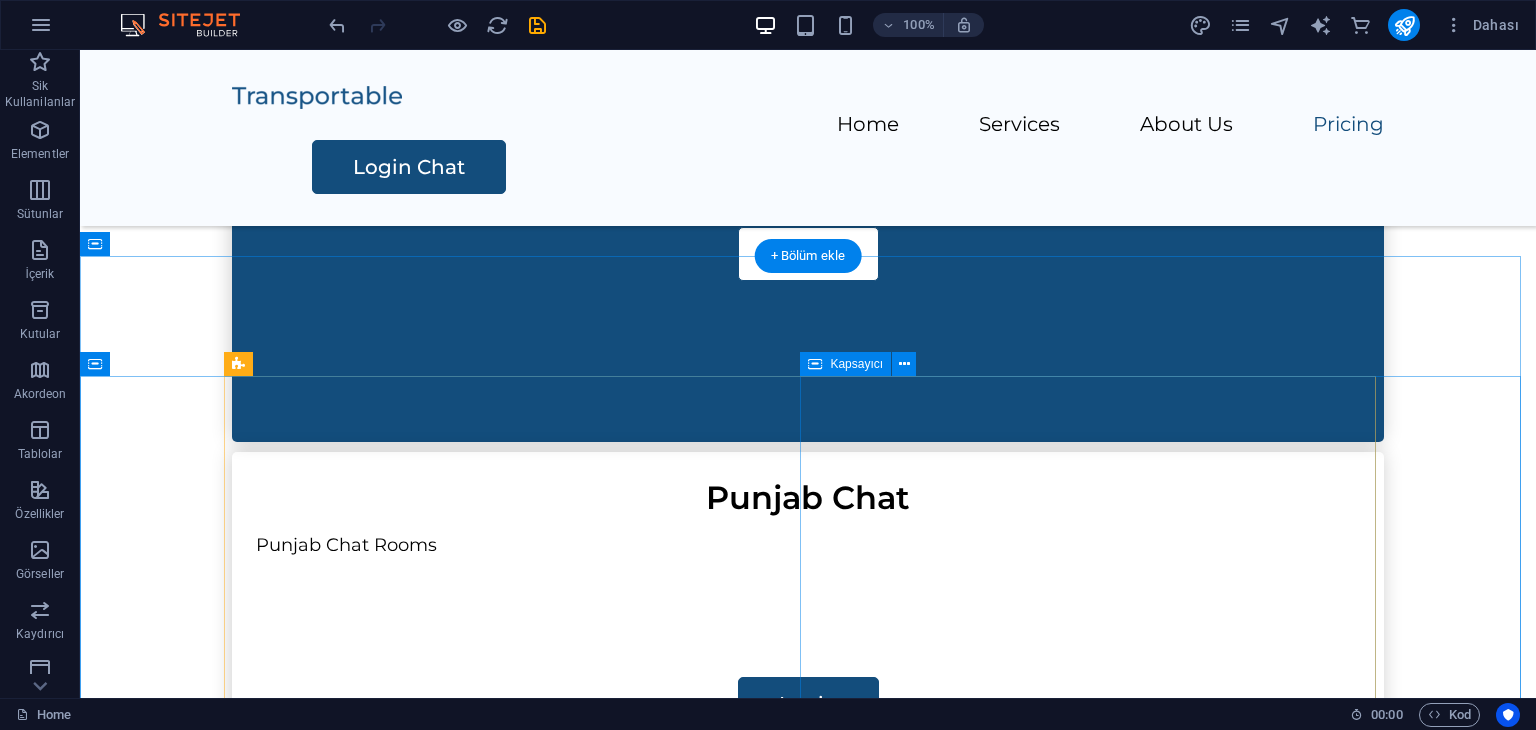 click on "Contact Us   I have read and understand the privacy policy. Okunaksız mı? Yeni yükle Submit" at bounding box center [808, 1882] 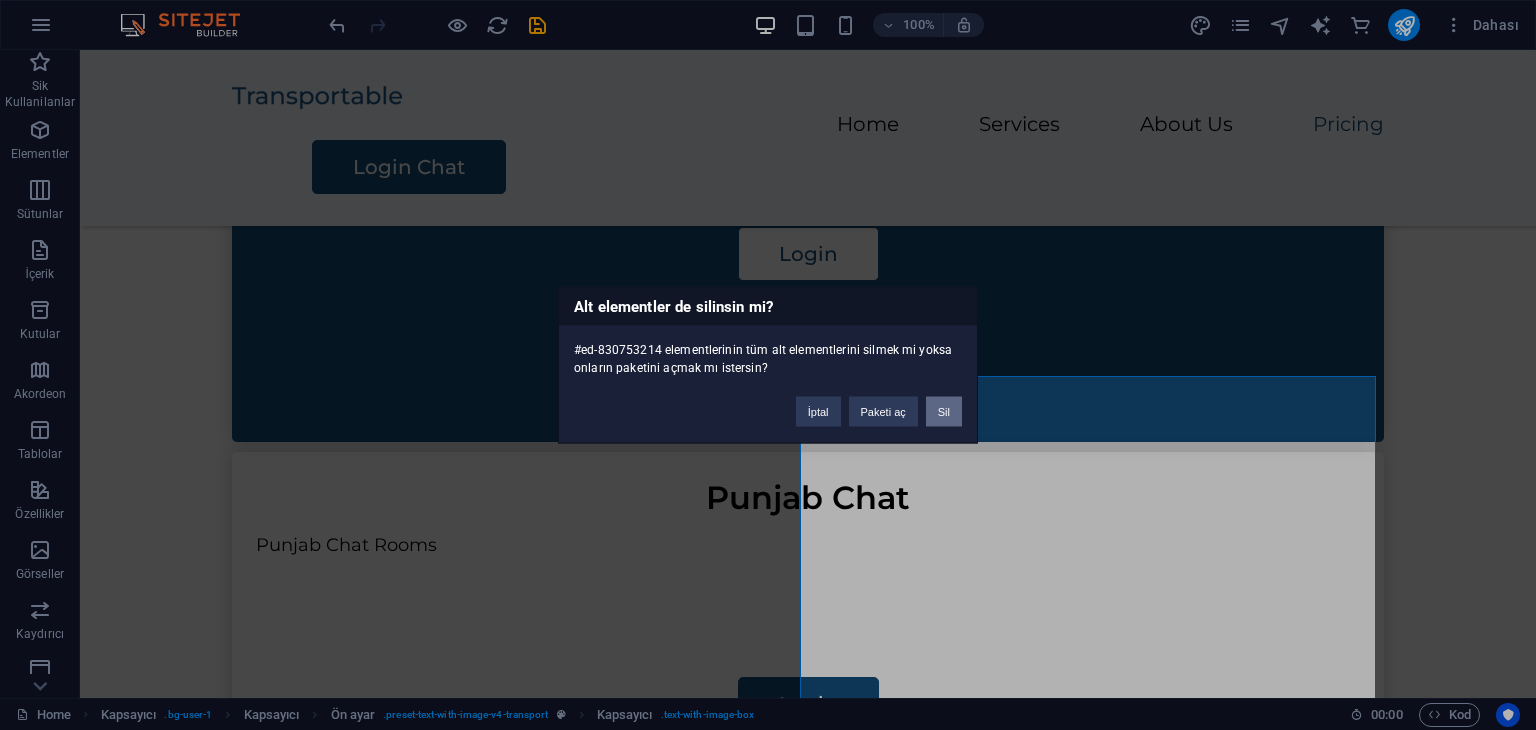click on "Sil" at bounding box center (944, 412) 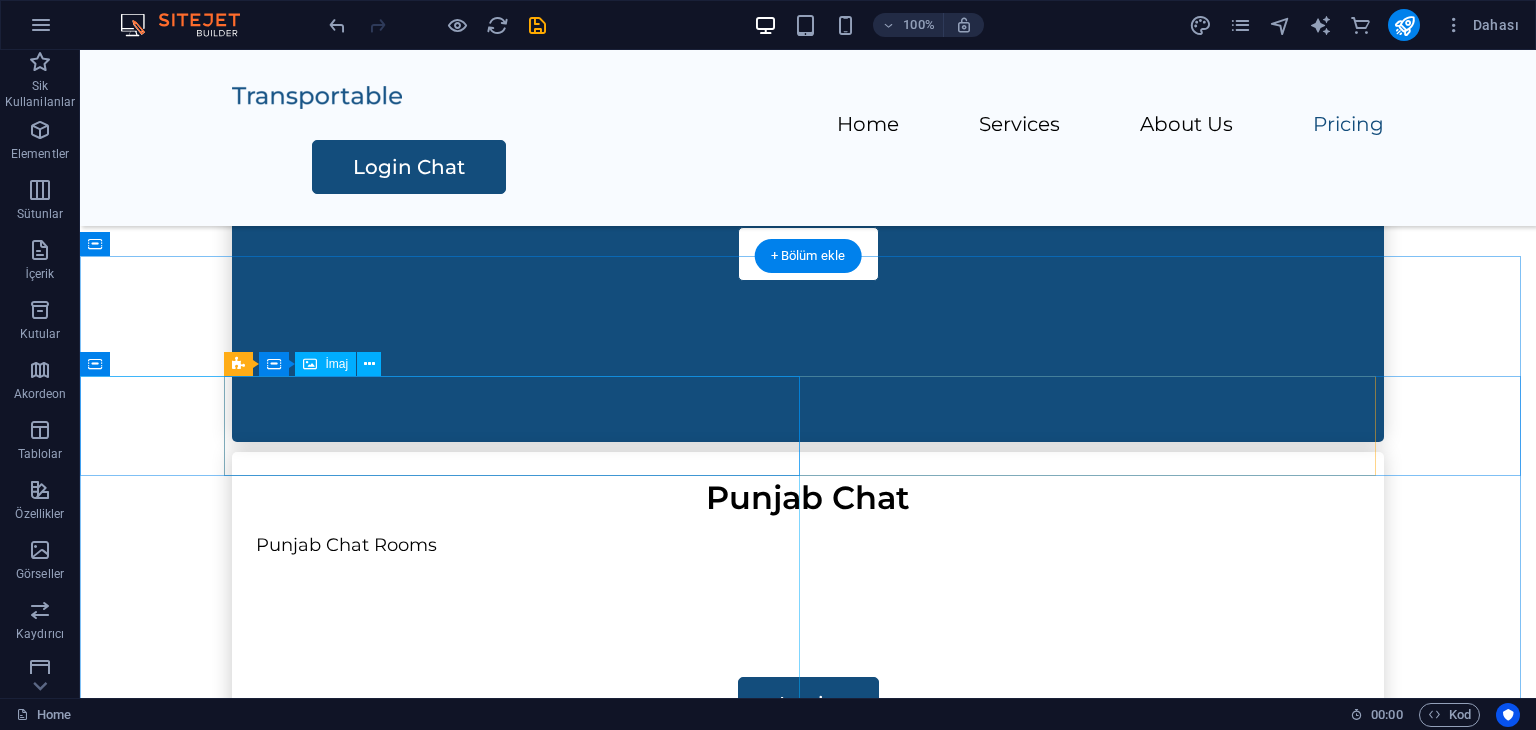 click at bounding box center (-66, 1922) 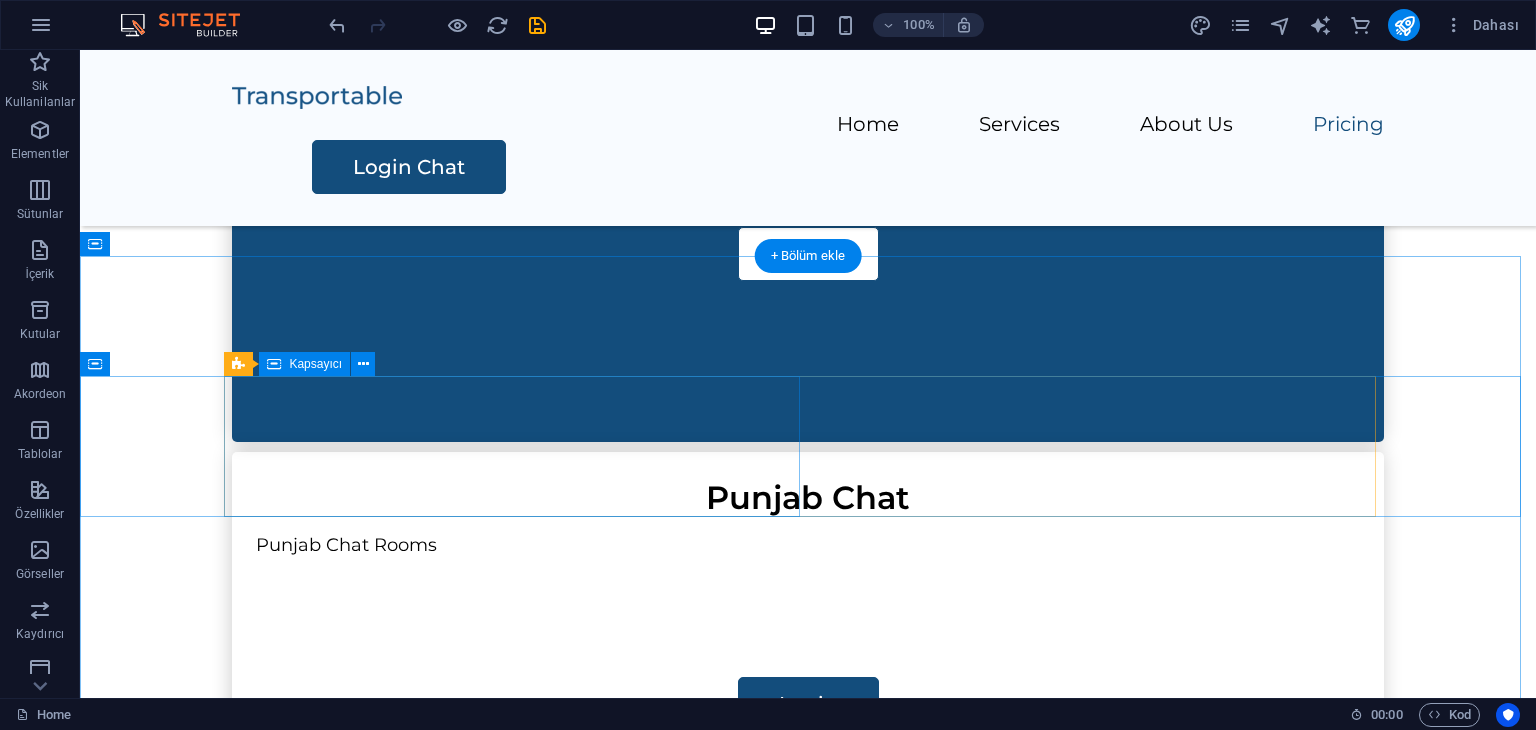 click on "İçeriği buraya bırak veya  Element ekle  Panoyu yapıştır" at bounding box center (808, 1653) 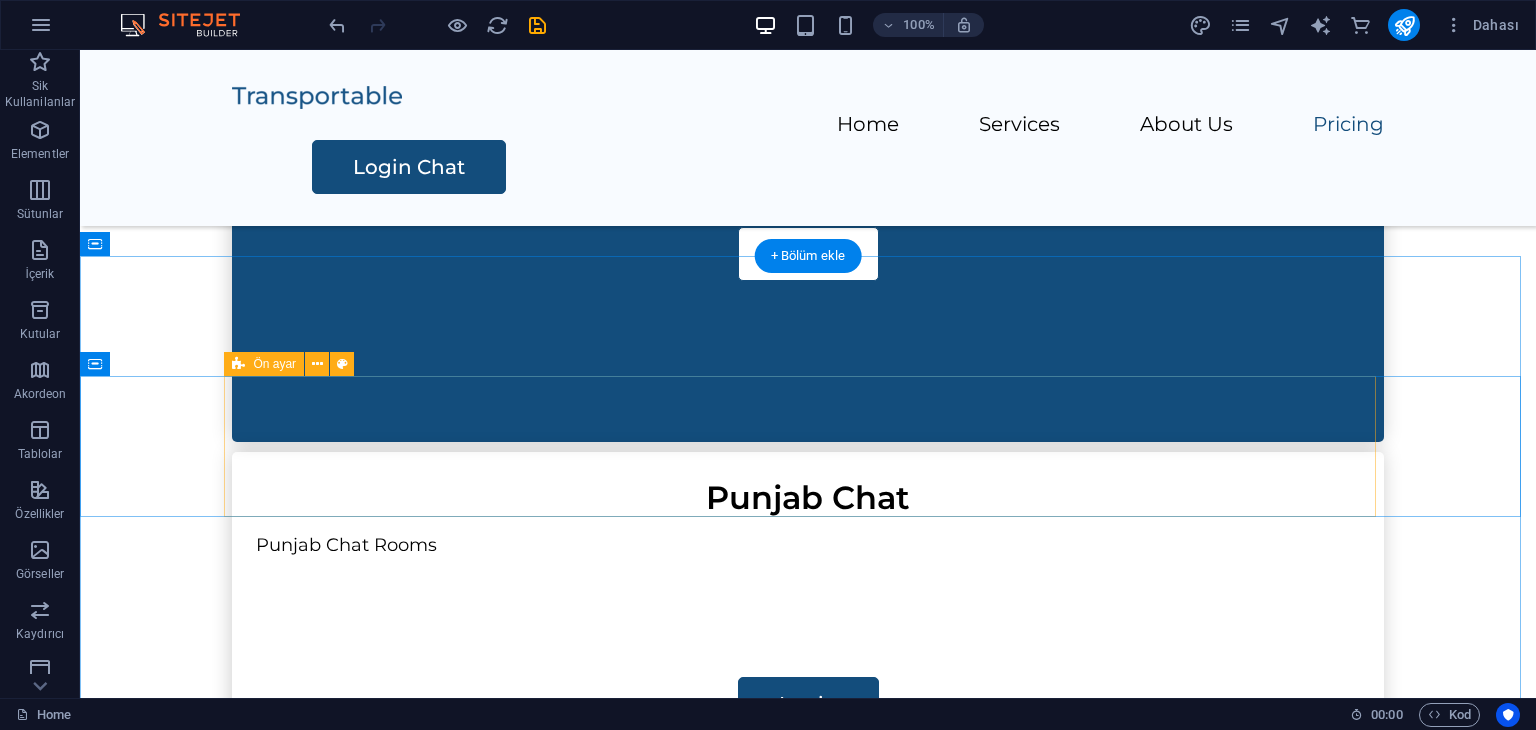 click on "İçeriği buraya bırak veya  Element ekle  Panoyu yapıştır" at bounding box center (808, 1653) 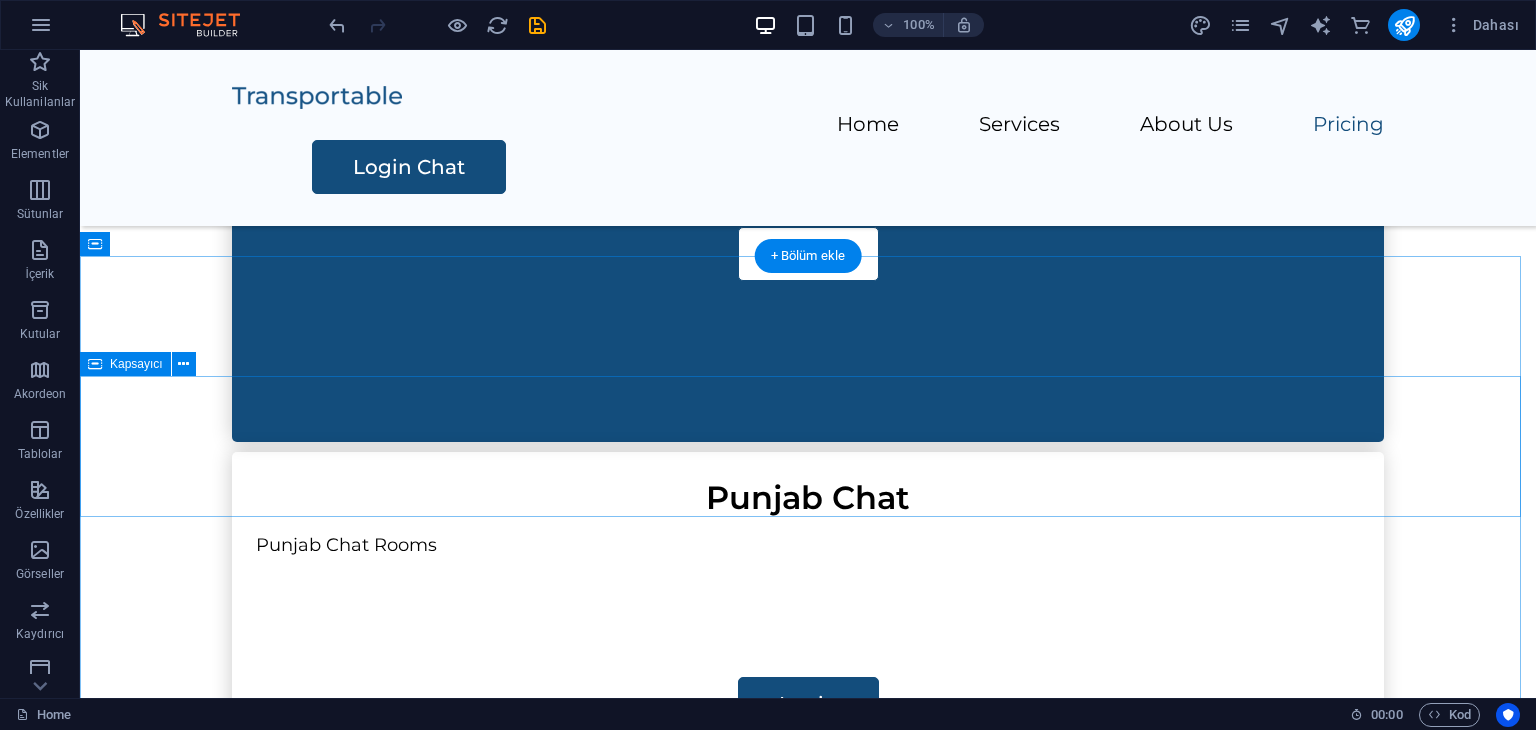 click on "İçeriği buraya bırak veya  Element ekle  Panoyu yapıştır" at bounding box center (808, 1653) 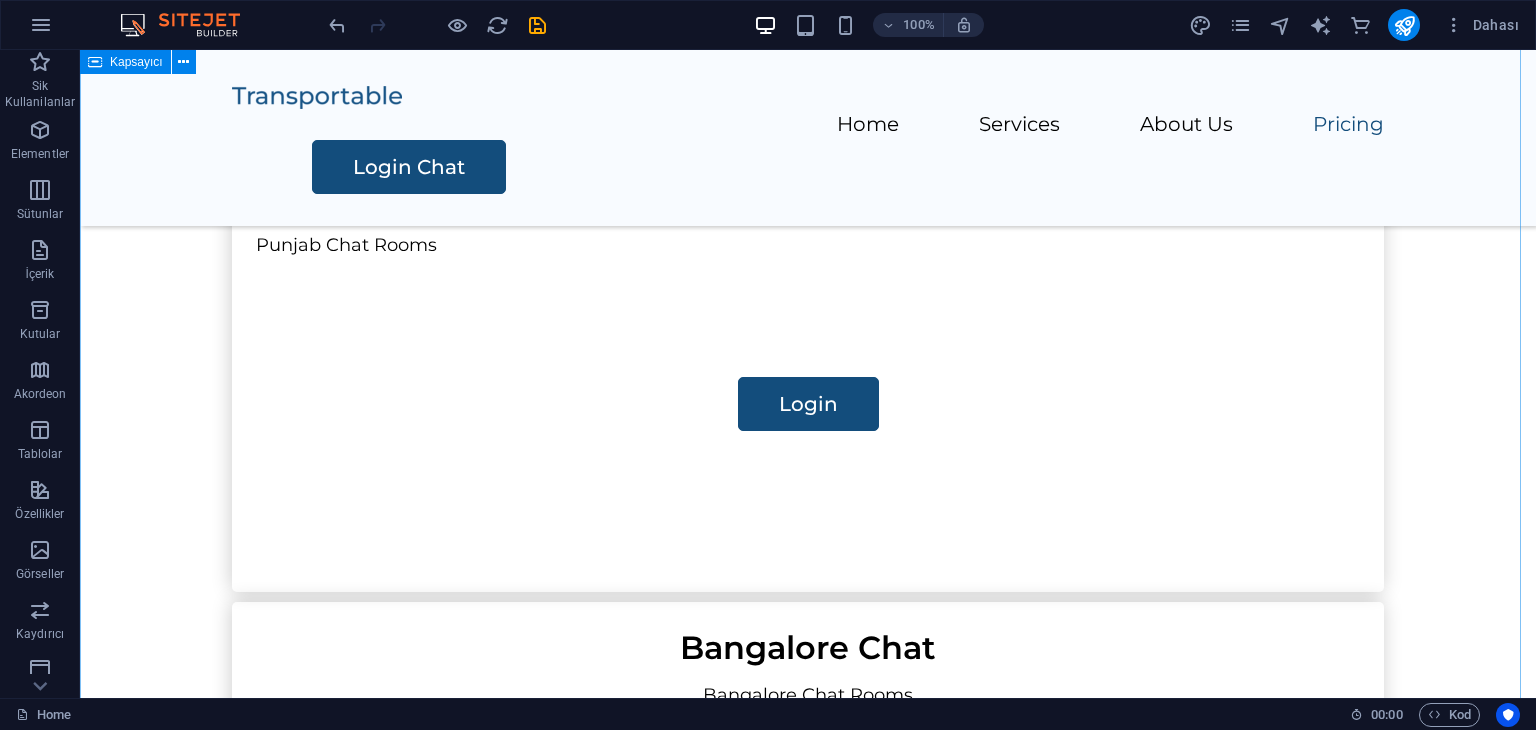 click at bounding box center [808, 1595] 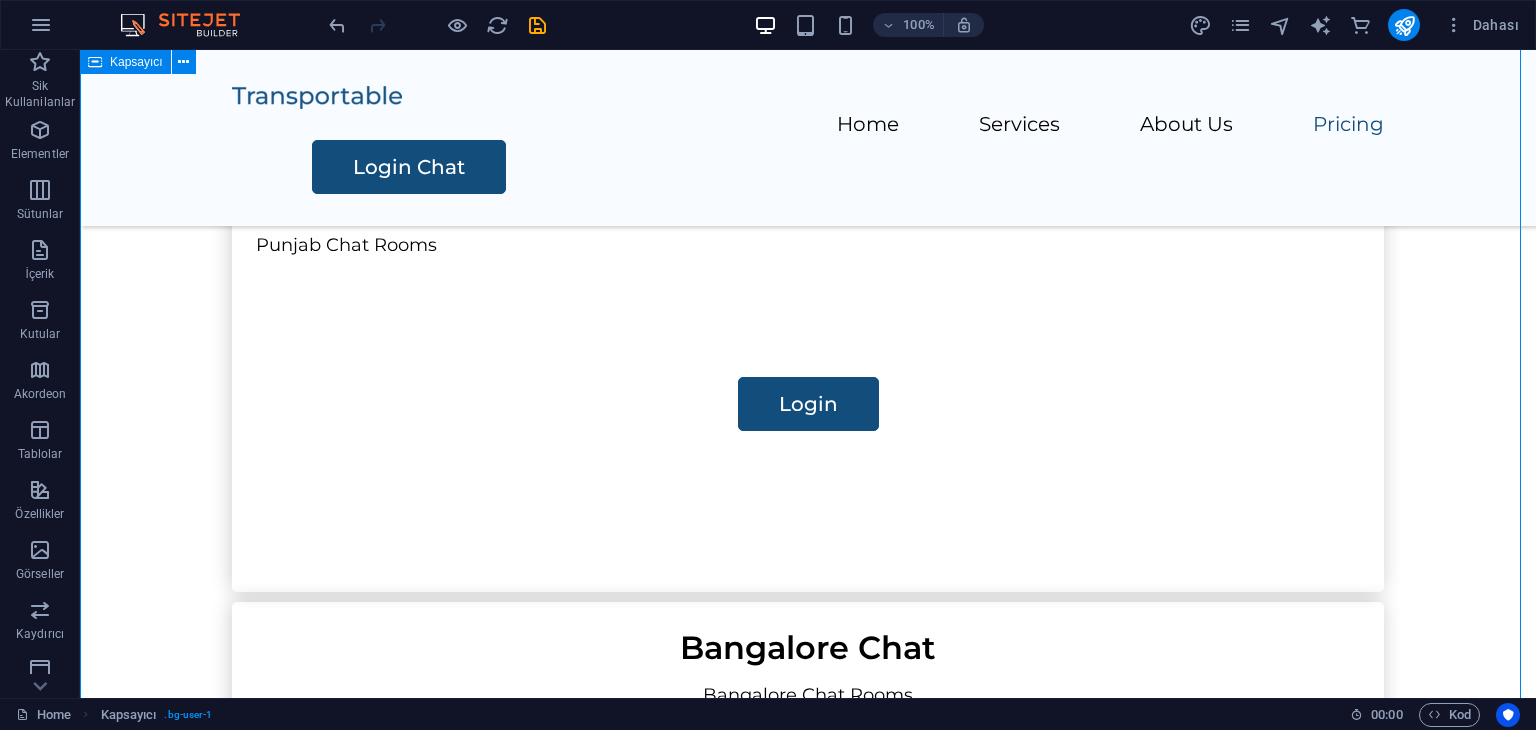 scroll, scrollTop: 1900, scrollLeft: 0, axis: vertical 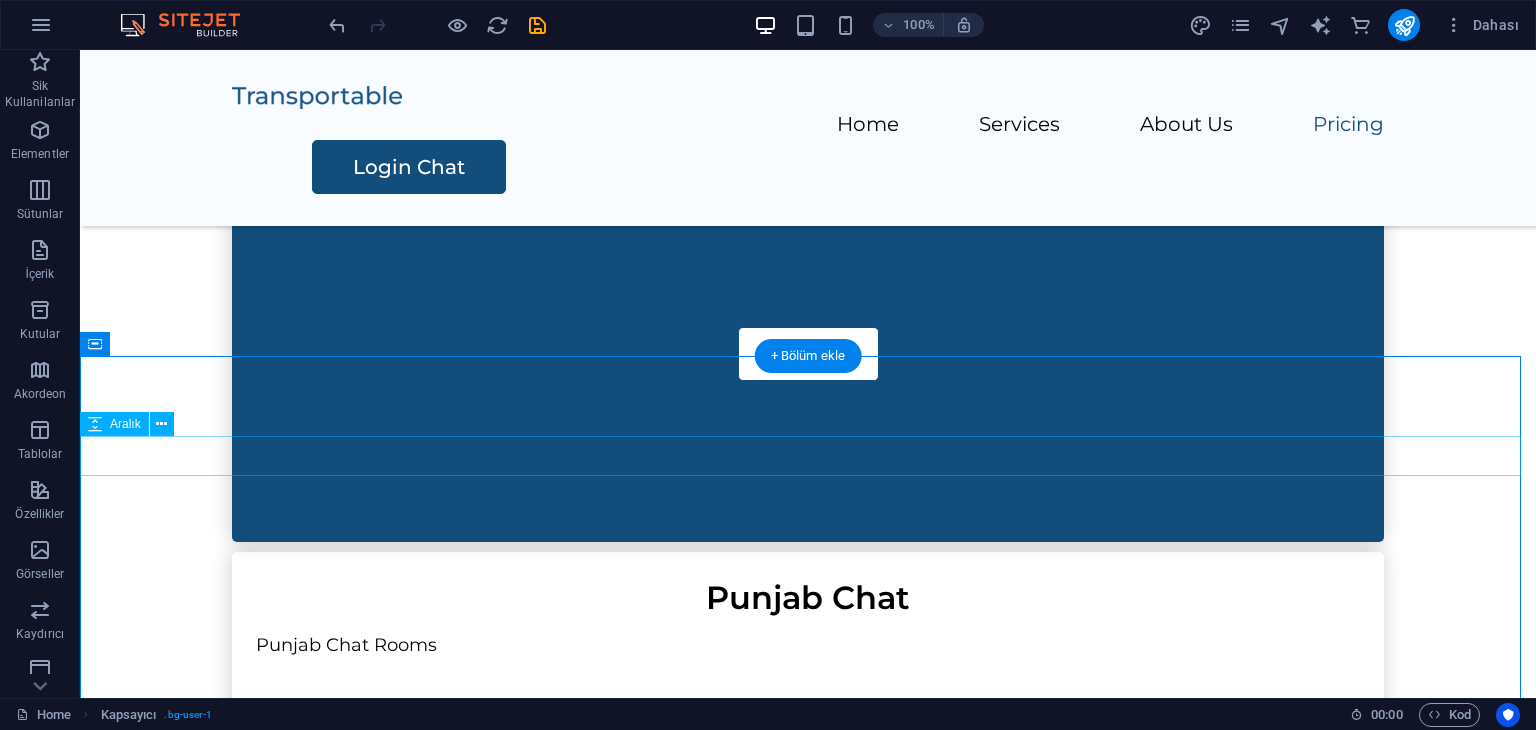 click at bounding box center (808, 1662) 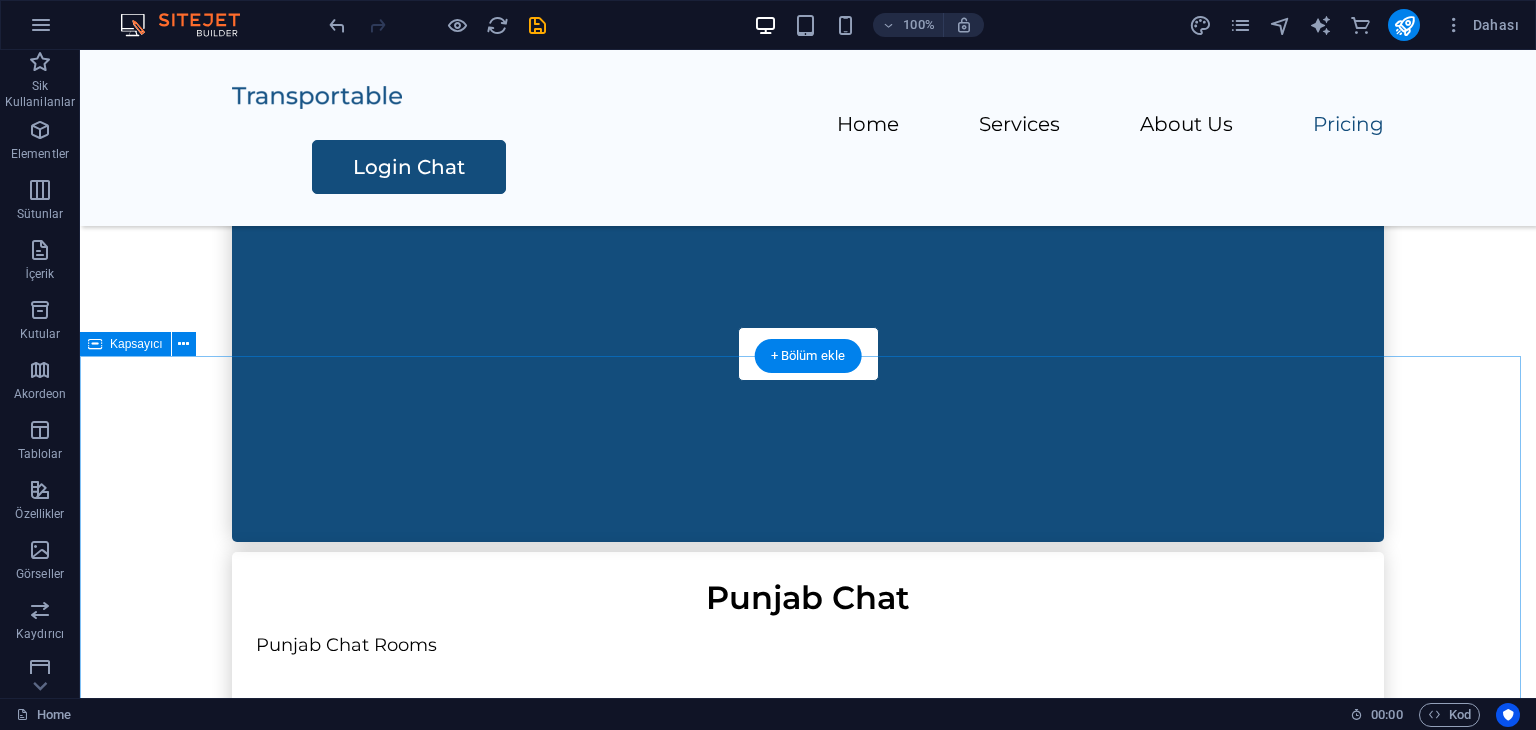 click on "İçeriği buraya bırak veya  Element ekle  Panoyu yapıştır" at bounding box center (808, 1713) 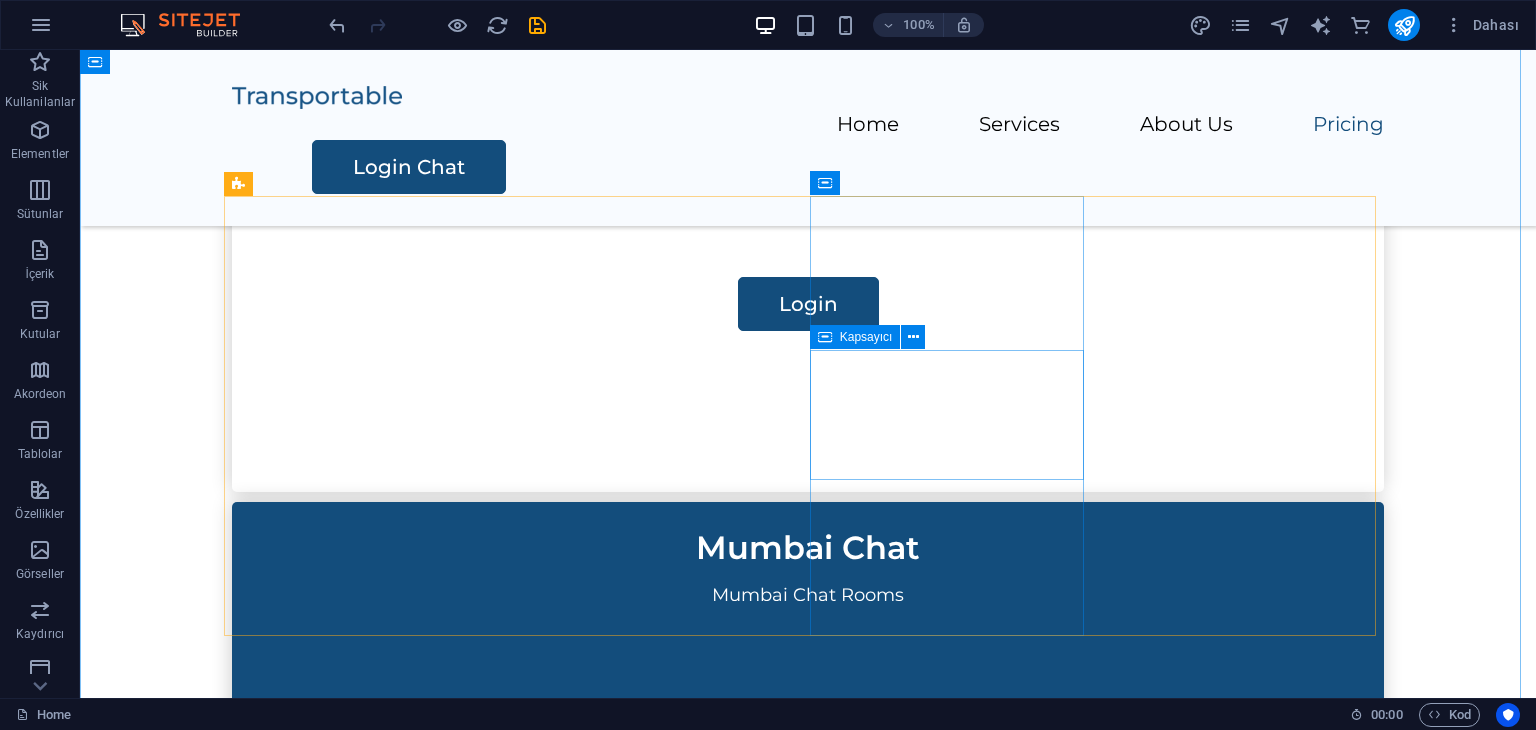scroll, scrollTop: 1900, scrollLeft: 0, axis: vertical 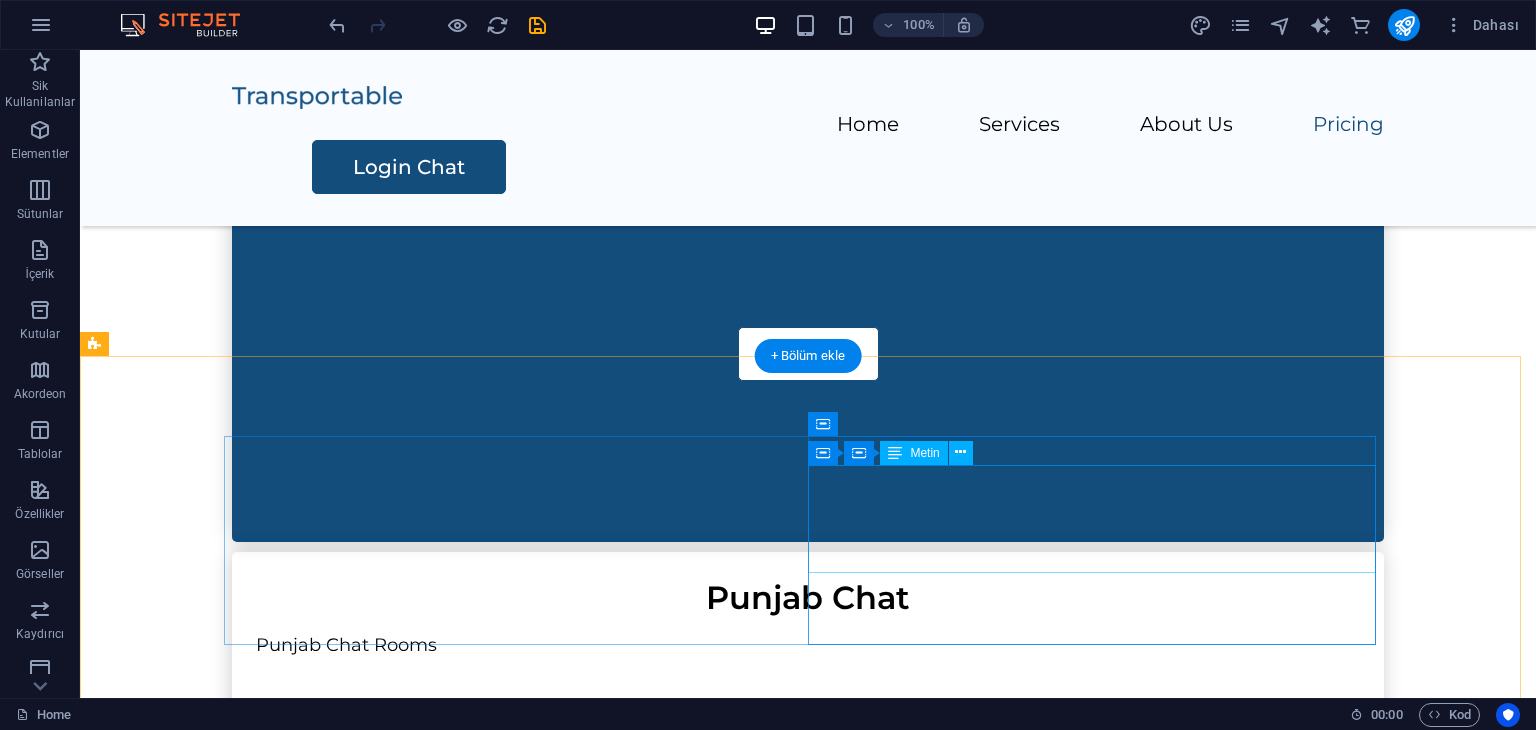 click on "HOME SERVICES ABOUT US" at bounding box center (516, 1869) 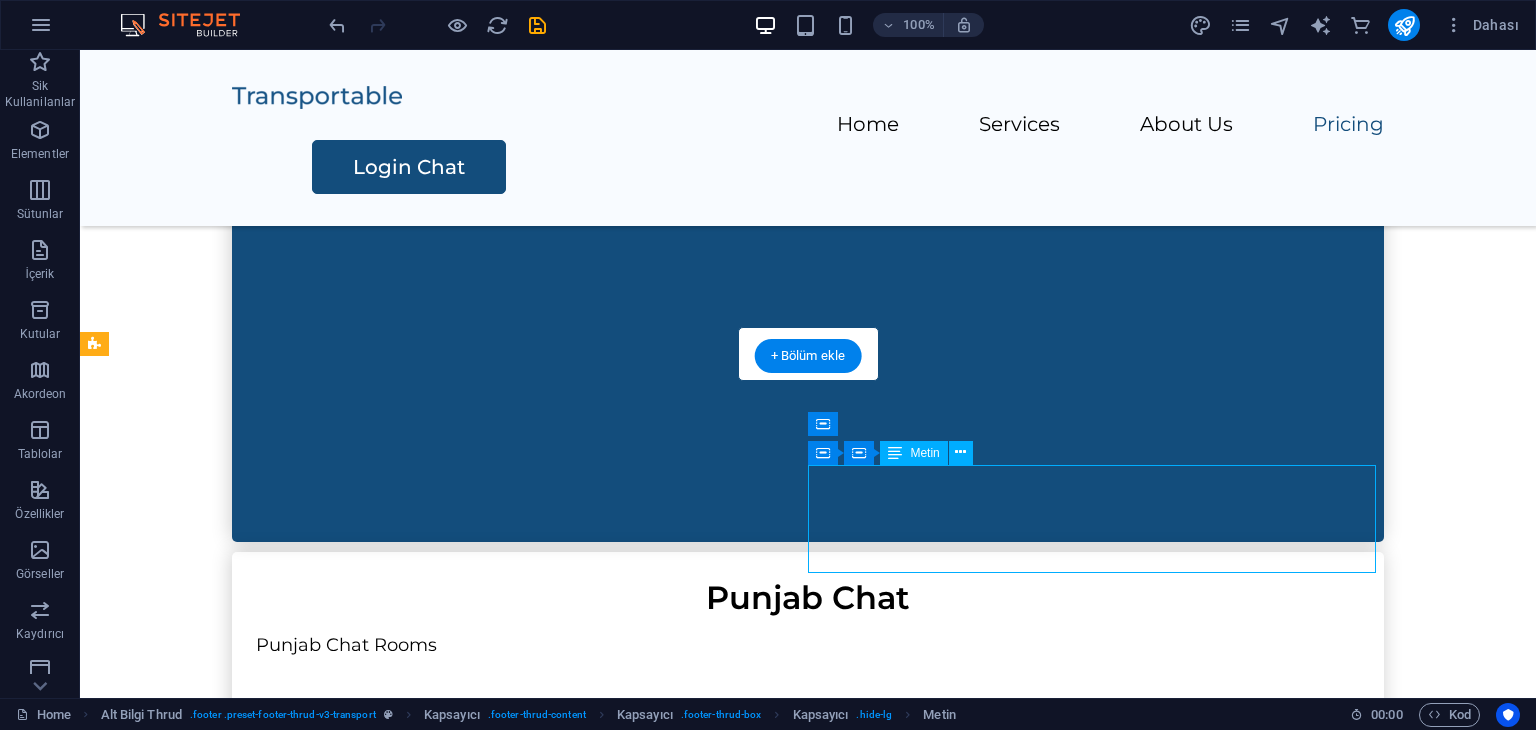 scroll, scrollTop: 1893, scrollLeft: 0, axis: vertical 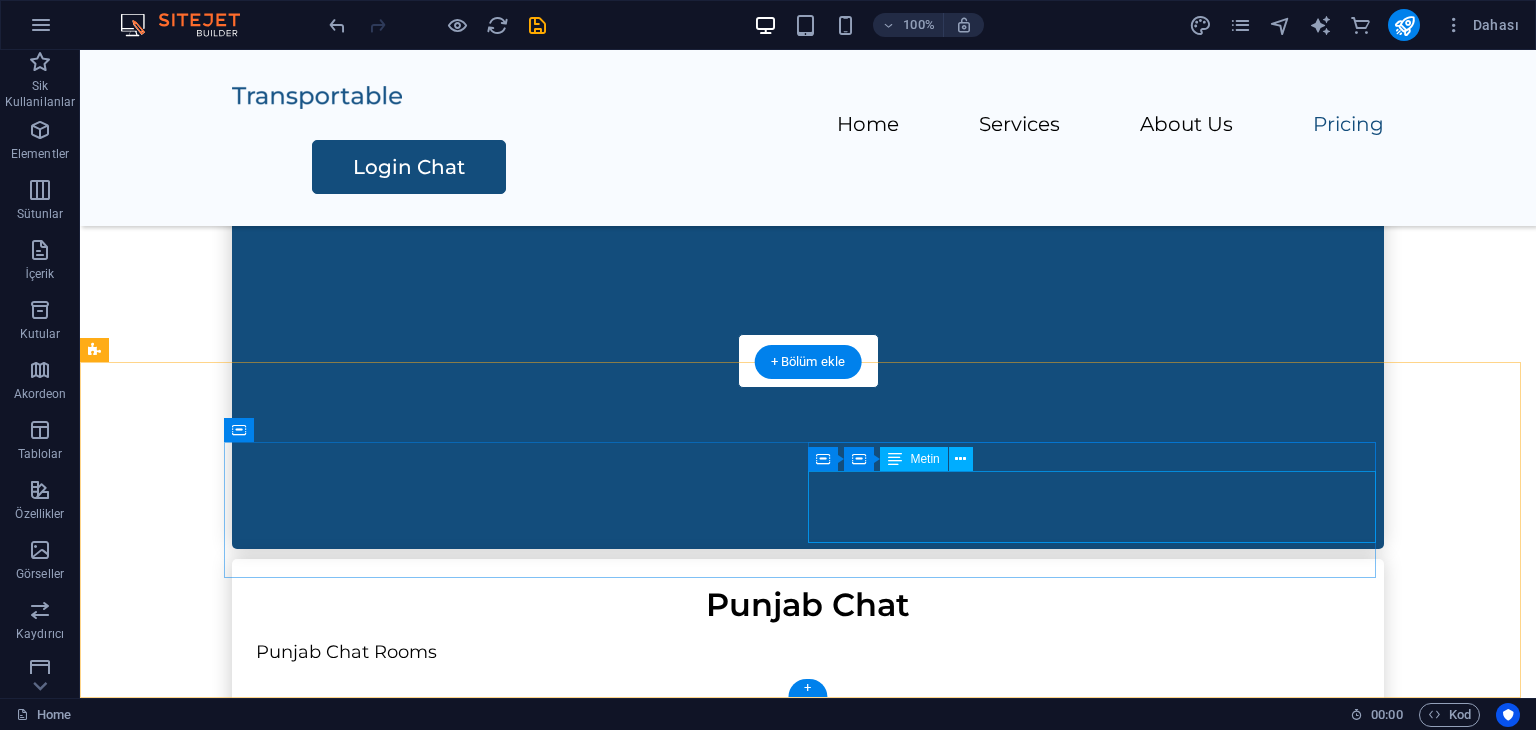 click on "PRICING CONTACT US" at bounding box center [516, 1858] 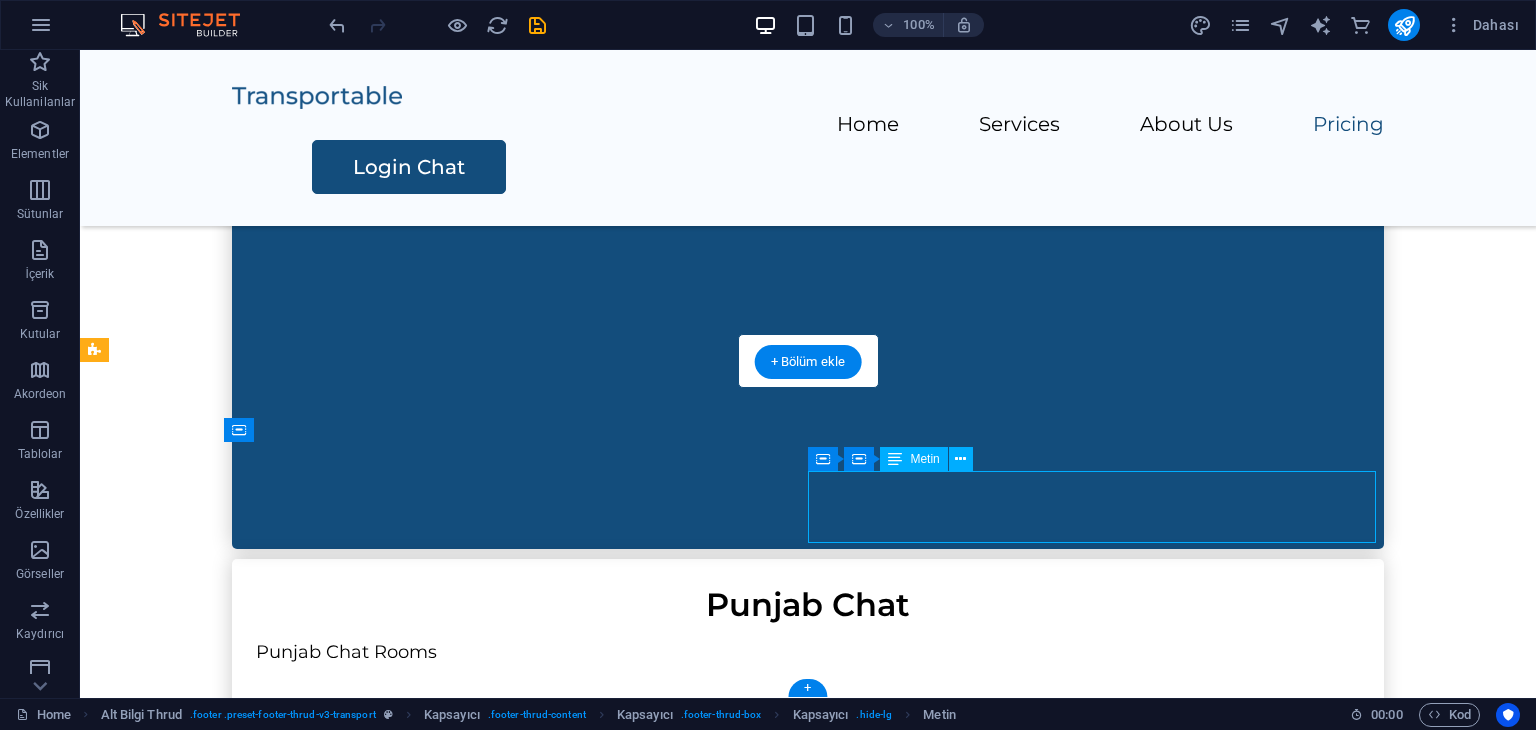 scroll, scrollTop: 1900, scrollLeft: 0, axis: vertical 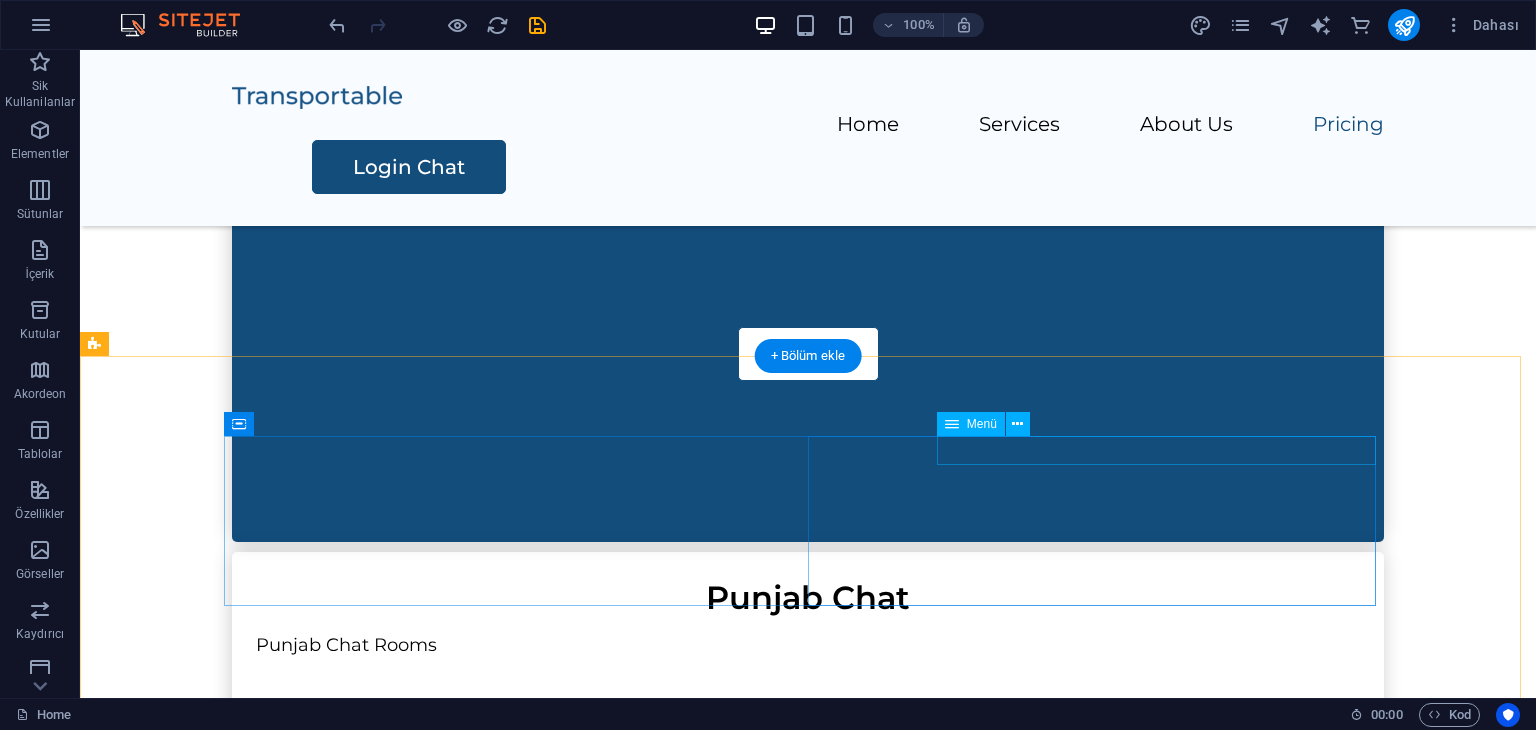 click on "Home Services About Us Pricing Contact Us" at bounding box center [516, 1800] 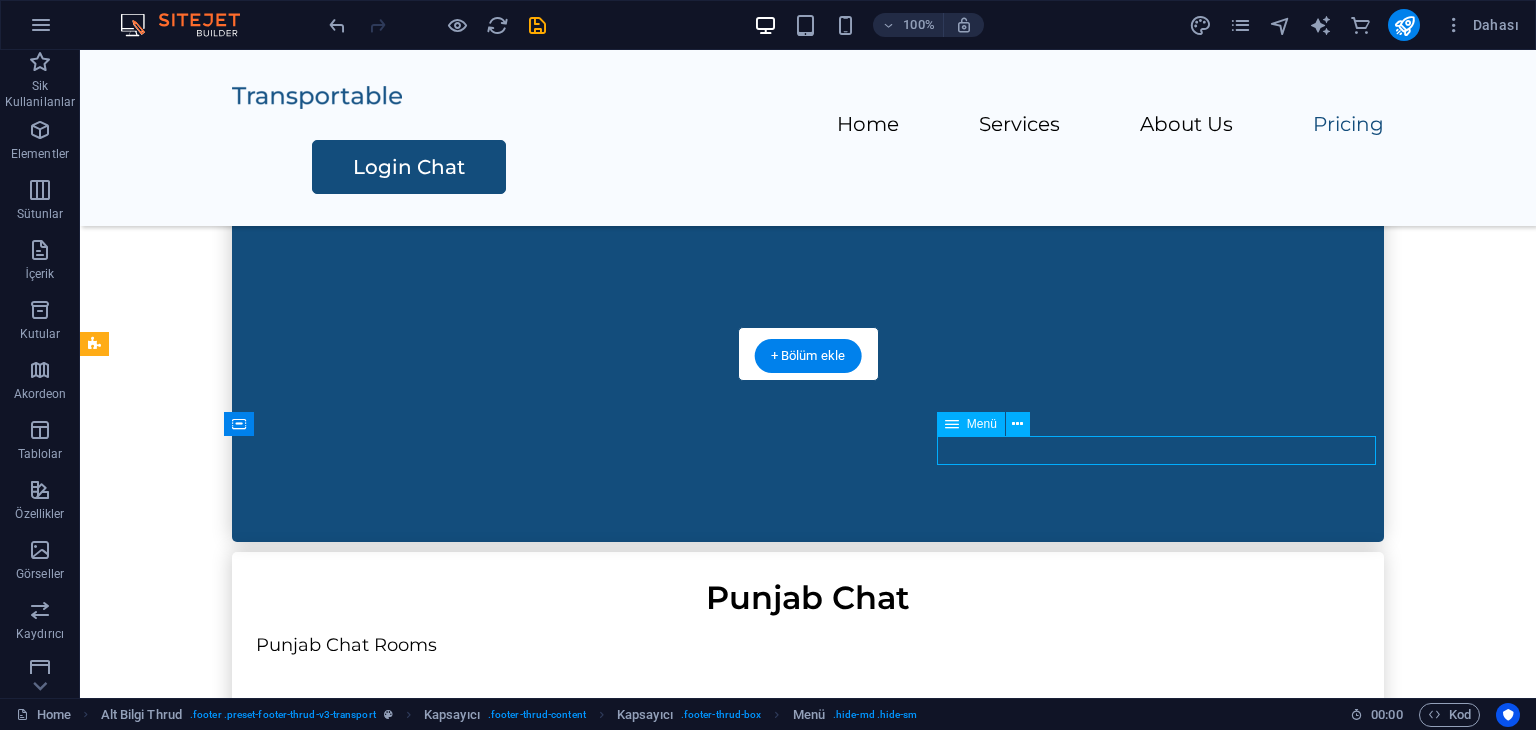 scroll, scrollTop: 1898, scrollLeft: 0, axis: vertical 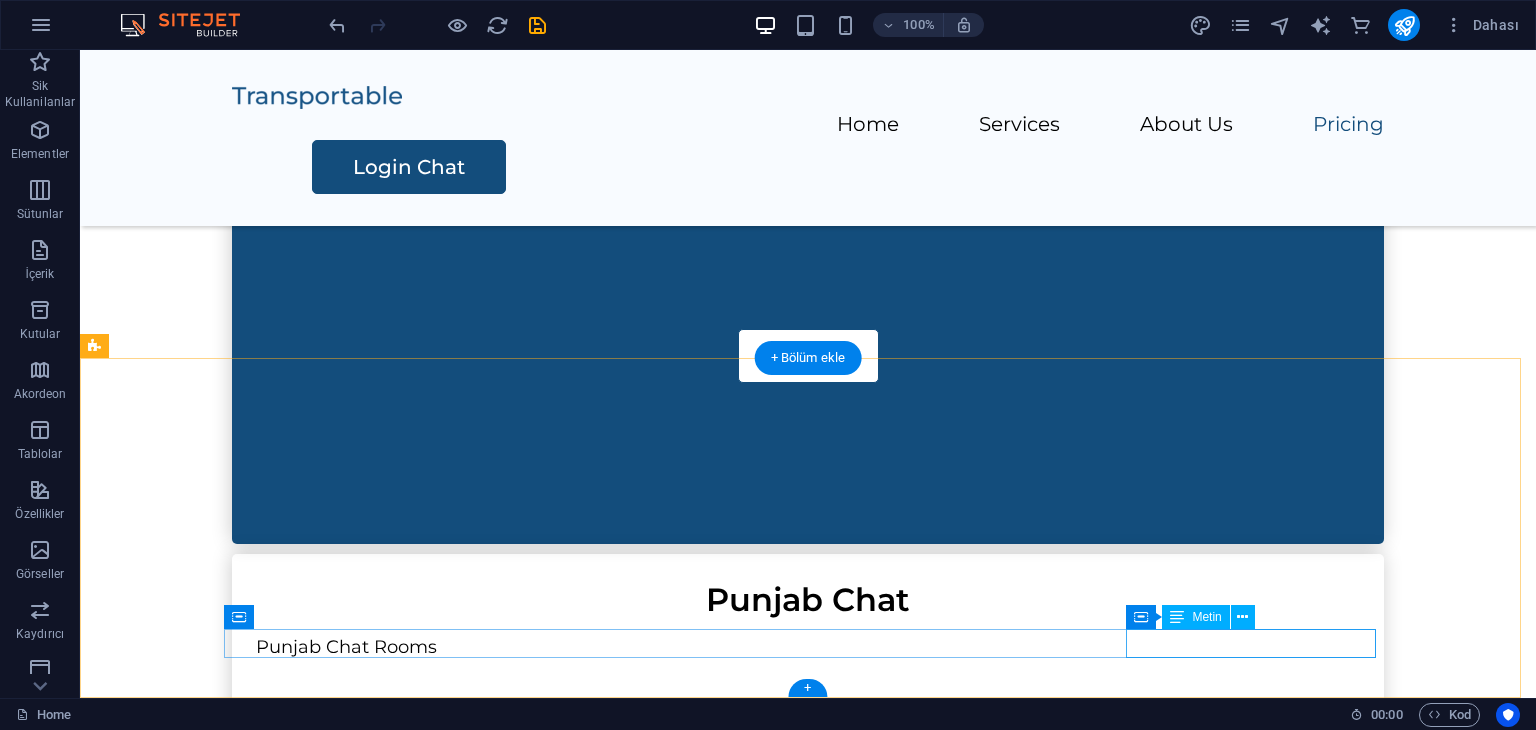 click on "Legal Notice  |  Privacy Policy" at bounding box center [808, 2024] 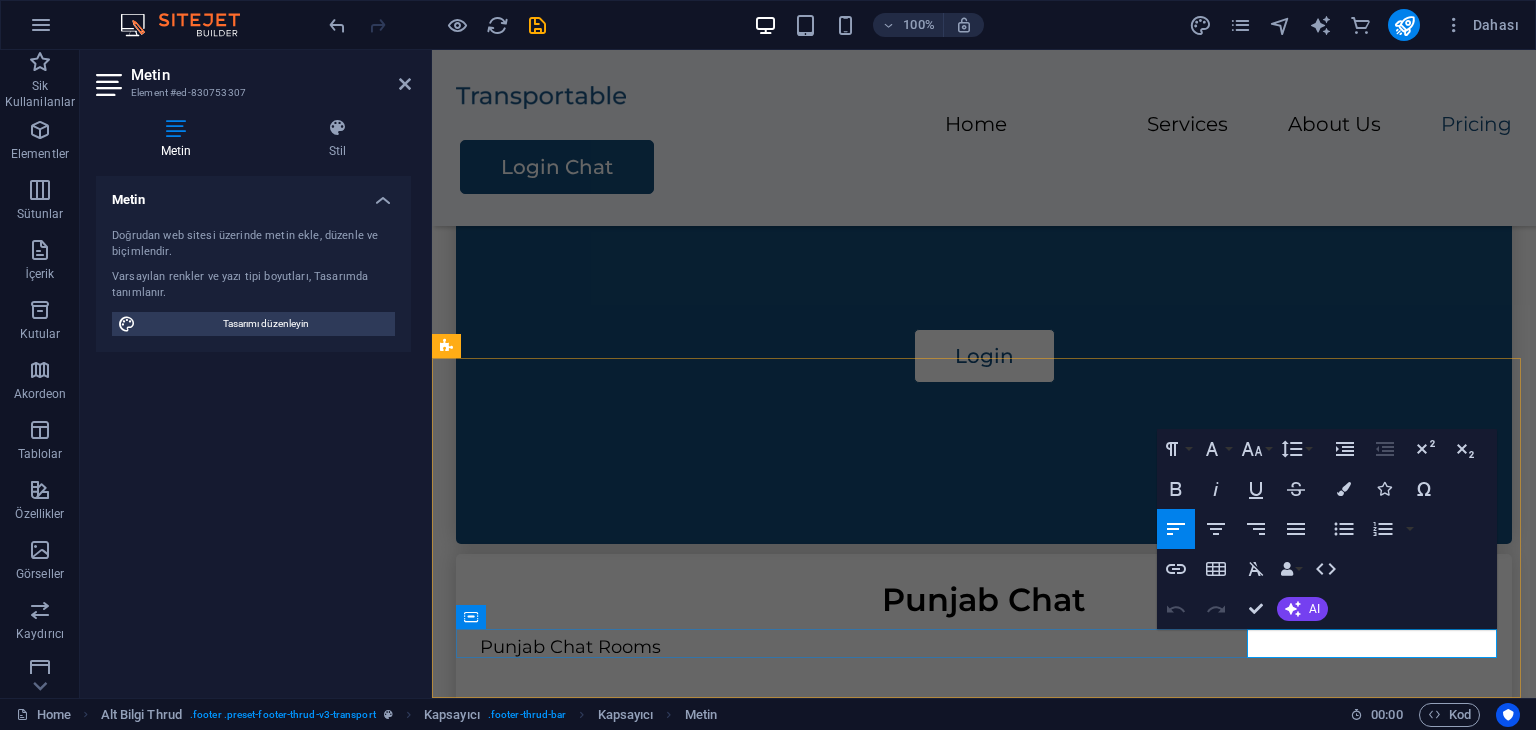 type 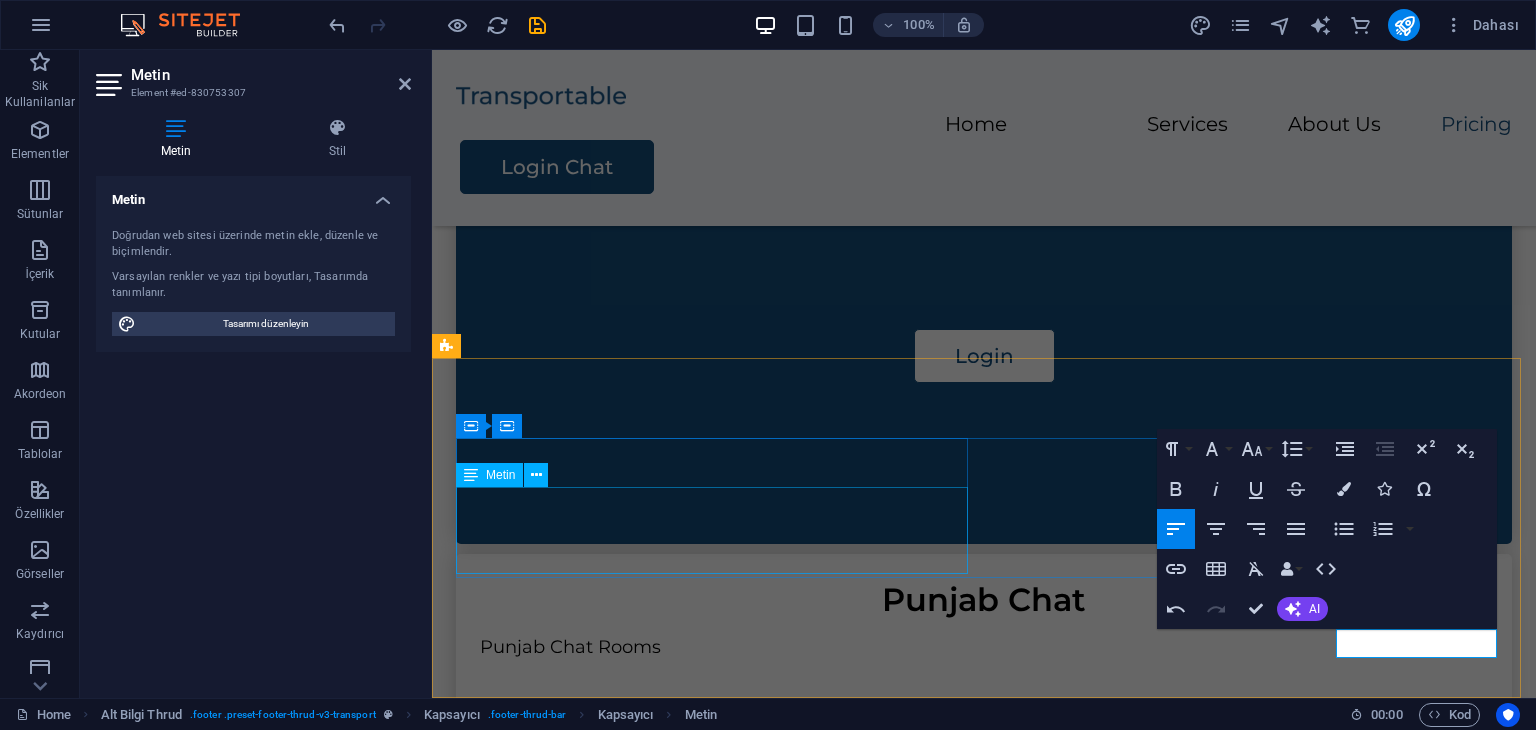 click on "Street ,  Berlin ,  12345
0123 - 456789
a40744353f1f3185b8298dd3268fda@cpanel.local" at bounding box center (716, 1737) 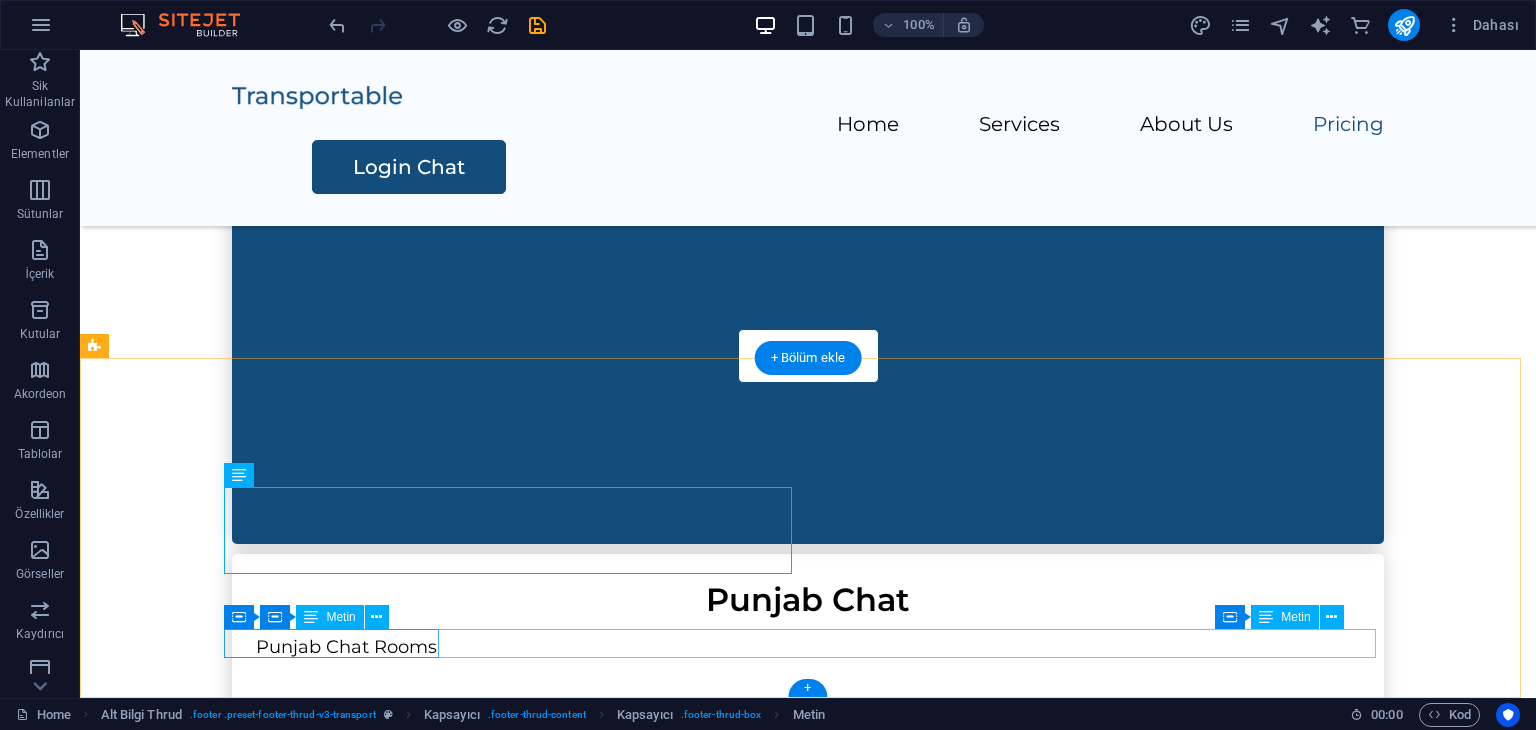 click on "indiachat.chatirc.net" at bounding box center (804, 1995) 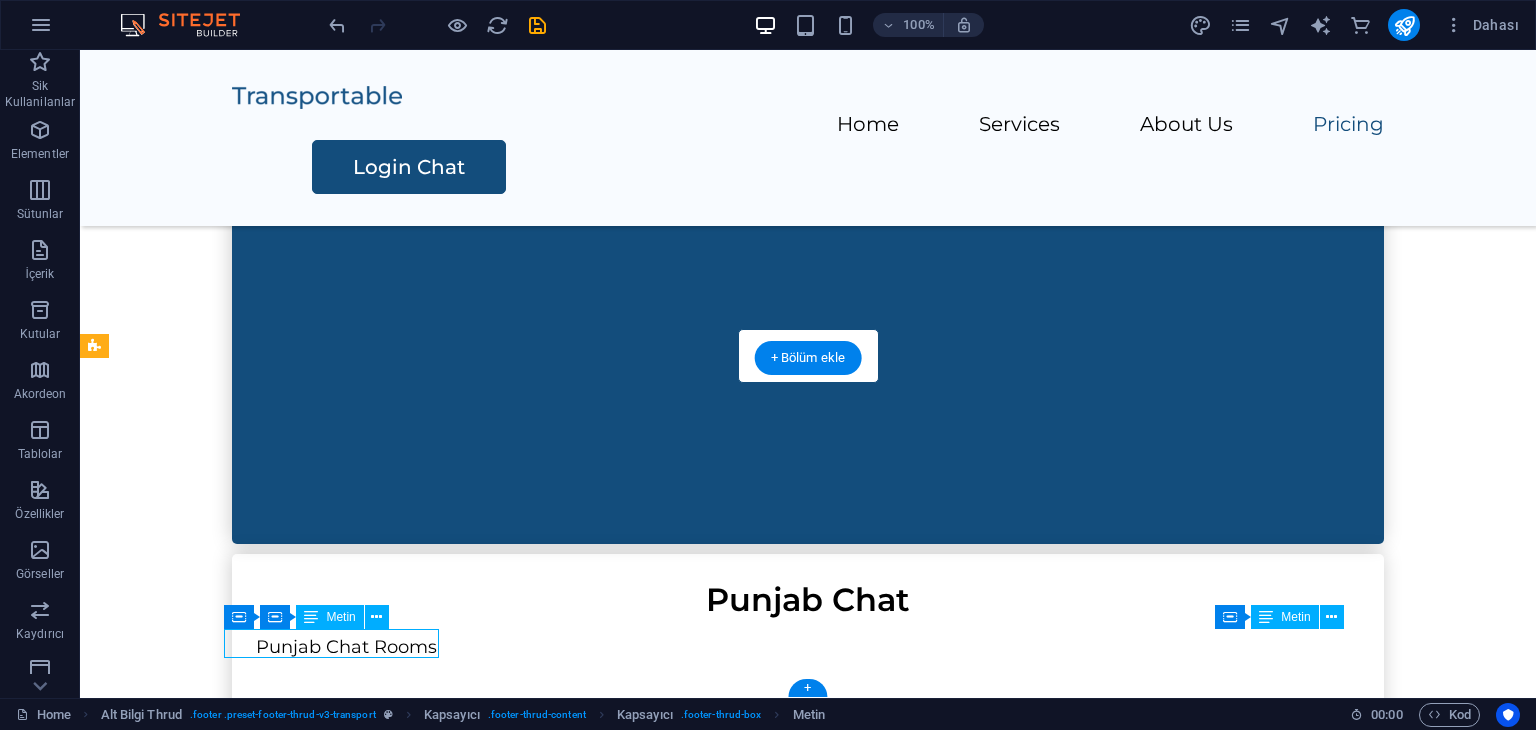 click on "indiachat.chatirc.net" at bounding box center [804, 1995] 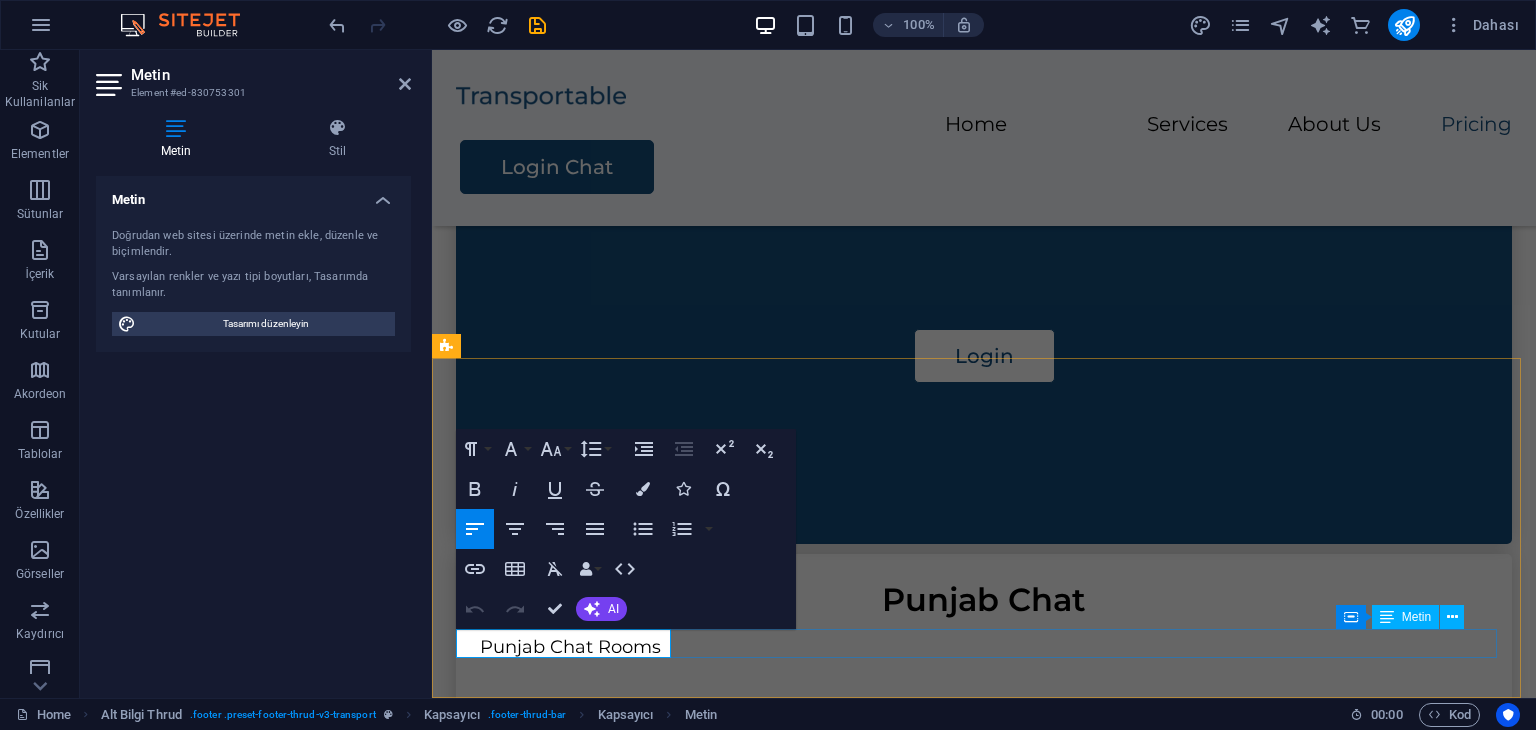 drag, startPoint x: 659, startPoint y: 645, endPoint x: 506, endPoint y: 649, distance: 153.05228 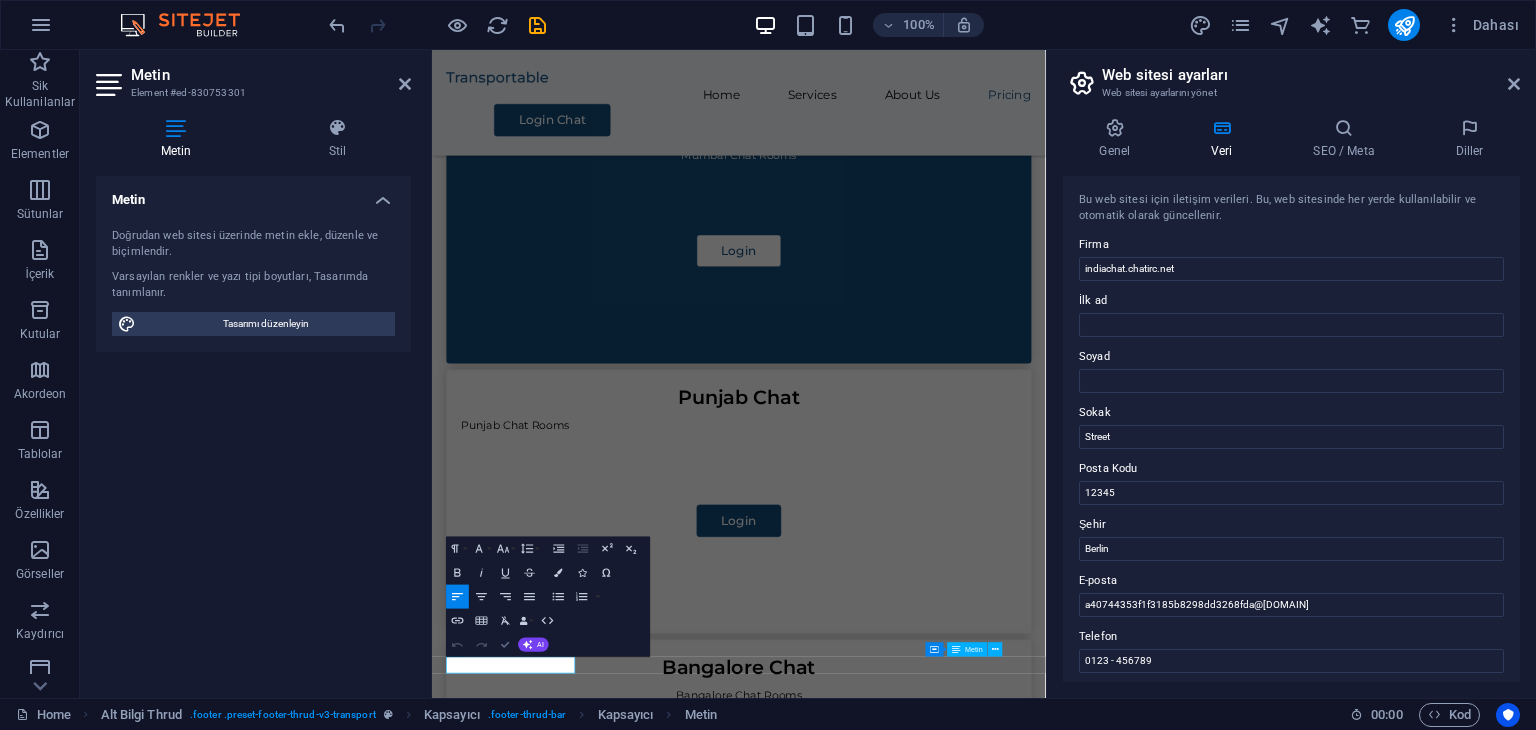 scroll, scrollTop: 1467, scrollLeft: 0, axis: vertical 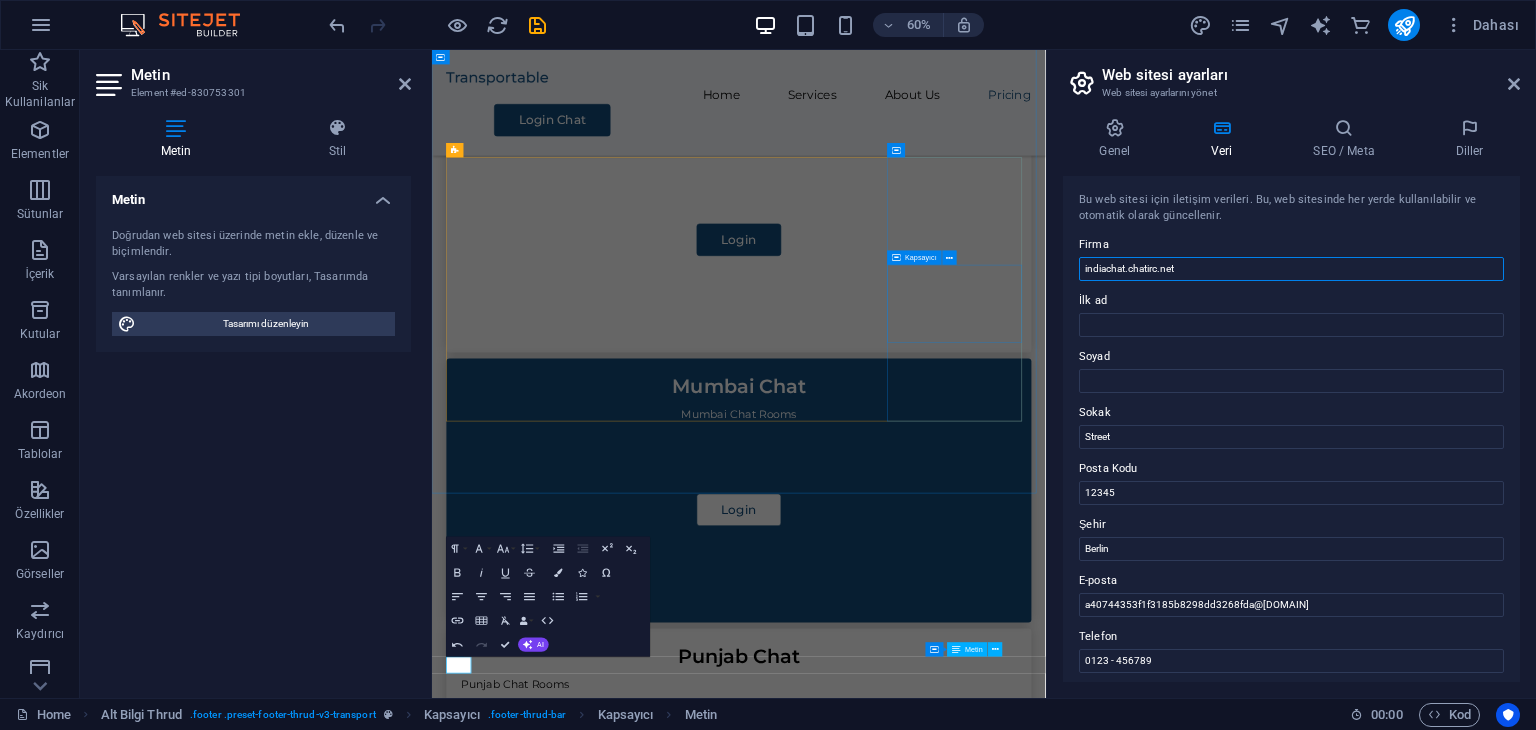 drag, startPoint x: 1572, startPoint y: 324, endPoint x: 1409, endPoint y: 422, distance: 190.192 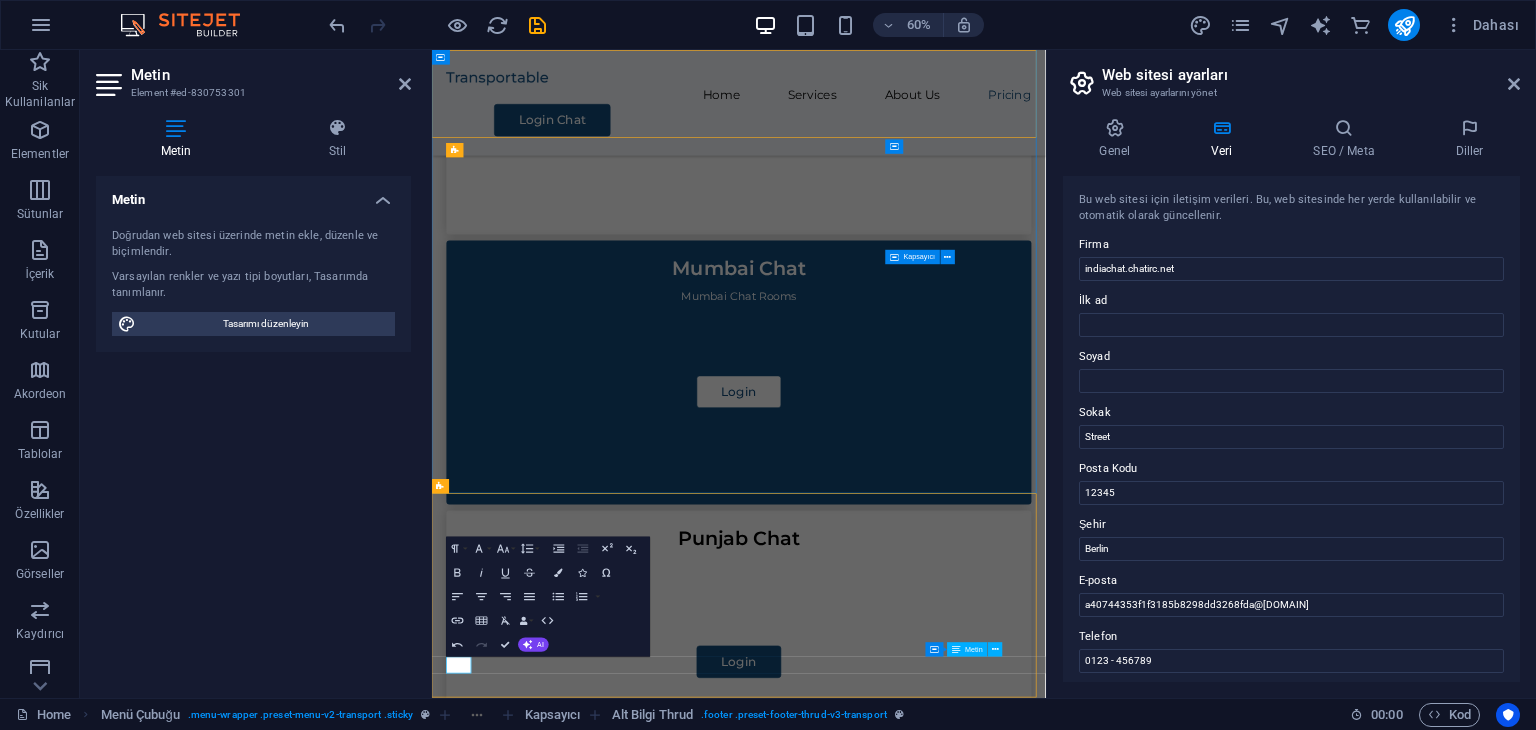 scroll, scrollTop: 1864, scrollLeft: 0, axis: vertical 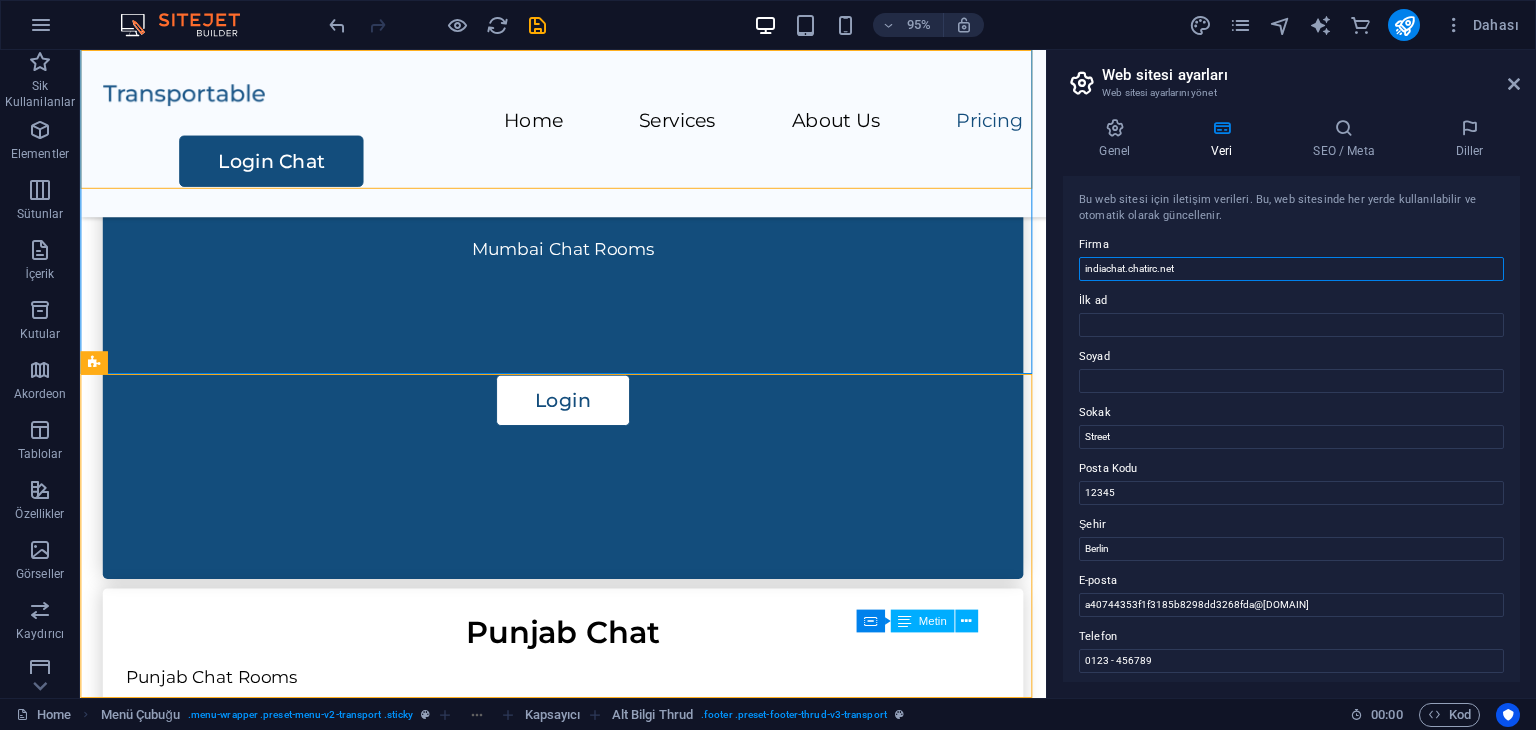 click on "indiachat.chatirc.net" at bounding box center (1291, 269) 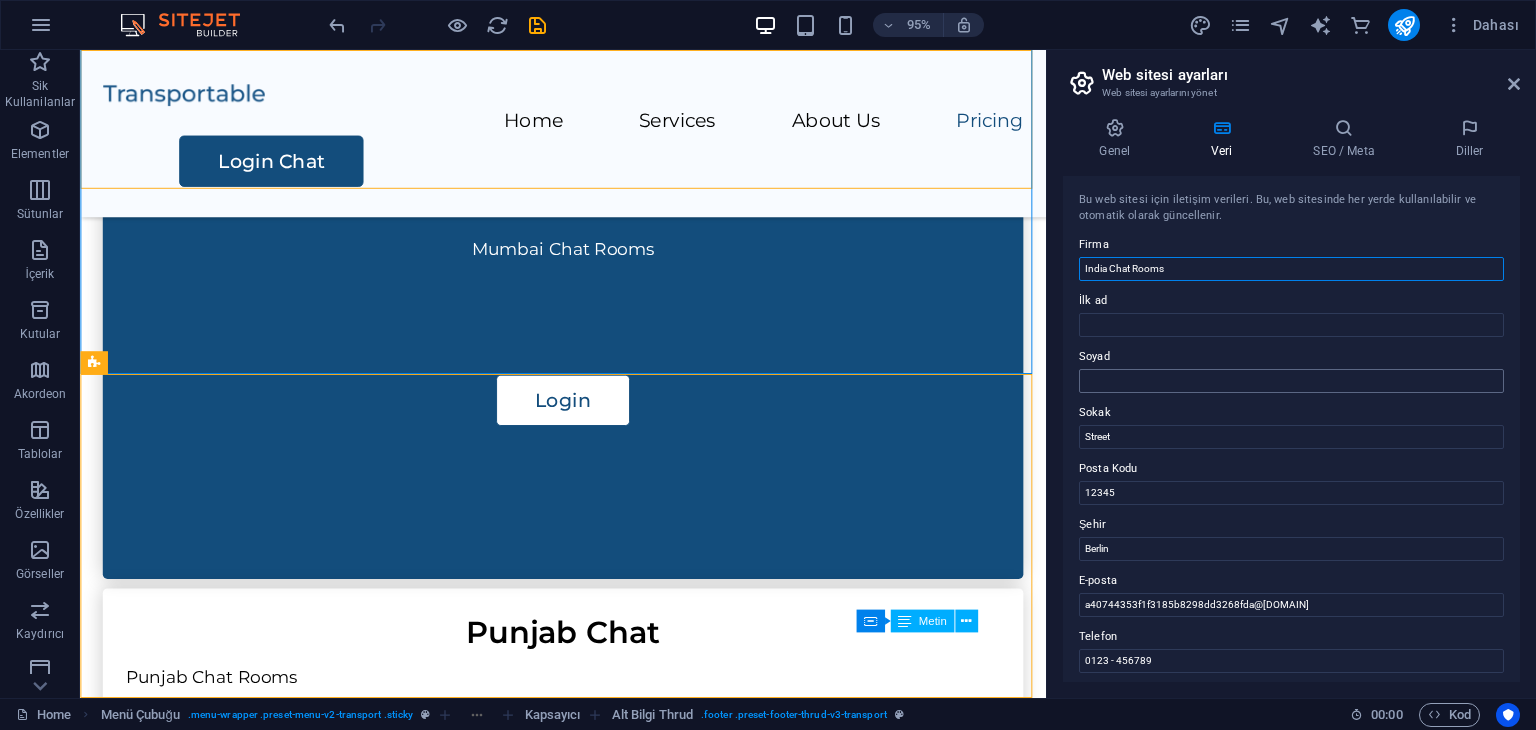 type on "India Chat Rooms" 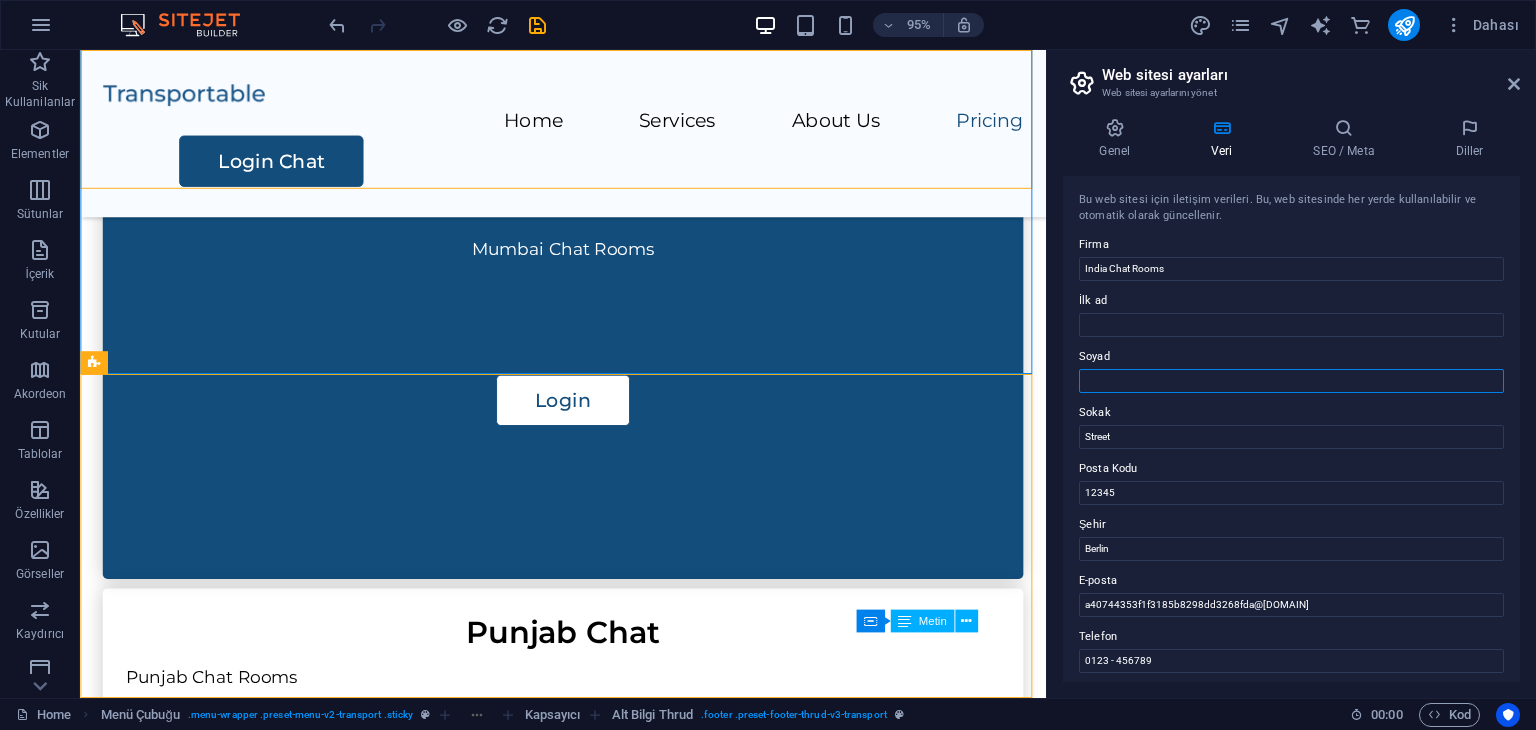 click on "Soyad" at bounding box center [1291, 381] 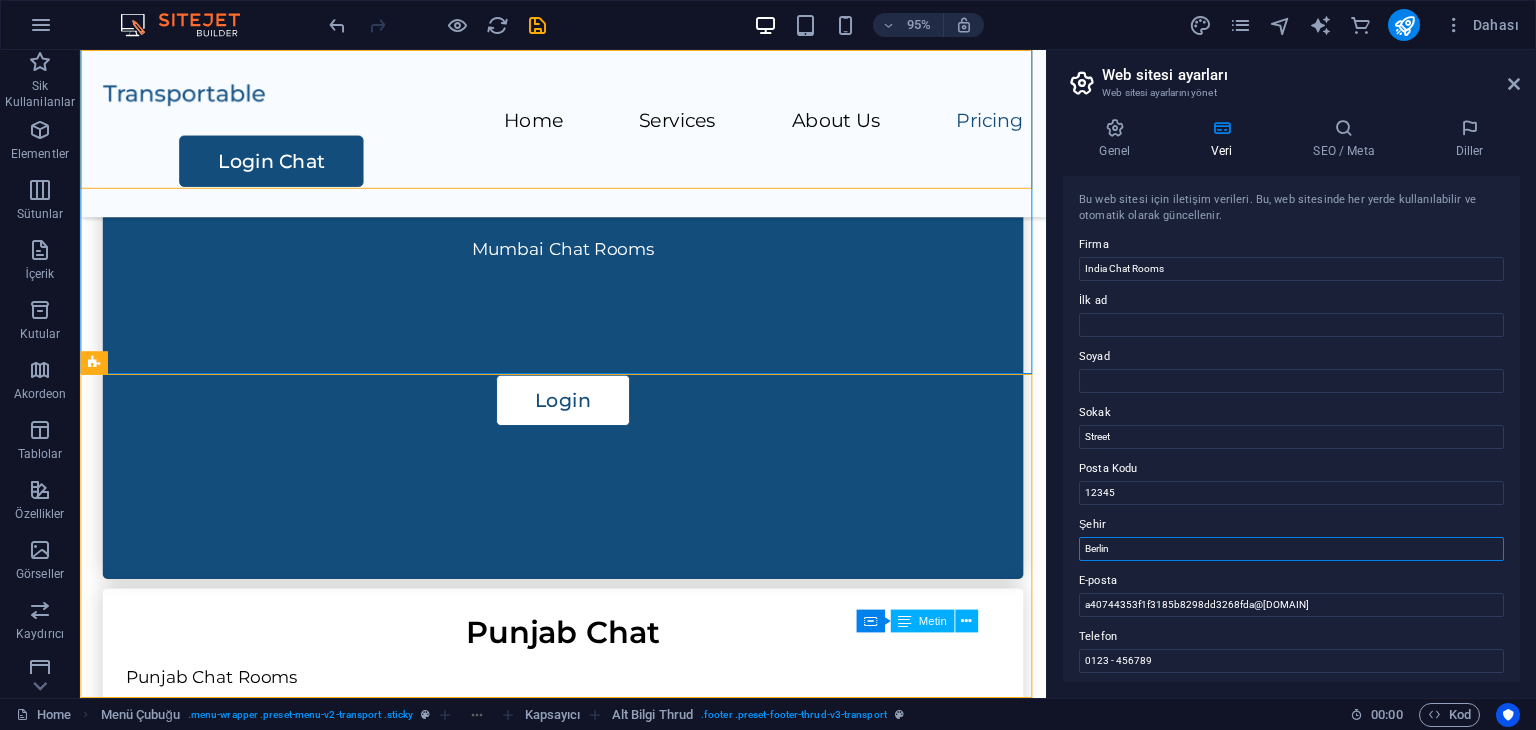 click on "Berlin" at bounding box center [1291, 549] 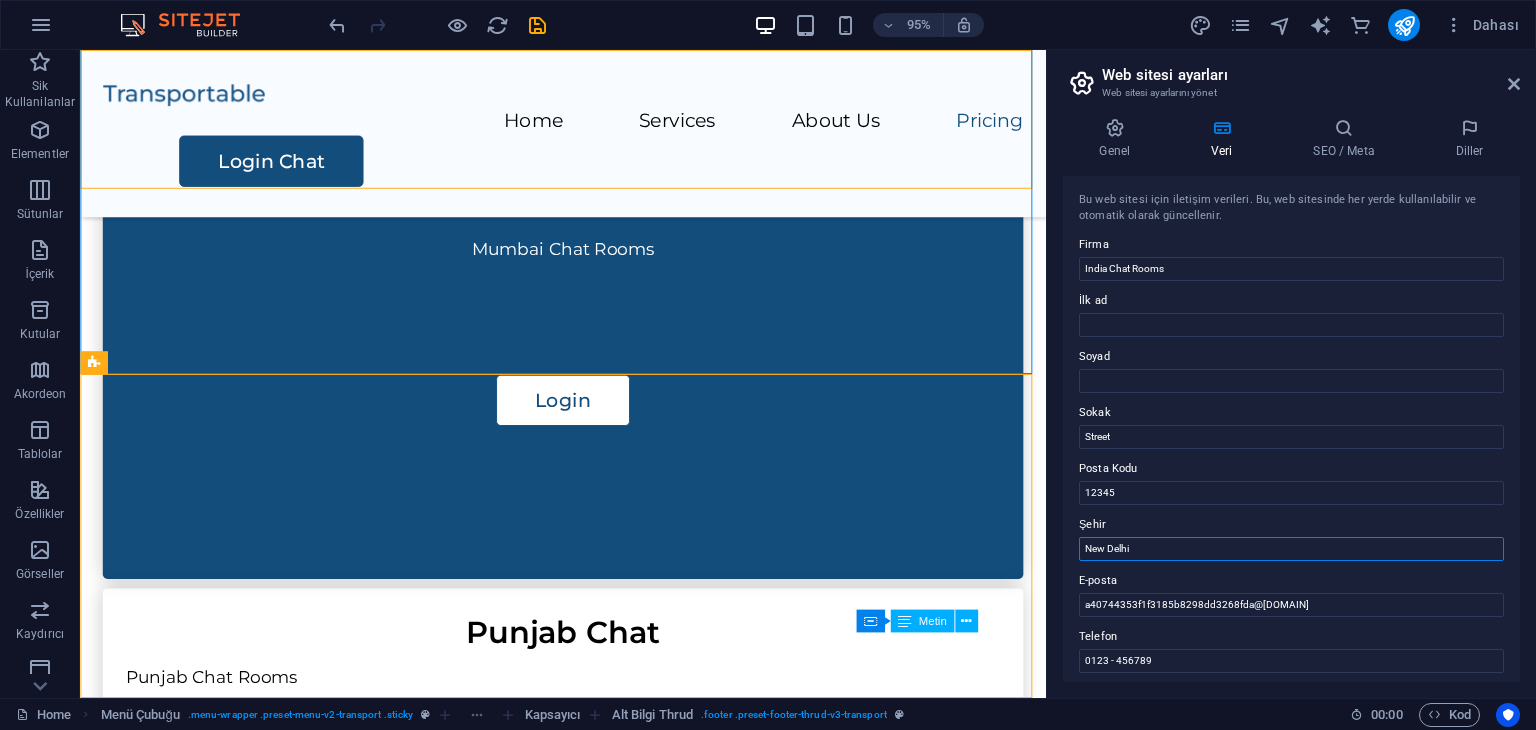type on "New Delhi" 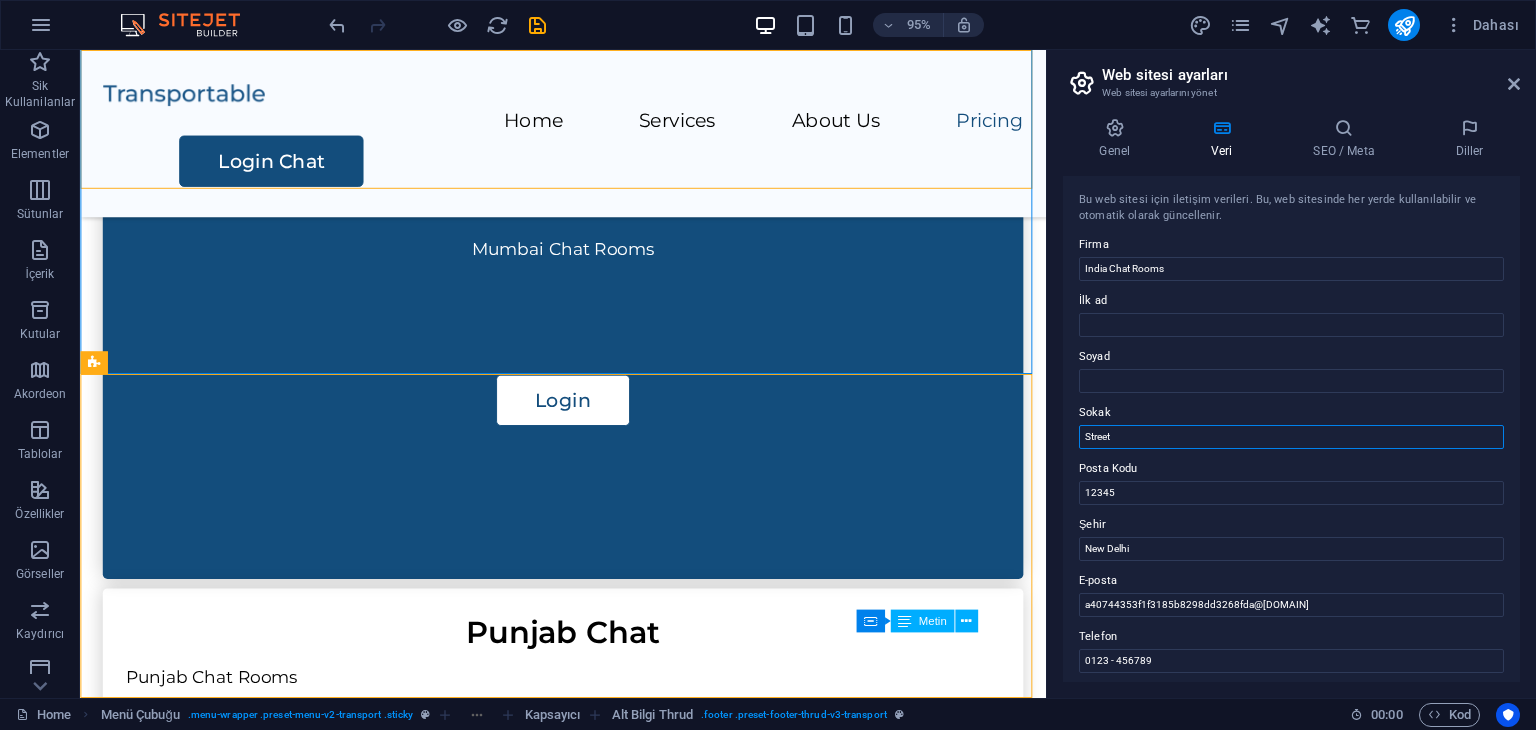 drag, startPoint x: 1143, startPoint y: 433, endPoint x: 1050, endPoint y: 431, distance: 93.0215 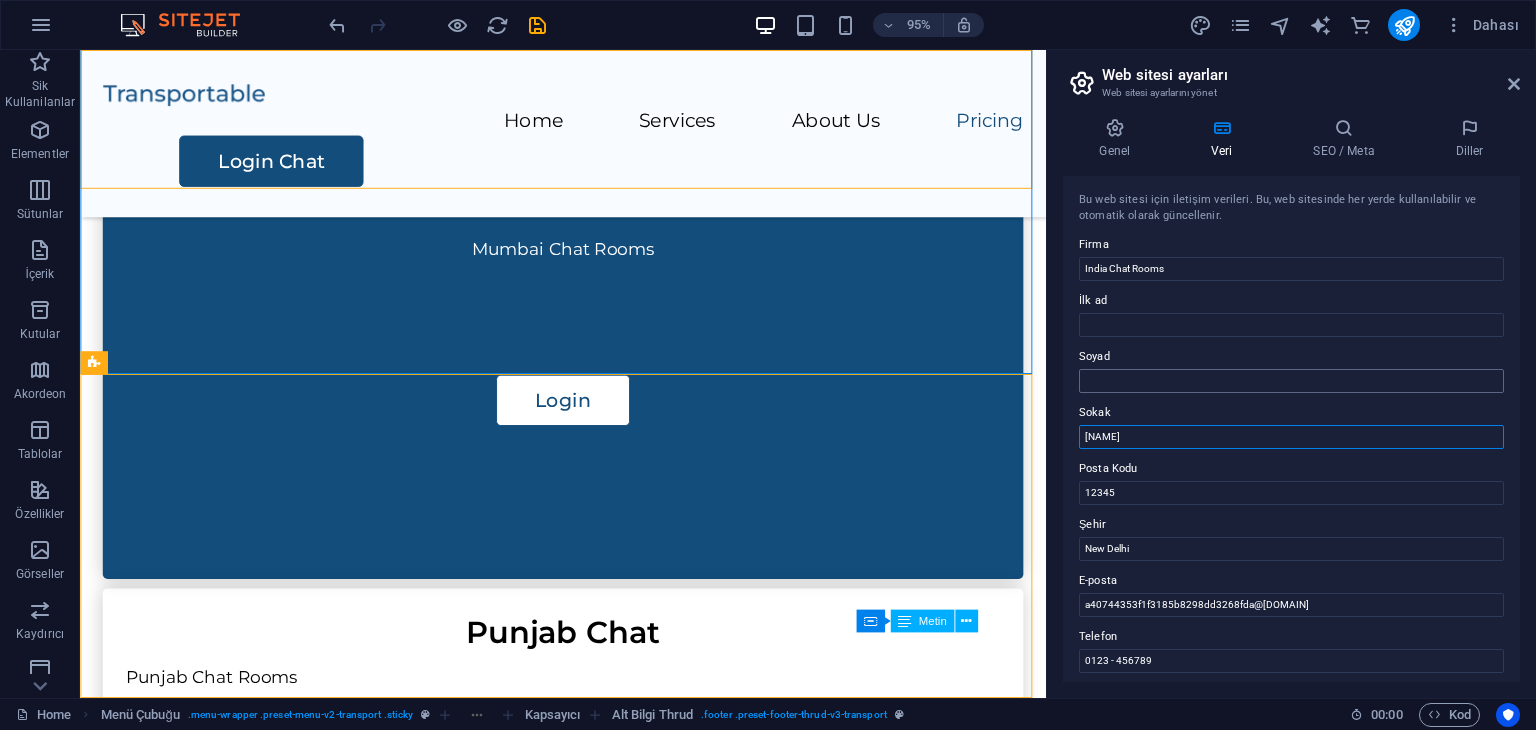 type on "Nizamuddin" 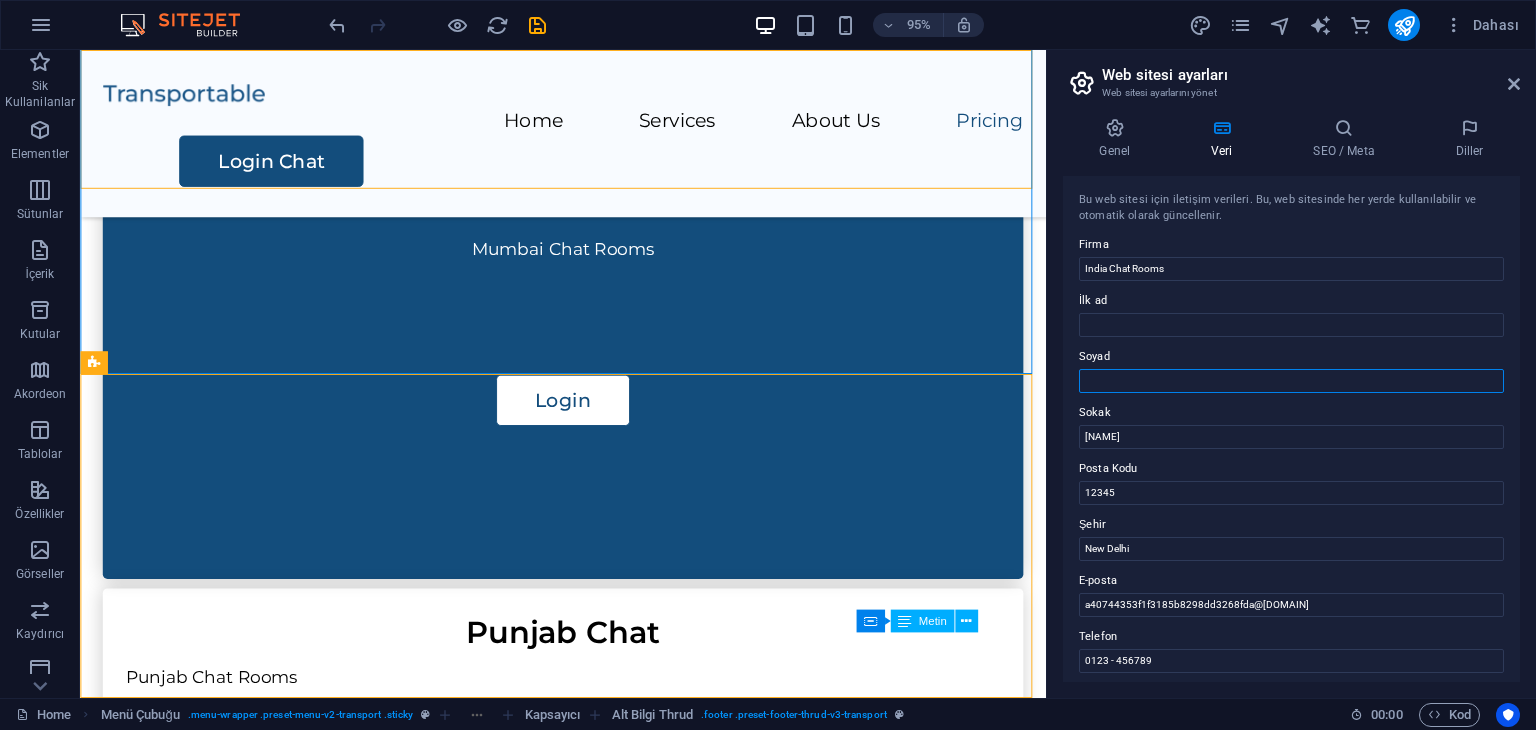 click on "Soyad" at bounding box center [1291, 381] 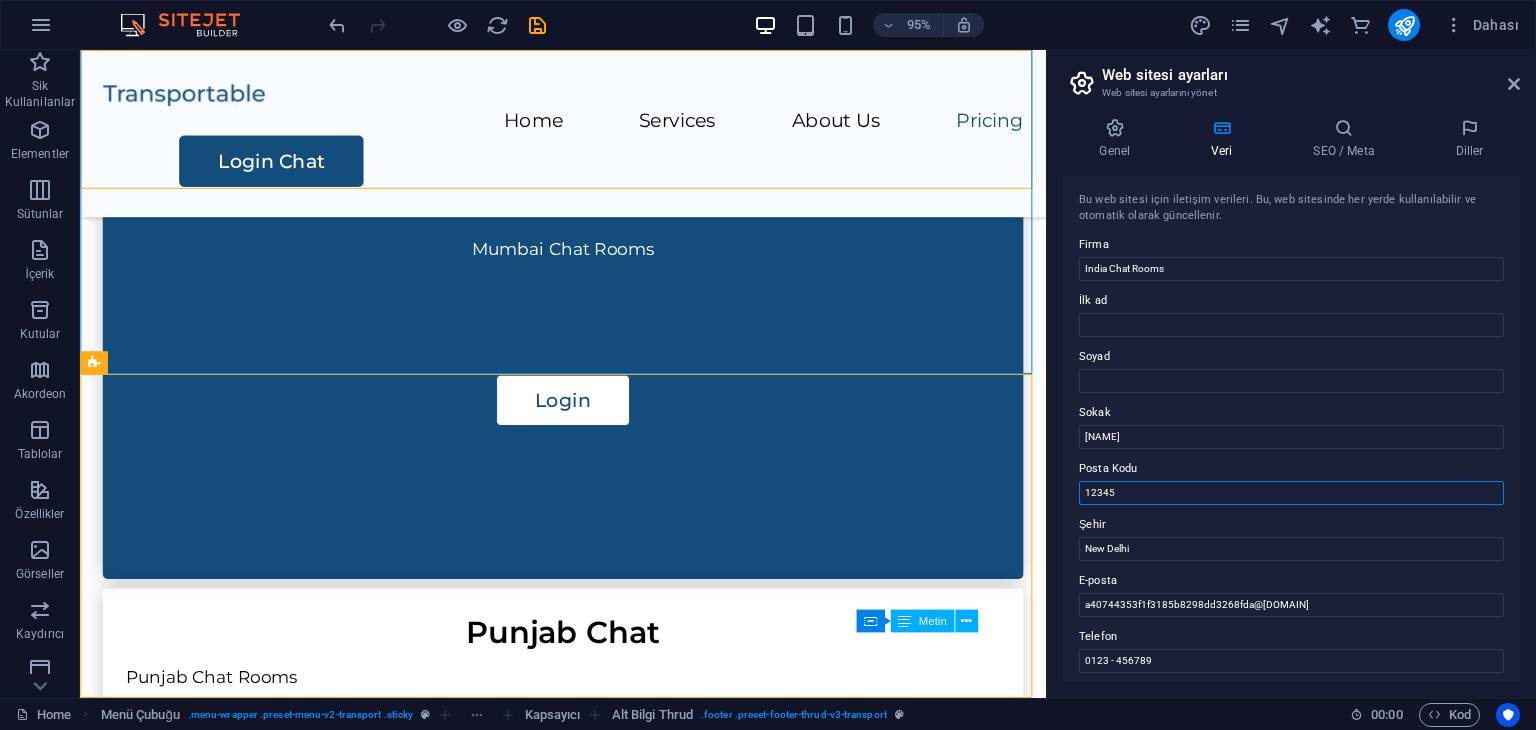 click on "12345" at bounding box center (1291, 493) 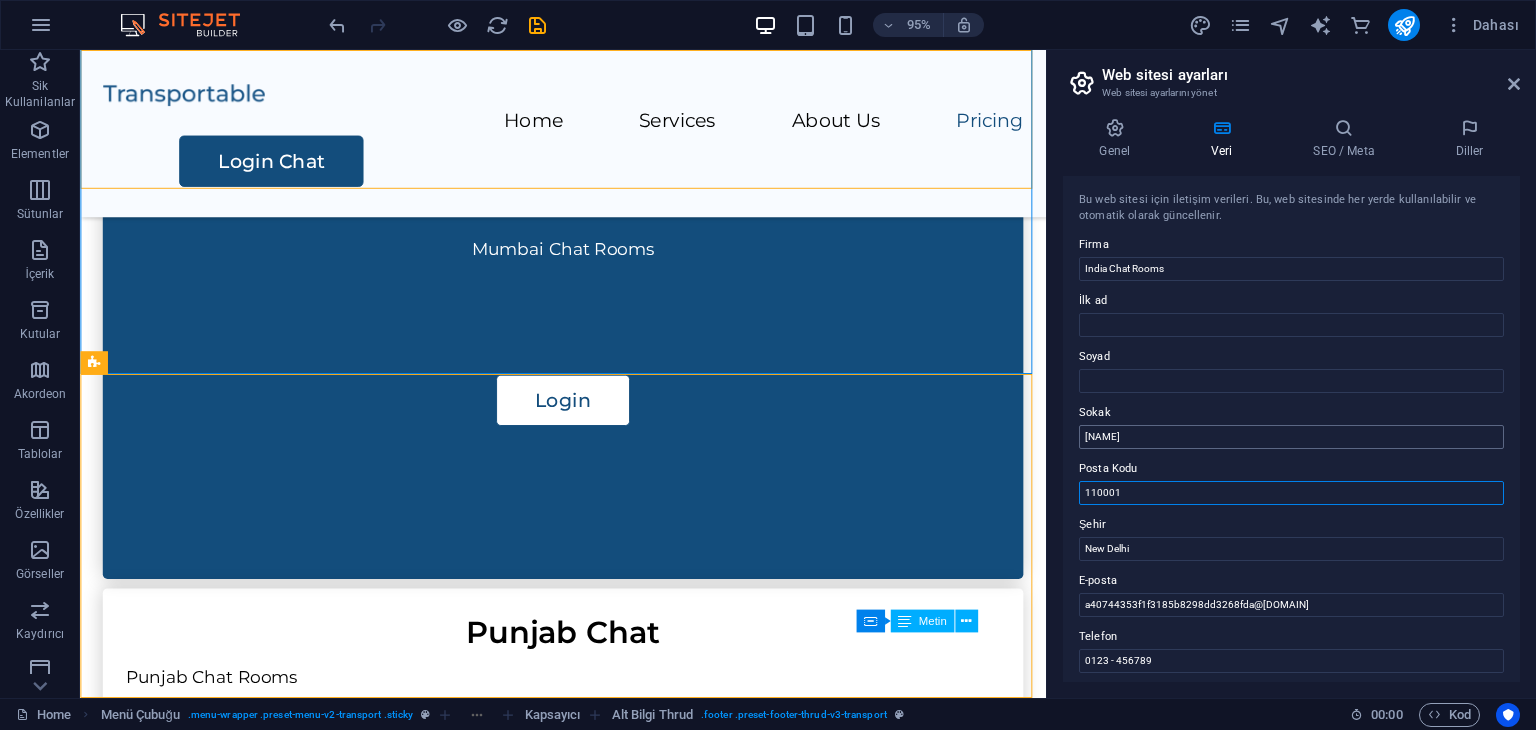 type on "110001" 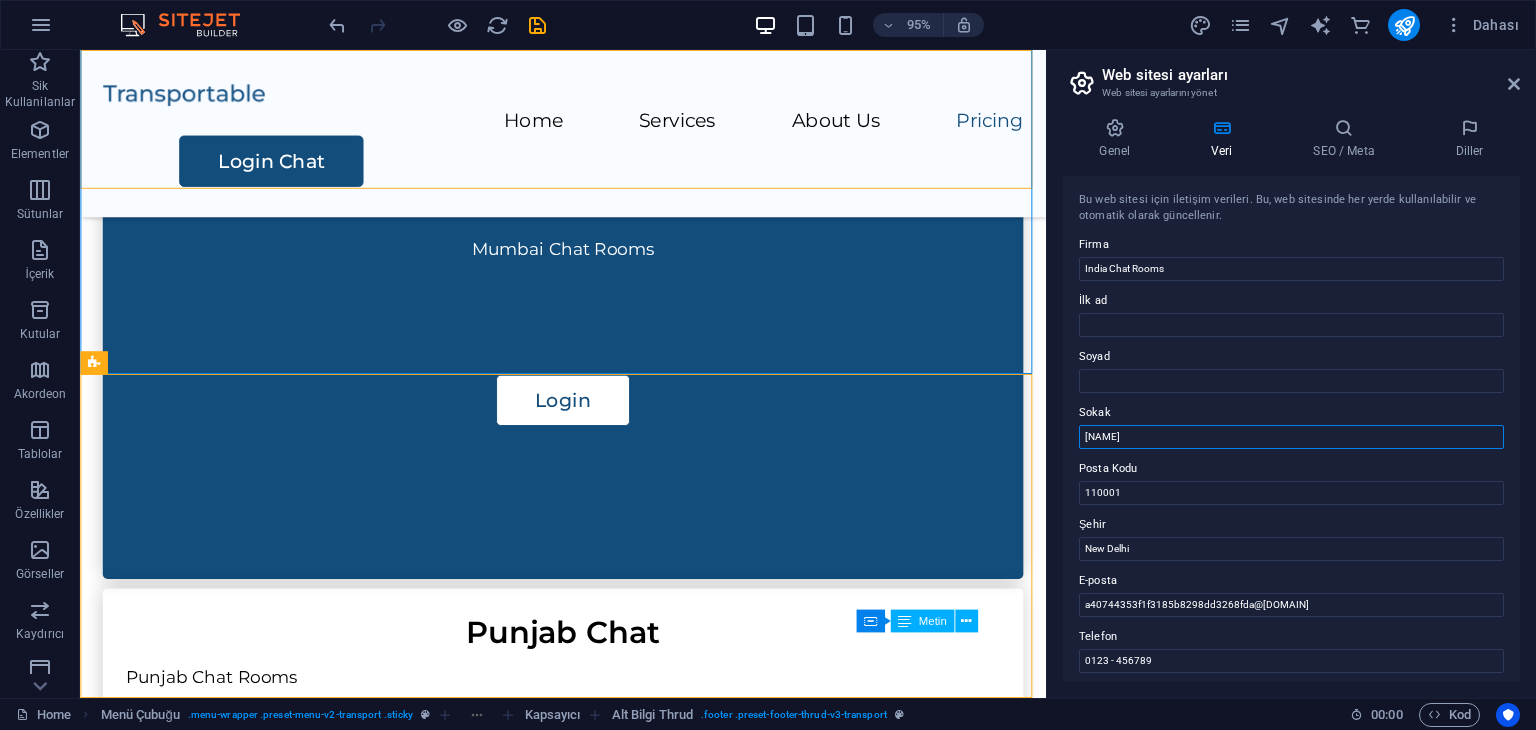 click on "Nizamuddin" at bounding box center [1291, 437] 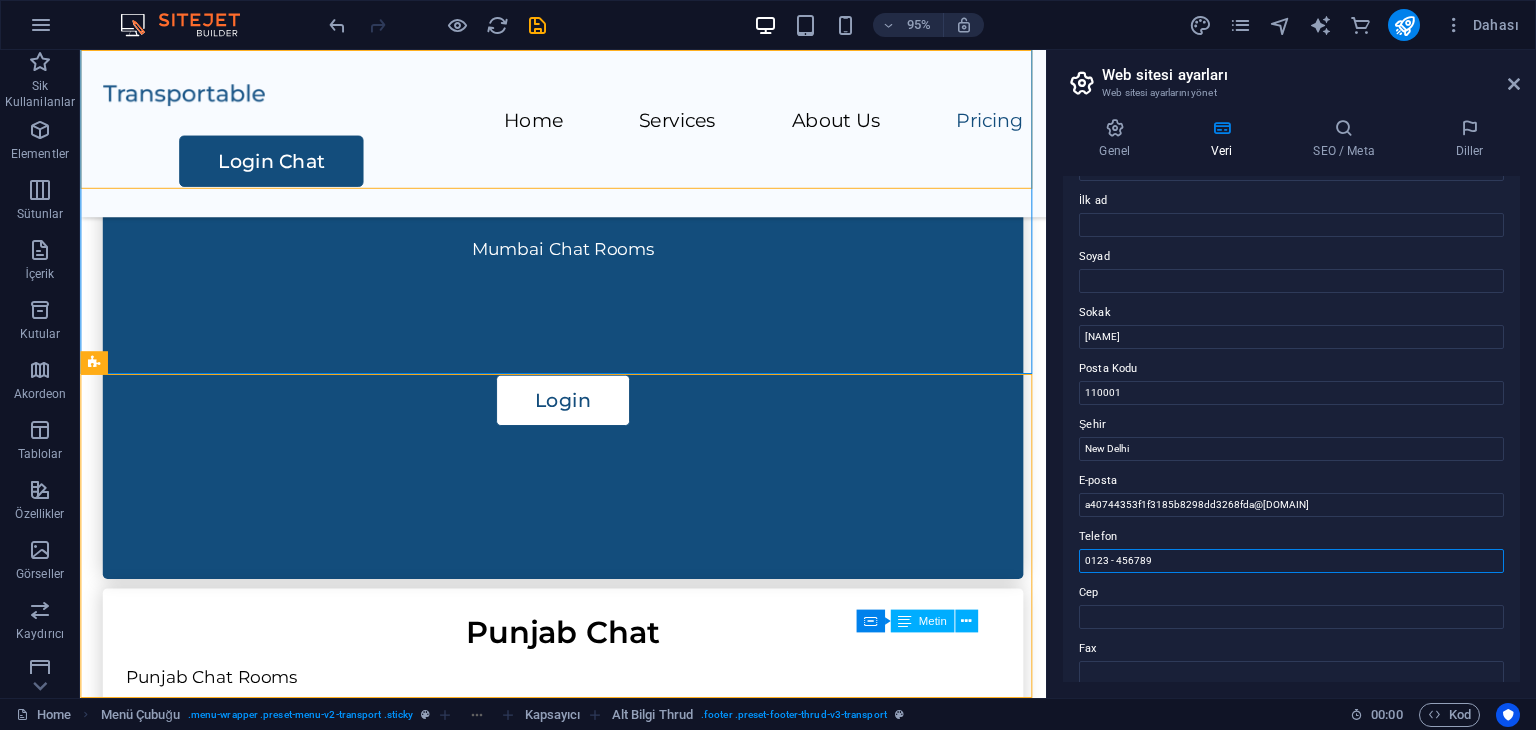 drag, startPoint x: 1186, startPoint y: 558, endPoint x: 1068, endPoint y: 559, distance: 118.004234 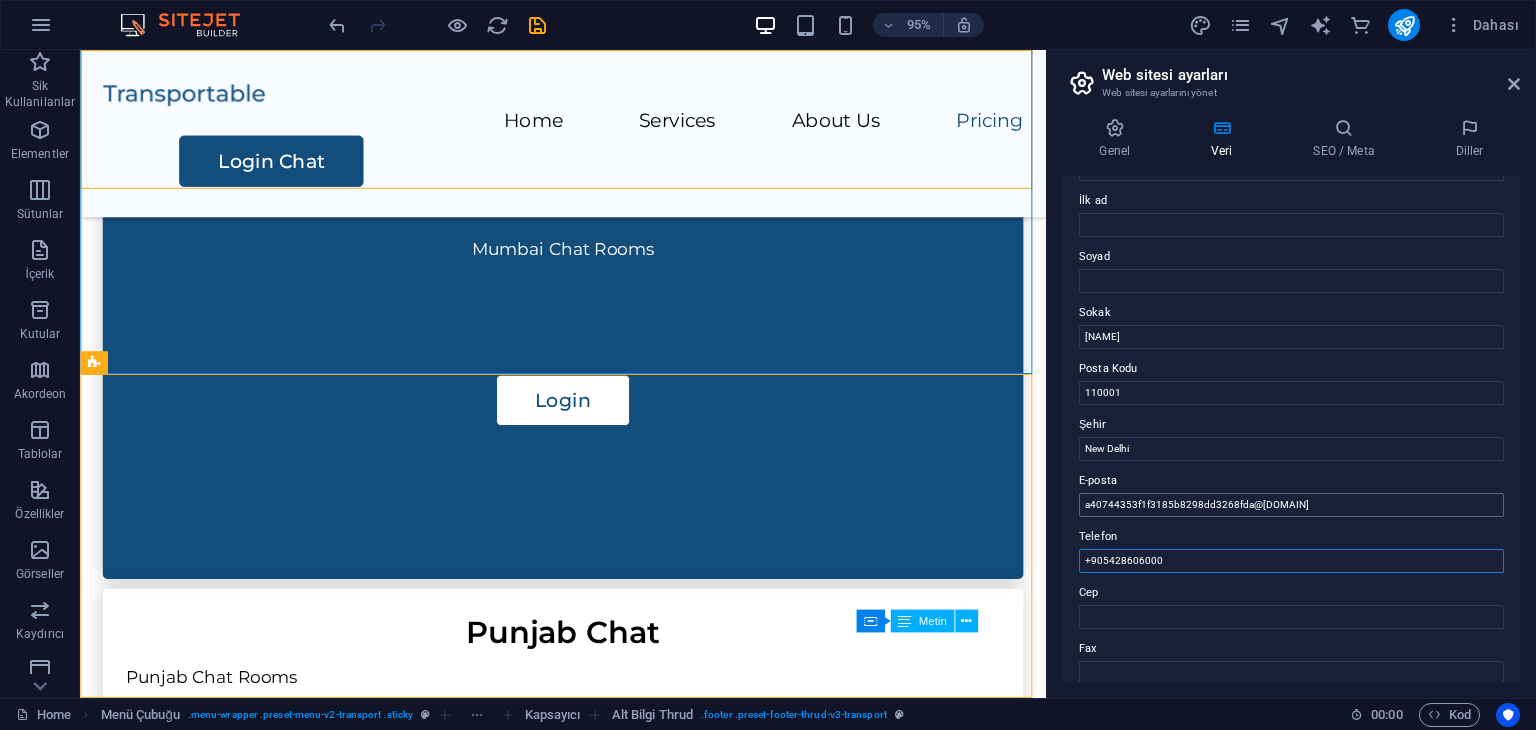 type on "+905428606000" 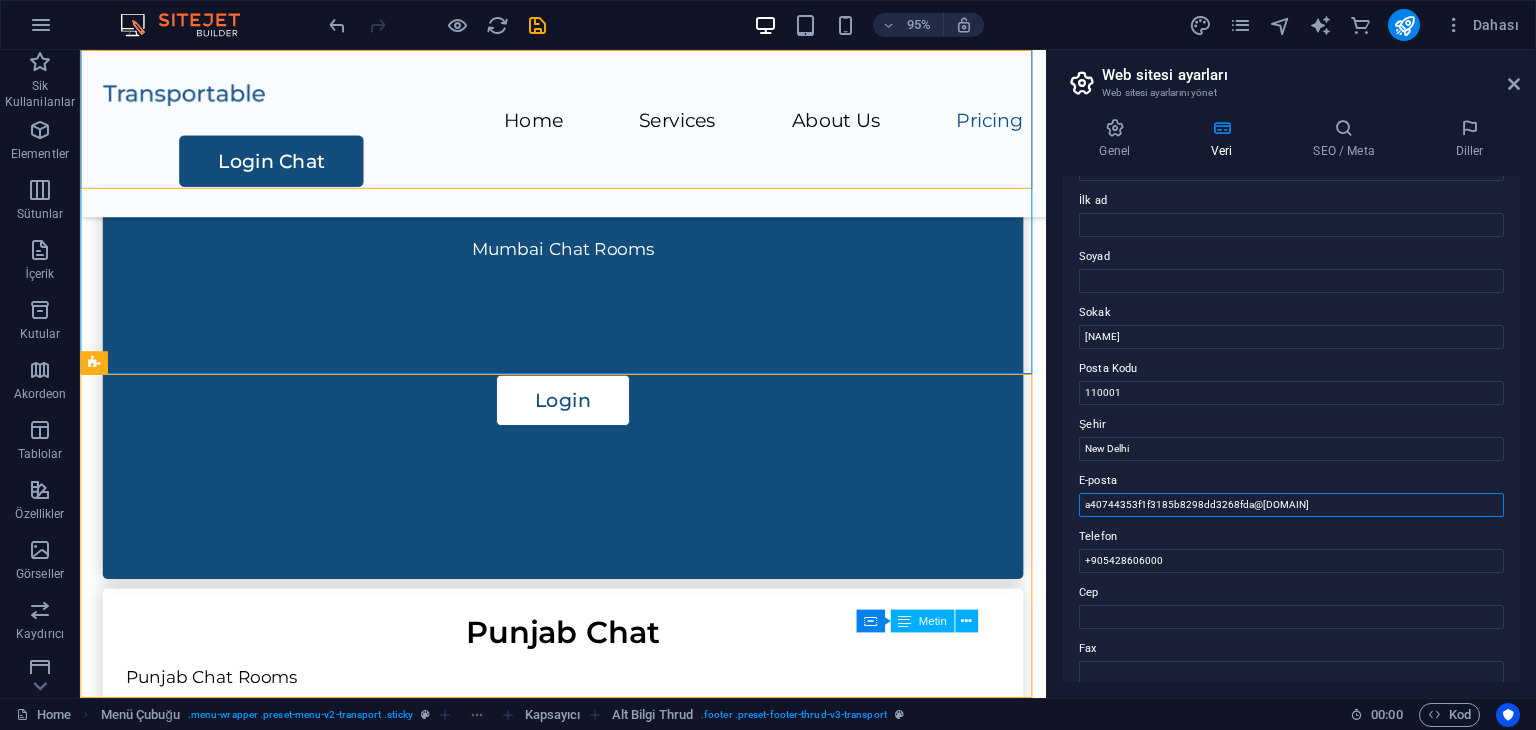 drag, startPoint x: 1328, startPoint y: 509, endPoint x: 1082, endPoint y: 511, distance: 246.00813 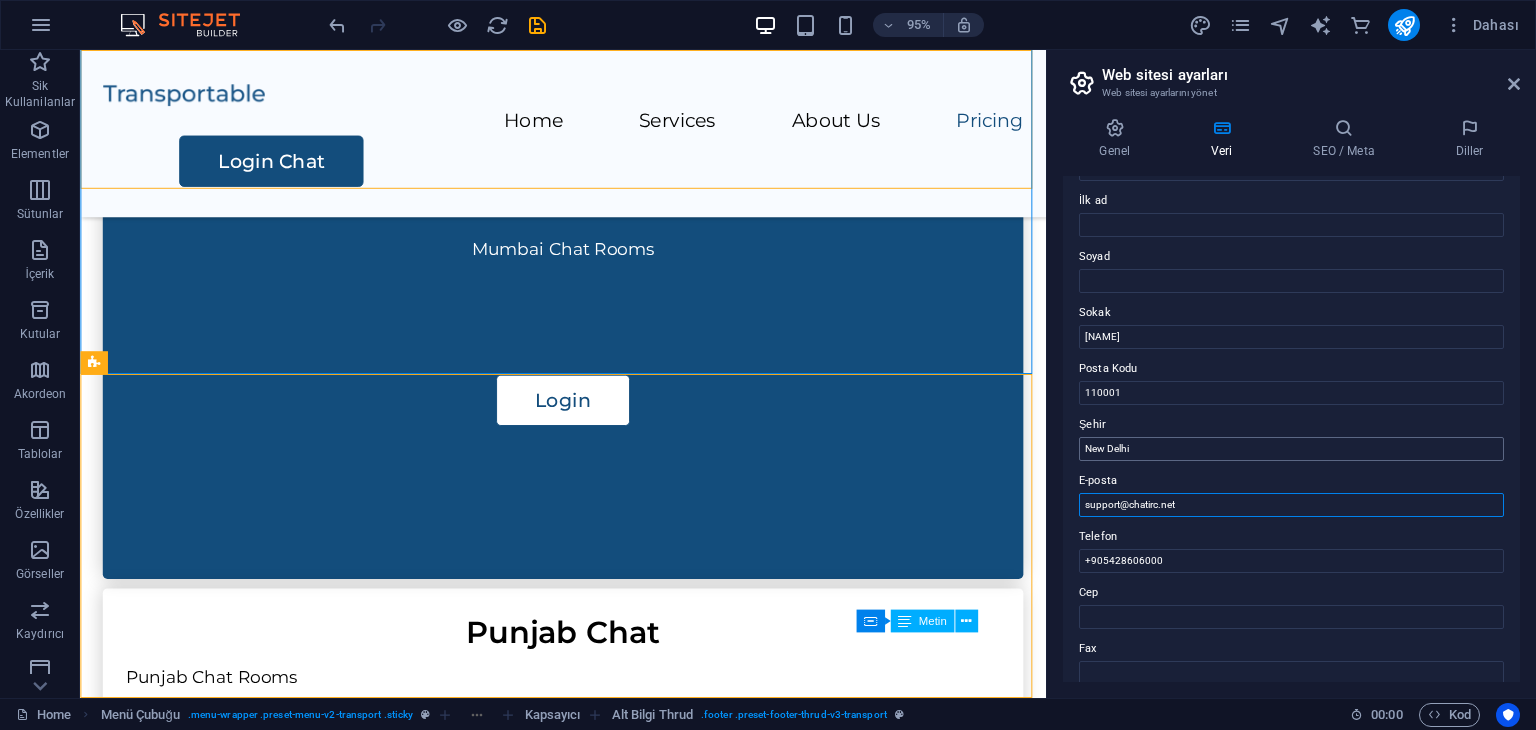 type on "support@chatirc.net" 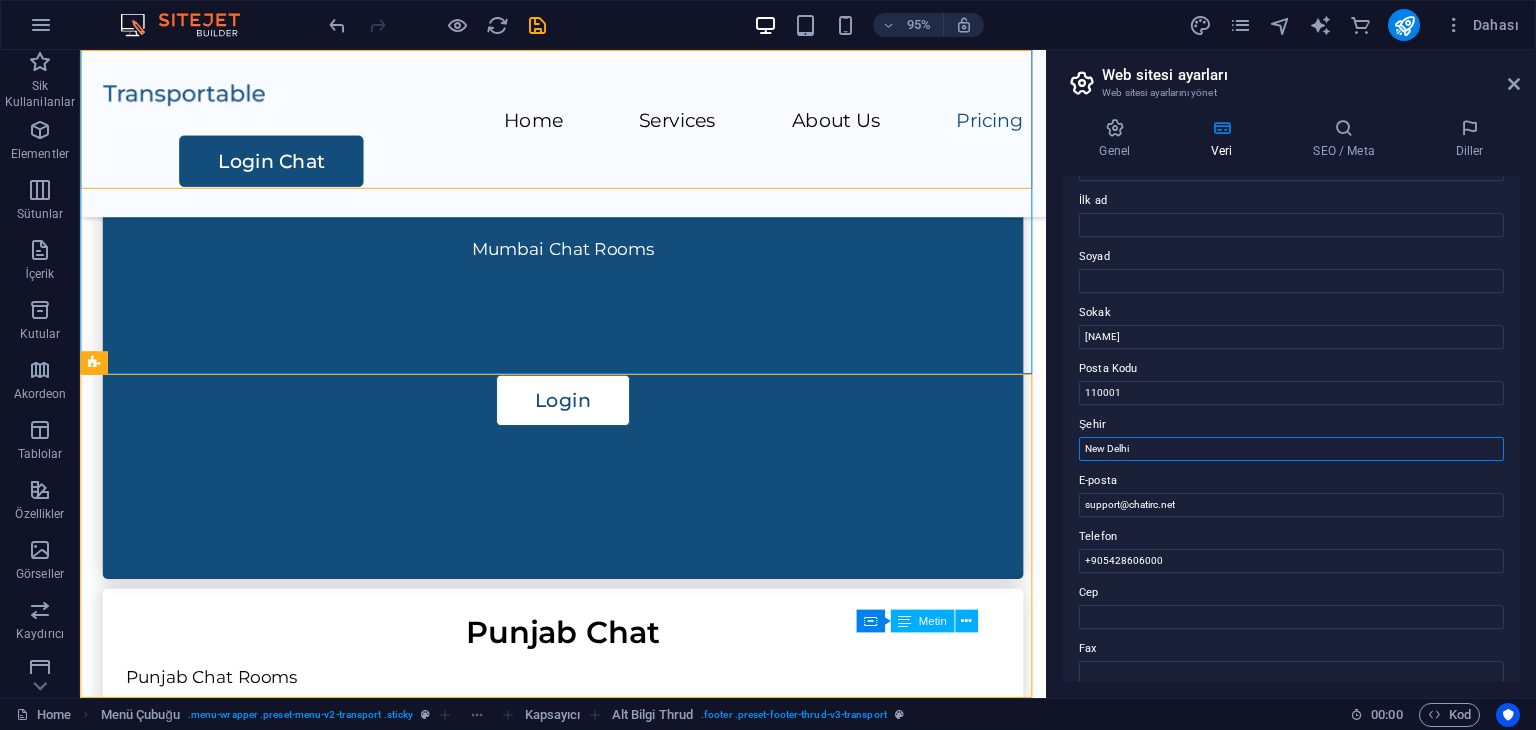 click on "New Delhi" at bounding box center (1291, 449) 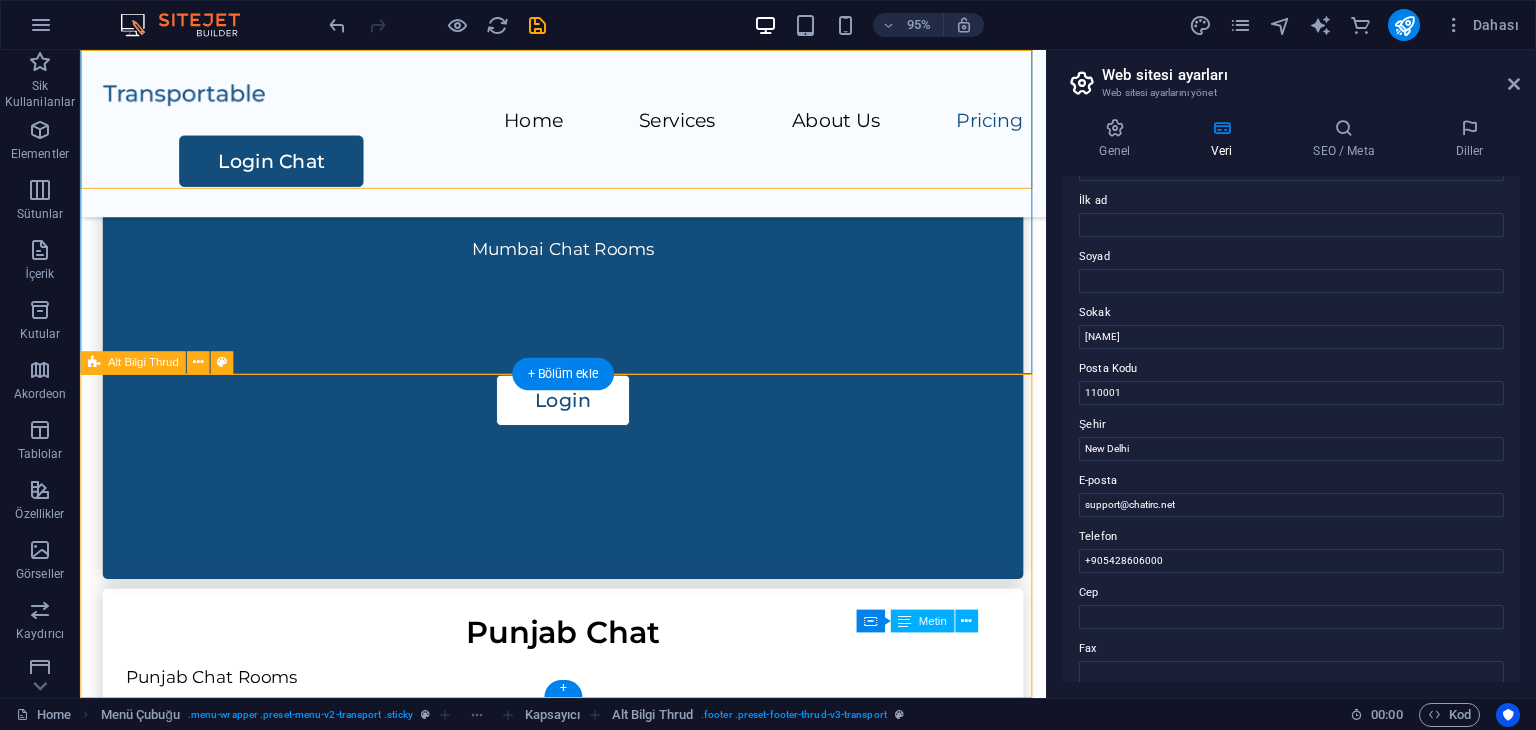 click on "Nizamuddin ,  New Delhi ,  110001
+905428606000
support@chatirc.net
İçeriği buraya bırak veya  Element ekle  Panoyu yapıştır
India Chat Rooms   India Chat Rooms" at bounding box center [588, 1884] 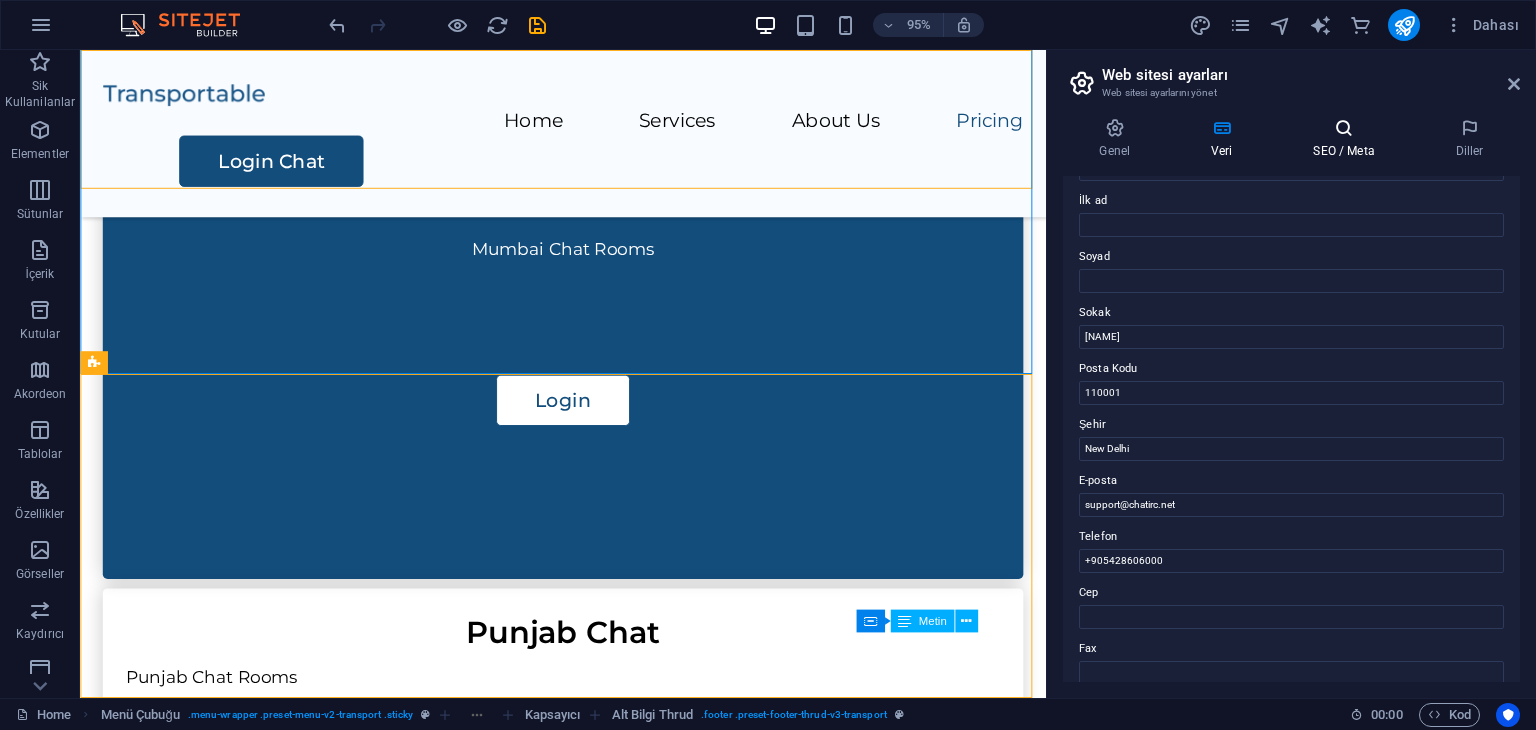 click on "SEO / Meta" at bounding box center [1348, 139] 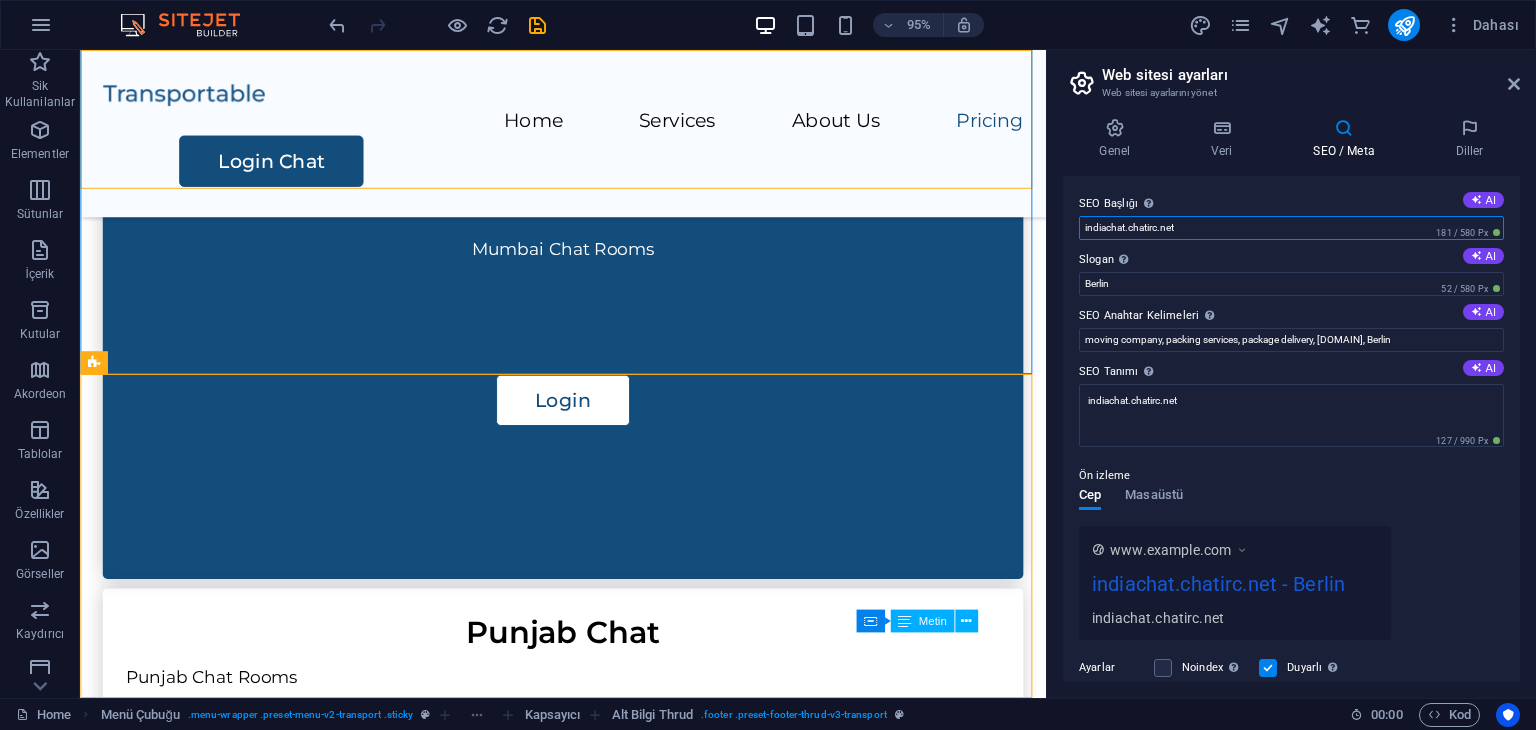 click on "Genel  Veri  SEO / Meta  Diller Web Sitesi Adı indiachat.chatirc.net Logo Dosyaları buraya sürükleyin, dosyaları seçmek için tıklayın veya Dosyalardan ya da ücretsiz stok fotoğraf ve videolarımızdan dosyalar seçin Dosya yöneticisinden, stok fotoğraflardan dosyalar seçin veya dosya(lar) yükleyin Yükle Favicon Web sitenin favicon'unu buradan ayarla. Favicon, tarayıcı sekmesinde web sitenin başlığının yanında gösterilen küçük bir simgedir. Ziyaretçilerin web siteni tanımlamasına yardımcı olur. Dosyaları buraya sürükleyin, dosyaları seçmek için tıklayın veya Dosyalardan ya da ücretsiz stok fotoğraf ve videolarımızdan dosyalar seçin Dosya yöneticisinden, stok fotoğraflardan dosyalar seçin veya dosya(lar) yükleyin Yükle Ön İzleme Görüntüsü (Açık Grafik) Bu görüntü, web sitesi sosyal ağlarda paylaşıldığında gösterilir Dosyaları buraya sürükleyin, dosyaları seçmek için tıklayın veya Yükle Firma India Chat Rooms İlk ad Soyad Sokak Cep 1" at bounding box center (1291, 400) 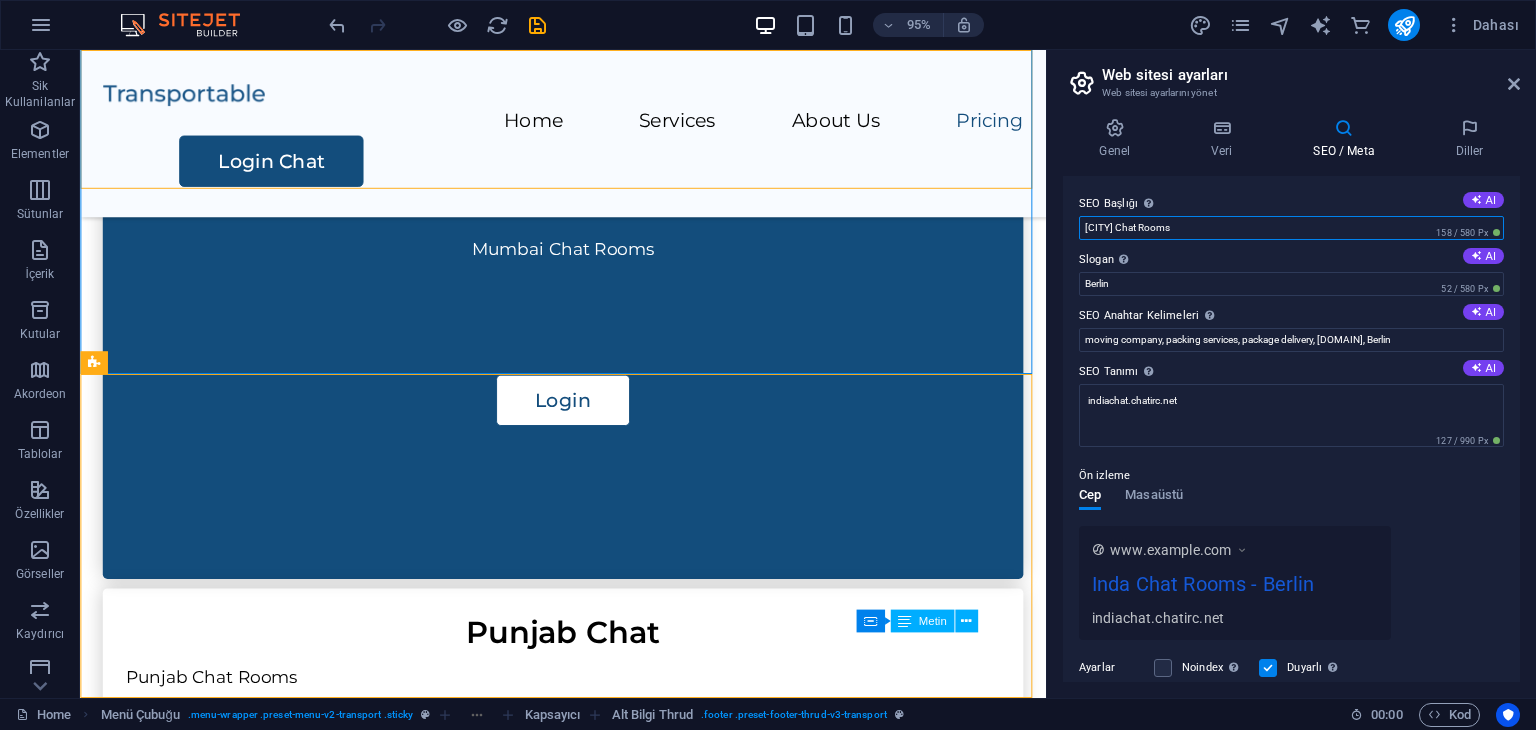 drag, startPoint x: 1321, startPoint y: 279, endPoint x: 1044, endPoint y: 238, distance: 280.01785 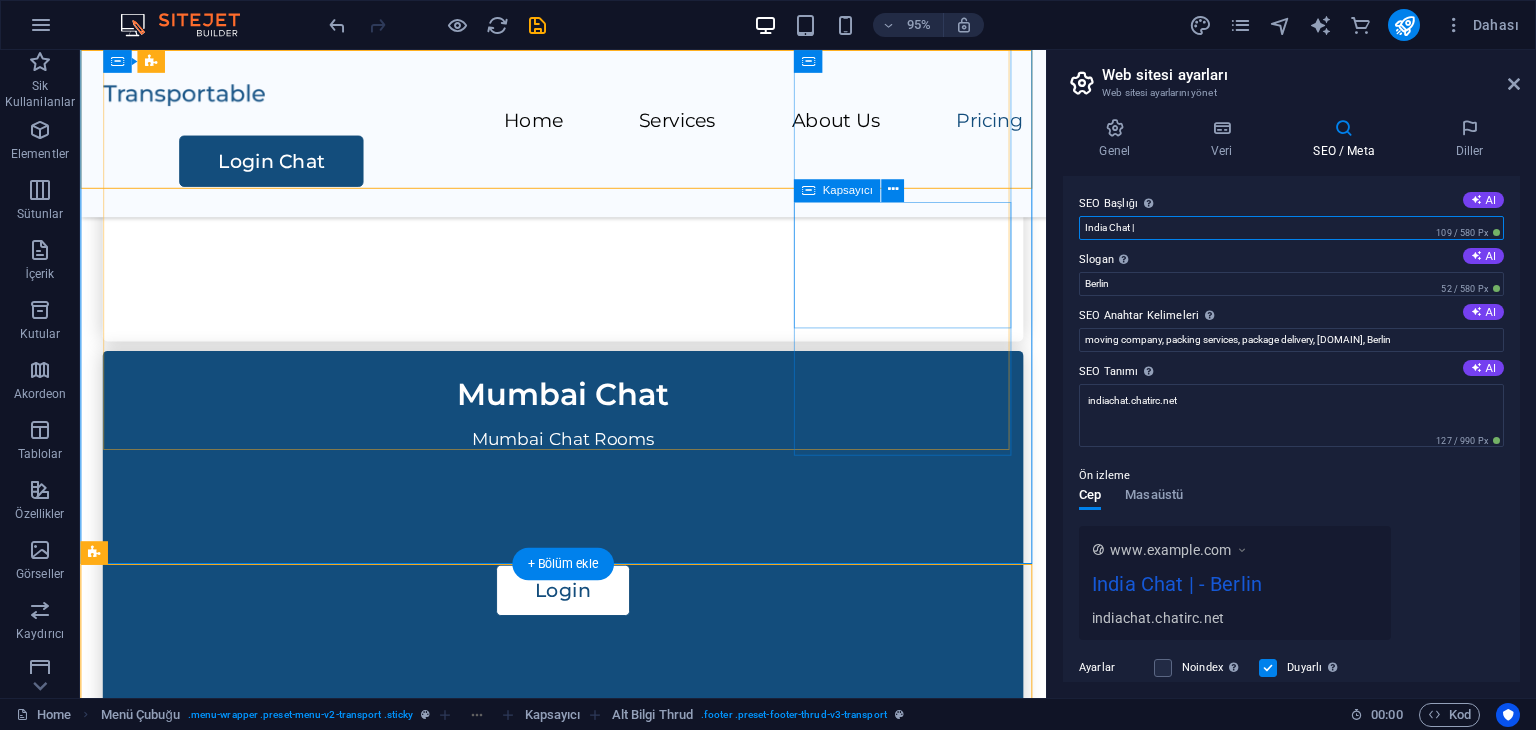 scroll, scrollTop: 1364, scrollLeft: 0, axis: vertical 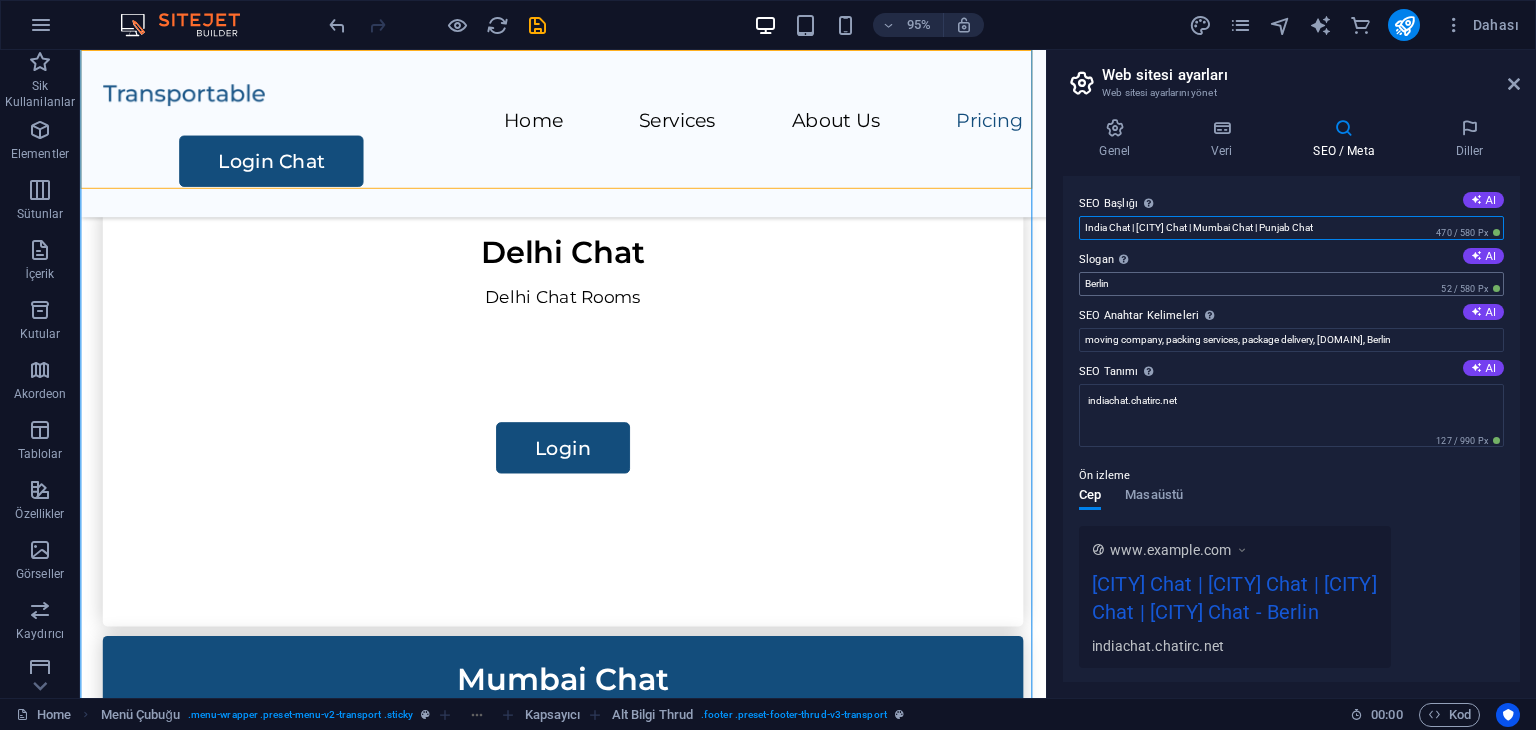 type on "India Chat | Delhi Chat | Mumbai Chat | Punjab Chat" 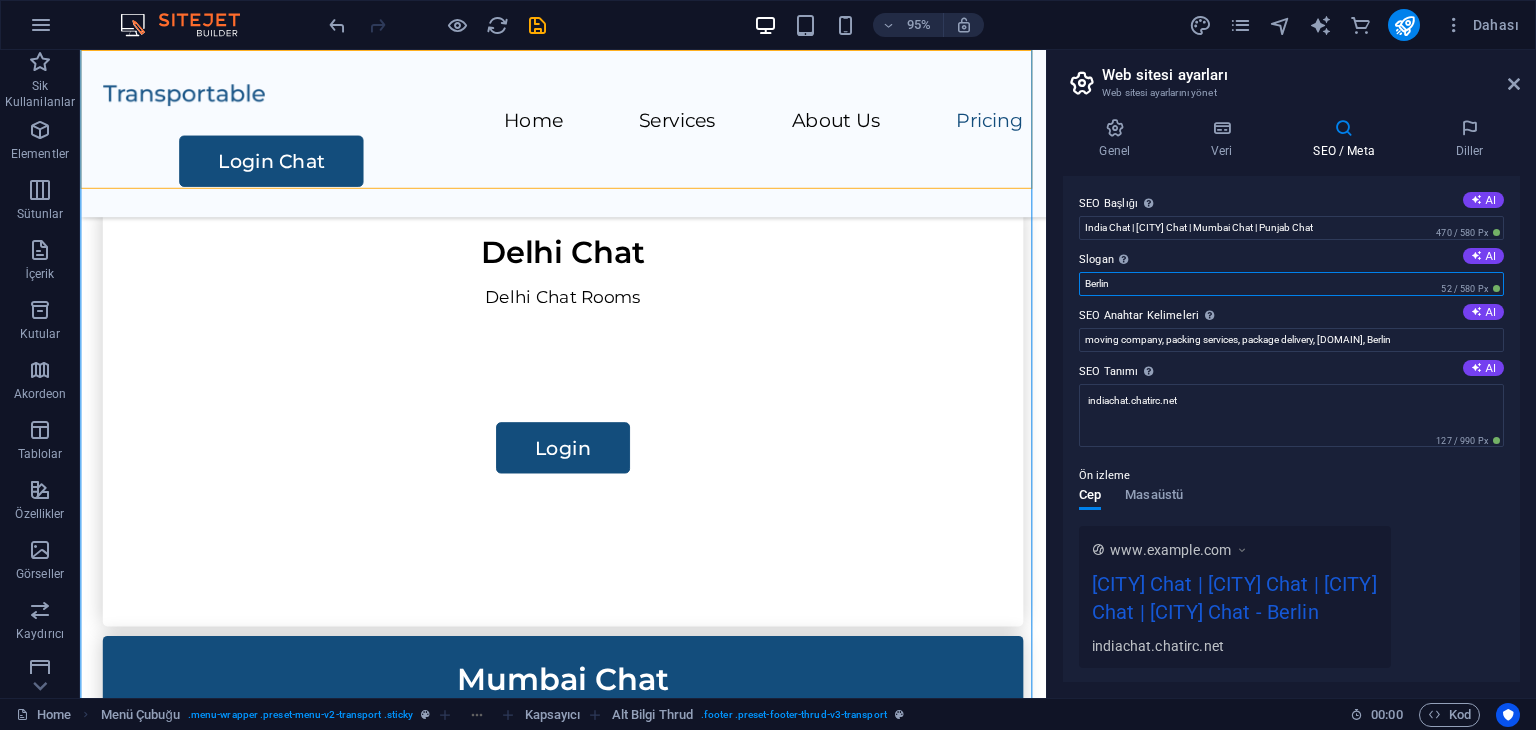 click on "Berlin" at bounding box center [1291, 284] 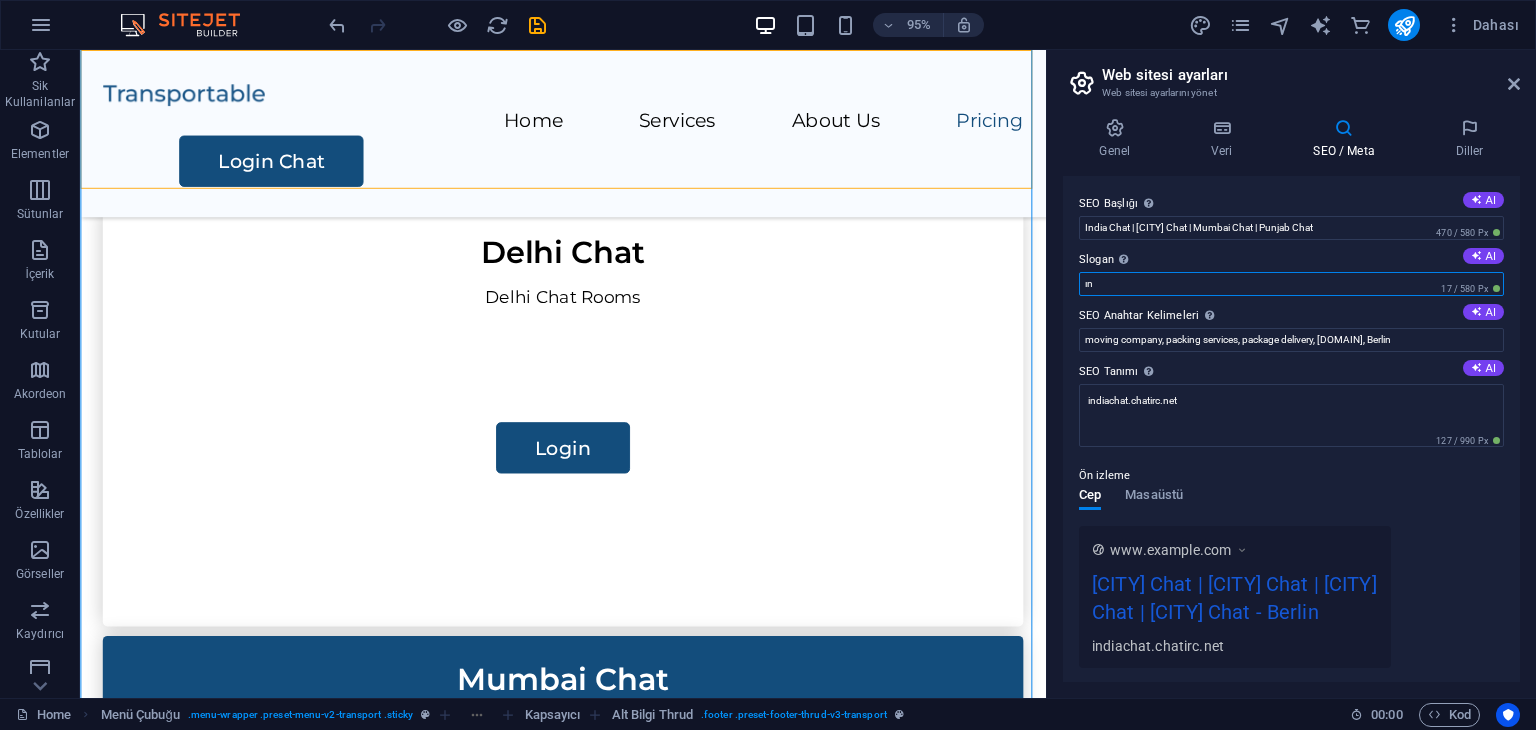 type on "ı" 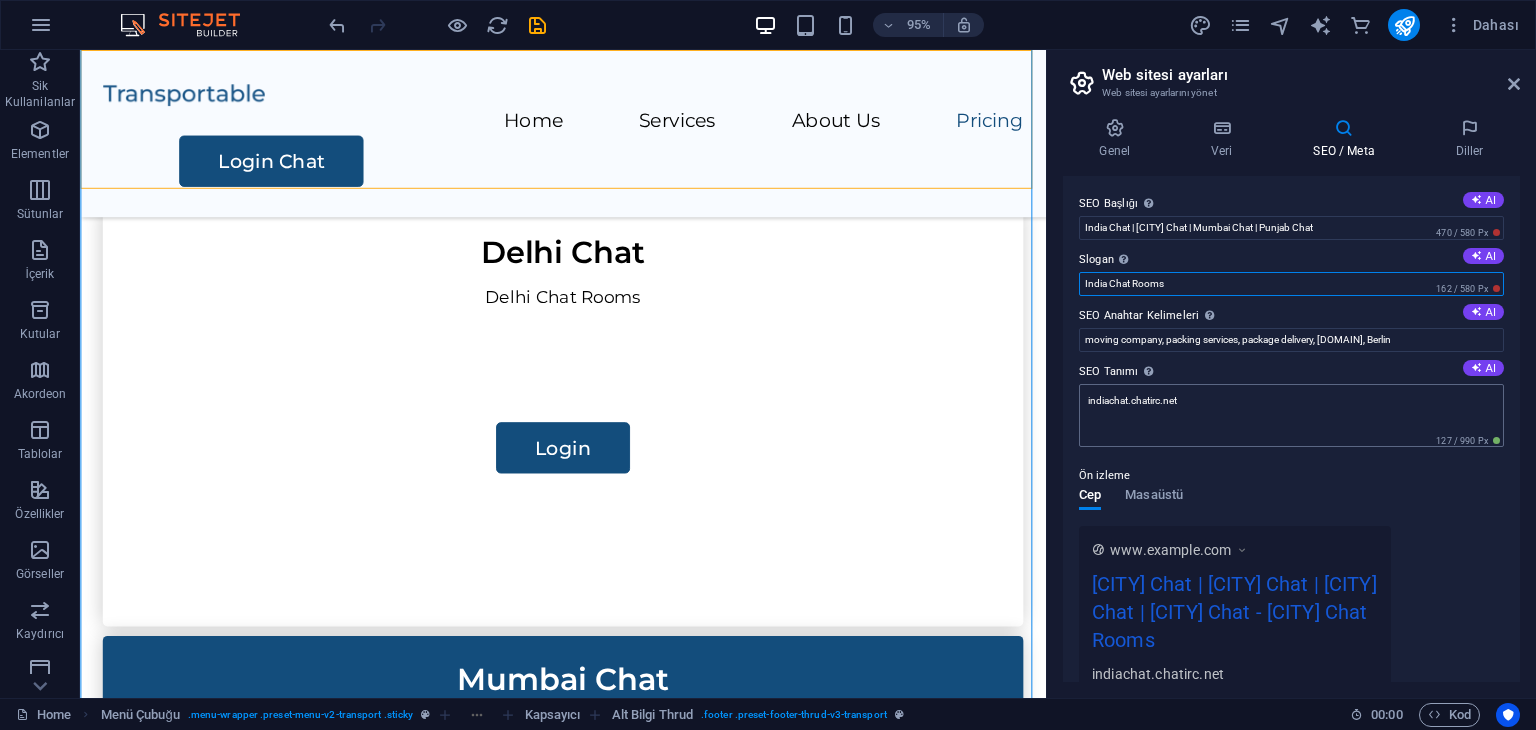 type on "India Chat Rooms" 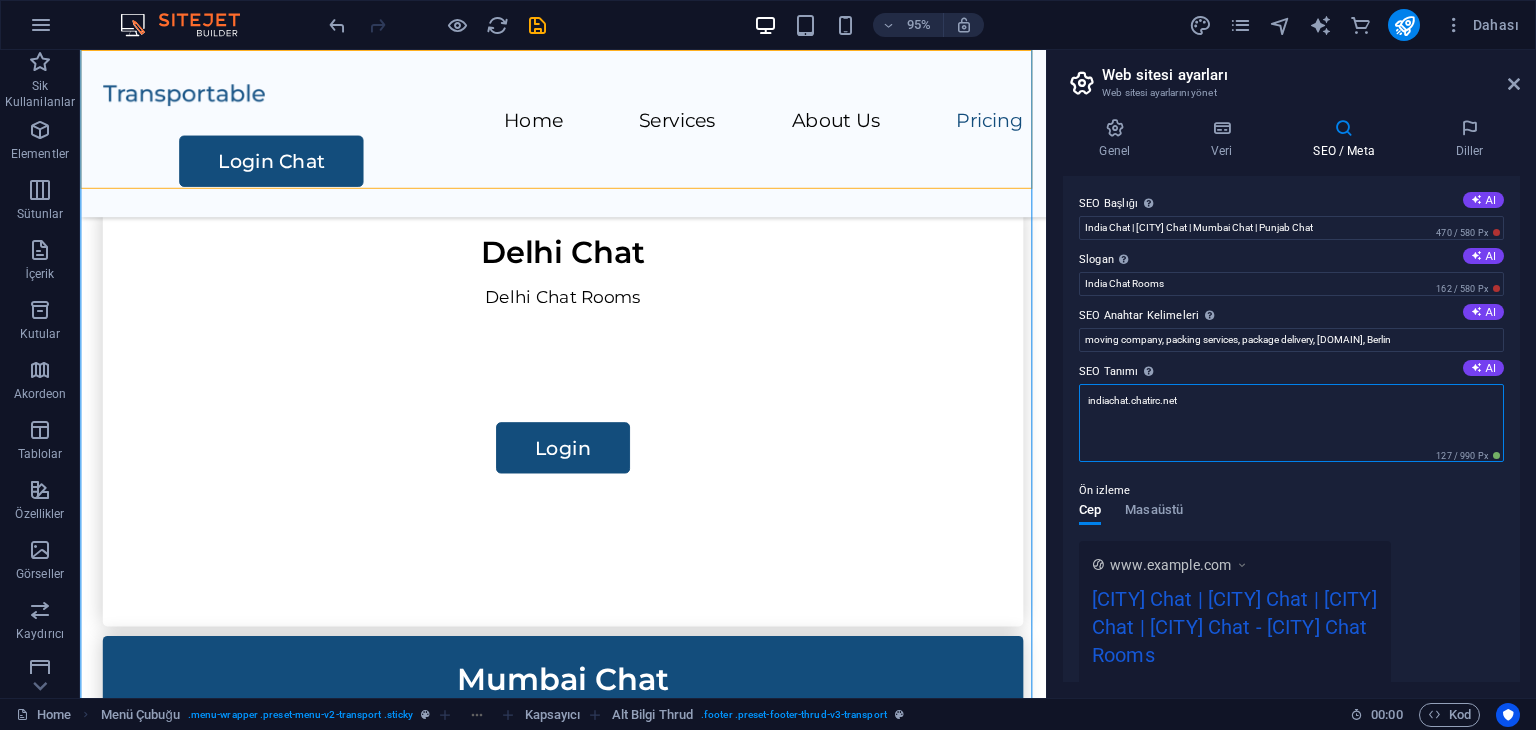 drag, startPoint x: 1288, startPoint y: 455, endPoint x: 1125, endPoint y: 457, distance: 163.01227 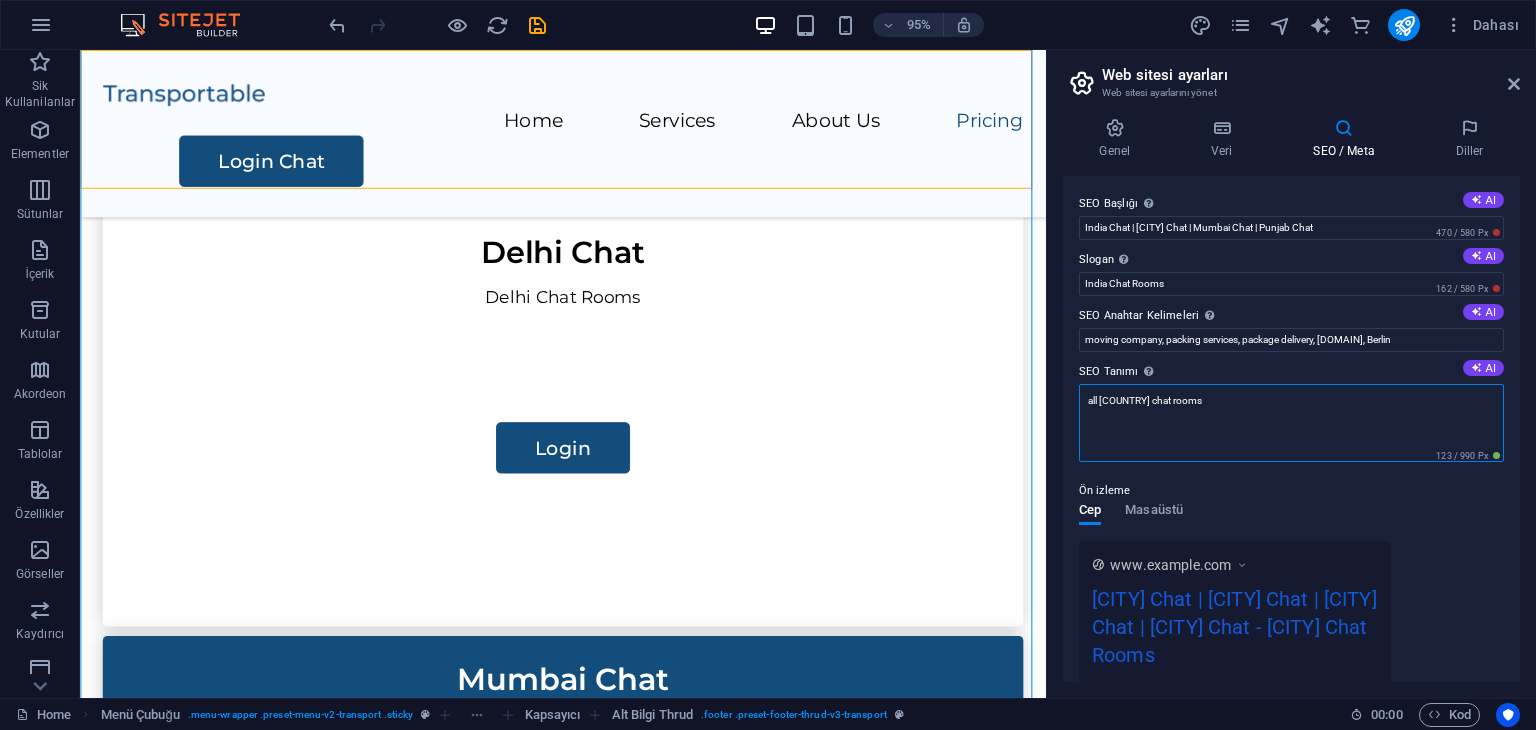 click on "all inida chat rooms" at bounding box center (1291, 423) 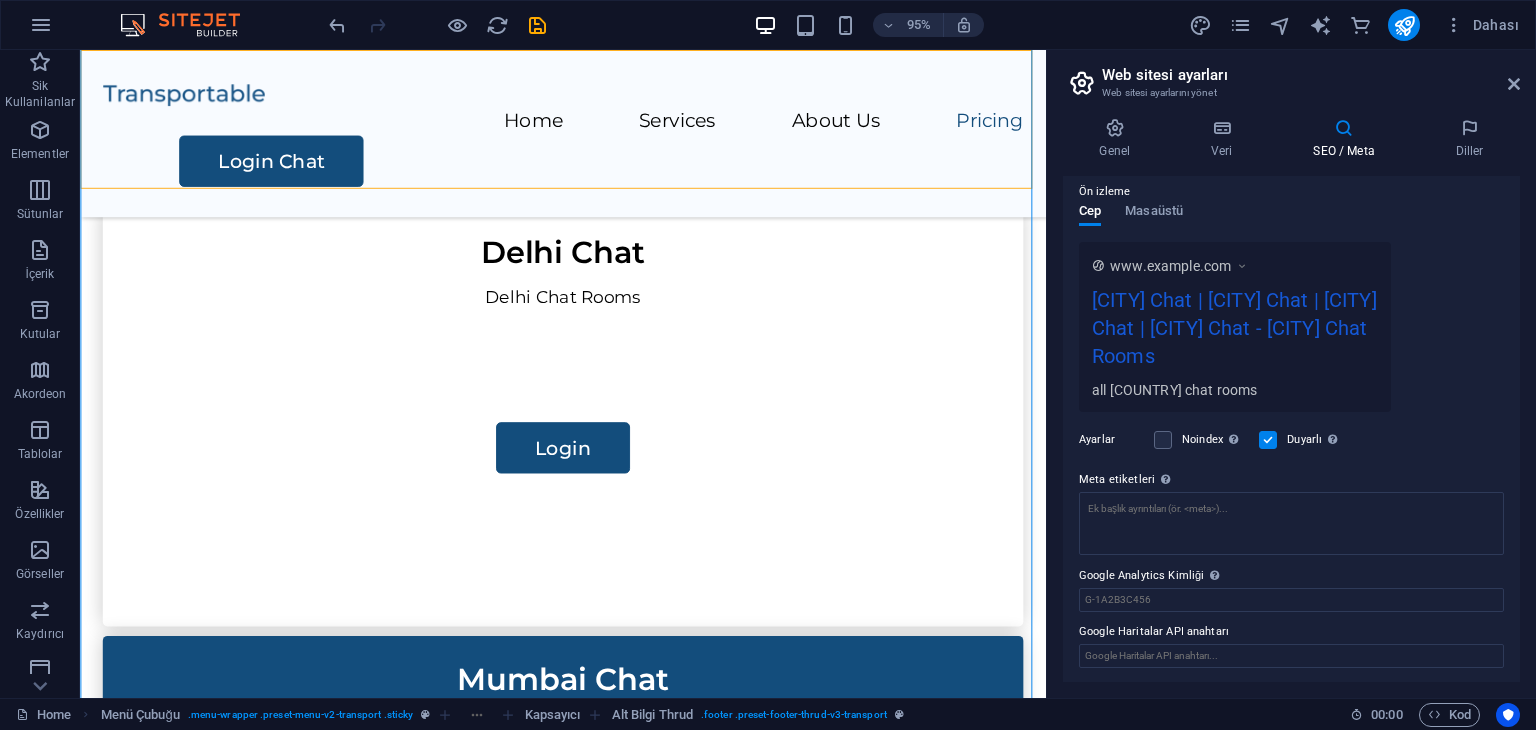 scroll, scrollTop: 0, scrollLeft: 0, axis: both 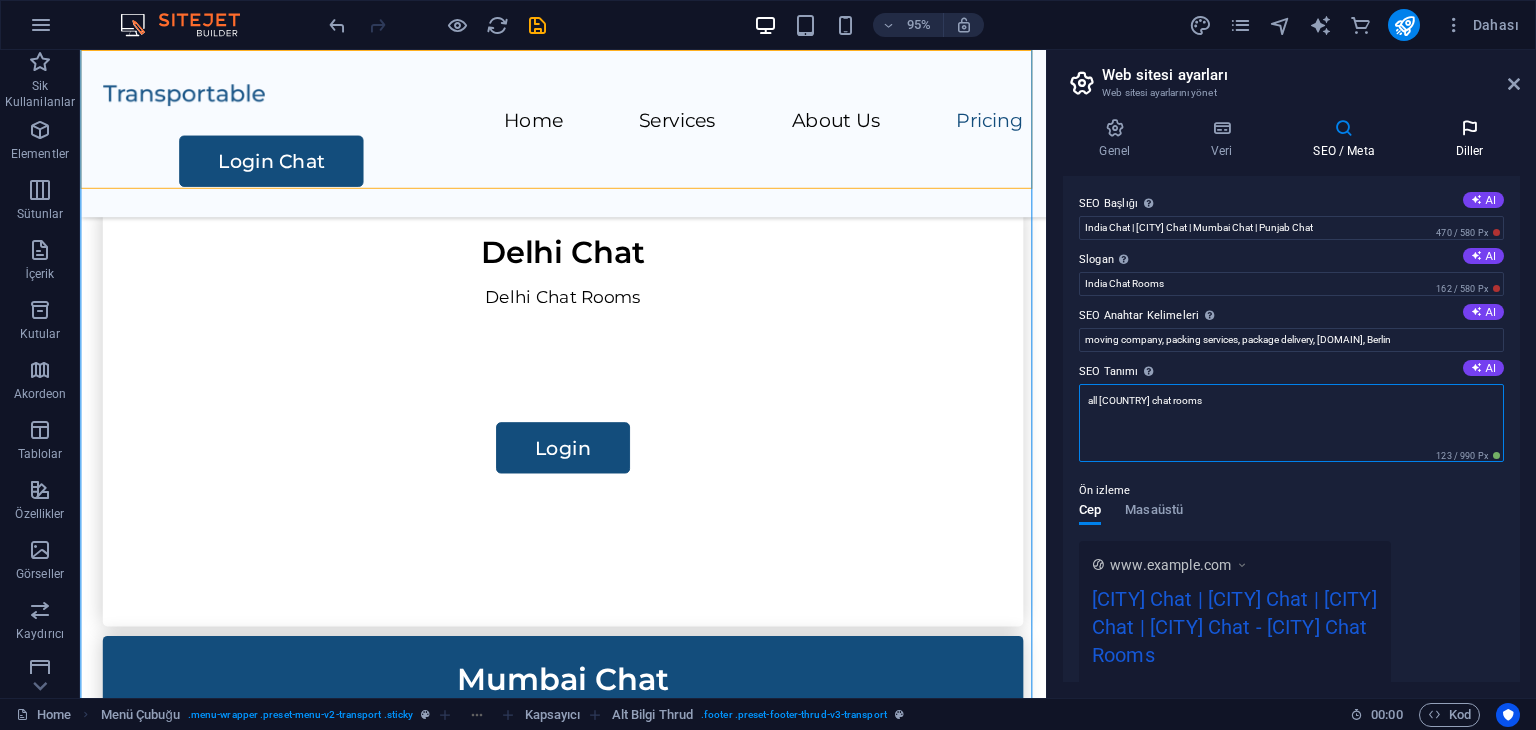 type on "all inida chat rooms" 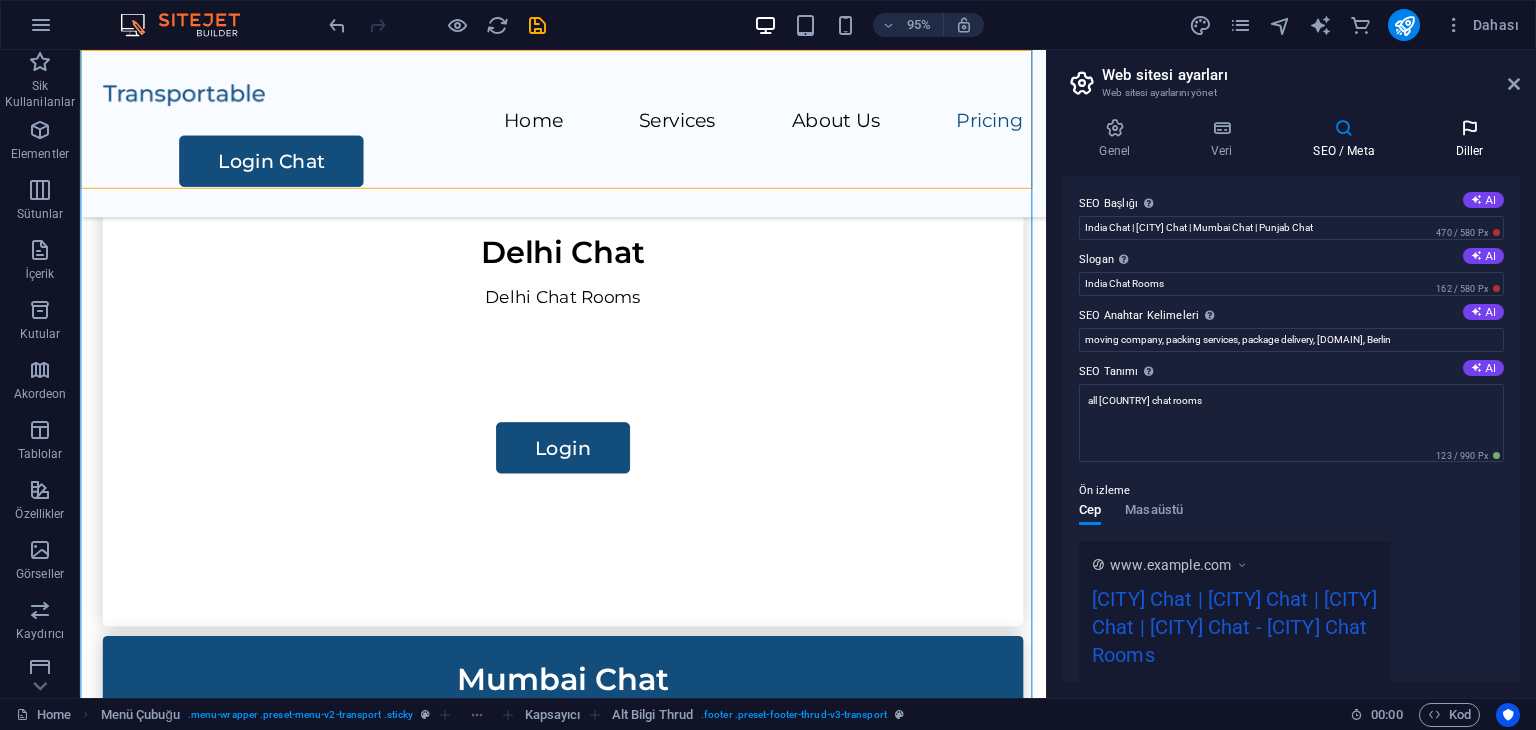 click at bounding box center (1469, 128) 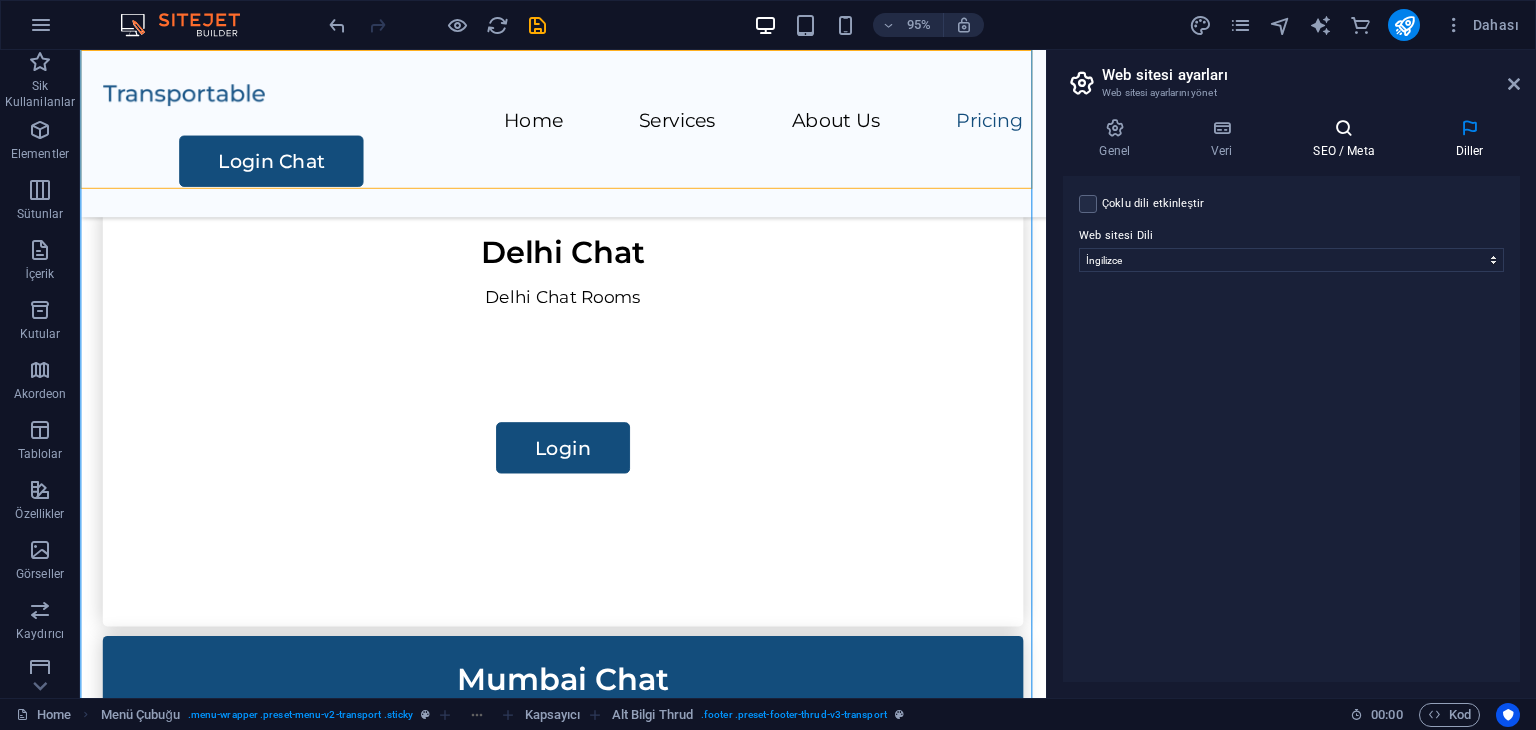 click at bounding box center (1344, 128) 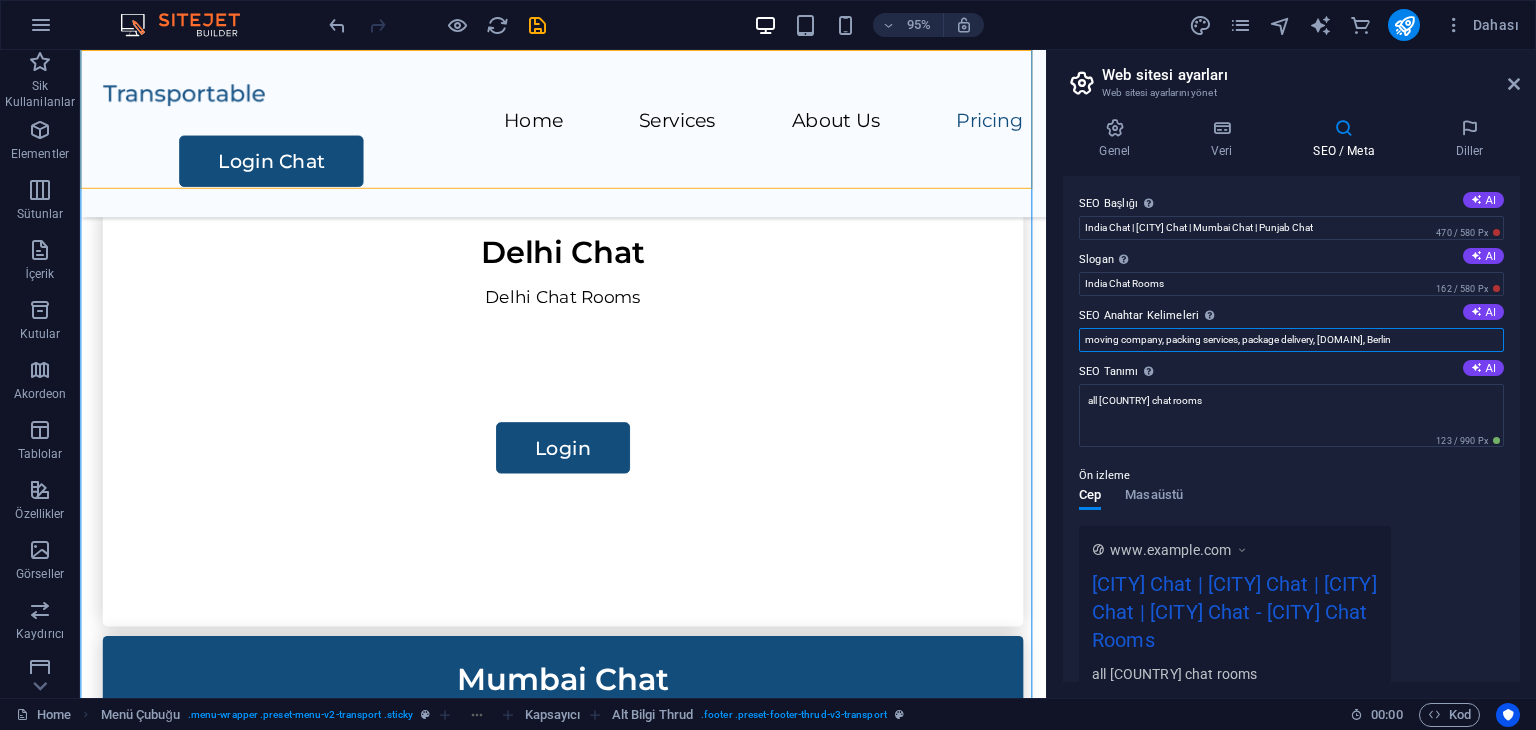 drag, startPoint x: 1082, startPoint y: 341, endPoint x: 1499, endPoint y: 347, distance: 417.04315 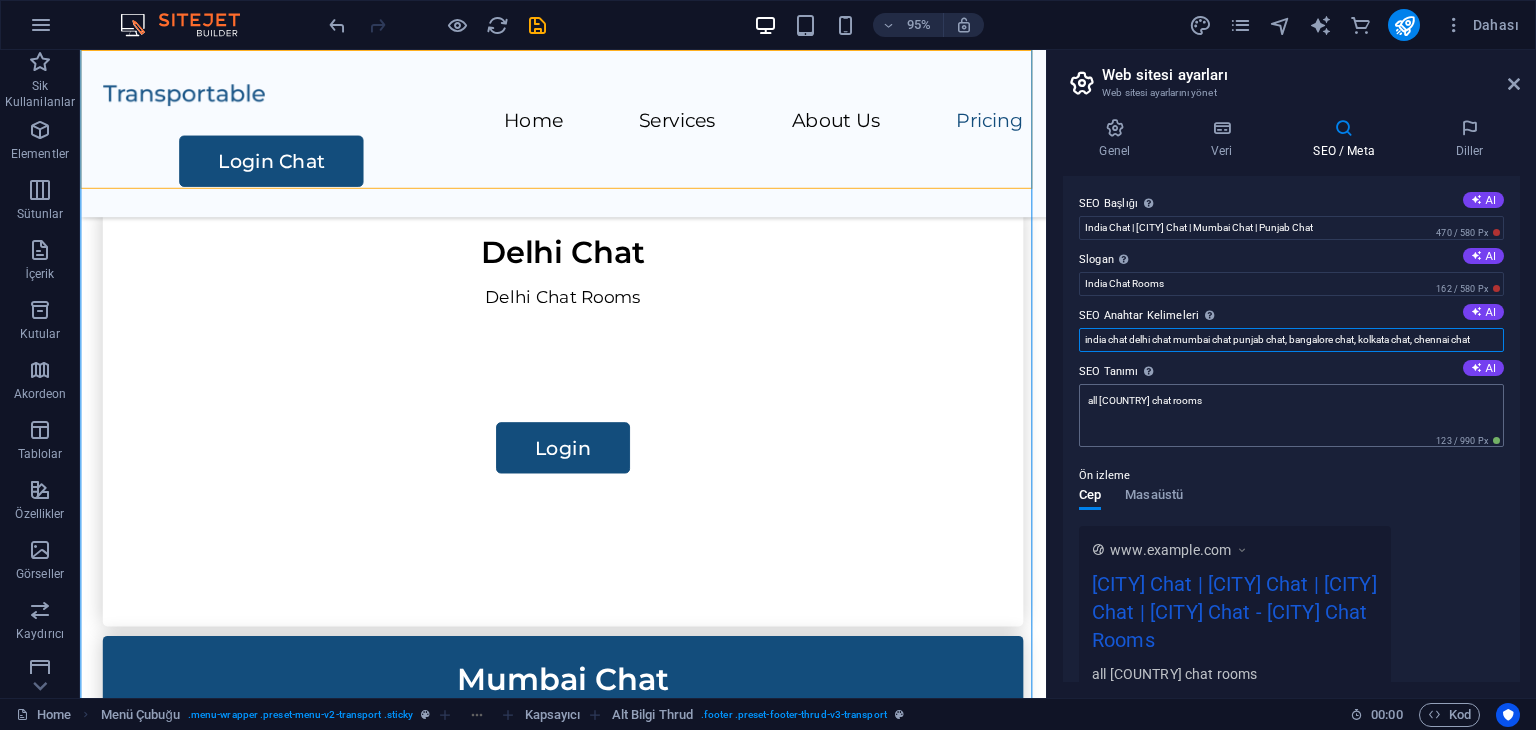 type on "india chat delhi chat mumbai chat punjab chat, bangalore chat, kolkata chat, chennai chat" 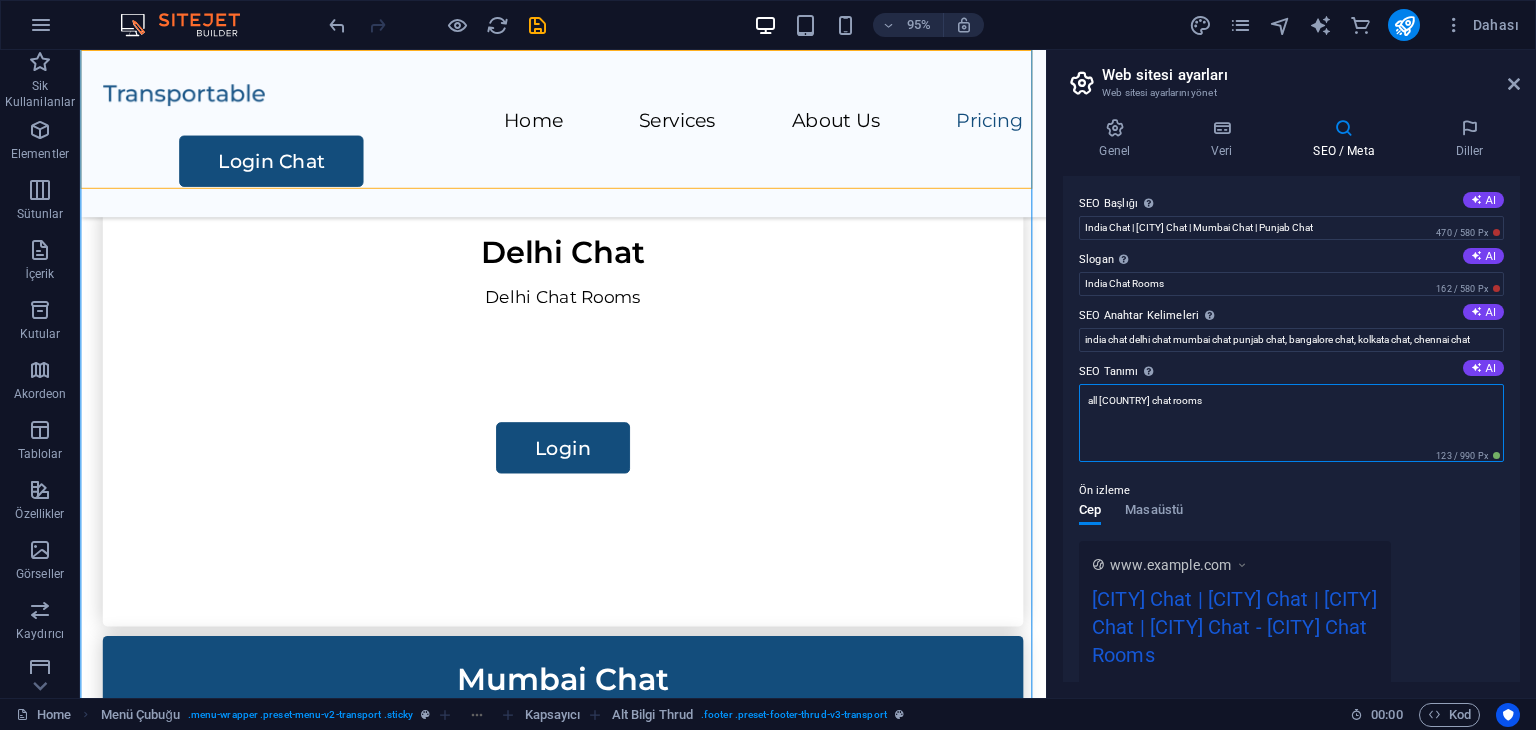 click on "all inida chat rooms" at bounding box center [1291, 423] 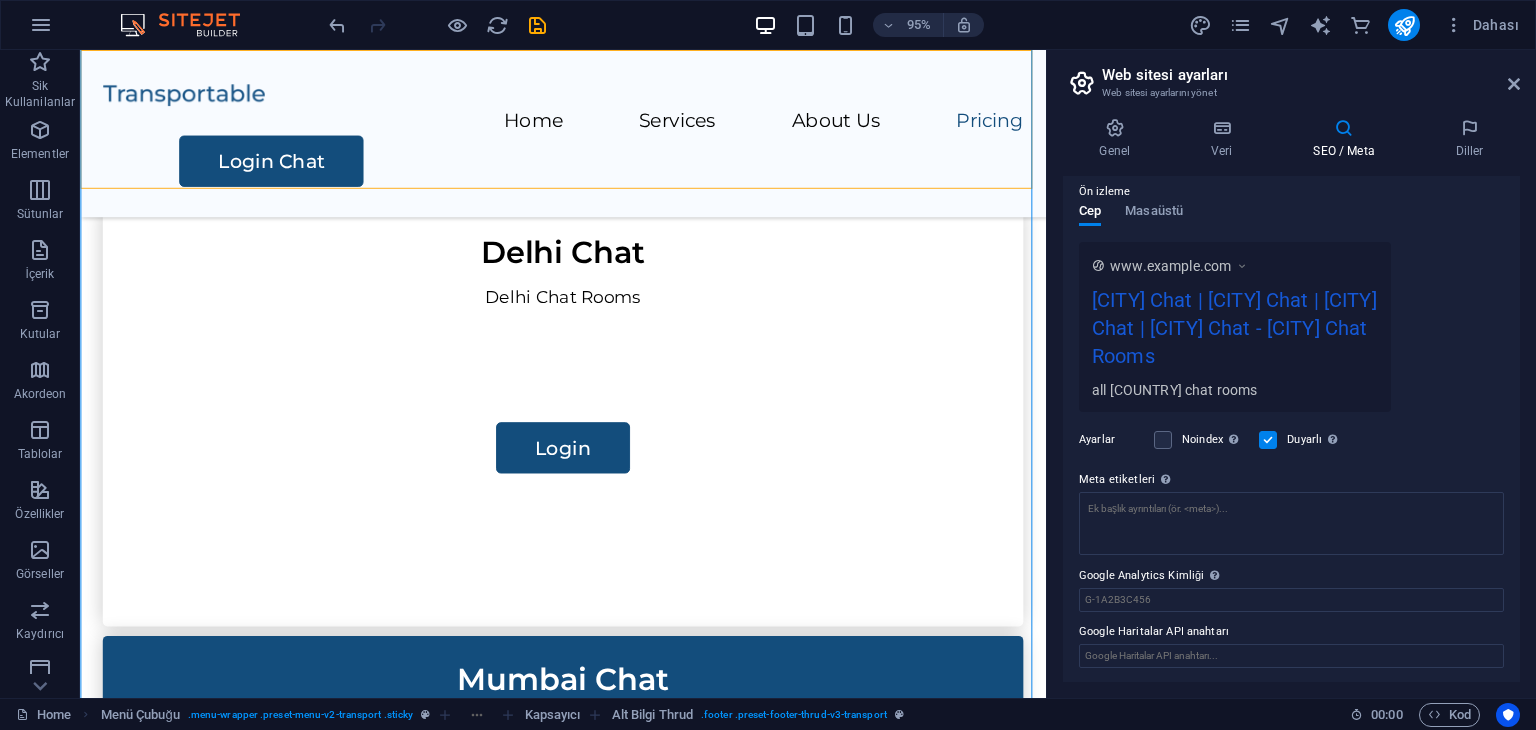 scroll, scrollTop: 0, scrollLeft: 0, axis: both 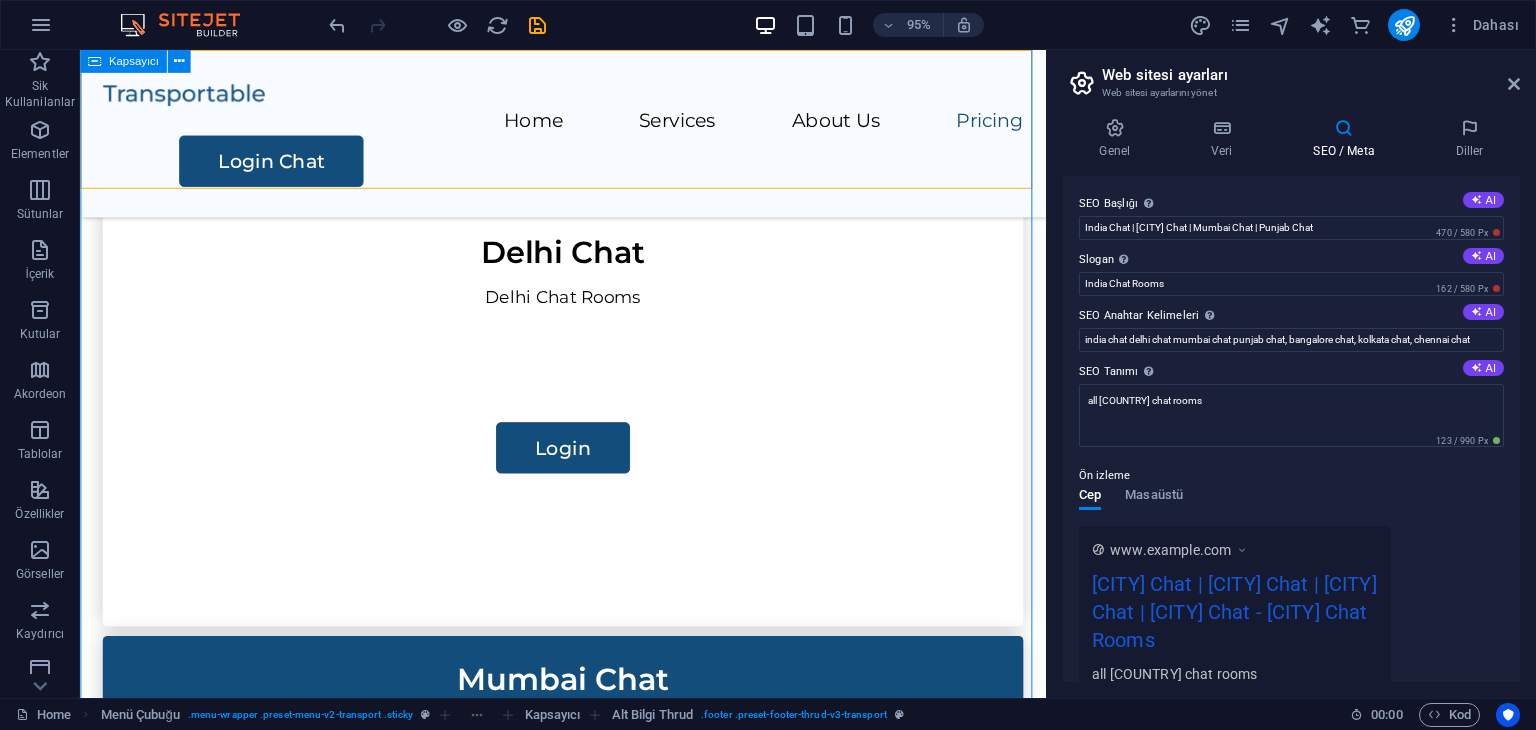 click on "india Rooms Delhi Chat, Mumbai Chat, Kolkata Chat, Chennai Chat, Gujarat Chat, Punjab Chat, Bangalore Chat and all over India and world free.  Delhi Chat Delhi Chat Rooms Login Mumbai Chat Mumbai Chat Rooms Login Punjab Chat Punjab Chat Rooms Login Bangalore Chat Bangalore Chat Rooms Login" at bounding box center [588, 1015] 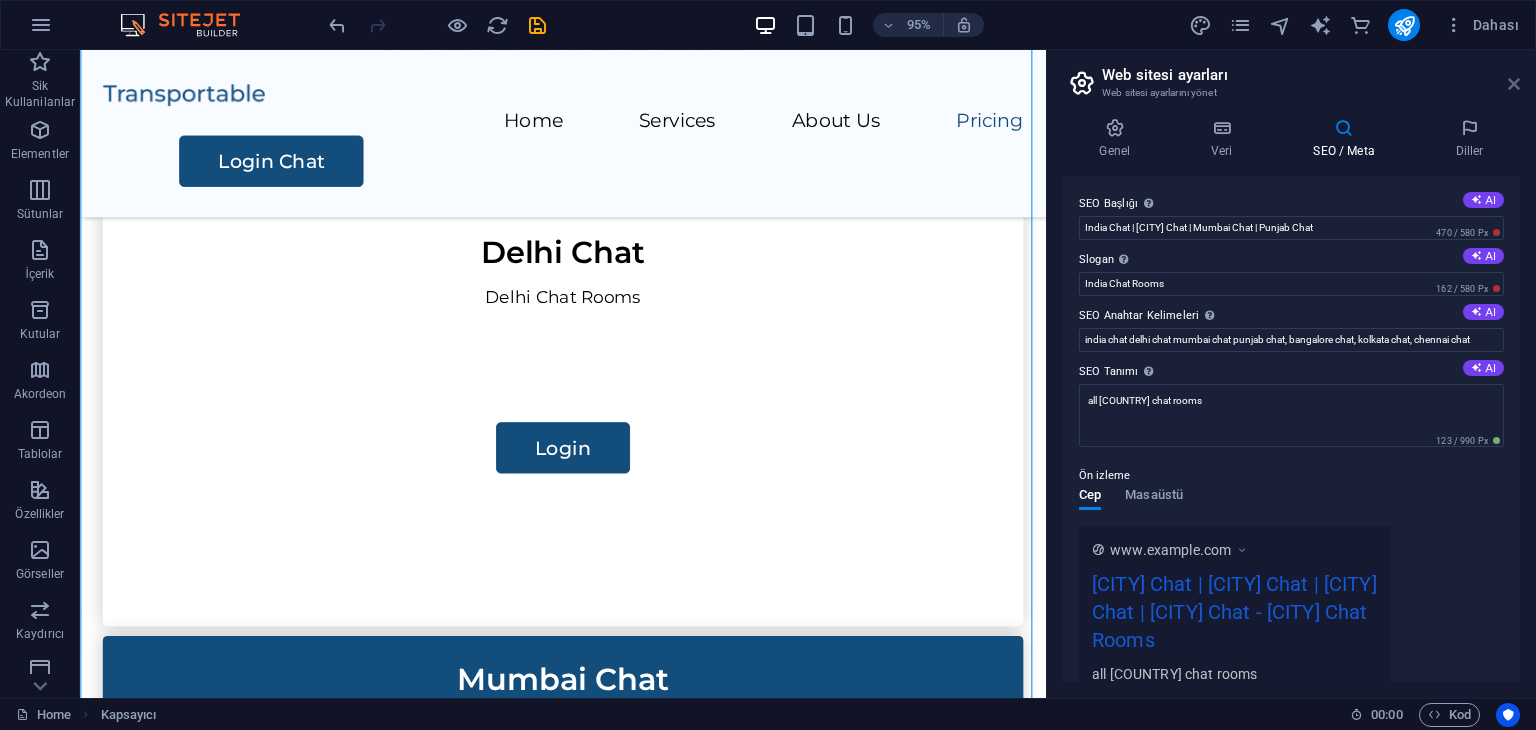 drag, startPoint x: 1515, startPoint y: 87, endPoint x: 1175, endPoint y: 147, distance: 345.25354 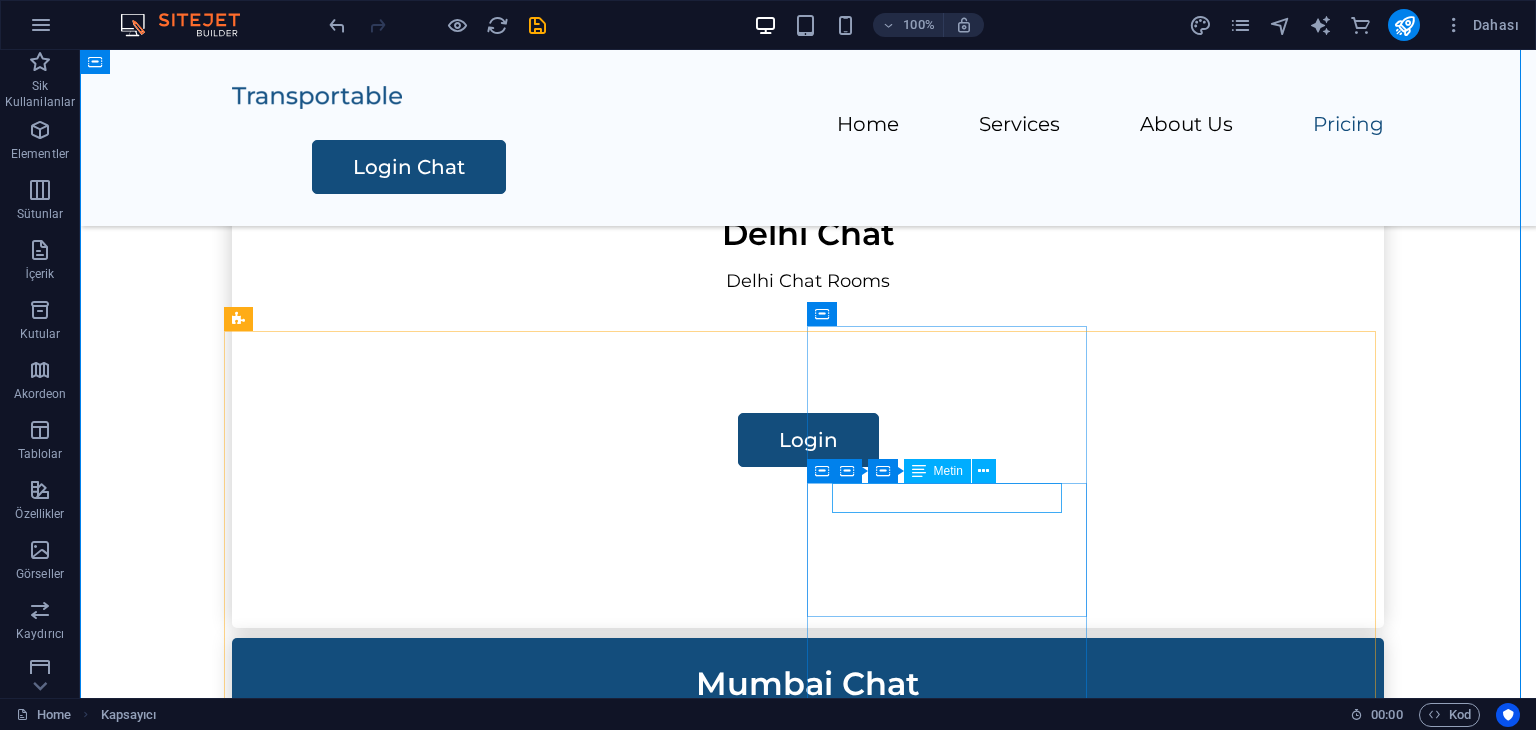 click on "Punjab Chat Rooms" at bounding box center [808, 1181] 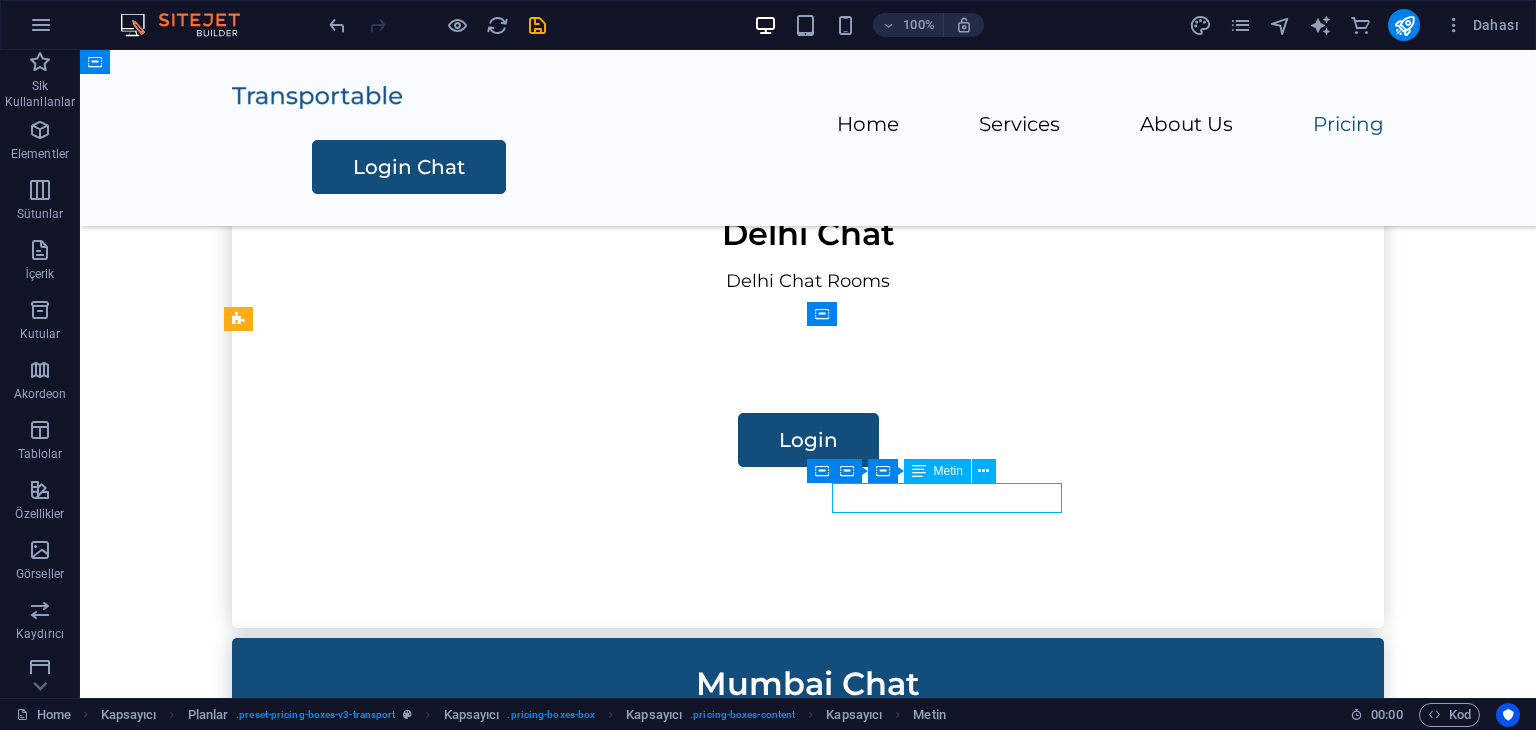 click on "Punjab Chat Rooms" at bounding box center [808, 1181] 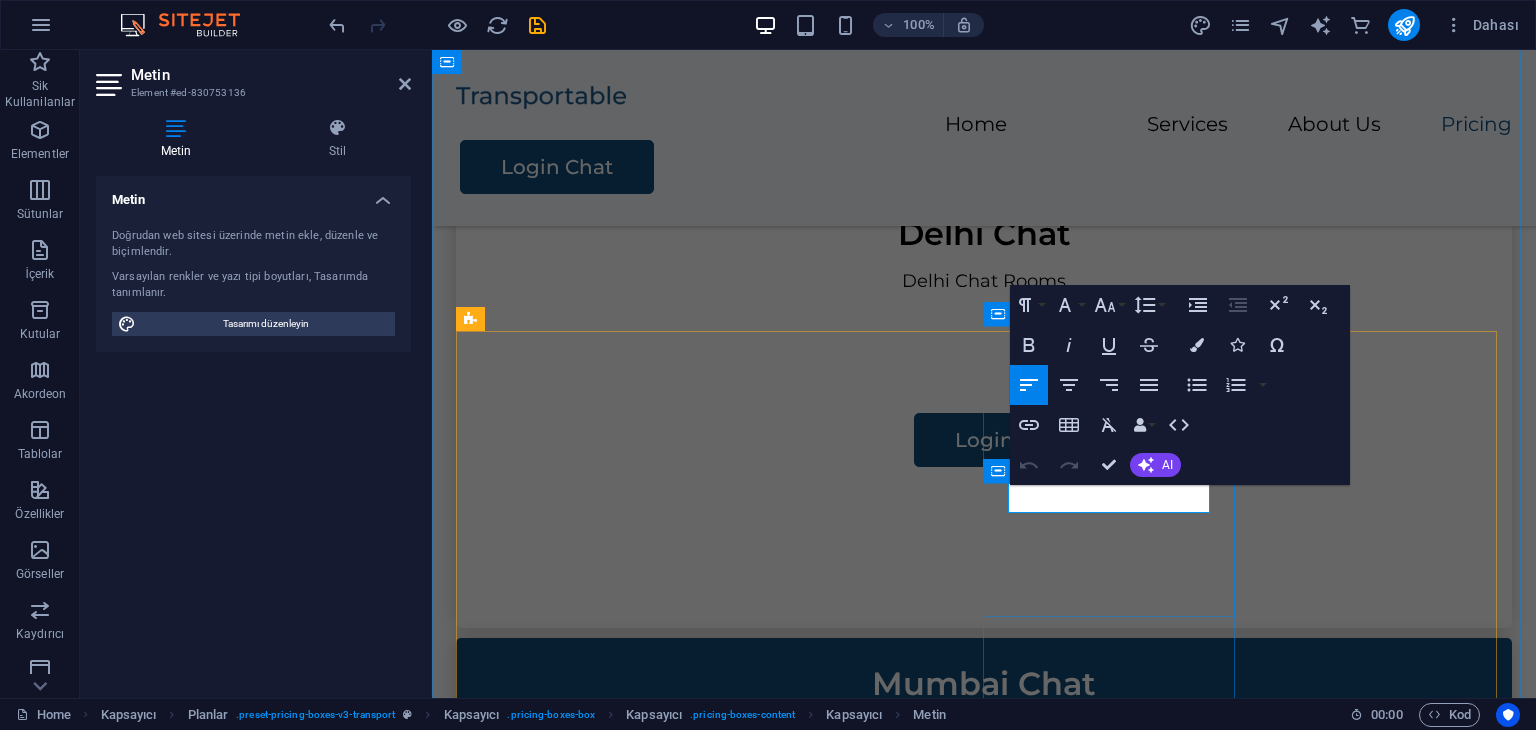 click on "Punjab Chat Rooms" at bounding box center (984, 1181) 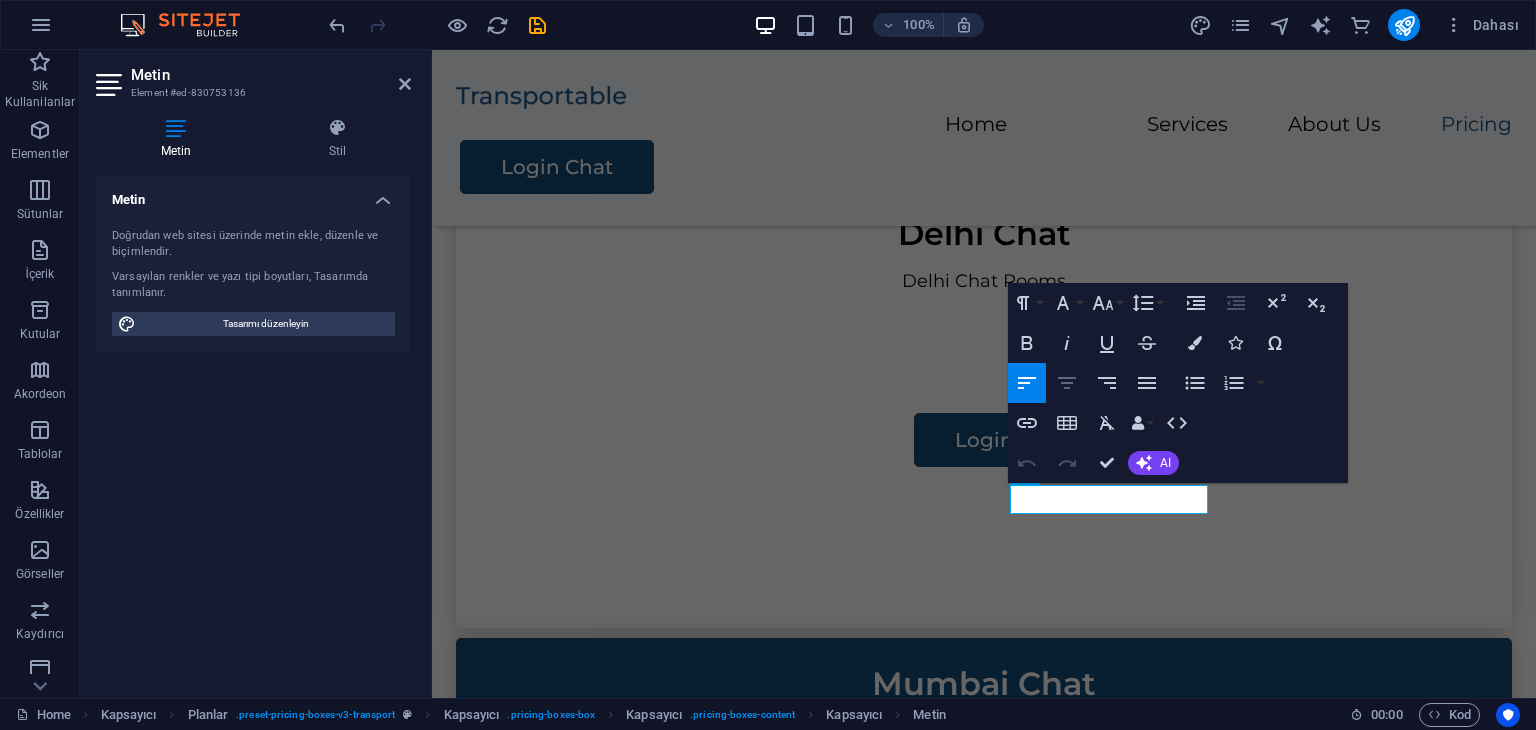 click 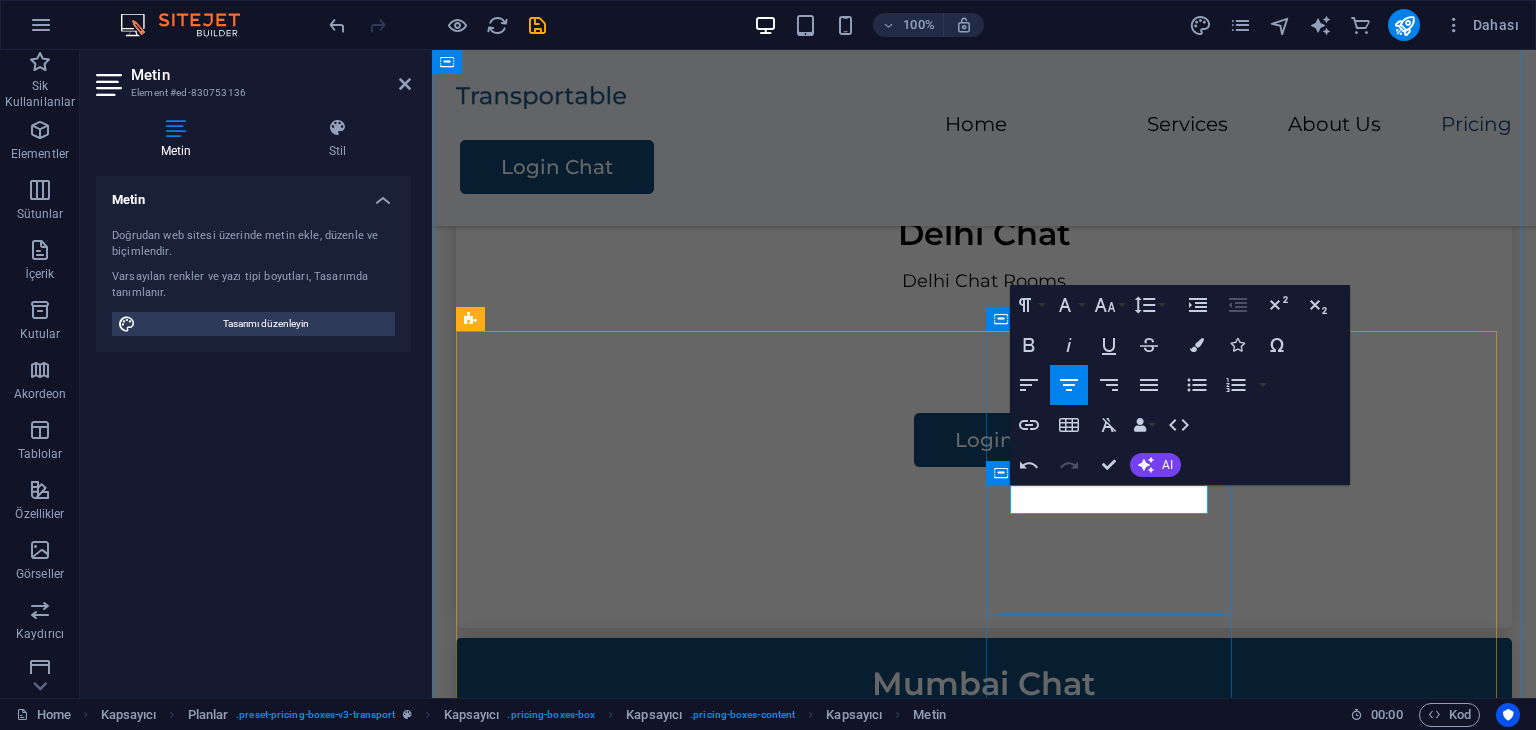 drag, startPoint x: 1164, startPoint y: 578, endPoint x: 1516, endPoint y: 569, distance: 352.11505 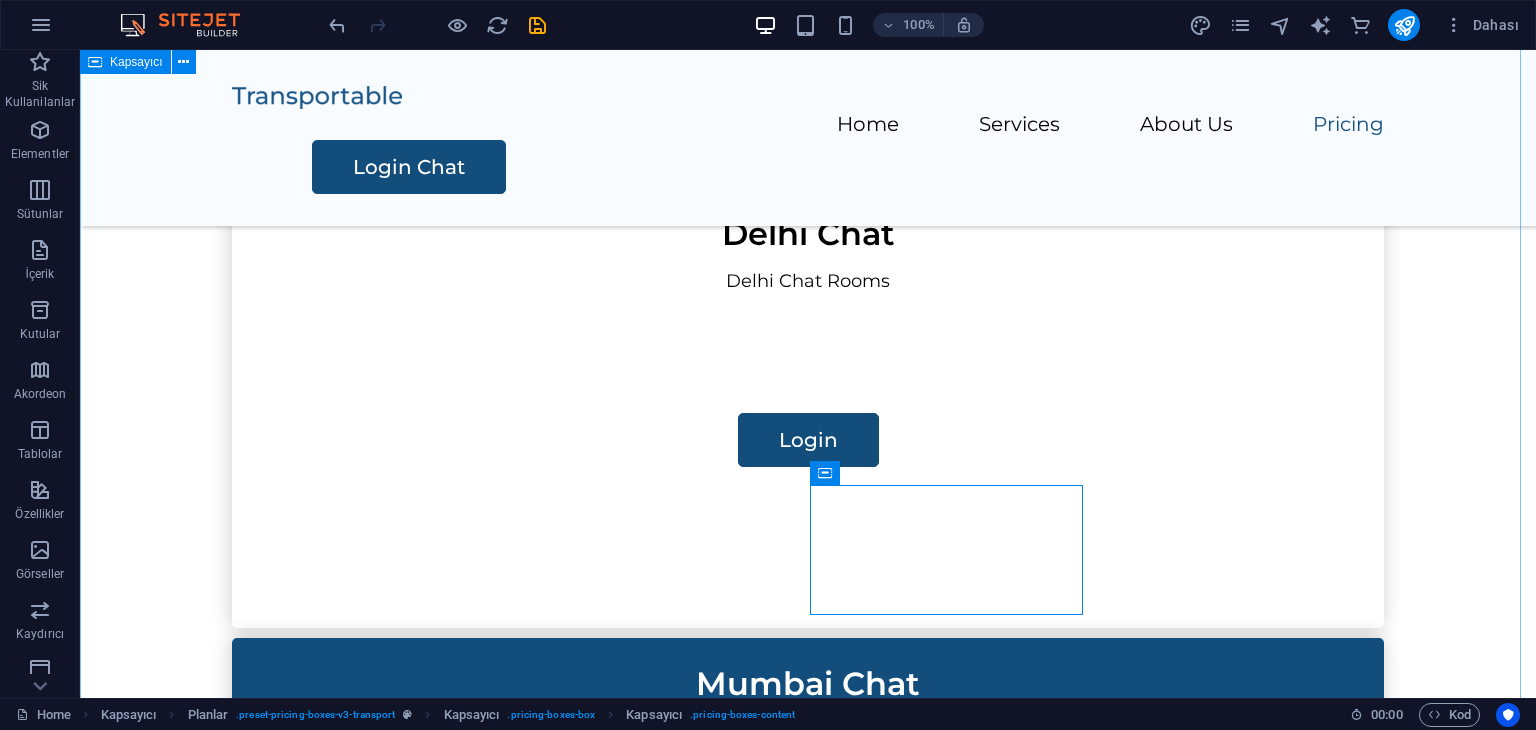 drag, startPoint x: 1420, startPoint y: 201, endPoint x: 1389, endPoint y: 205, distance: 31.257 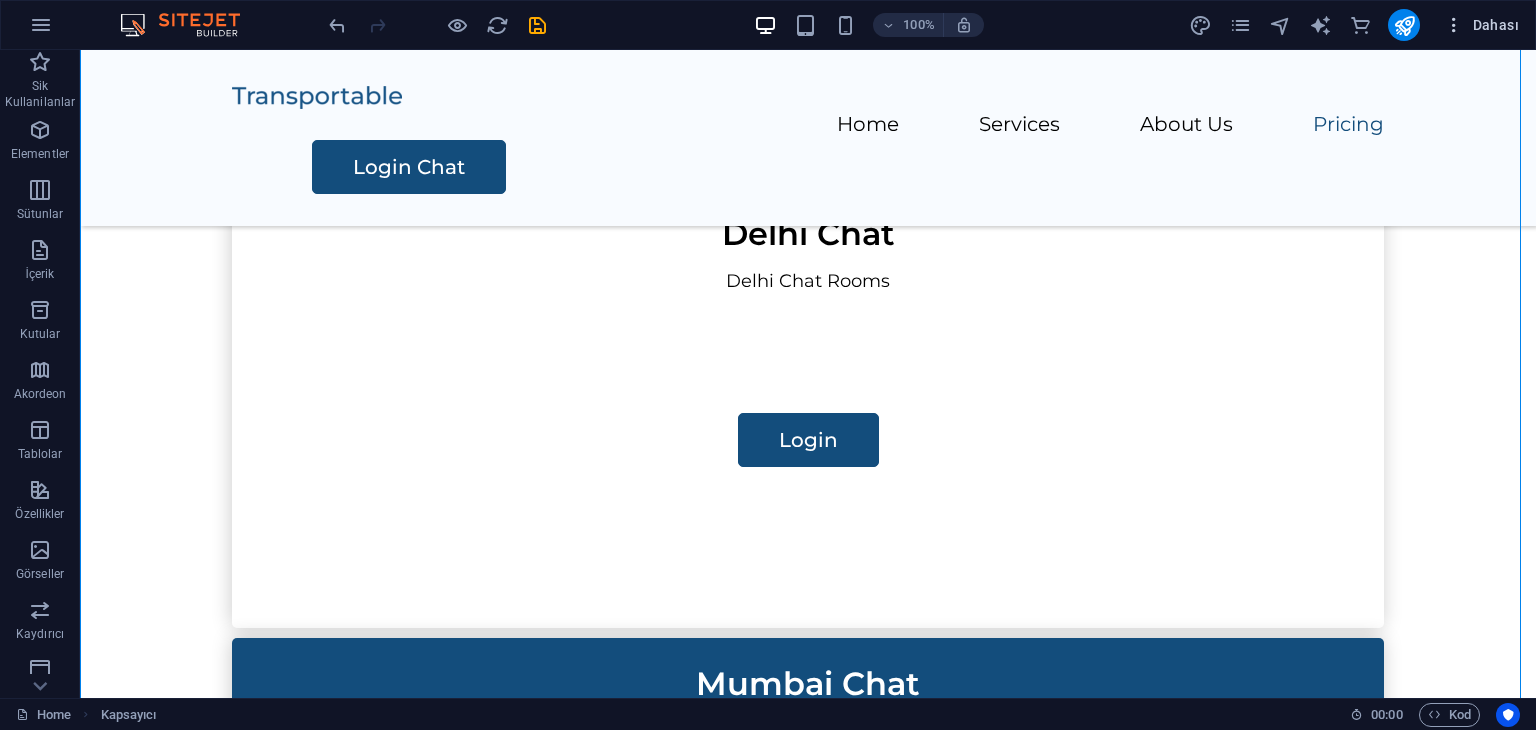 click on "Dahası" at bounding box center (1481, 25) 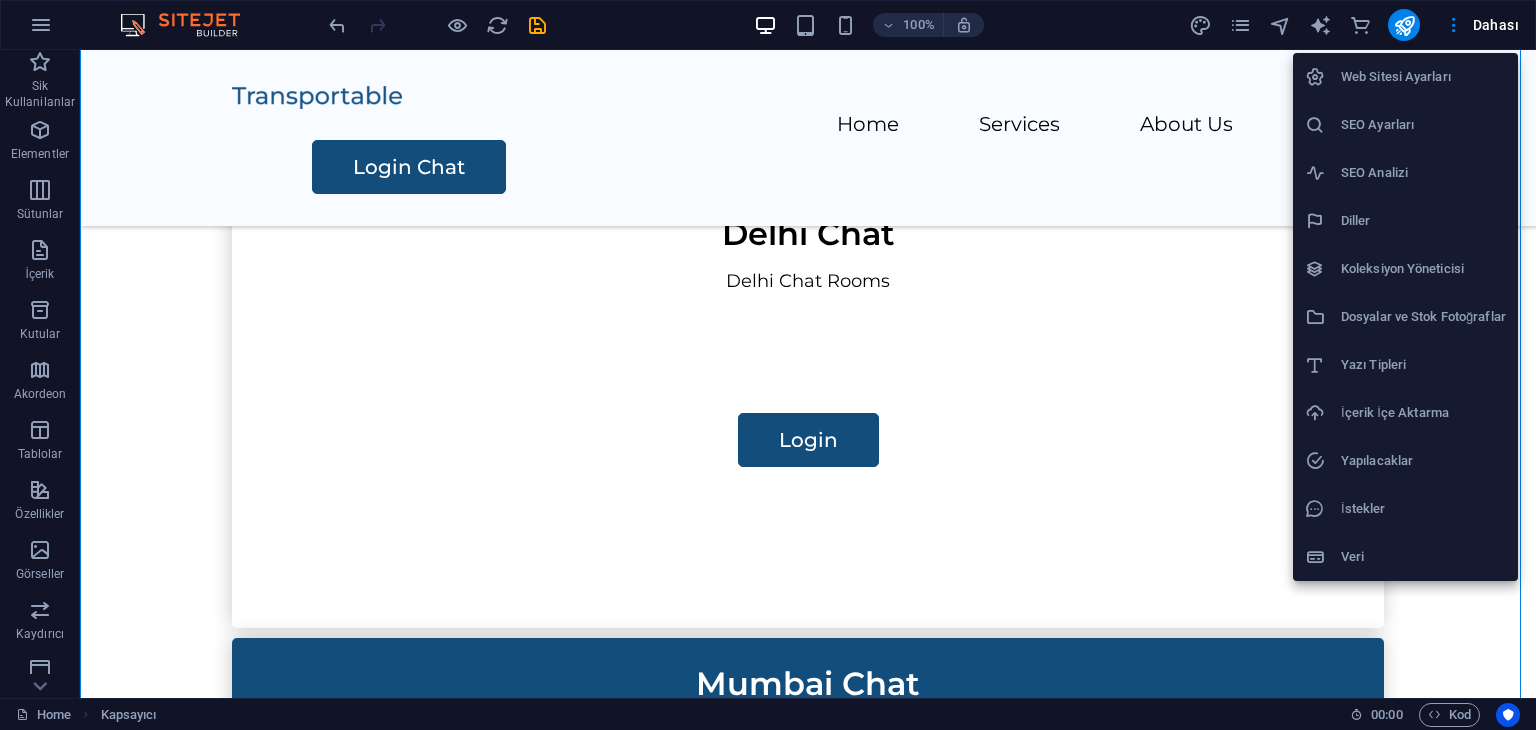 click on "Web Sitesi Ayarları" at bounding box center [1423, 77] 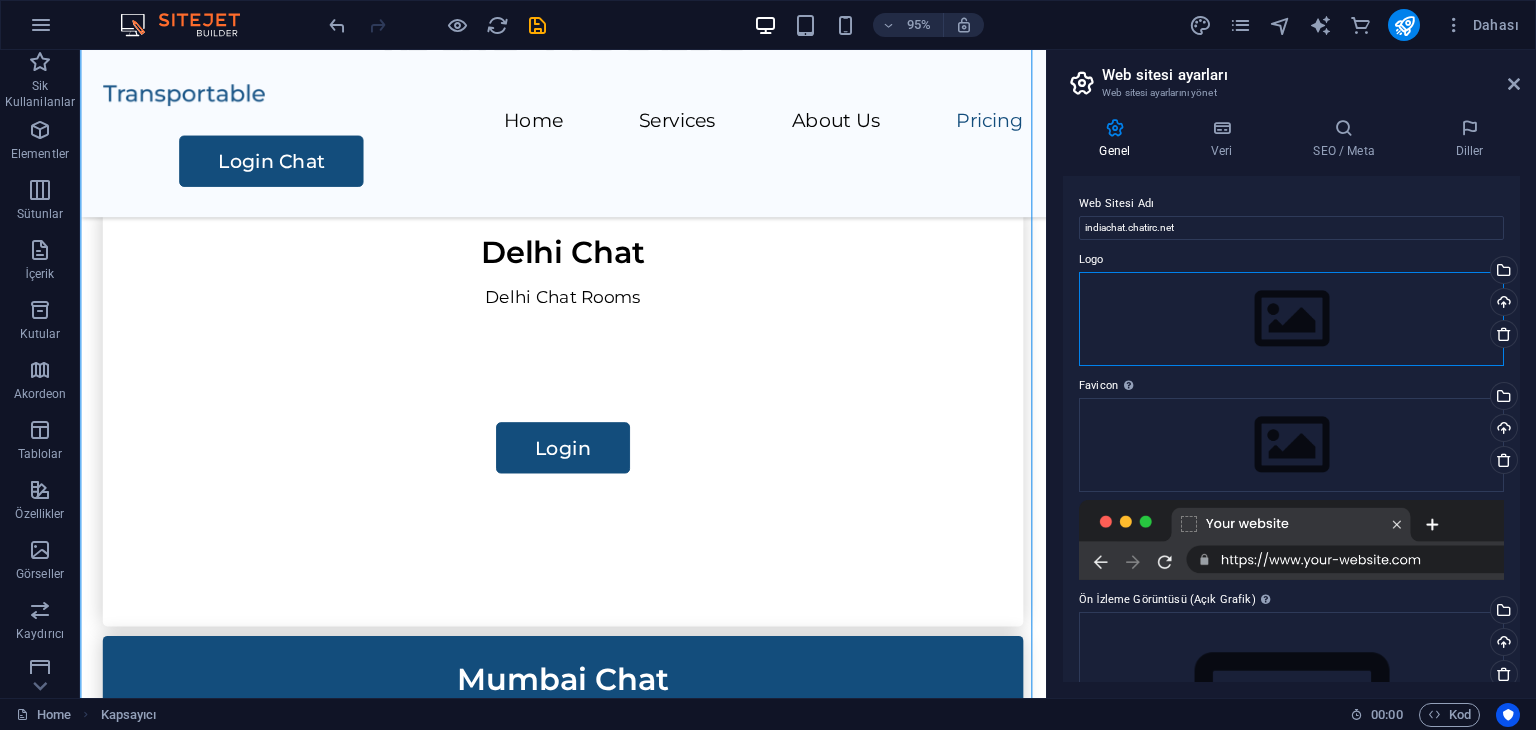 click on "Dosyaları buraya sürükleyin, dosyaları seçmek için tıklayın veya Dosyalardan ya da ücretsiz stok fotoğraf ve videolarımızdan dosyalar seçin" at bounding box center (1291, 319) 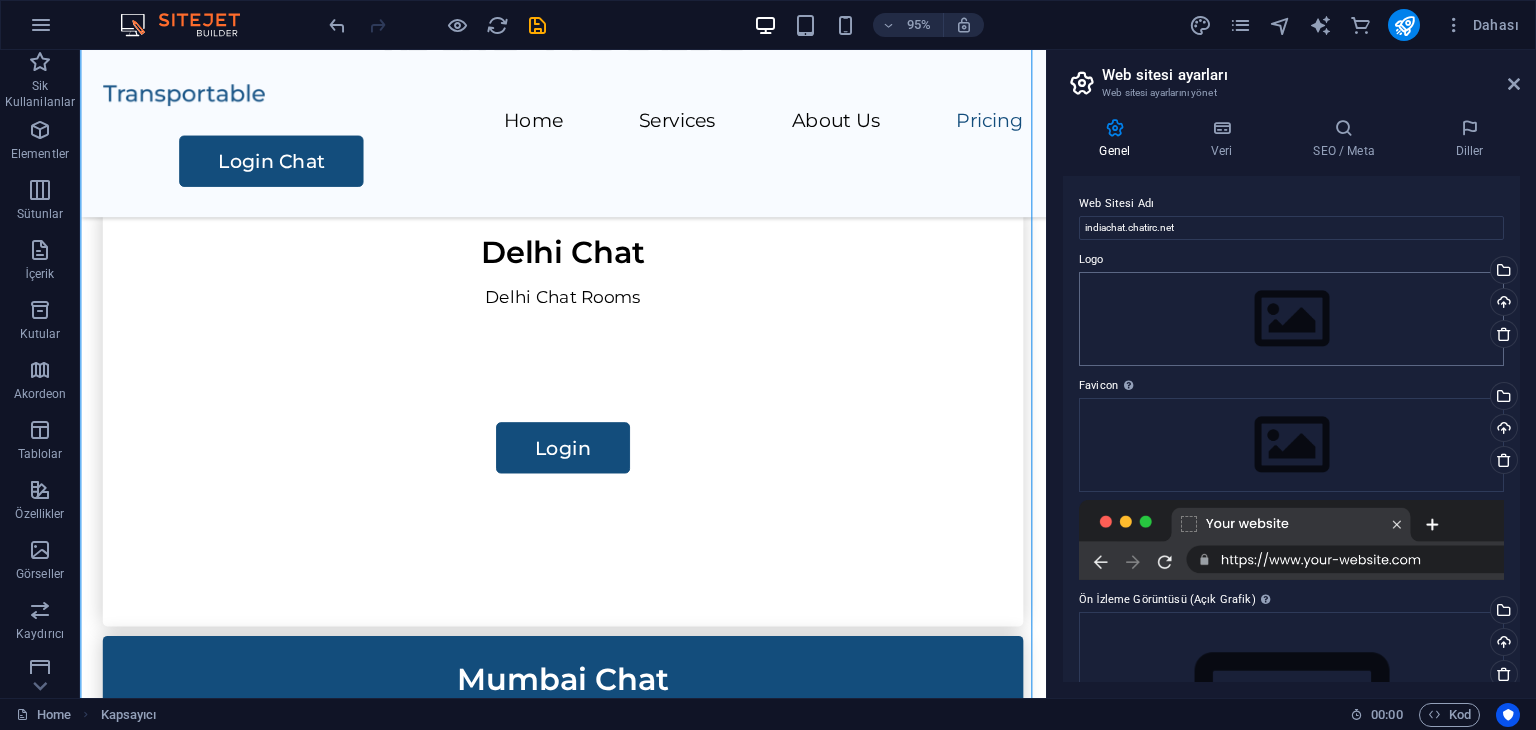 scroll, scrollTop: 1107, scrollLeft: 0, axis: vertical 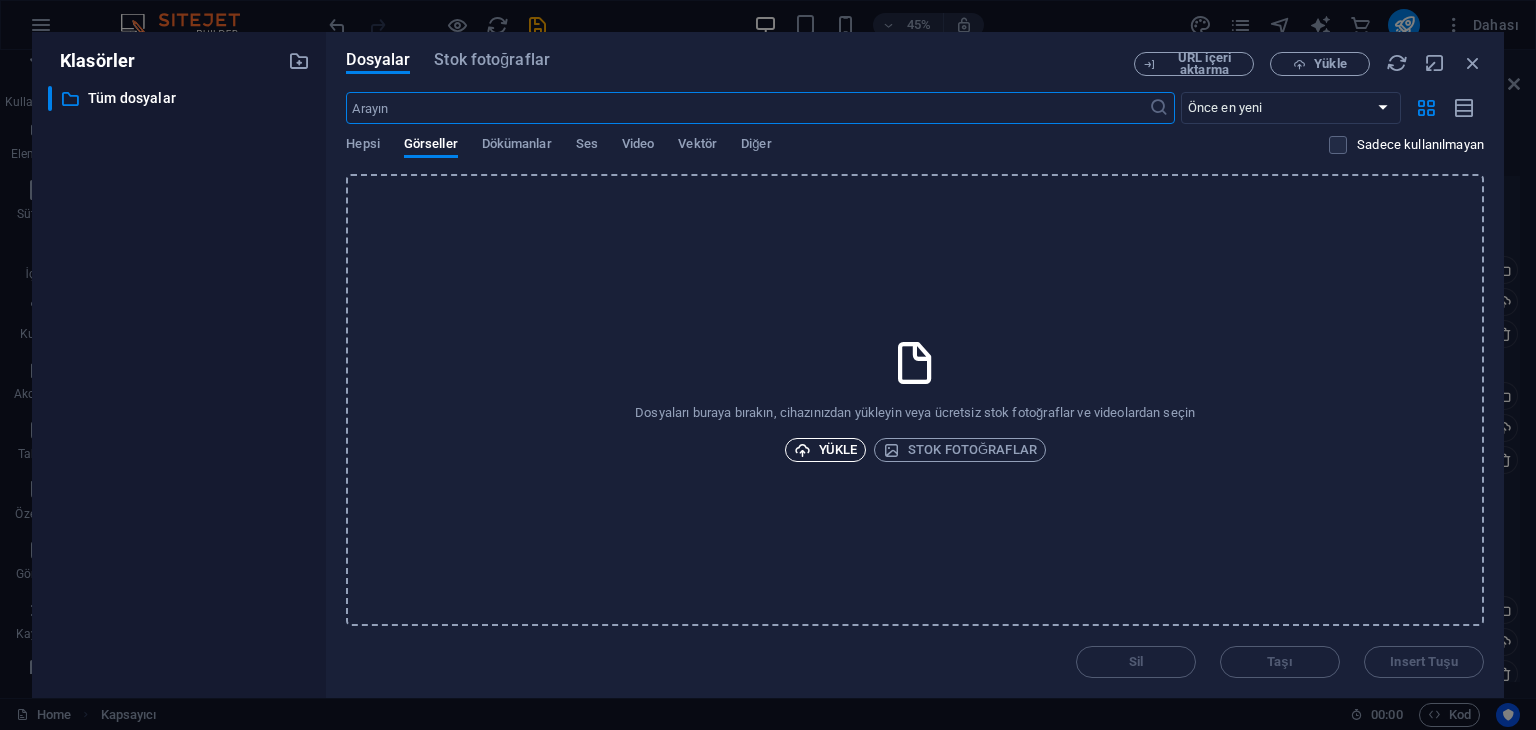 click on "Yükle" at bounding box center [826, 450] 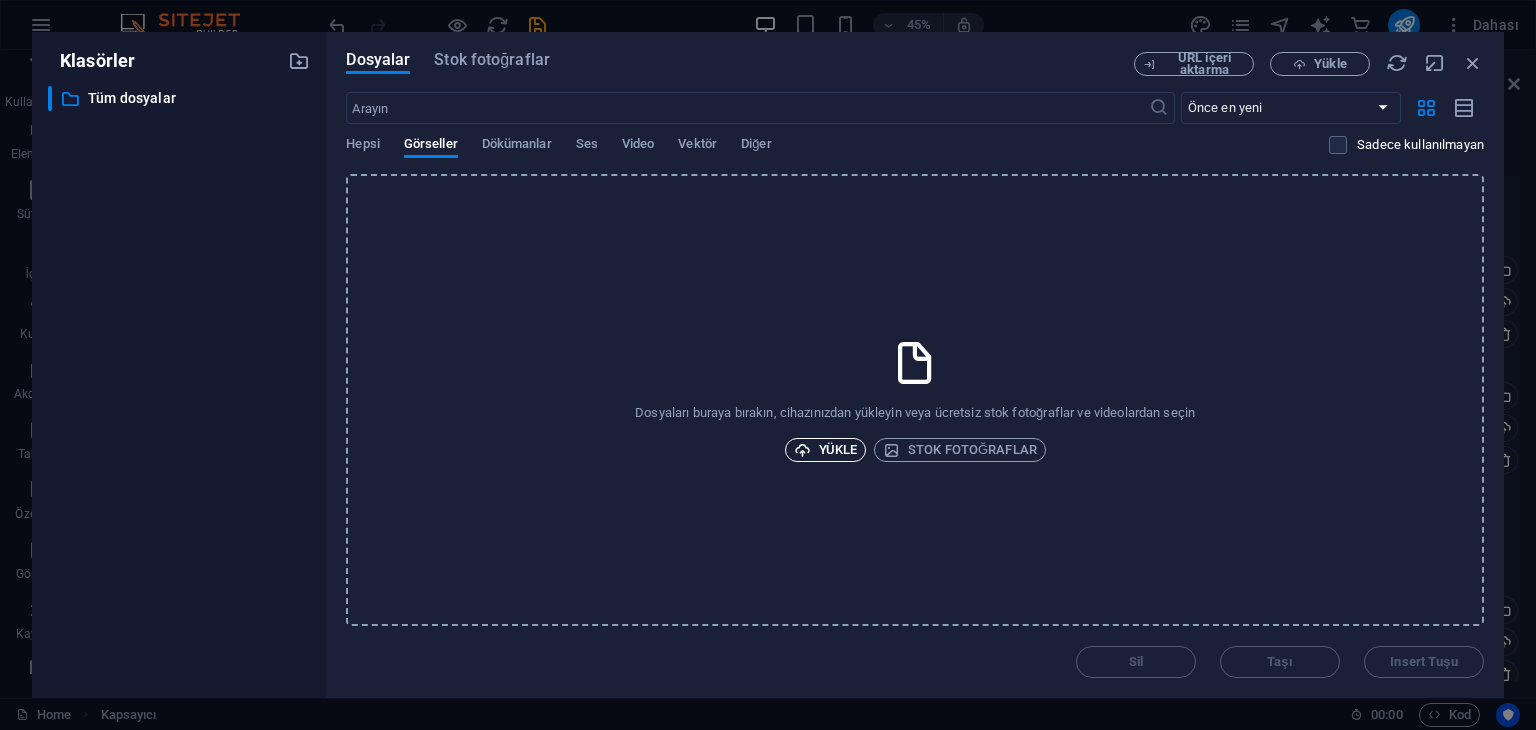 click on "Yükle" at bounding box center (826, 450) 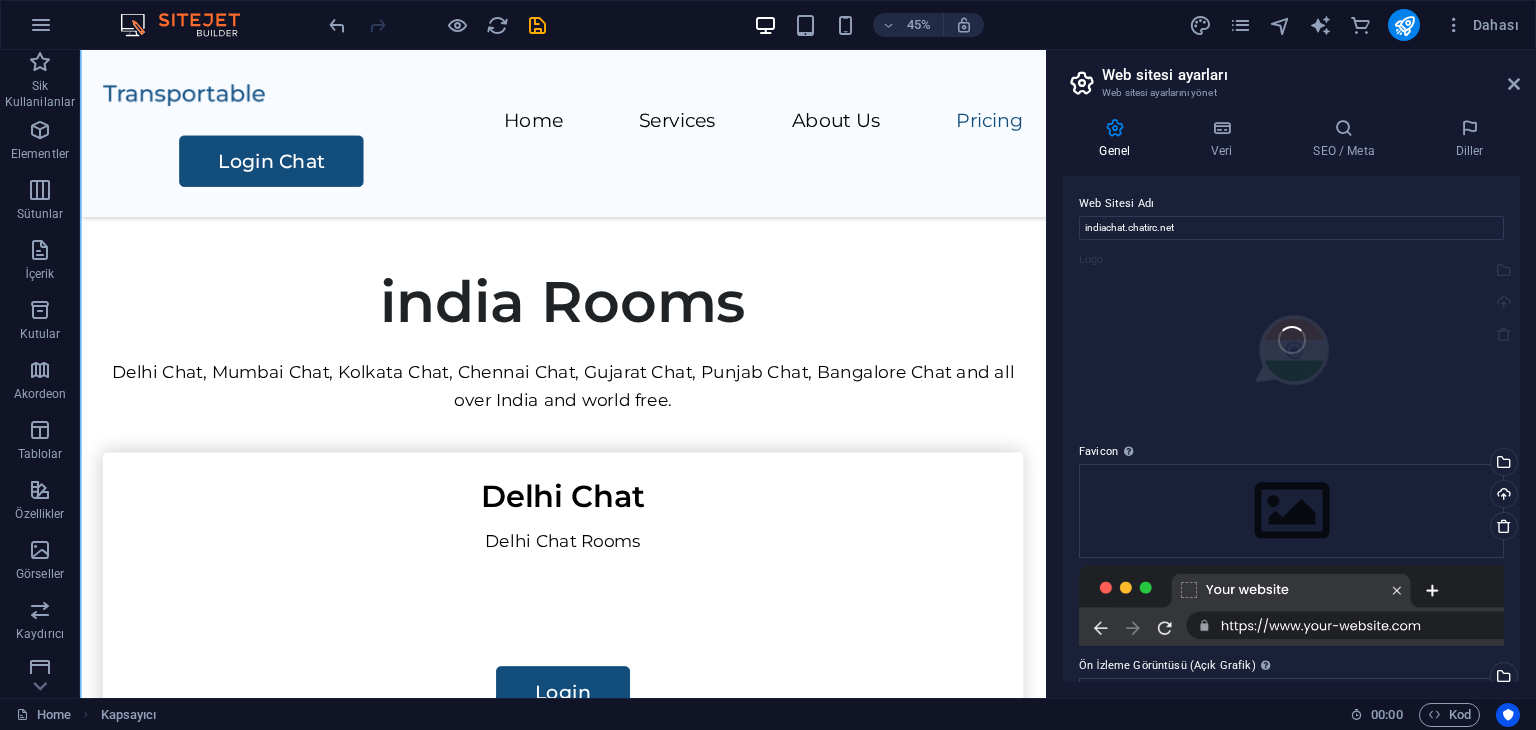 scroll, scrollTop: 1364, scrollLeft: 0, axis: vertical 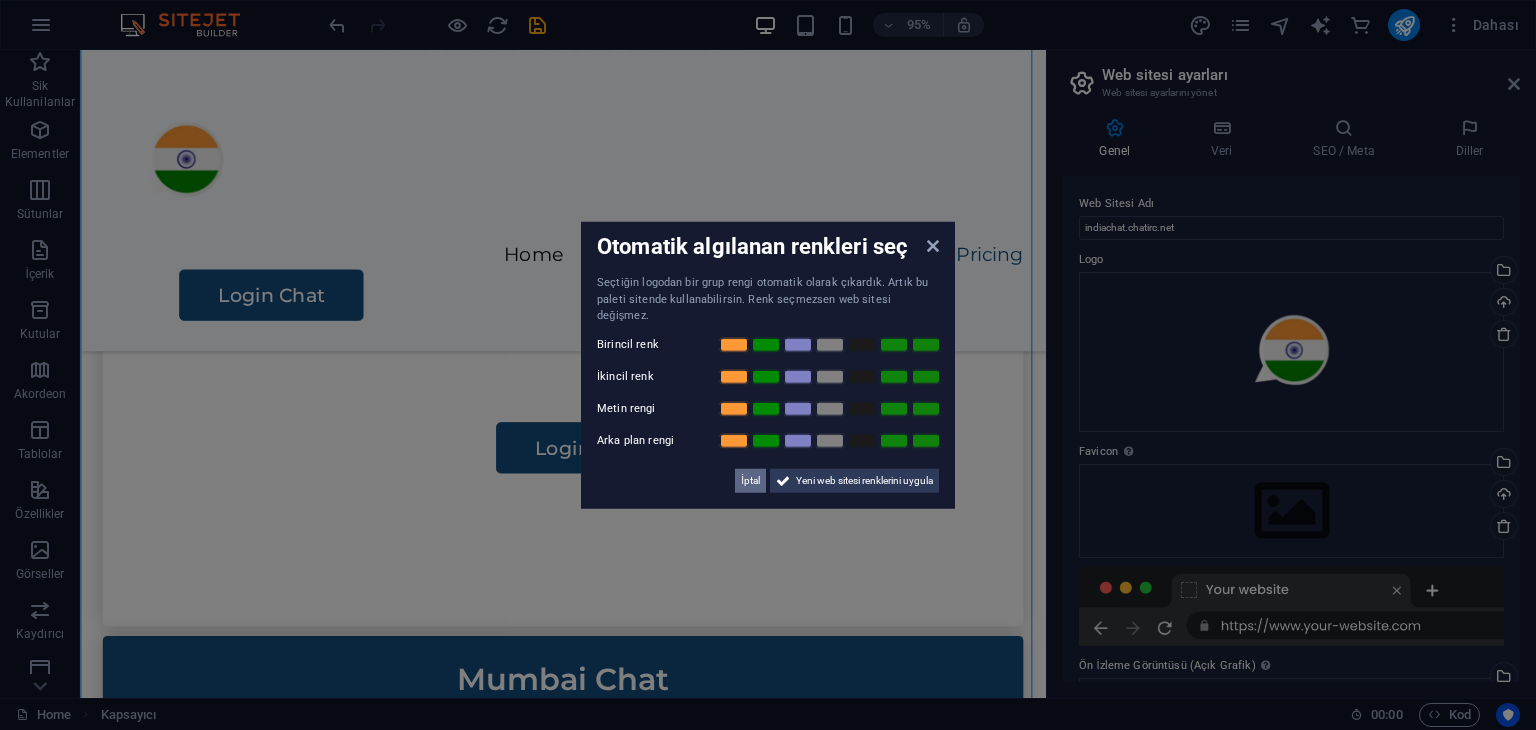 drag, startPoint x: 738, startPoint y: 466, endPoint x: 778, endPoint y: 371, distance: 103.077644 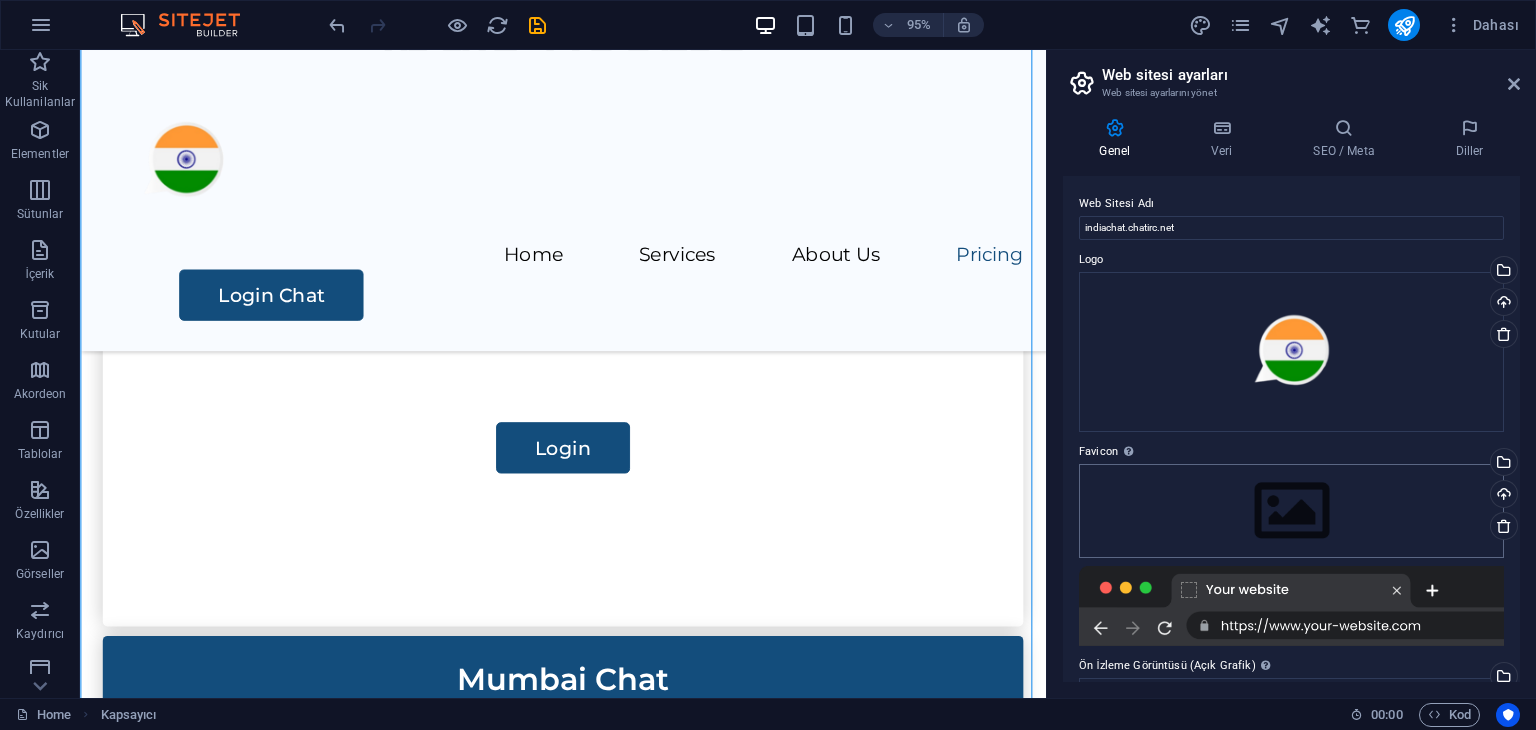 scroll, scrollTop: 77, scrollLeft: 0, axis: vertical 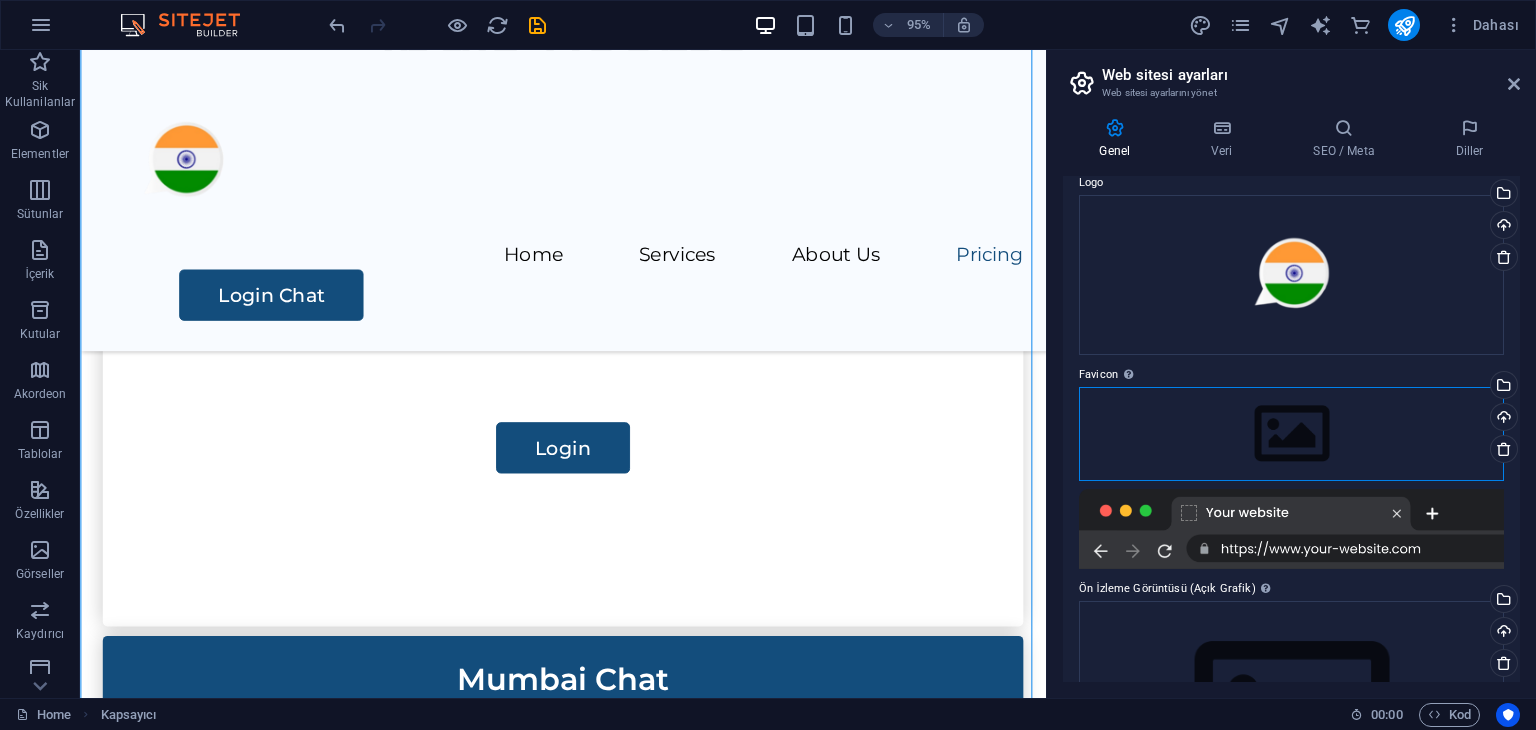 click on "Dosyaları buraya sürükleyin, dosyaları seçmek için tıklayın veya Dosyalardan ya da ücretsiz stok fotoğraf ve videolarımızdan dosyalar seçin" at bounding box center [1291, 434] 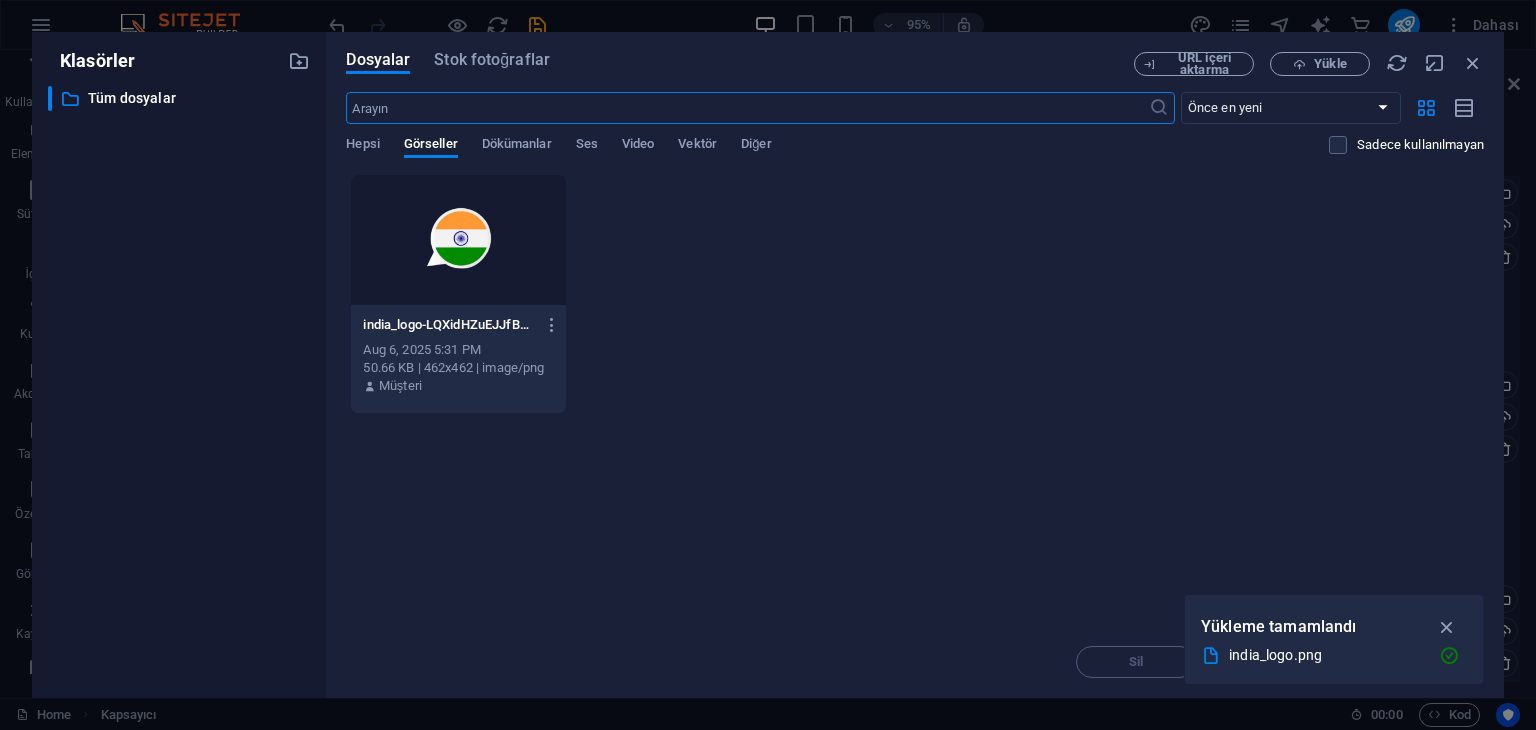 scroll, scrollTop: 1319, scrollLeft: 0, axis: vertical 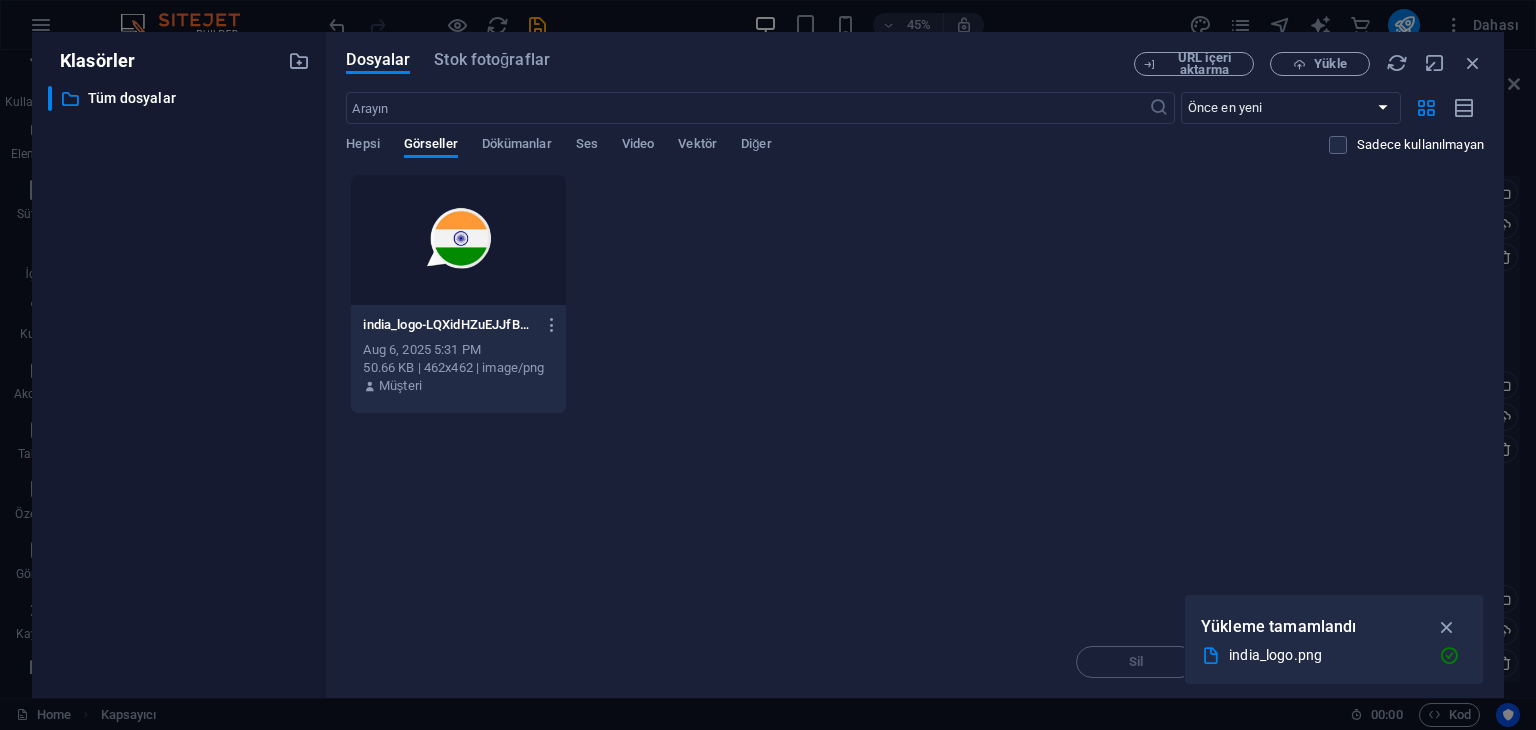 click at bounding box center [458, 240] 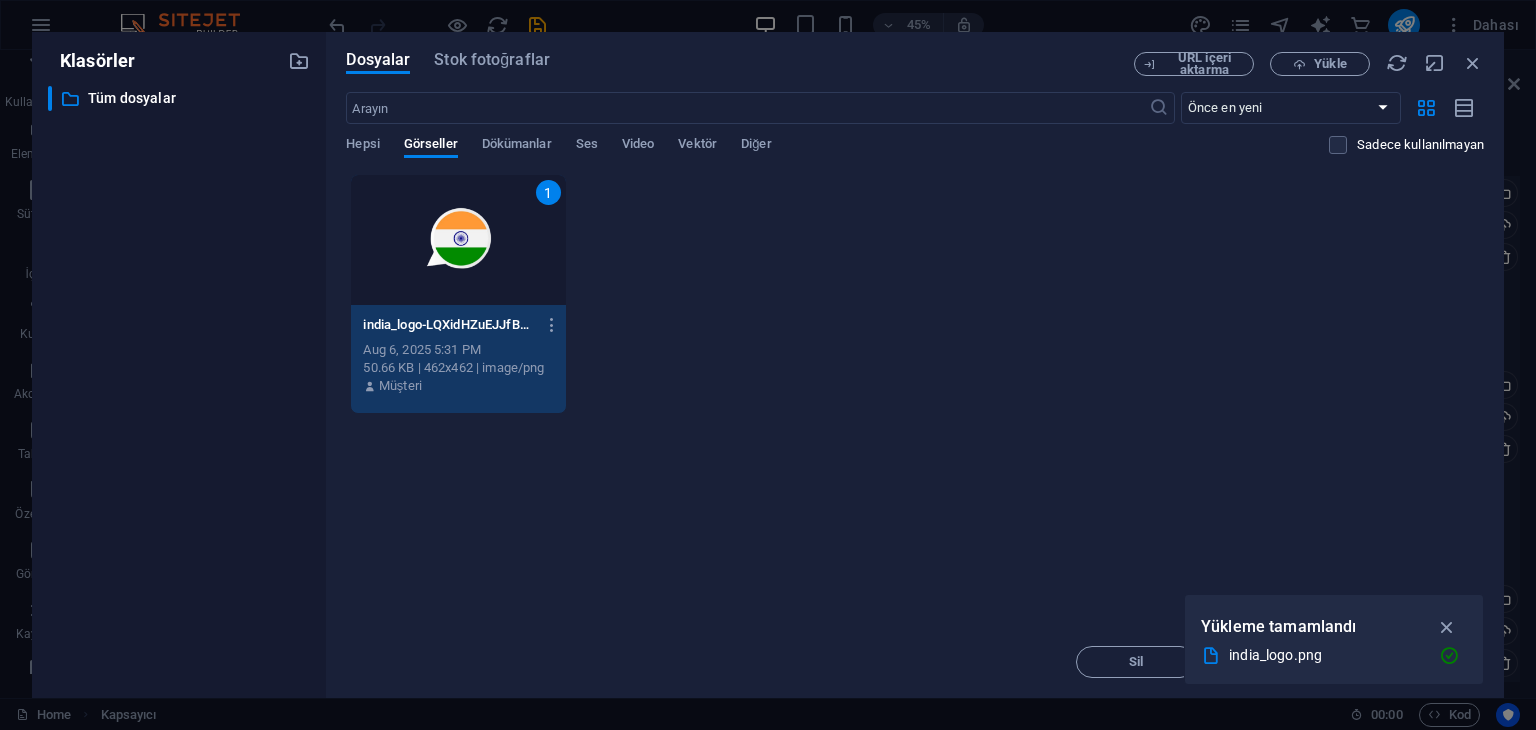 click at bounding box center (1447, 627) 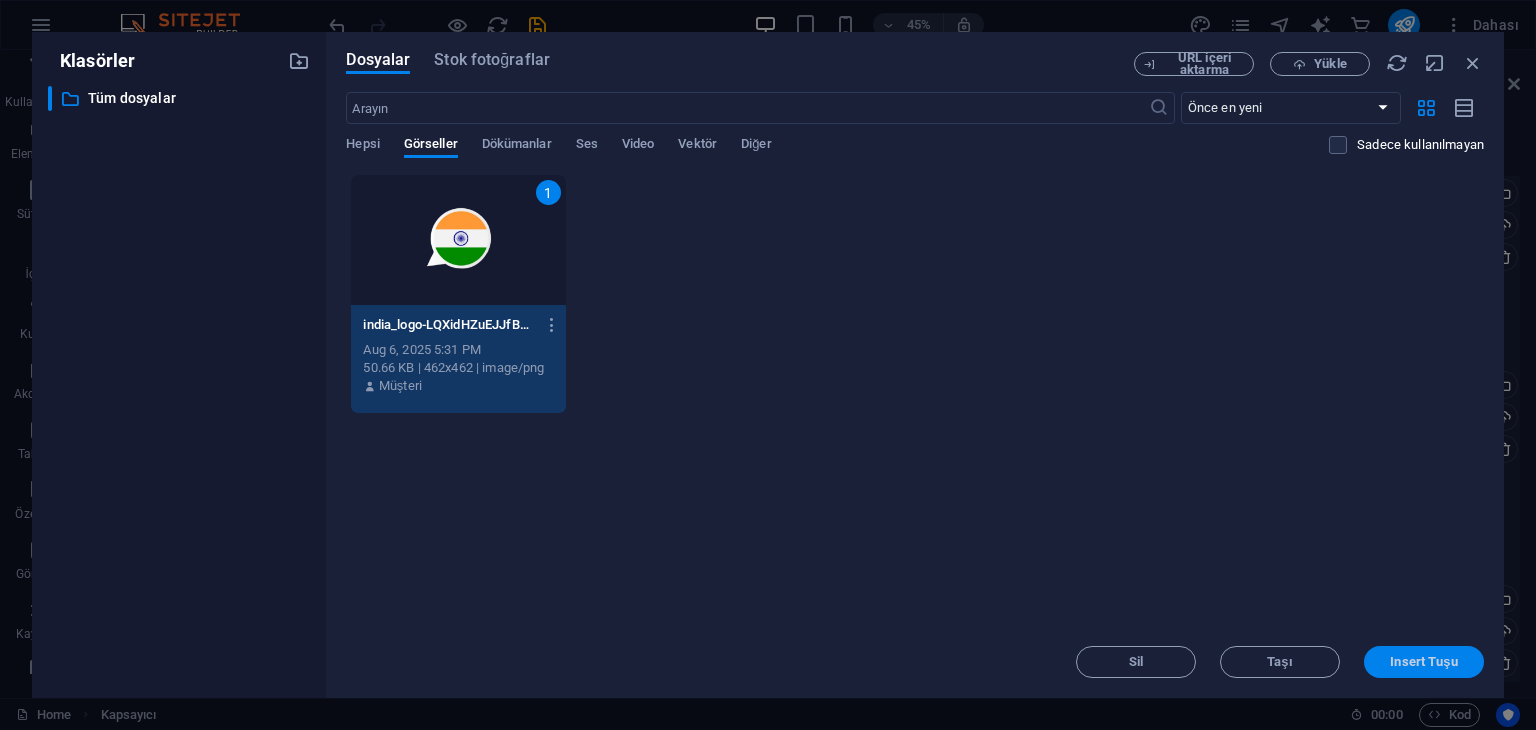 click on "Insert Tuşu" at bounding box center [1423, 662] 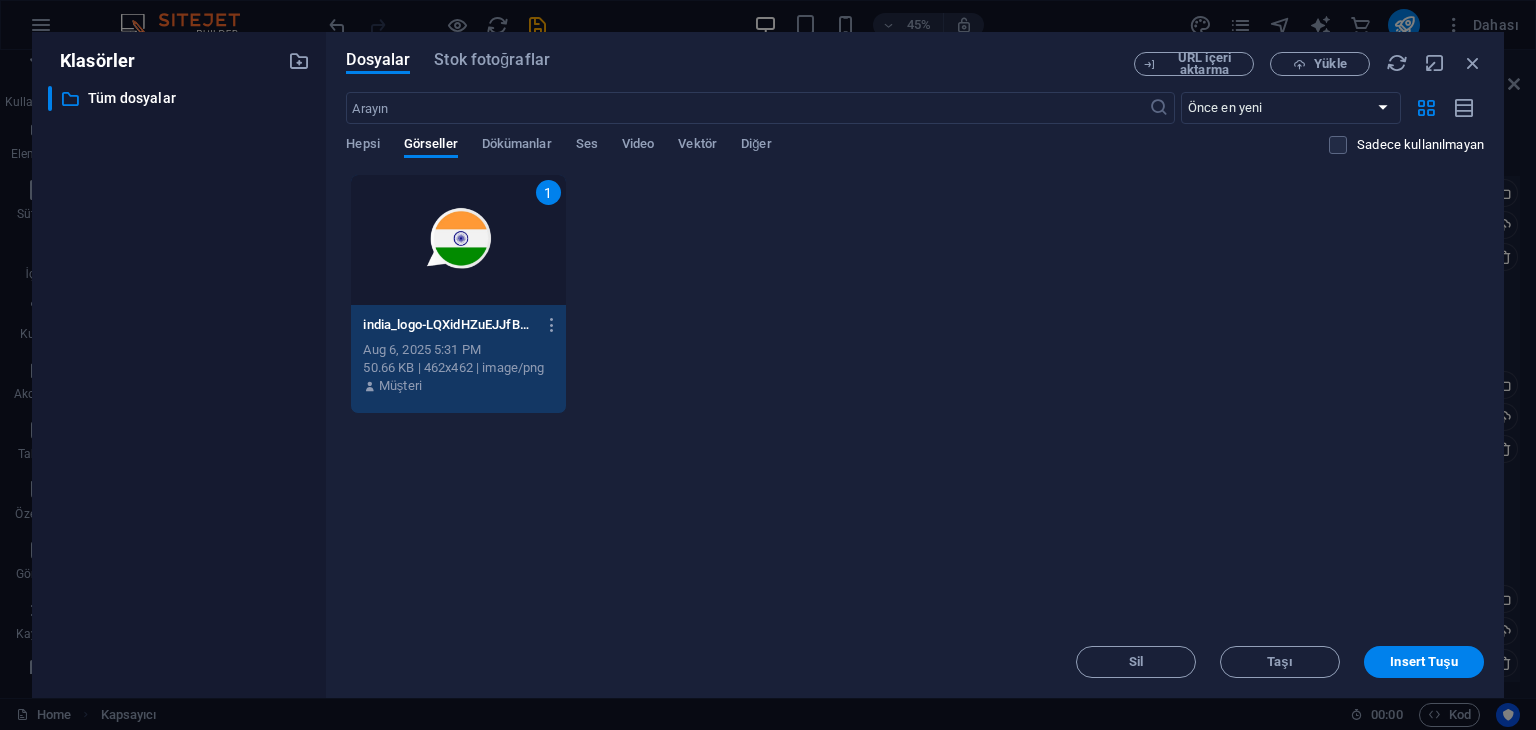 scroll, scrollTop: 1364, scrollLeft: 0, axis: vertical 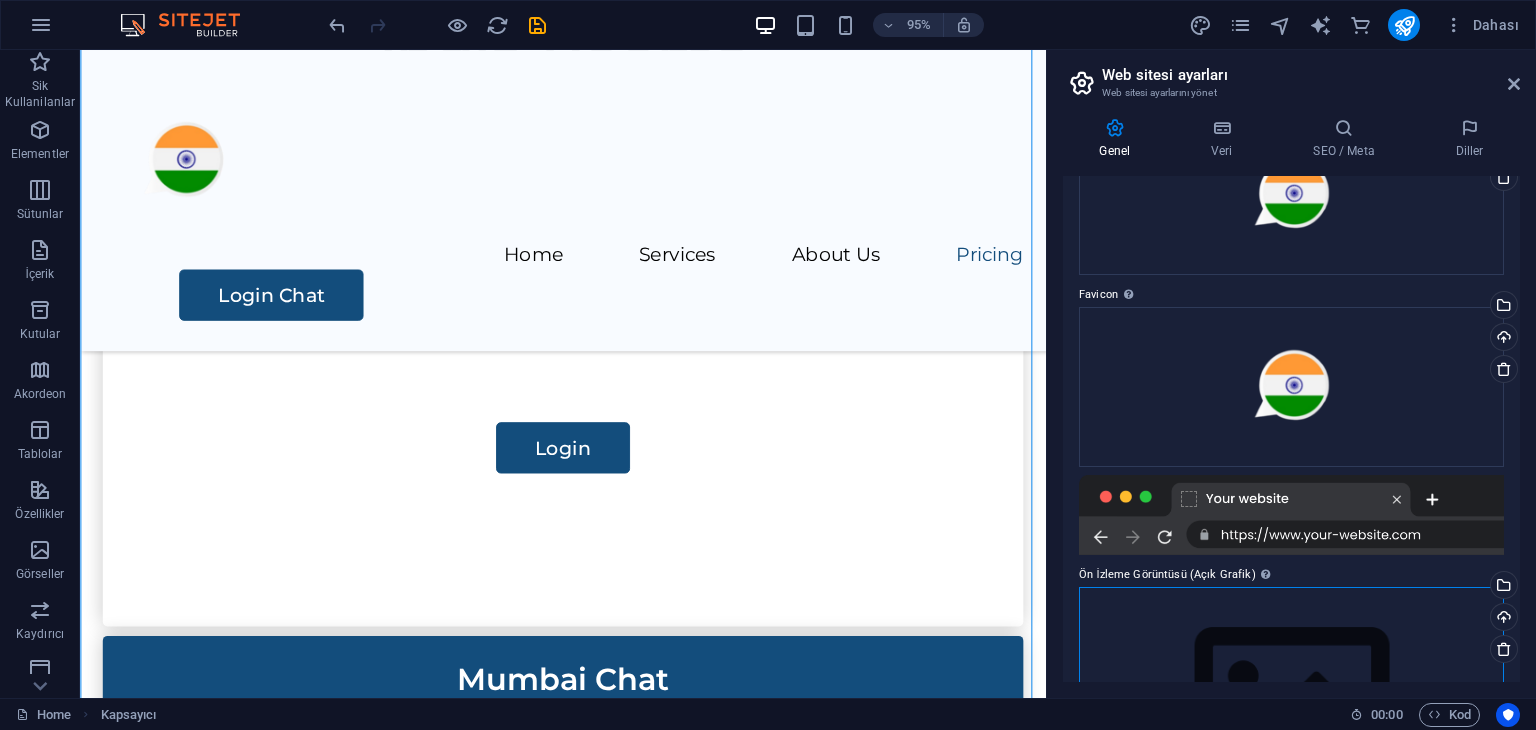 click on "Dosyaları buraya sürükleyin, dosyaları seçmek için tıklayın veya Dosyalardan ya da ücretsiz stok fotoğraf ve videolarımızdan dosyalar seçin" at bounding box center (1291, 701) 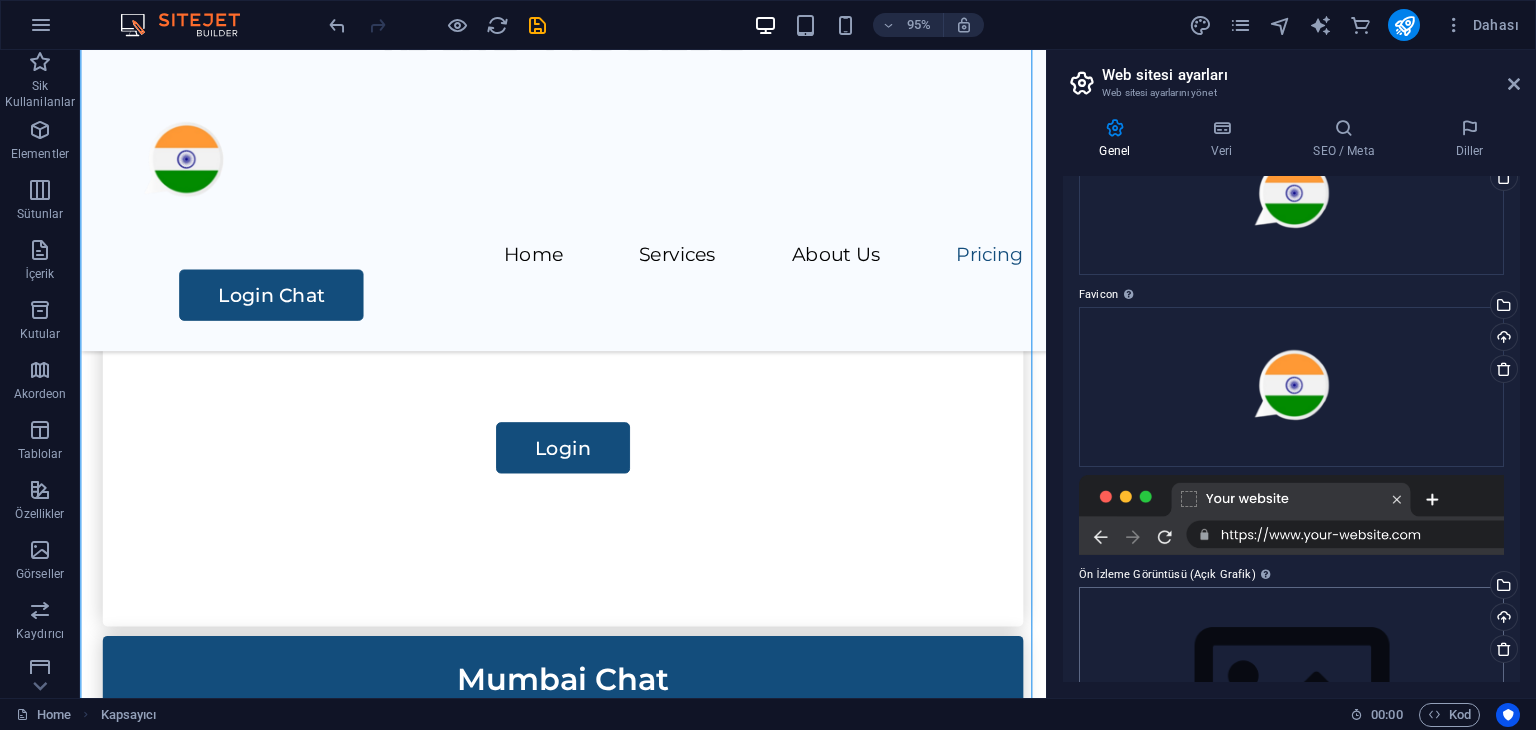 scroll, scrollTop: 1319, scrollLeft: 0, axis: vertical 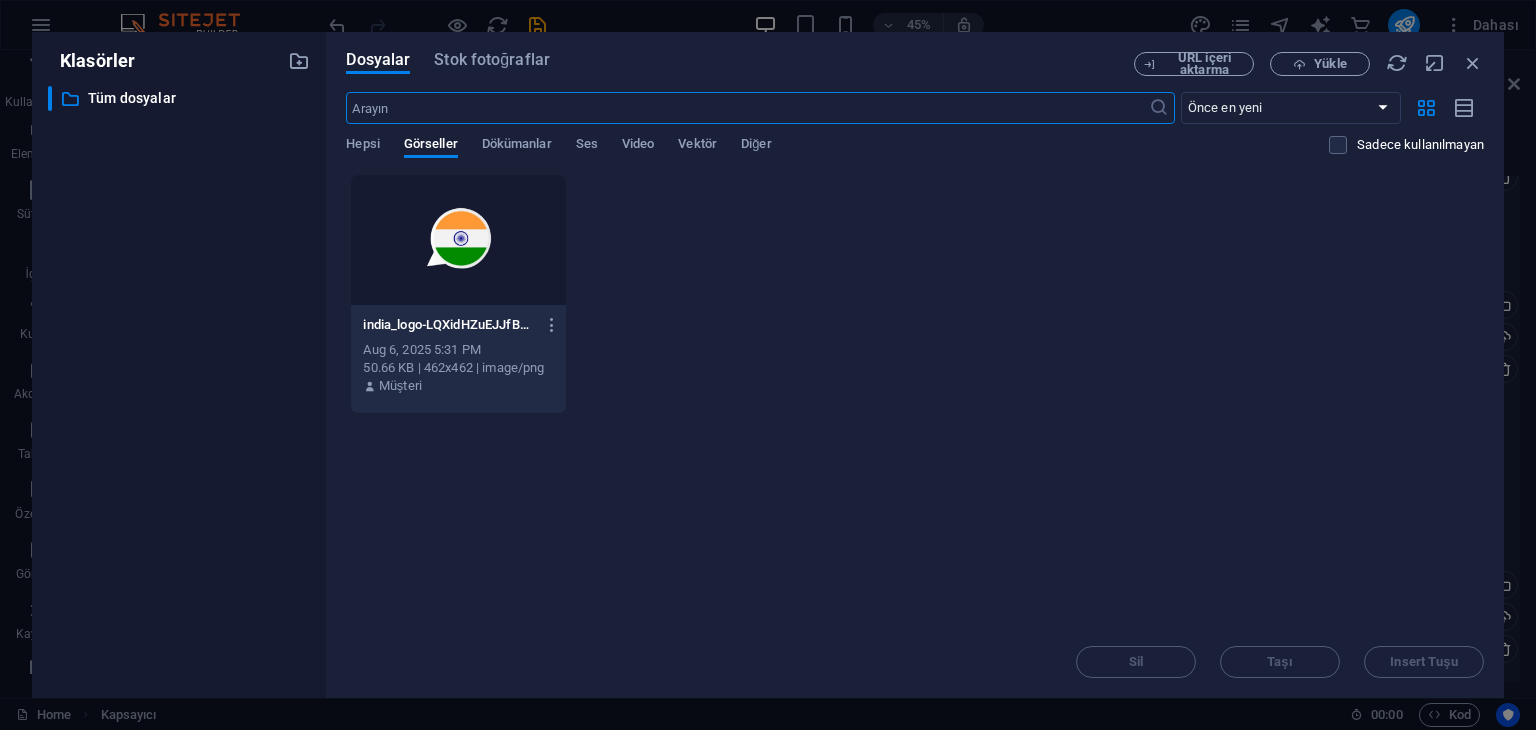 click at bounding box center (458, 240) 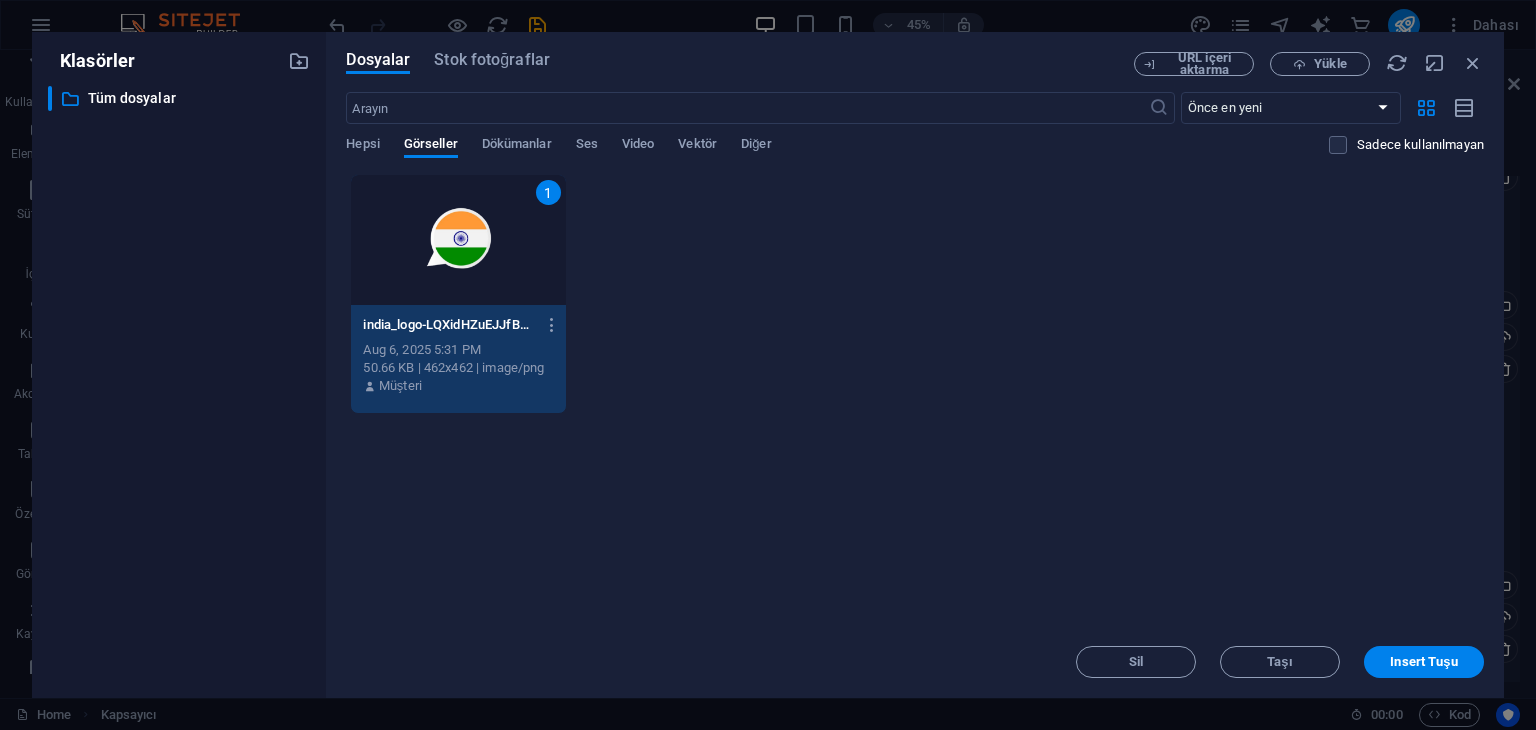 drag, startPoint x: 1410, startPoint y: 661, endPoint x: 1408, endPoint y: 649, distance: 12.165525 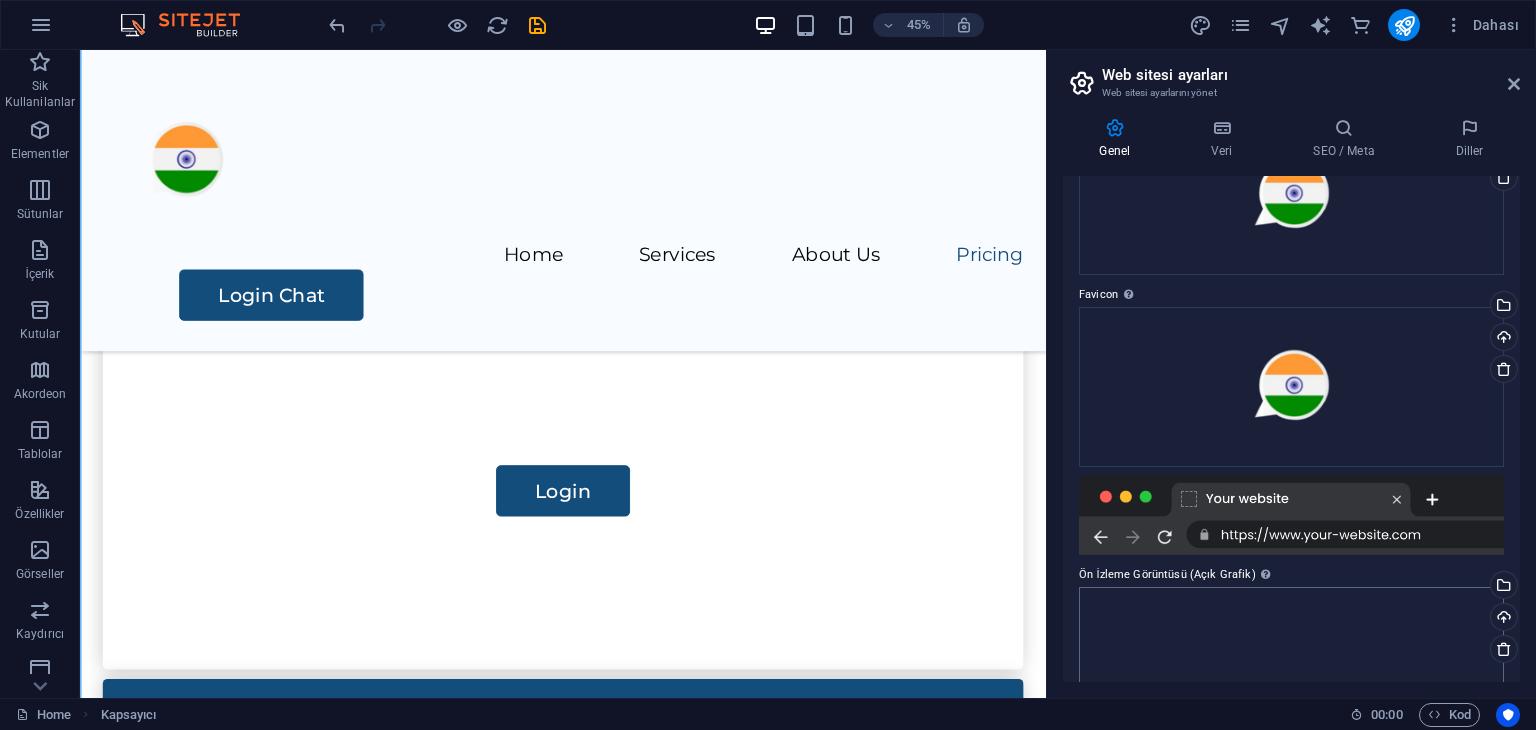 scroll, scrollTop: 1364, scrollLeft: 0, axis: vertical 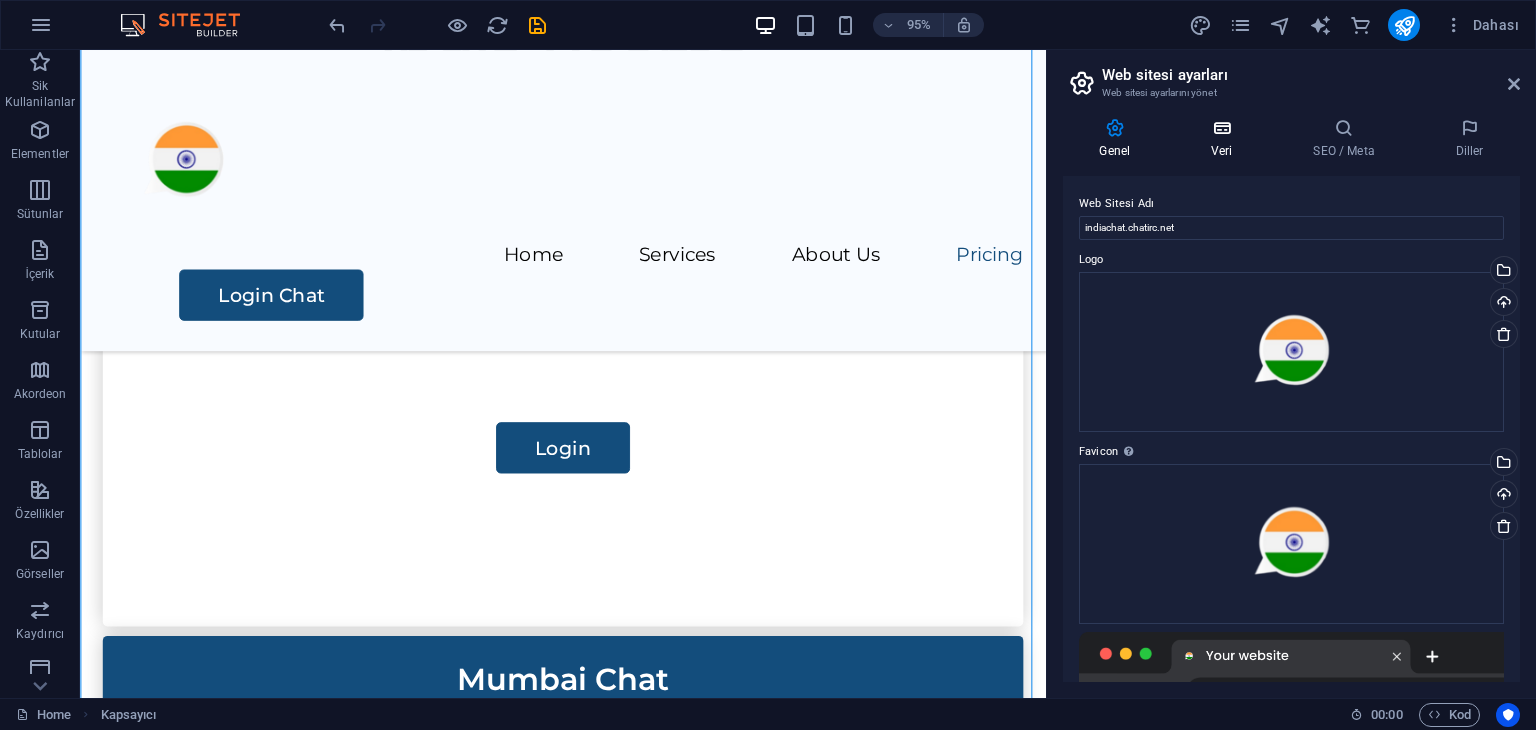 click at bounding box center (1222, 128) 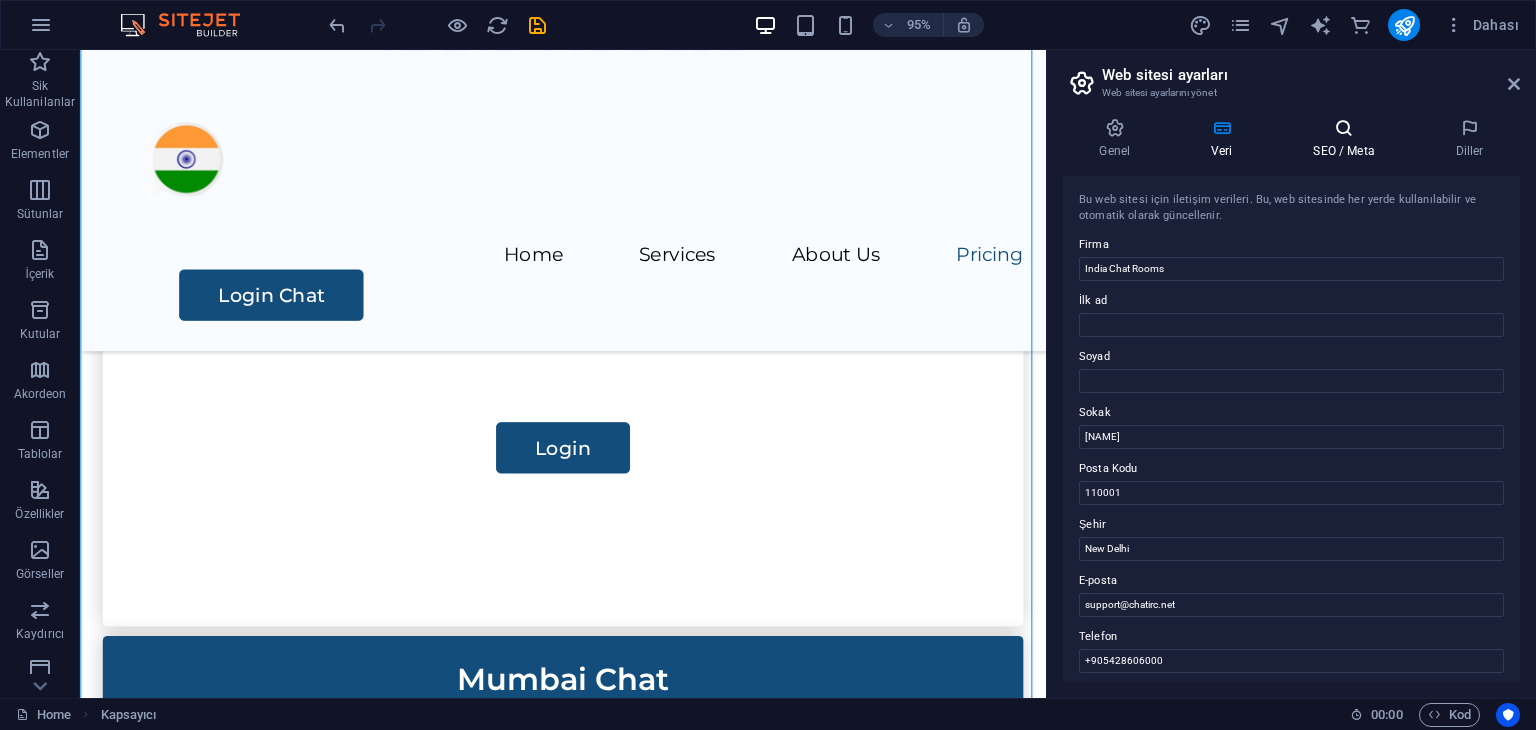 click at bounding box center (1344, 128) 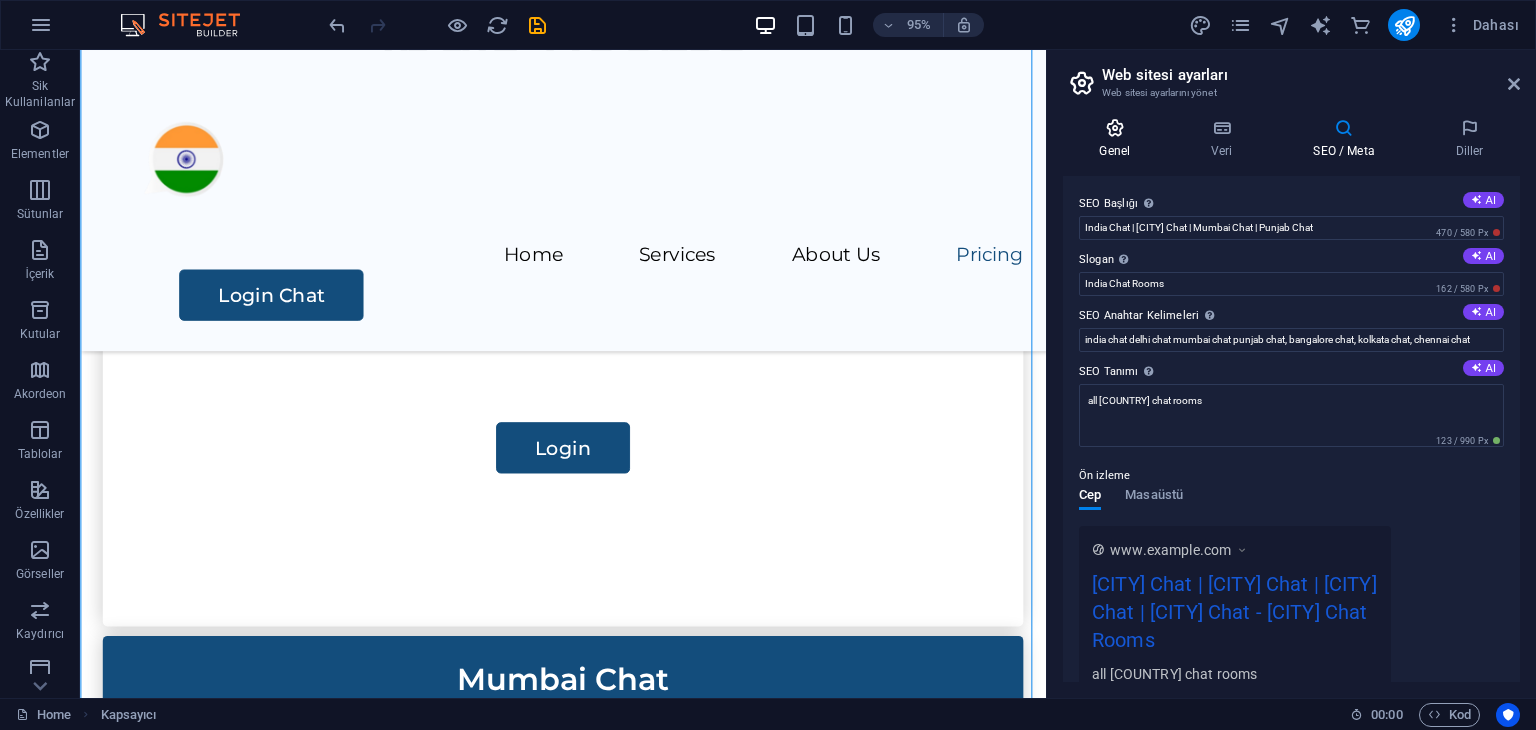 click at bounding box center [1115, 128] 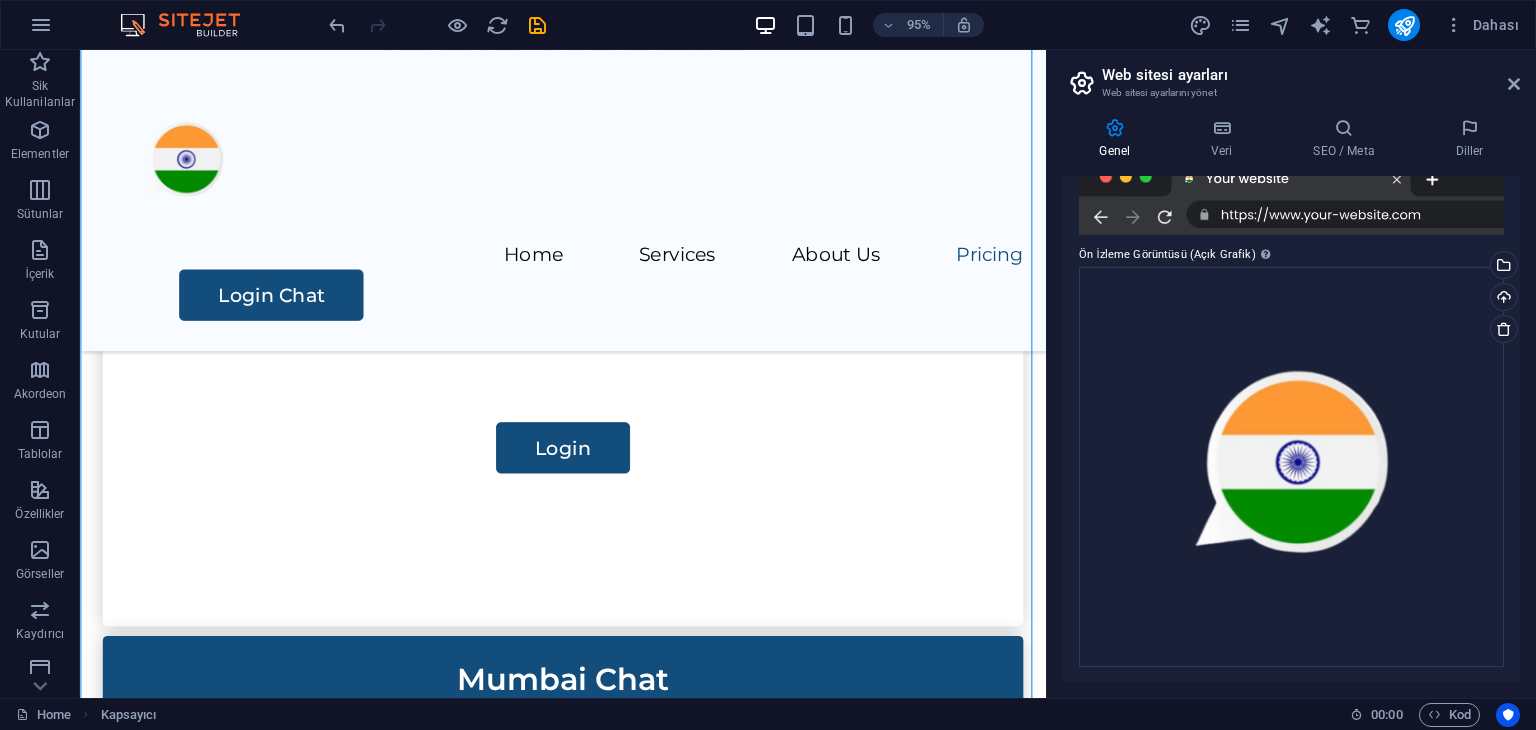 scroll, scrollTop: 0, scrollLeft: 0, axis: both 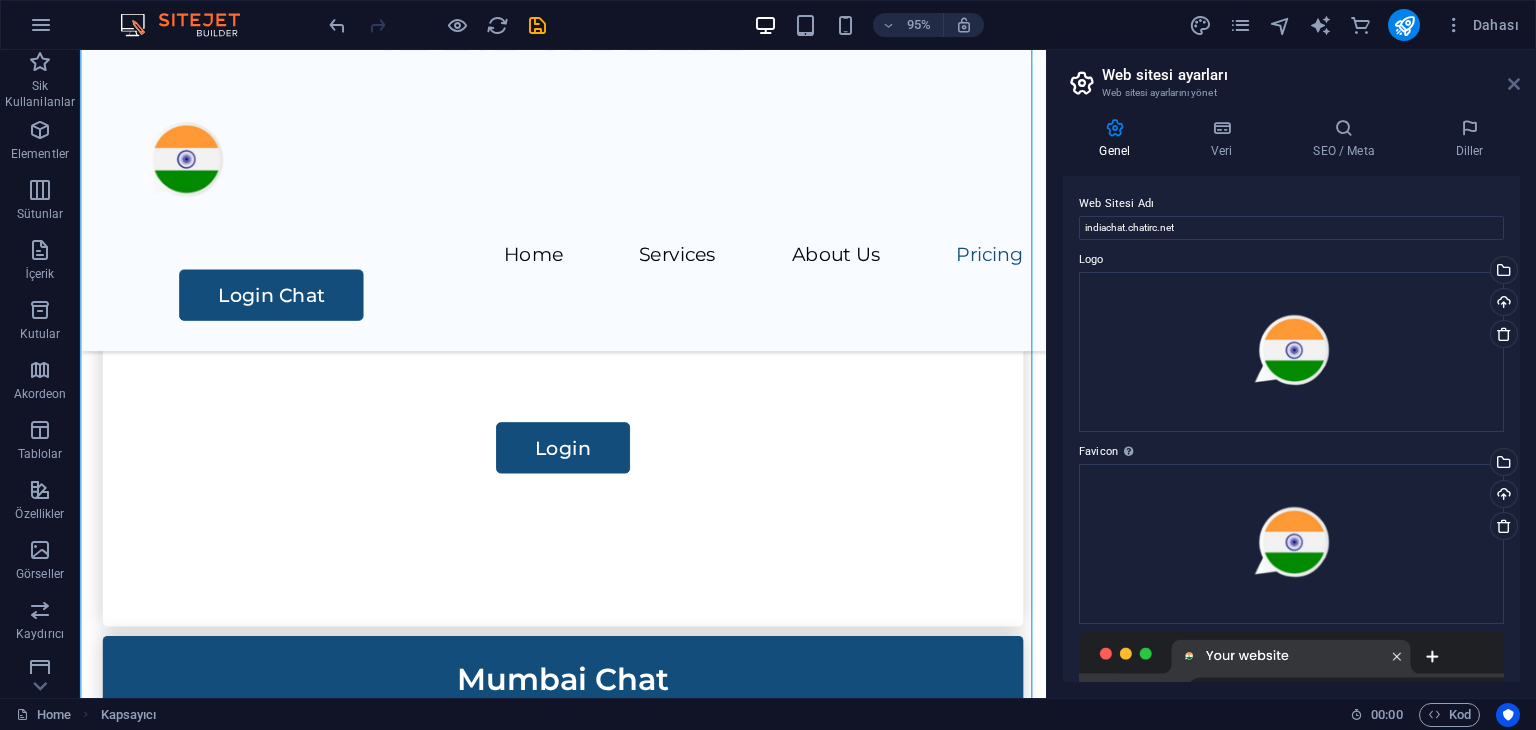 drag, startPoint x: 1516, startPoint y: 84, endPoint x: 784, endPoint y: 151, distance: 735.0599 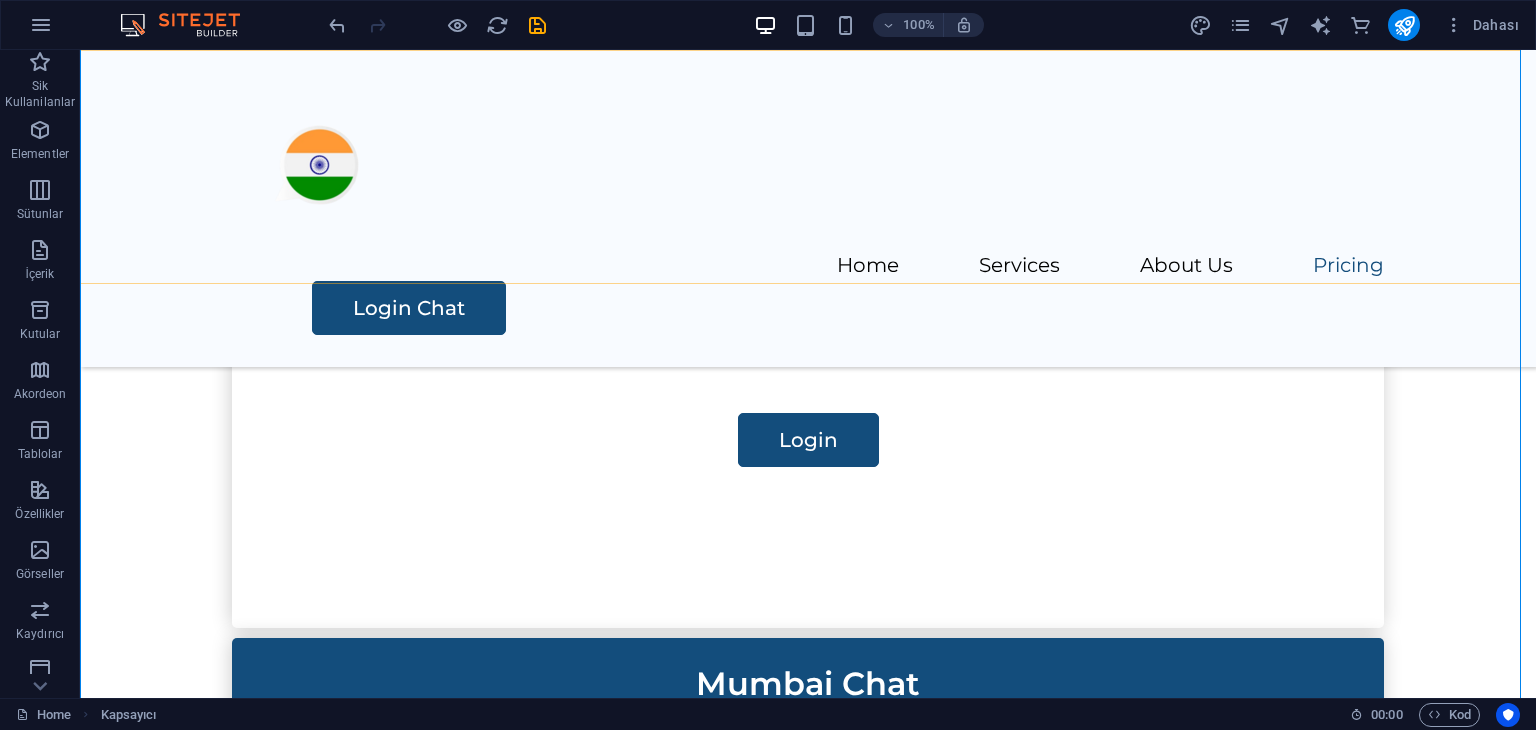 scroll, scrollTop: 1264, scrollLeft: 0, axis: vertical 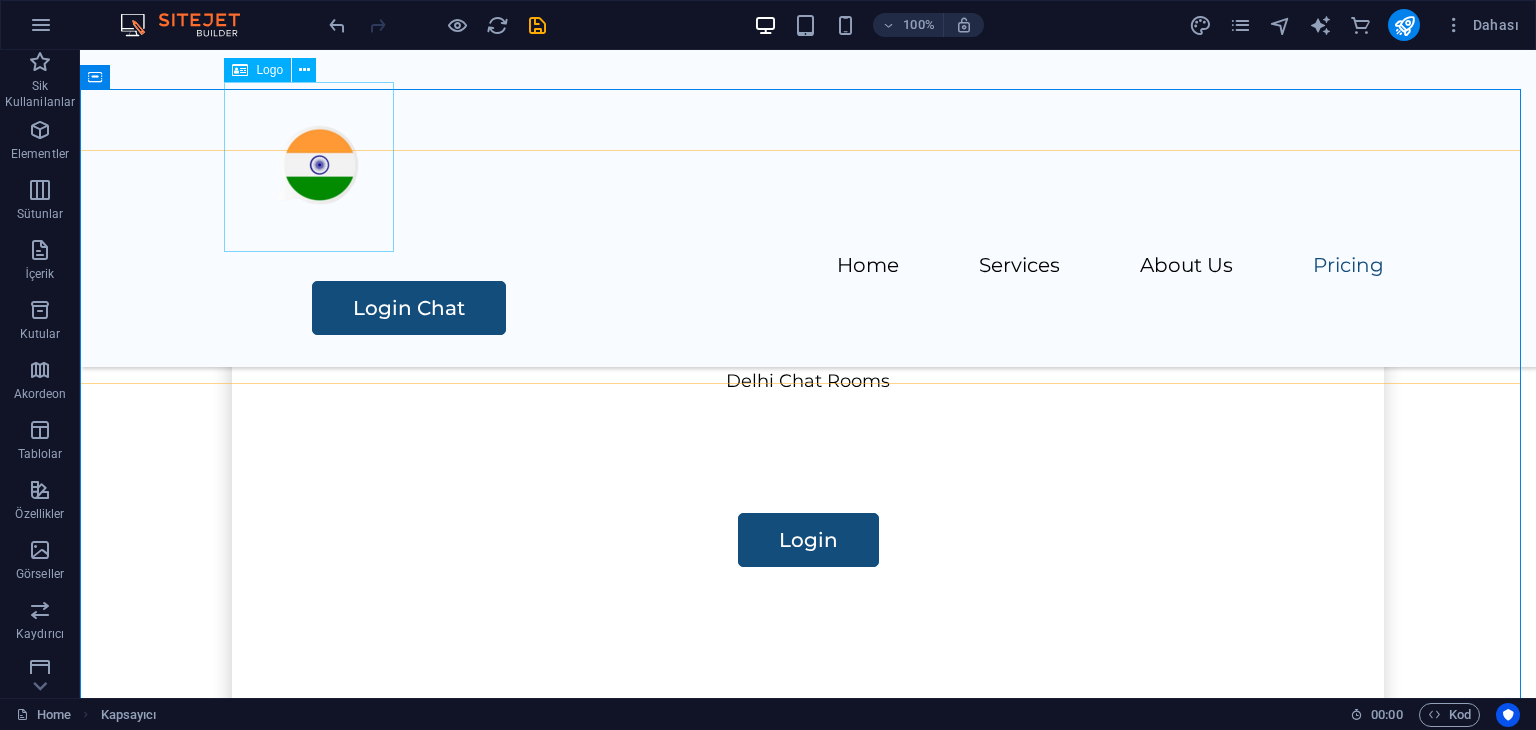 click at bounding box center [808, 167] 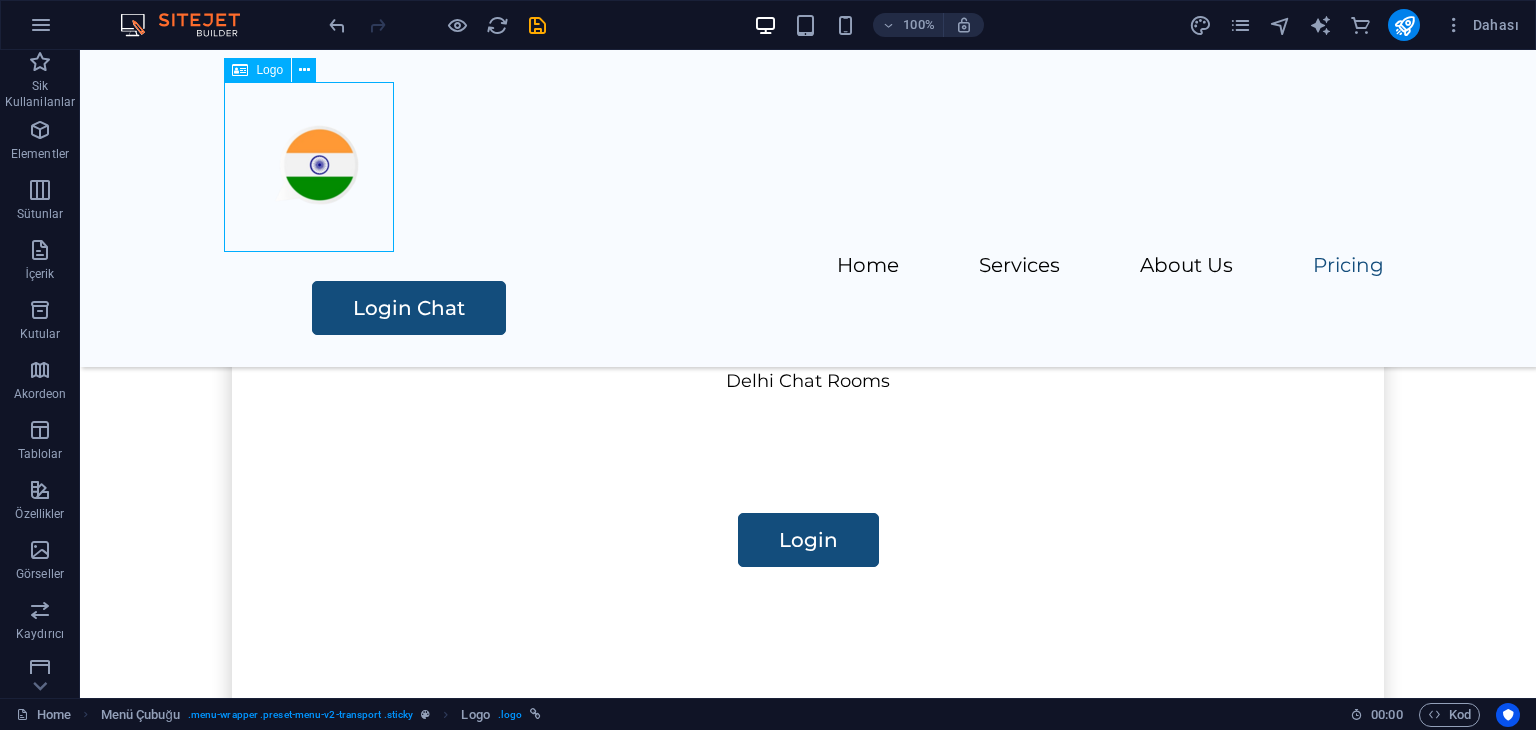 click at bounding box center (808, 167) 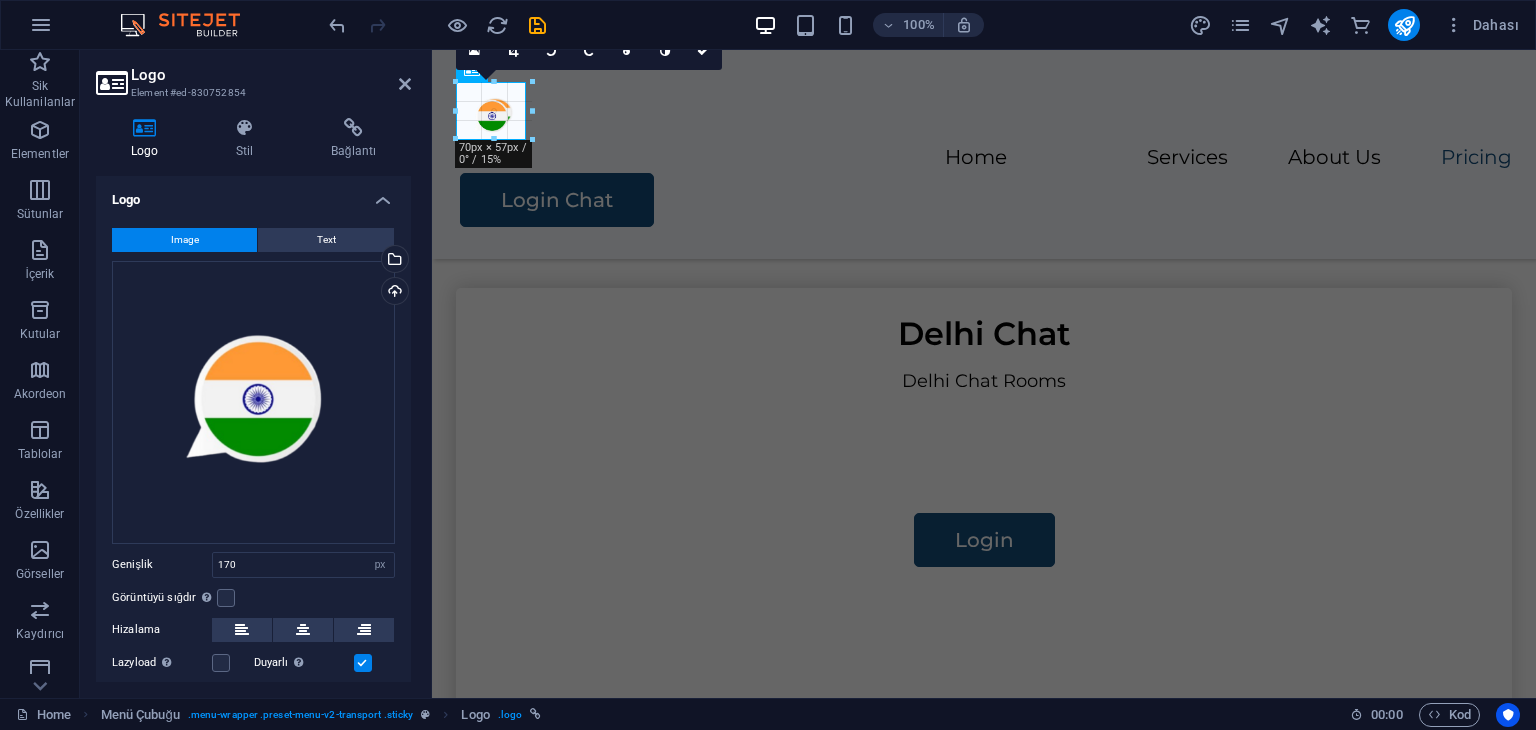 drag, startPoint x: 624, startPoint y: 249, endPoint x: 514, endPoint y: 141, distance: 154.15576 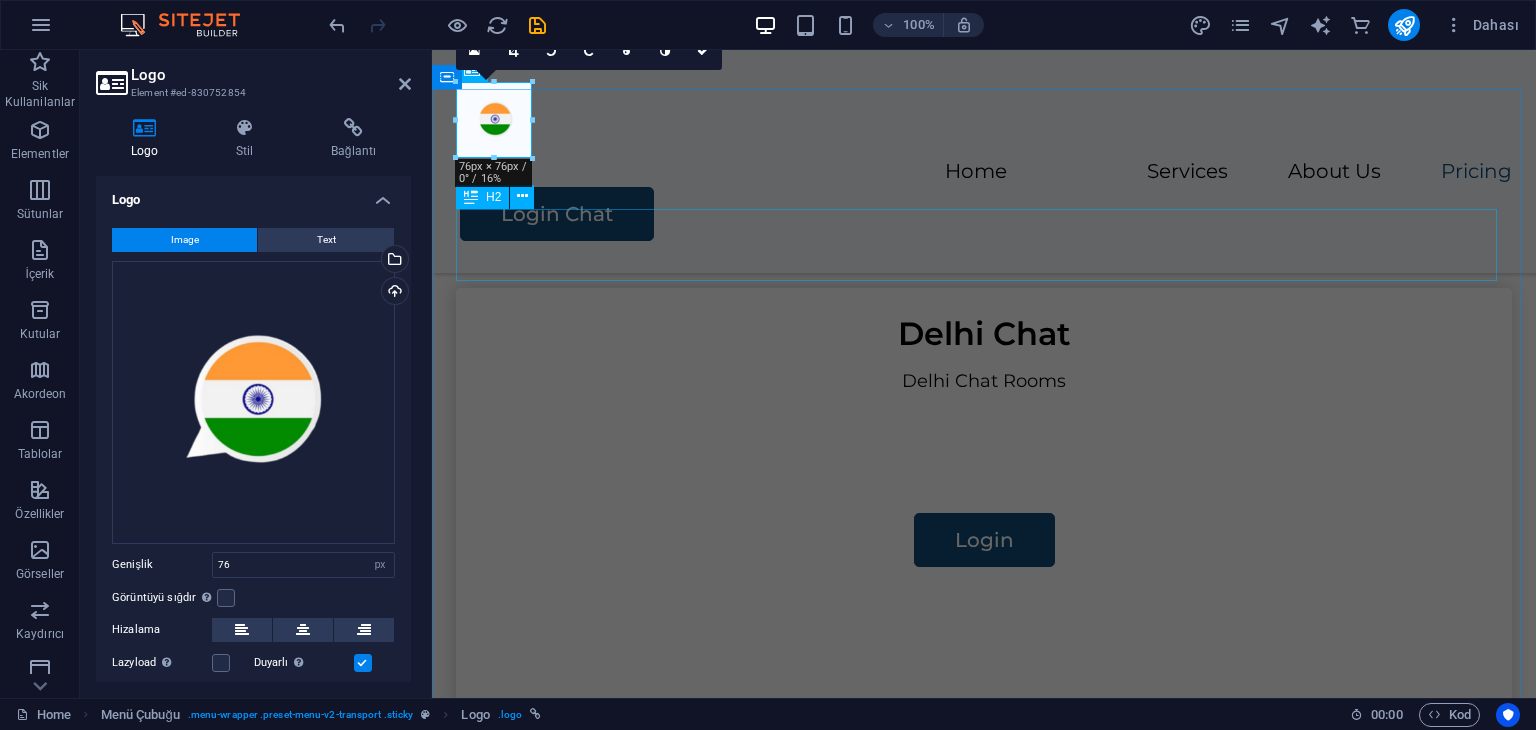 click on "india Rooms" at bounding box center [984, 130] 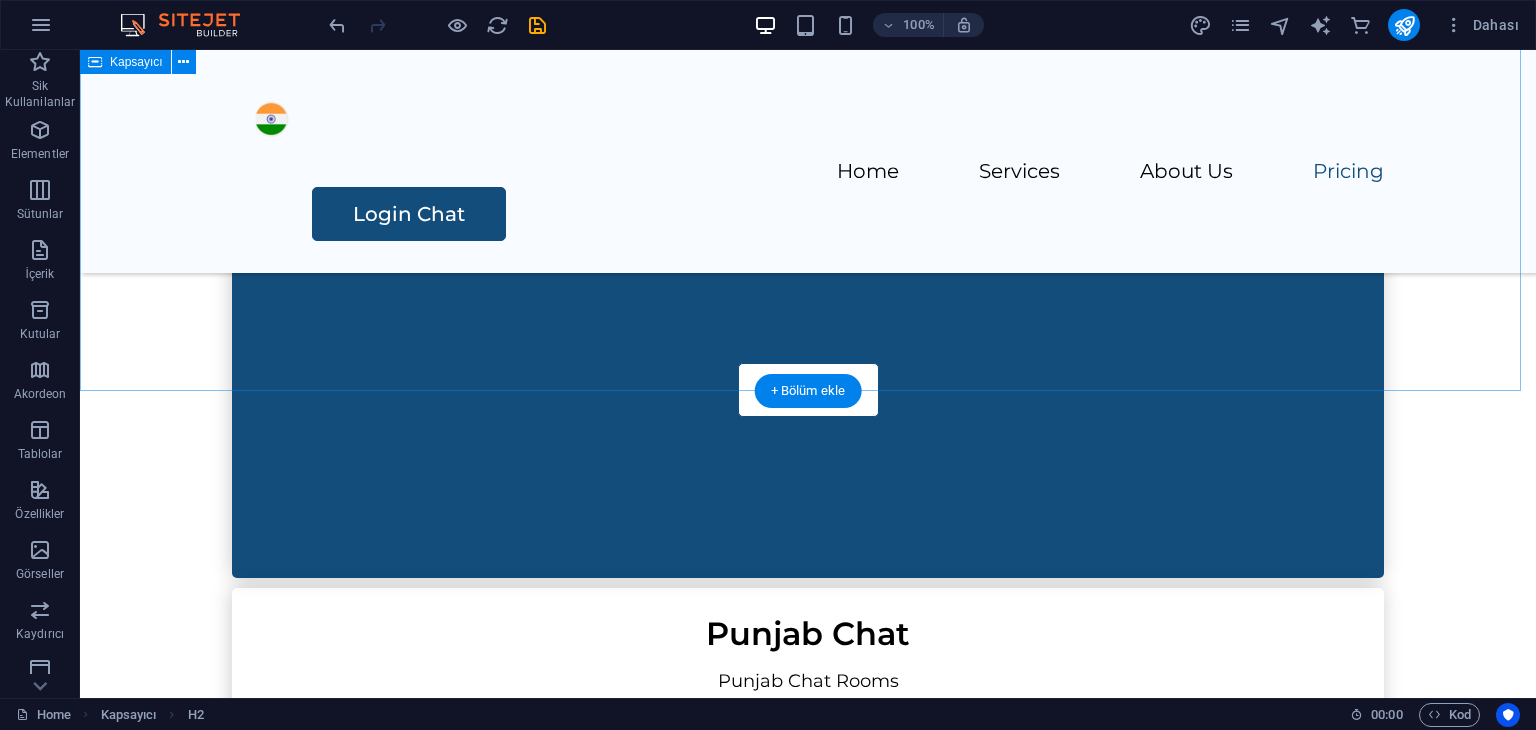 scroll, scrollTop: 2110, scrollLeft: 0, axis: vertical 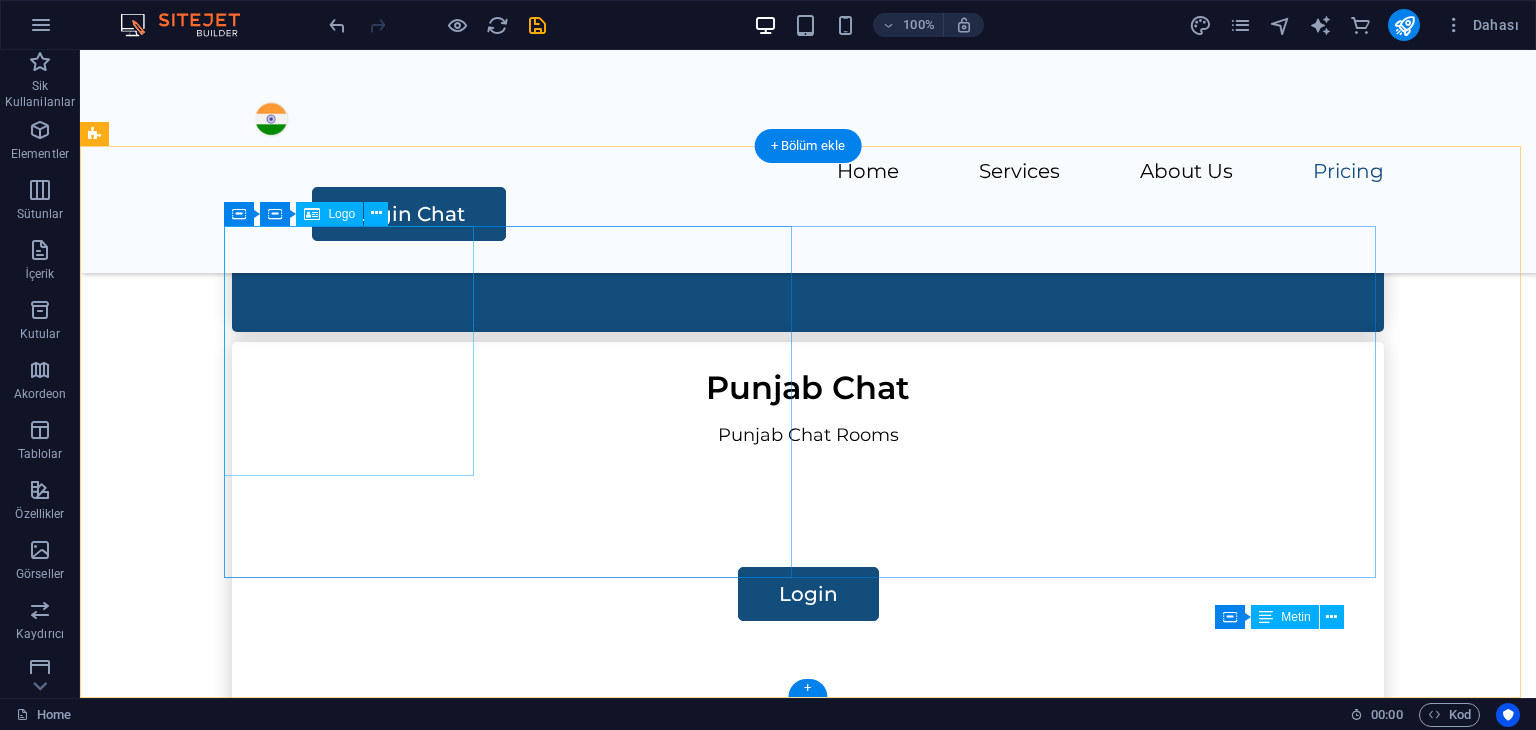 click at bounding box center [516, 1557] 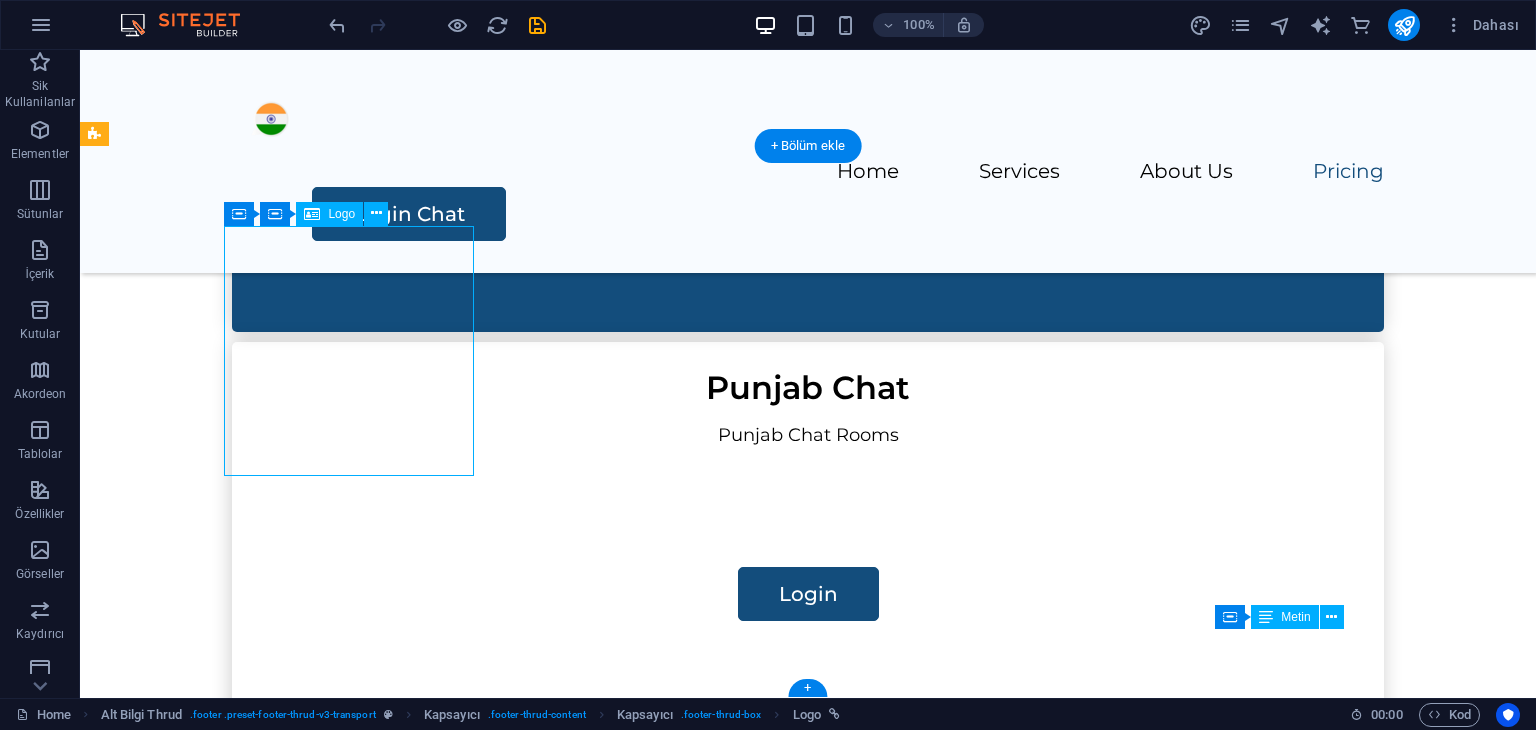 click at bounding box center (516, 1557) 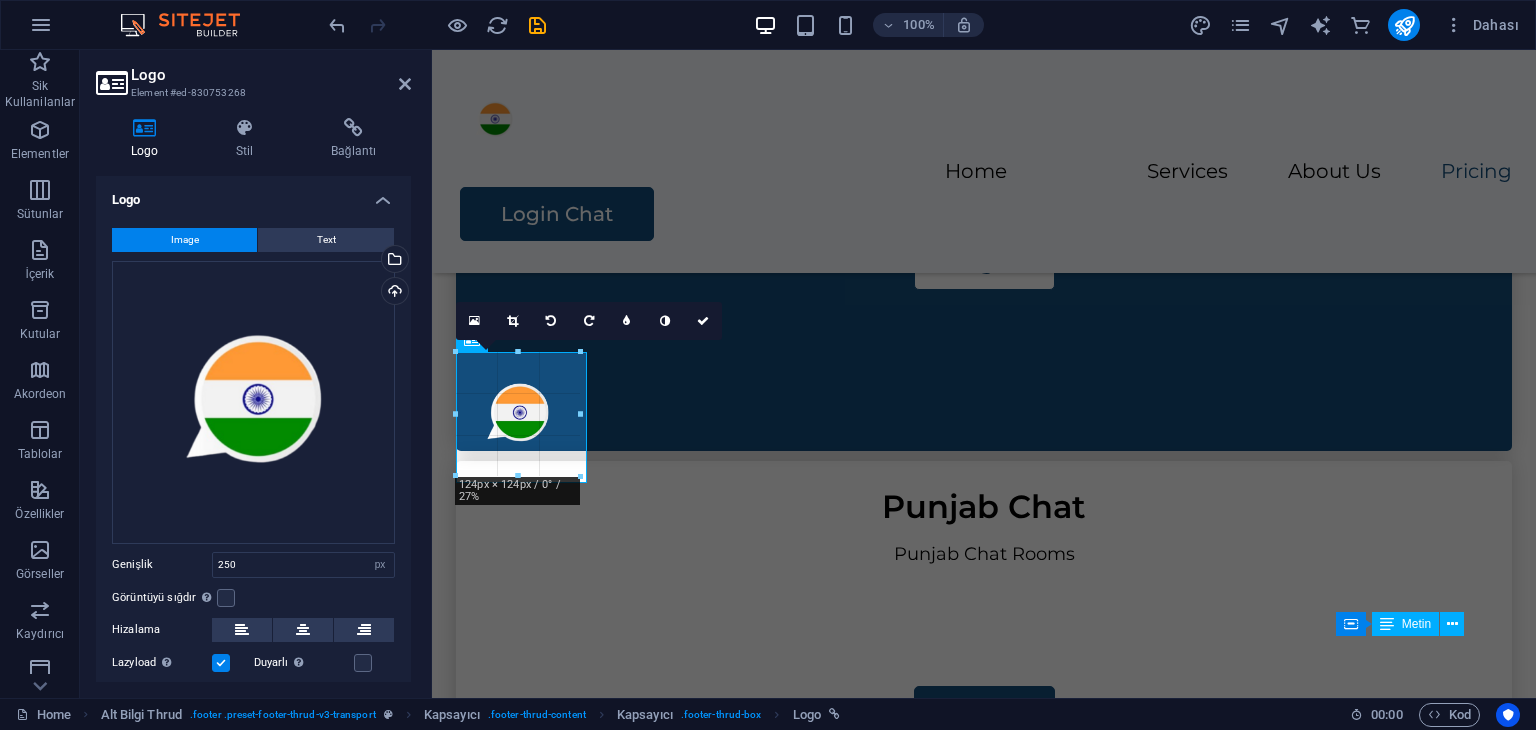 scroll, scrollTop: 1984, scrollLeft: 0, axis: vertical 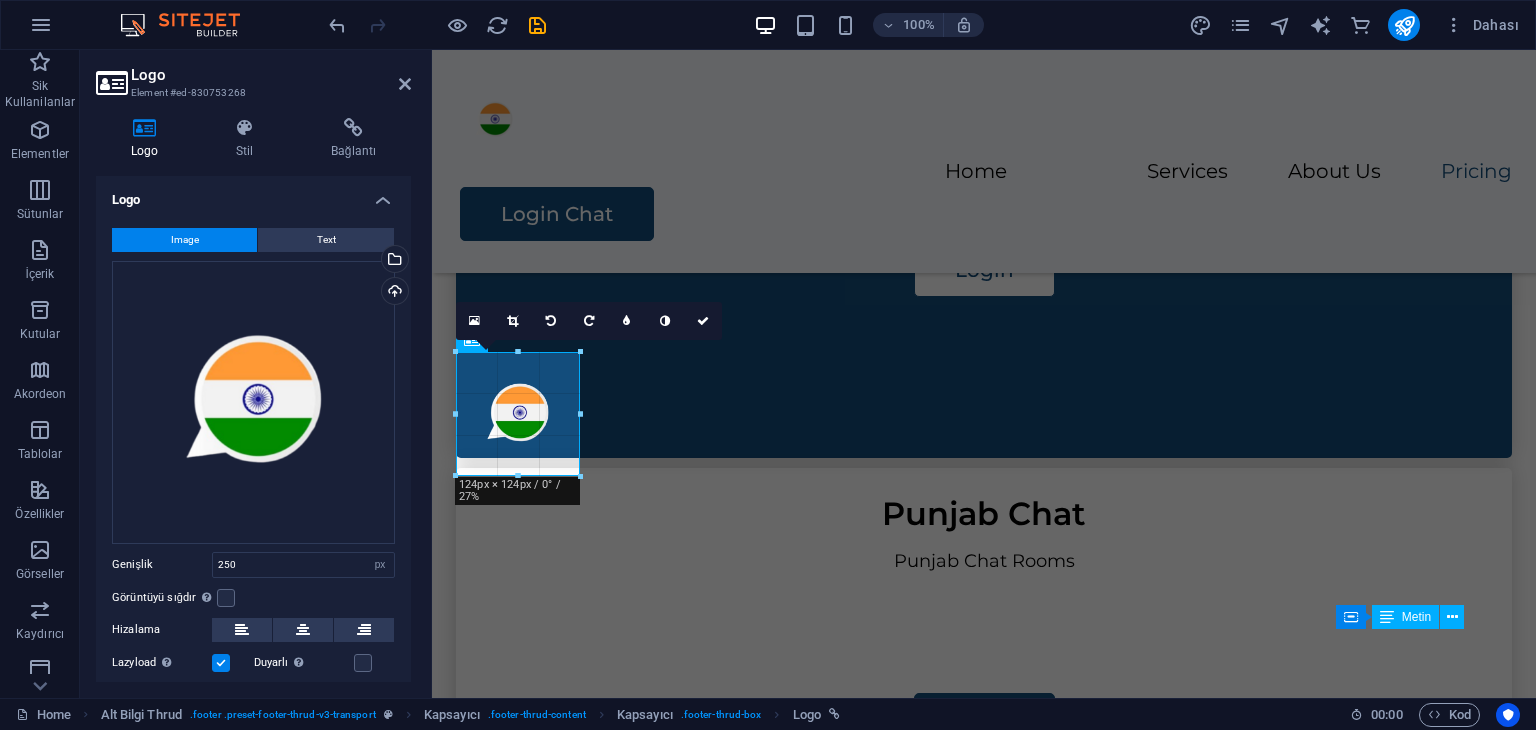 drag, startPoint x: 702, startPoint y: 475, endPoint x: 17, endPoint y: 297, distance: 707.74927 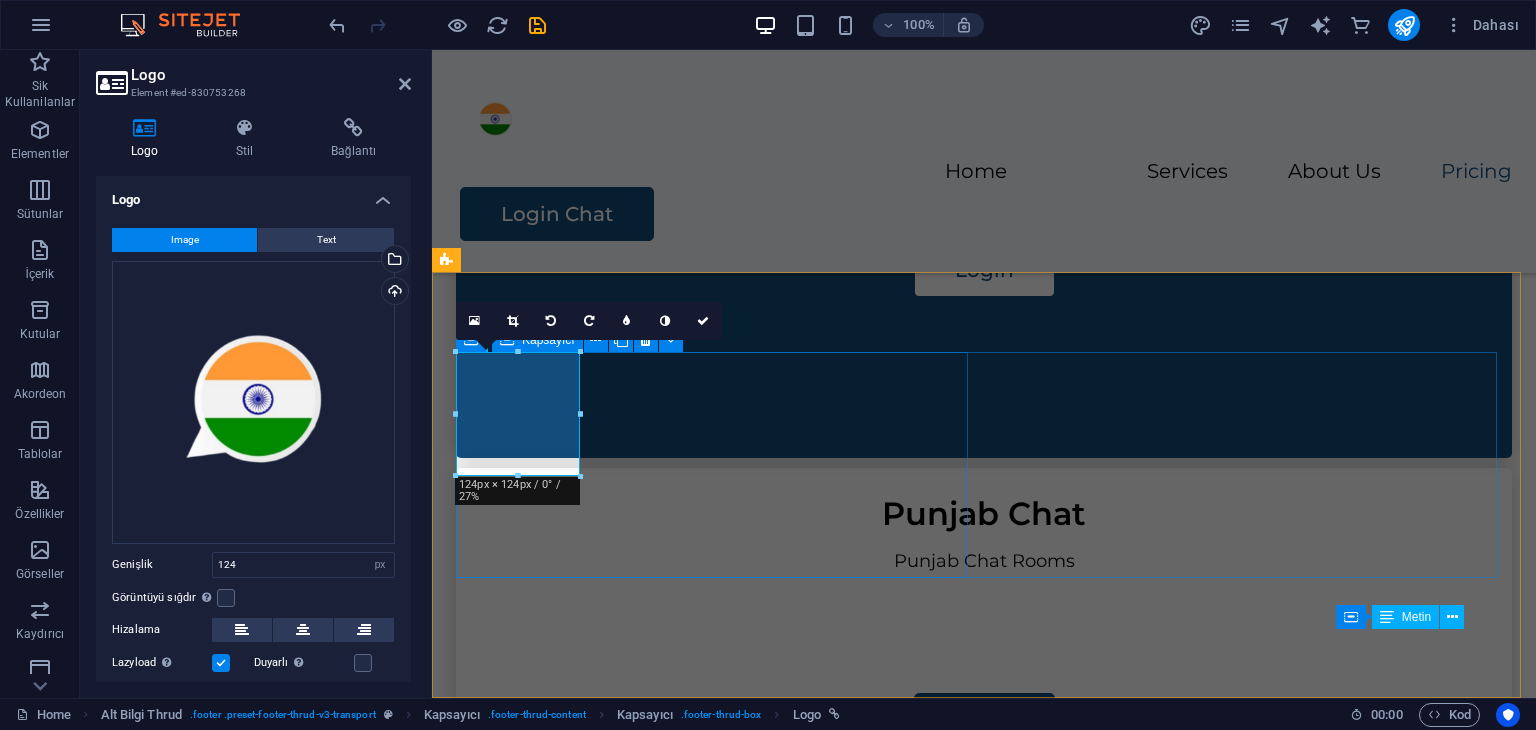 click on "Nizamuddin ,  New Delhi ,  110001
+905428606000
support@chatirc.net" at bounding box center [716, 1671] 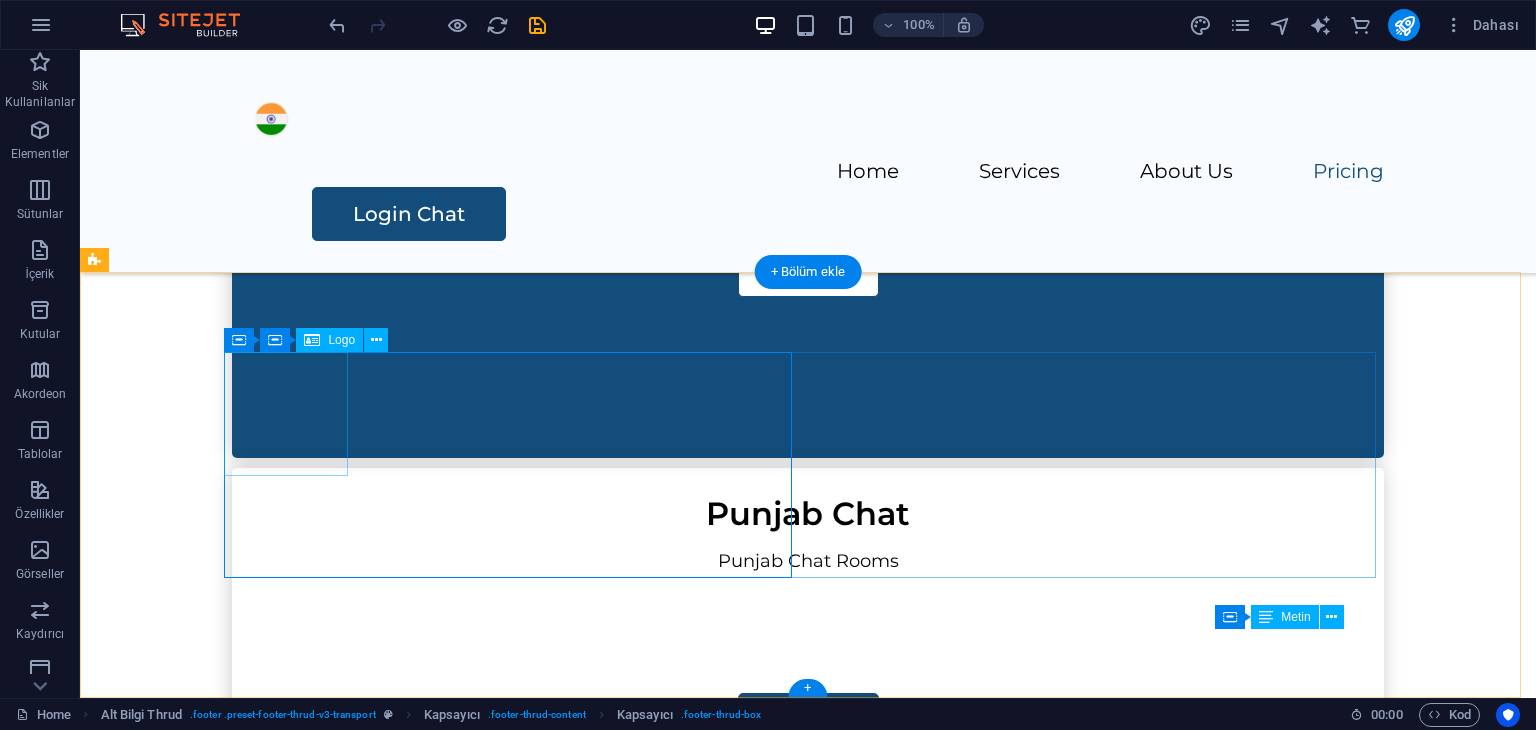 click at bounding box center [516, 1620] 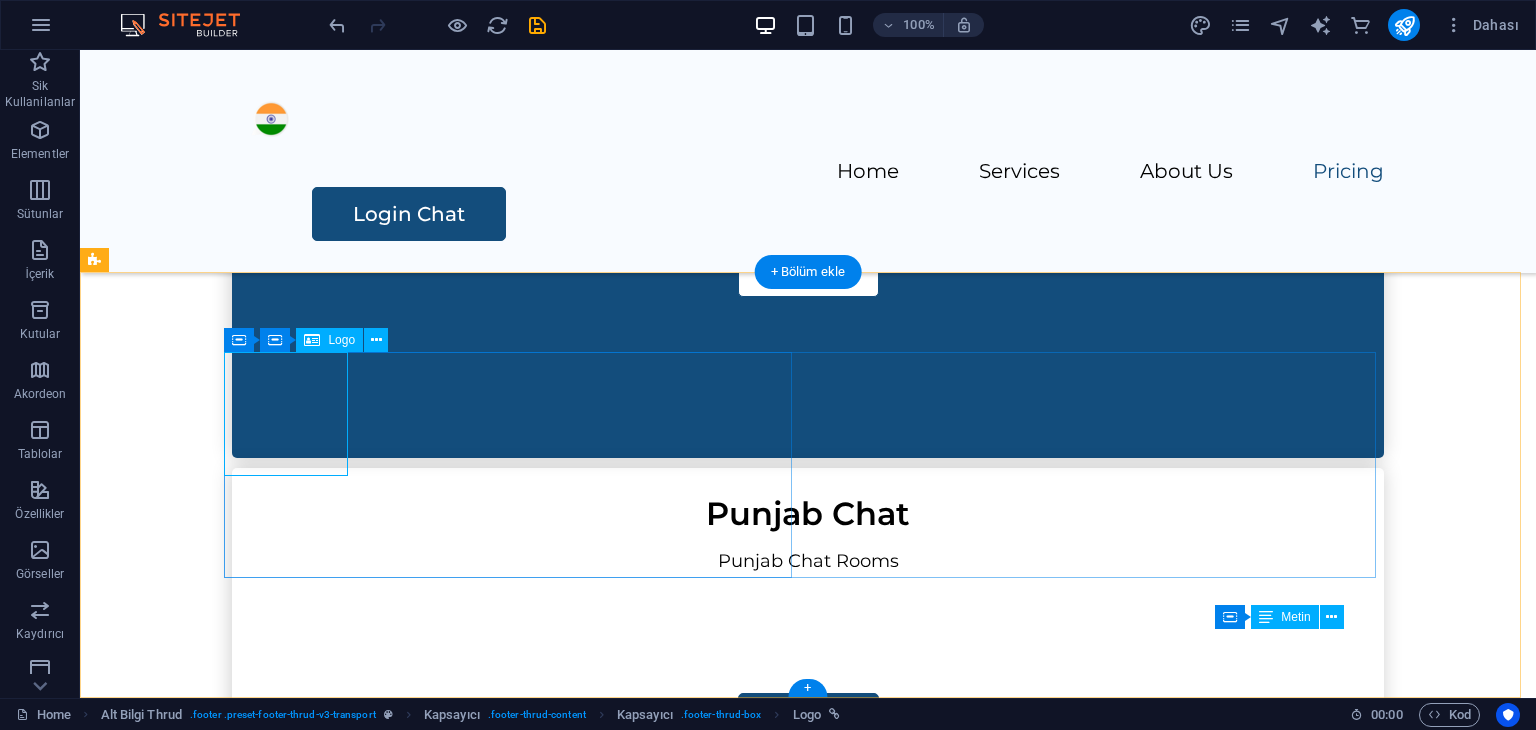 click at bounding box center [516, 1620] 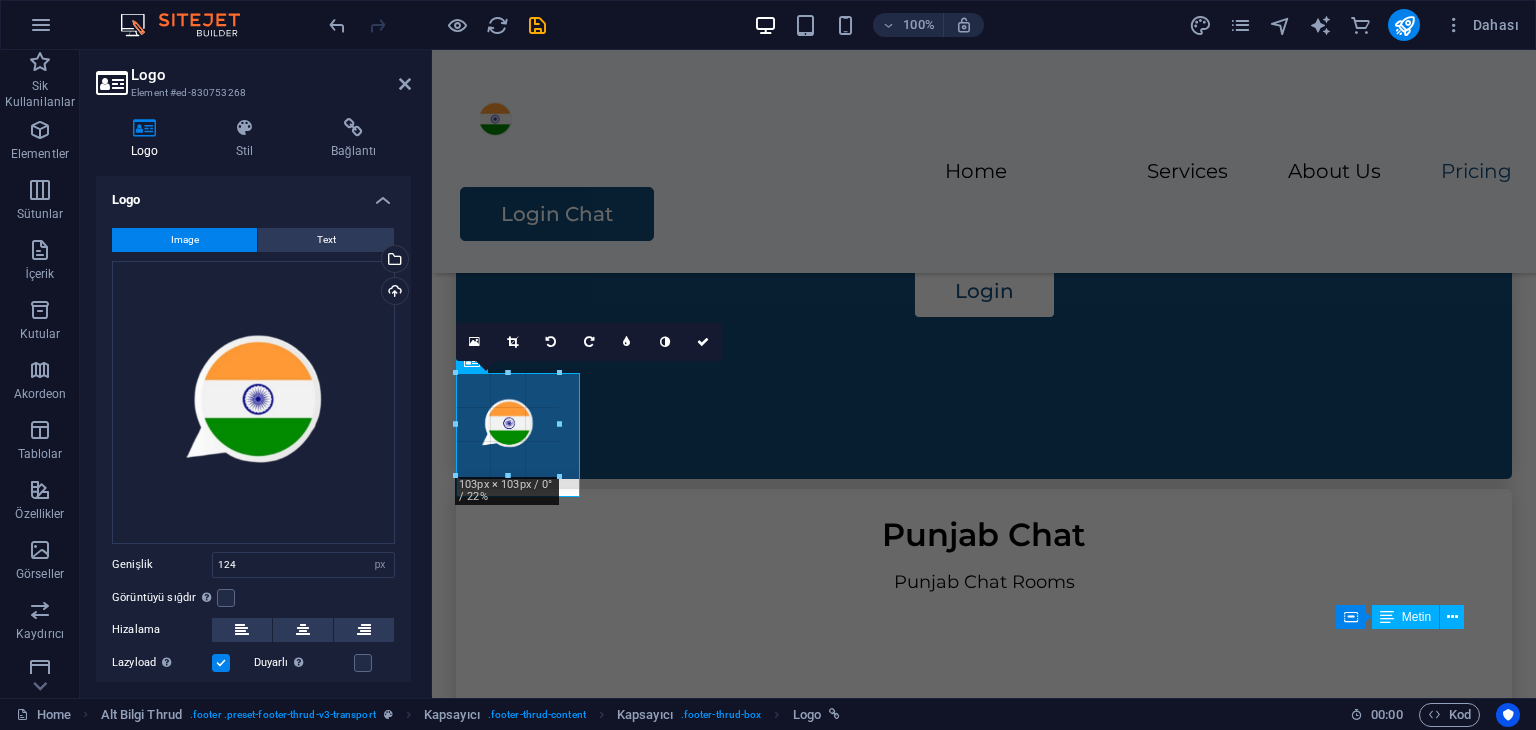 scroll, scrollTop: 1956, scrollLeft: 0, axis: vertical 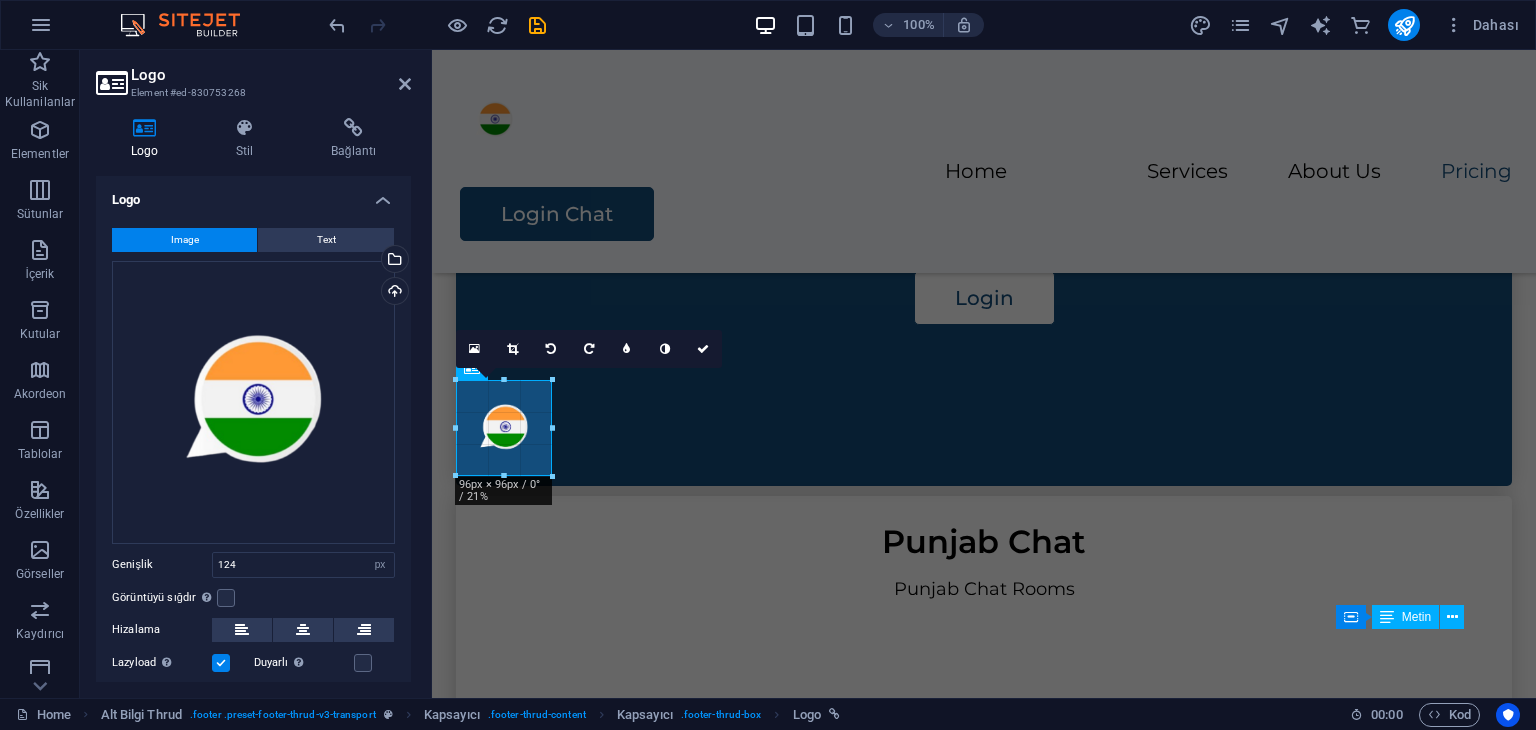 drag, startPoint x: 577, startPoint y: 475, endPoint x: 188, endPoint y: 339, distance: 412.0886 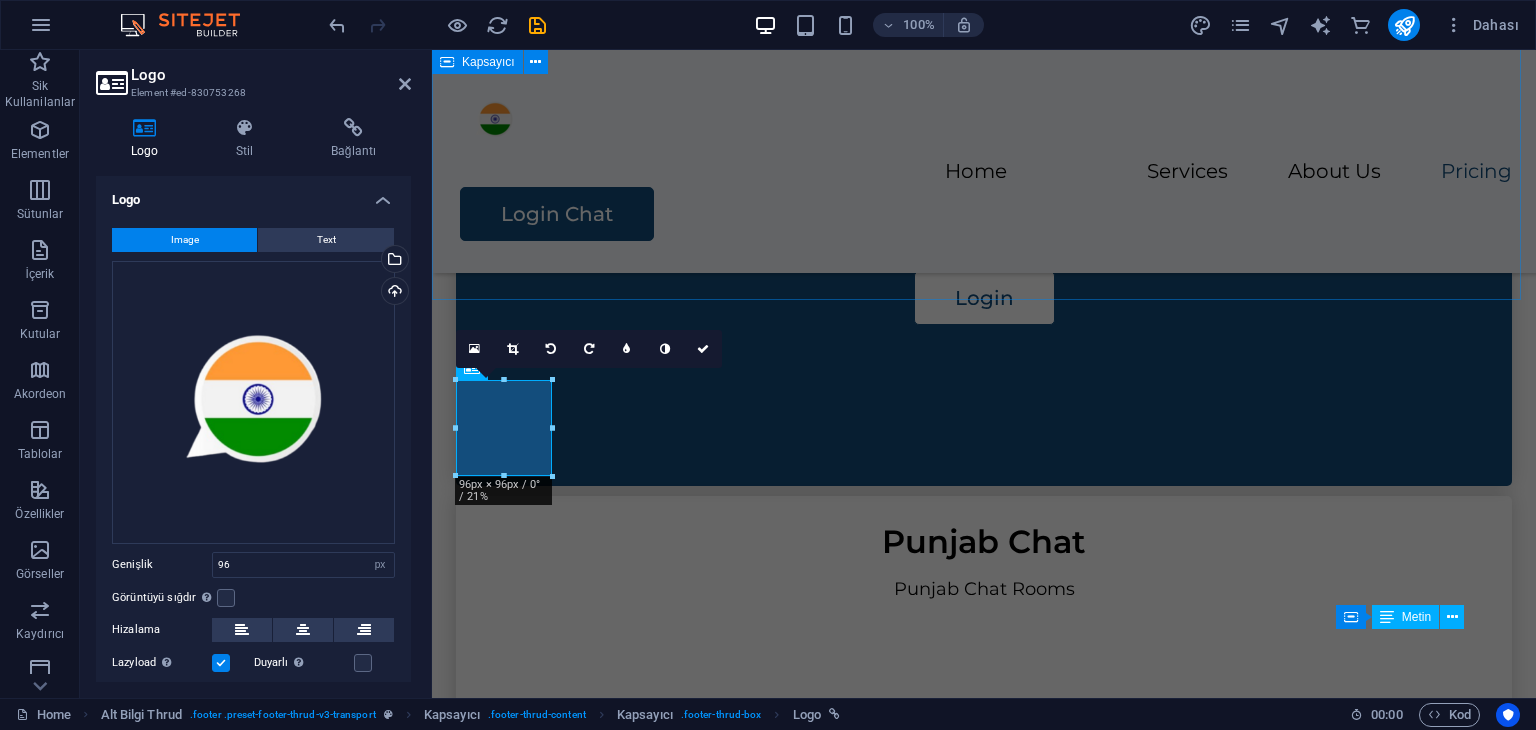 click on "india Rooms Delhi Chat, Mumbai Chat, Kolkata Chat, Chennai Chat, Gujarat Chat, Punjab Chat, Bangalore Chat and all over India and world free.  Delhi Chat Delhi Chat Rooms Login Mumbai Chat Mumbai Chat Rooms Login Punjab Chat Punjab Chat Rooms Login Bangalore Chat Bangalore Chat Rooms Login" at bounding box center [984, 394] 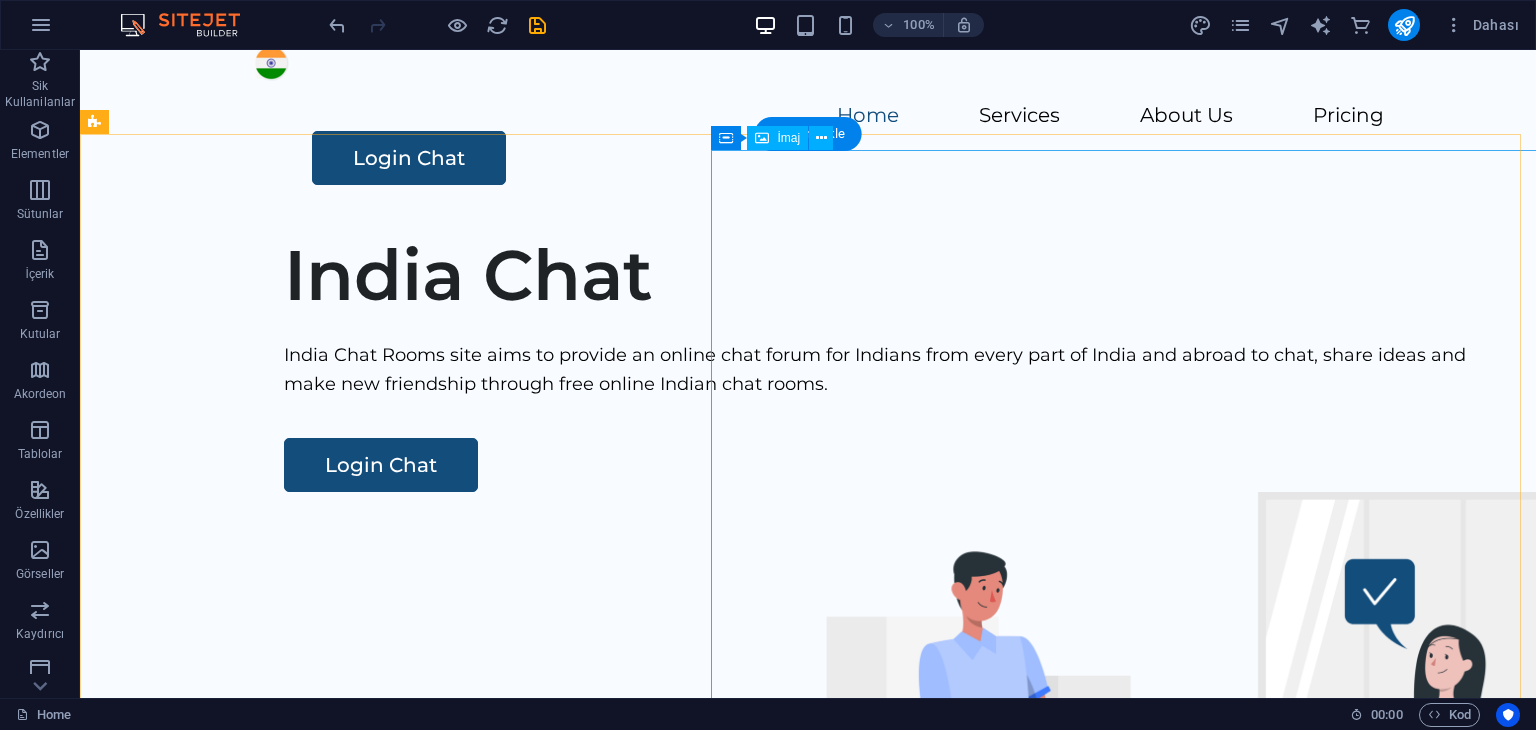 scroll, scrollTop: 0, scrollLeft: 0, axis: both 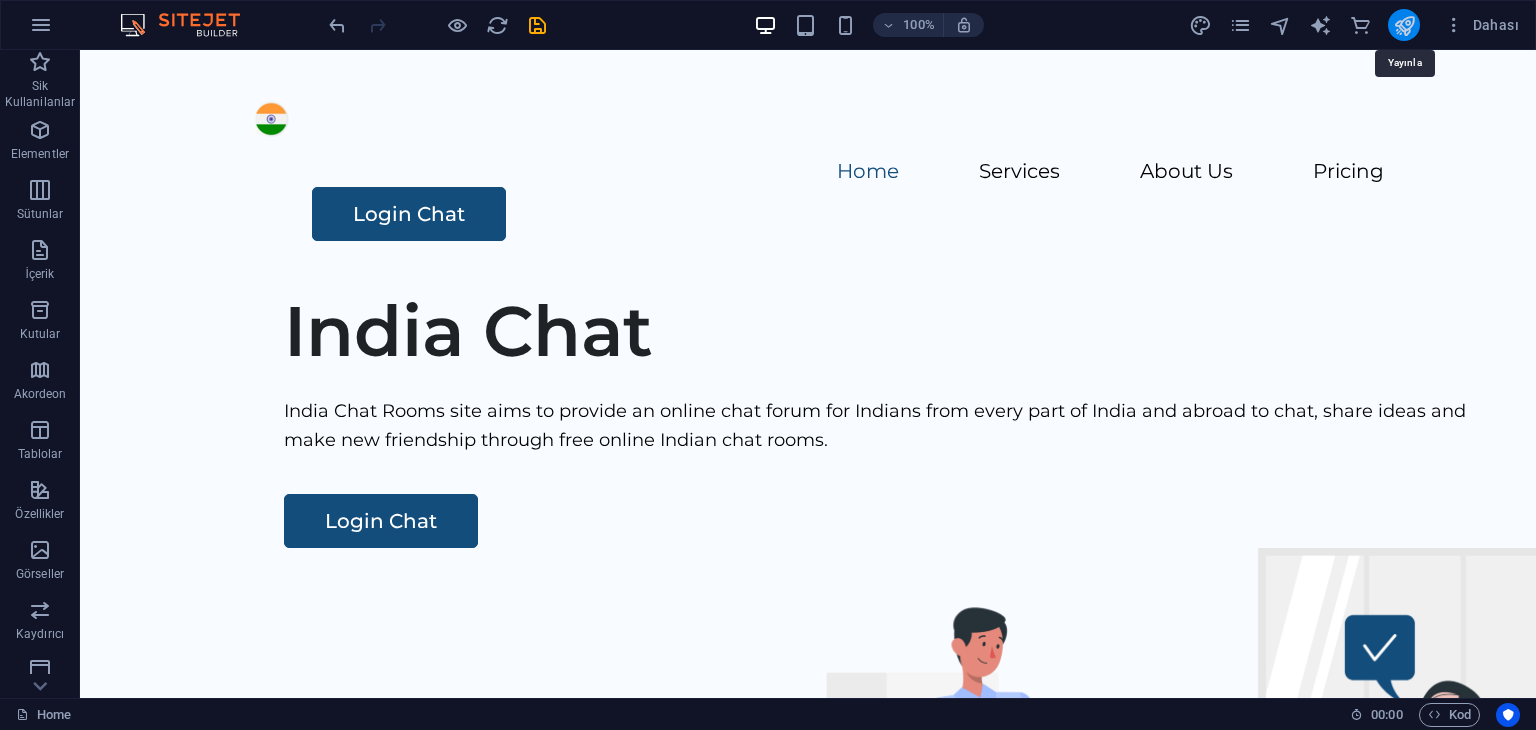 click at bounding box center (1404, 25) 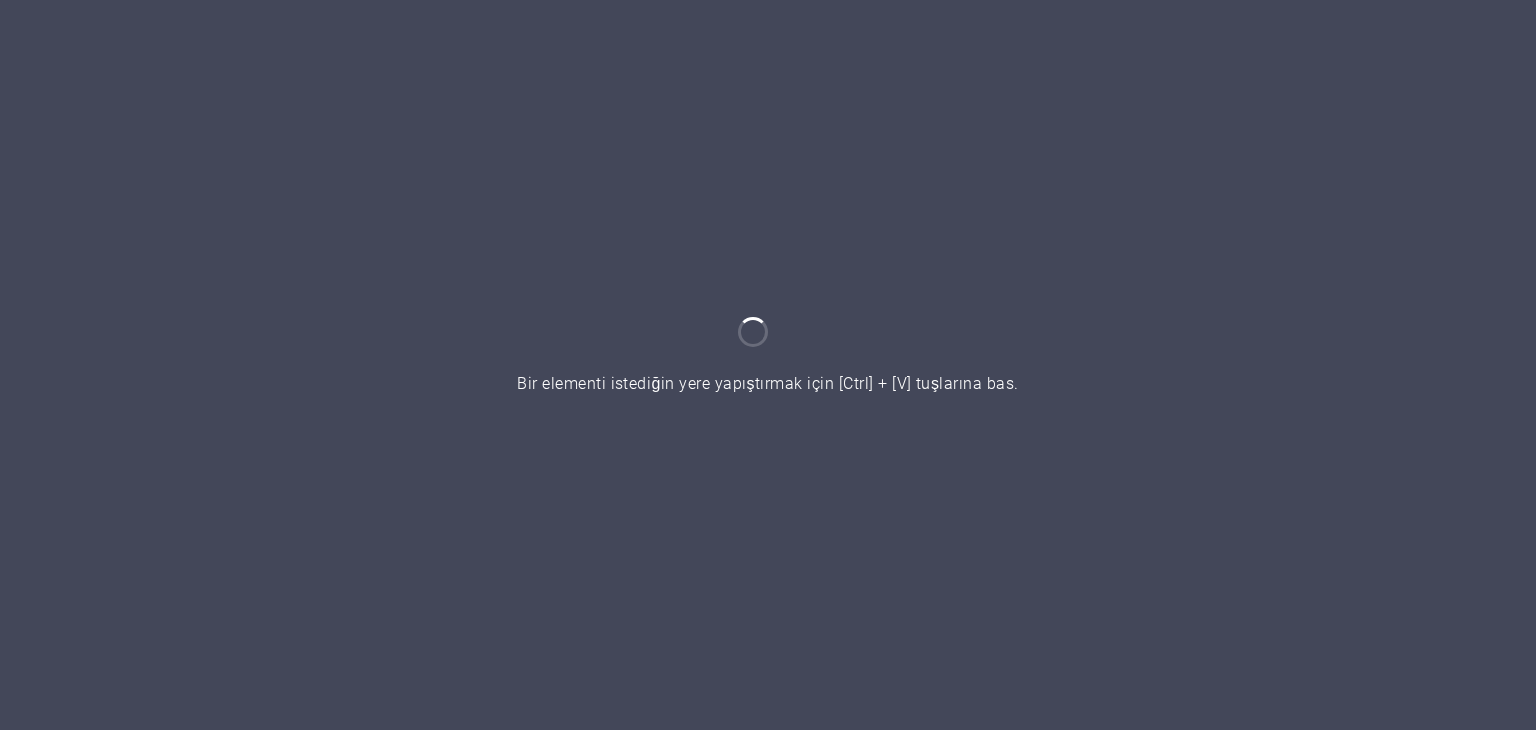 scroll, scrollTop: 0, scrollLeft: 0, axis: both 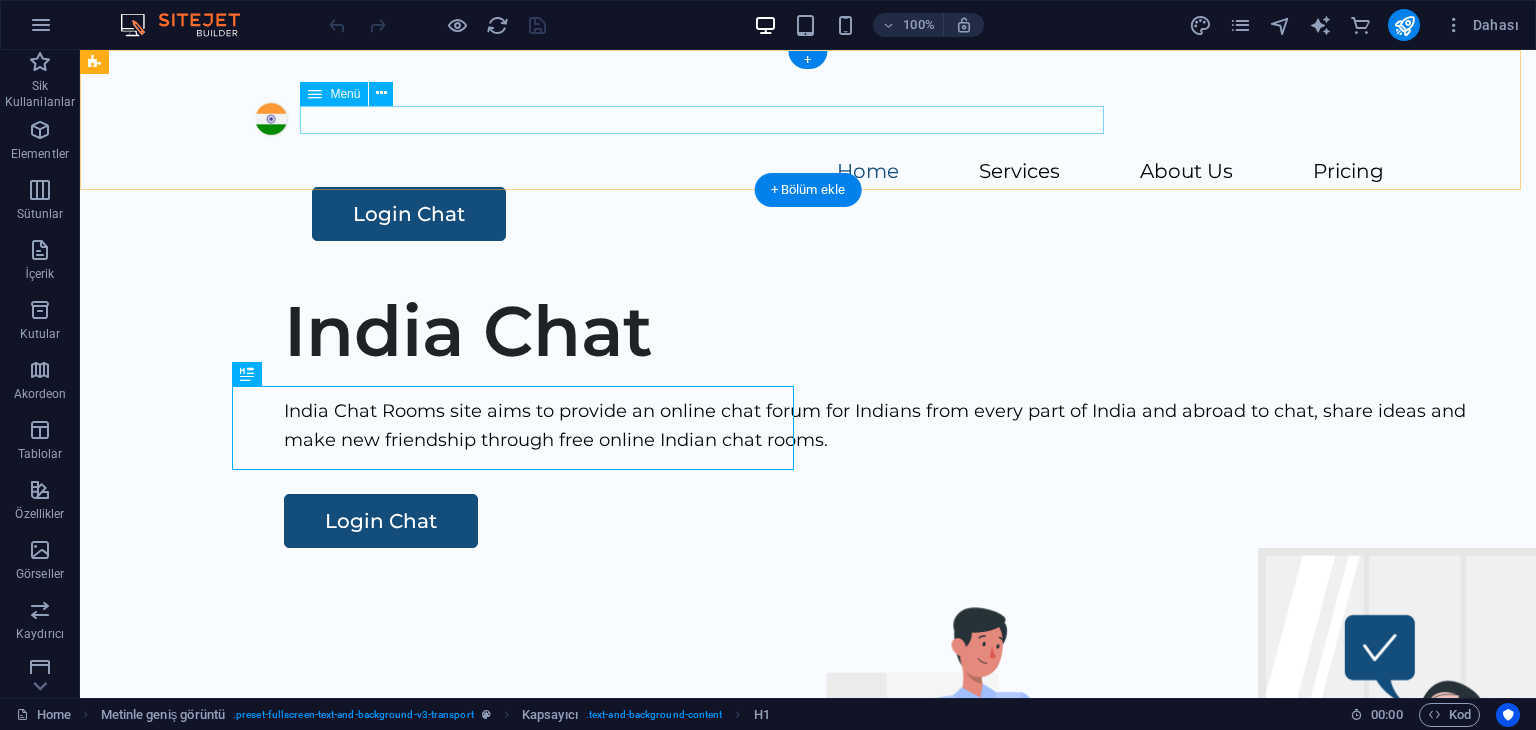 click on "Home Services About Us Pricing" at bounding box center (808, 172) 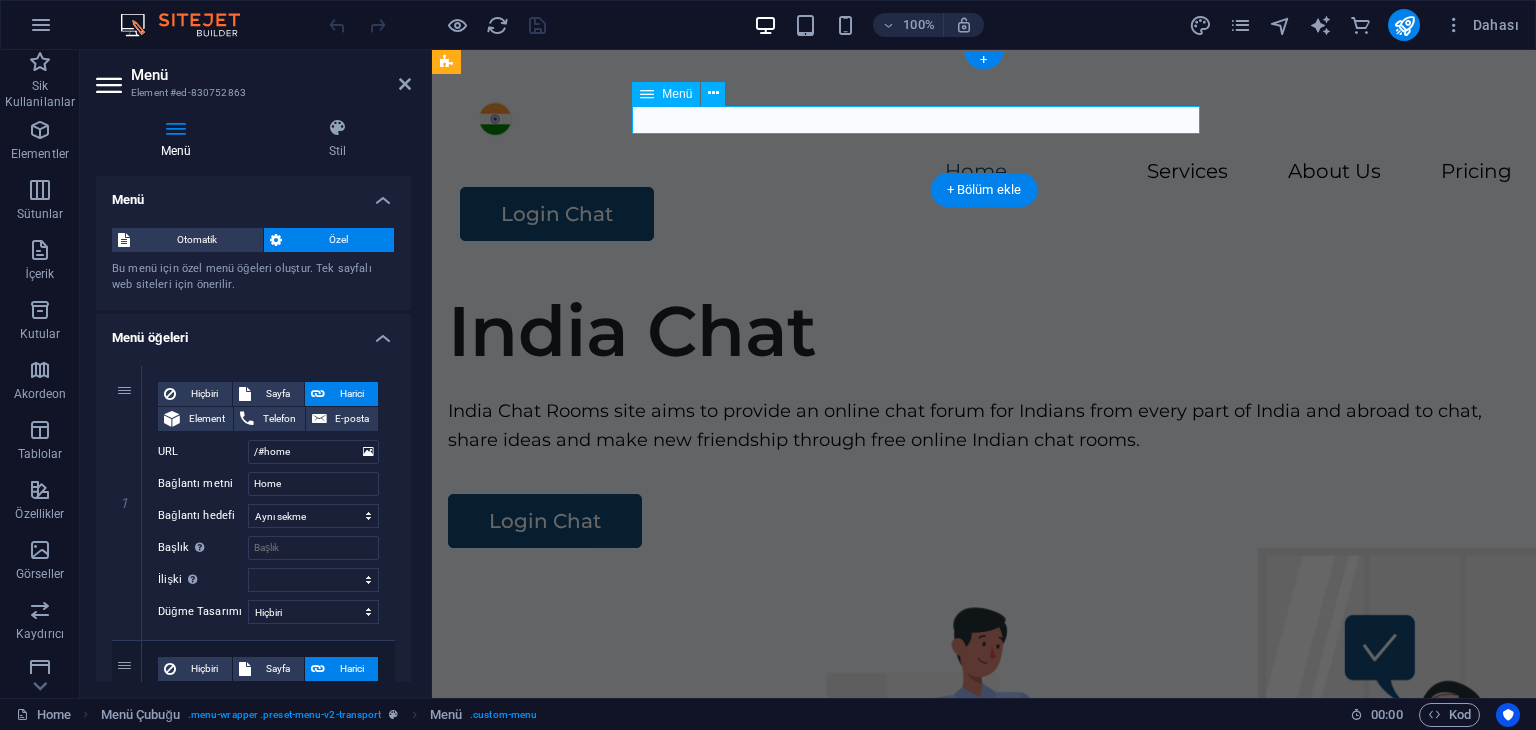 click on "Home Services About Us Pricing" at bounding box center (984, 172) 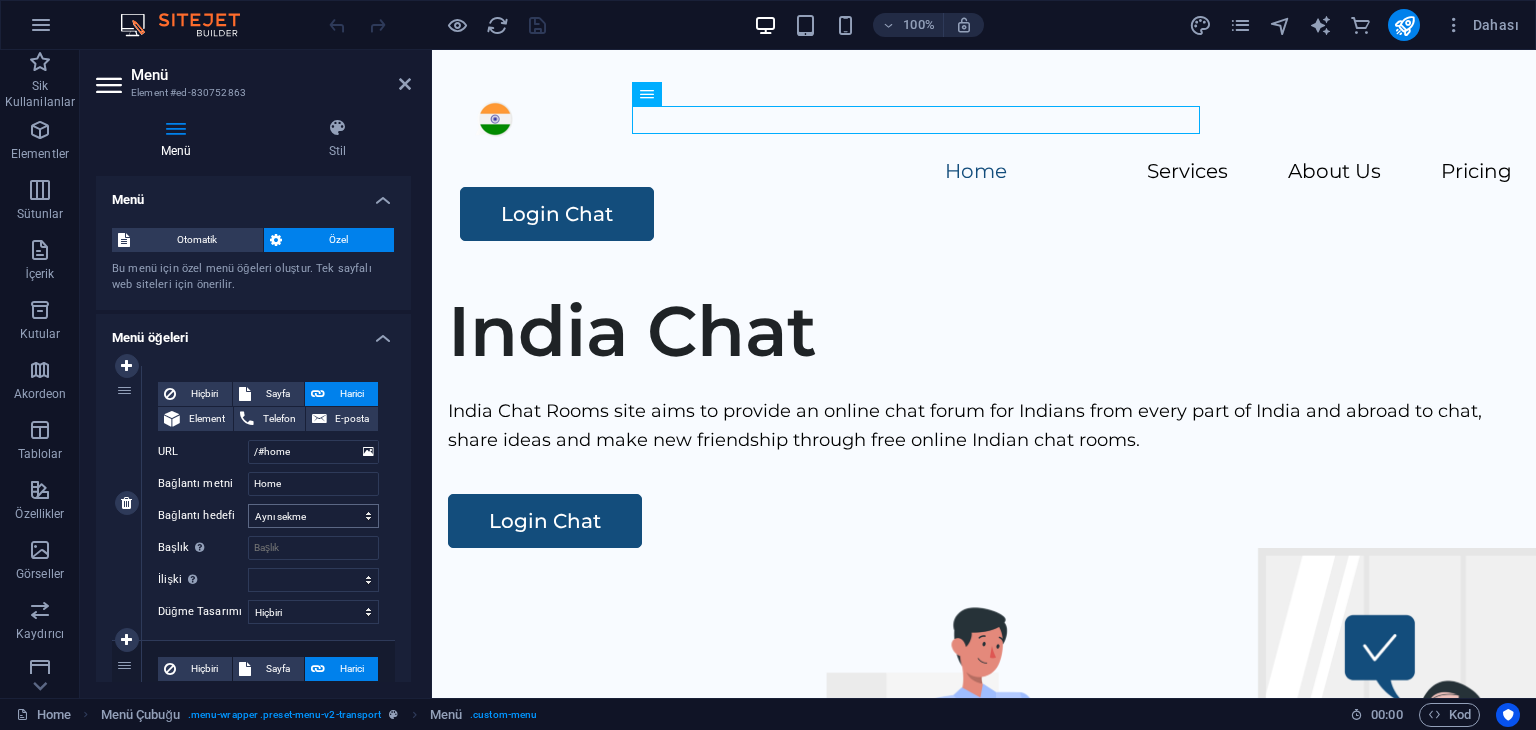 scroll, scrollTop: 200, scrollLeft: 0, axis: vertical 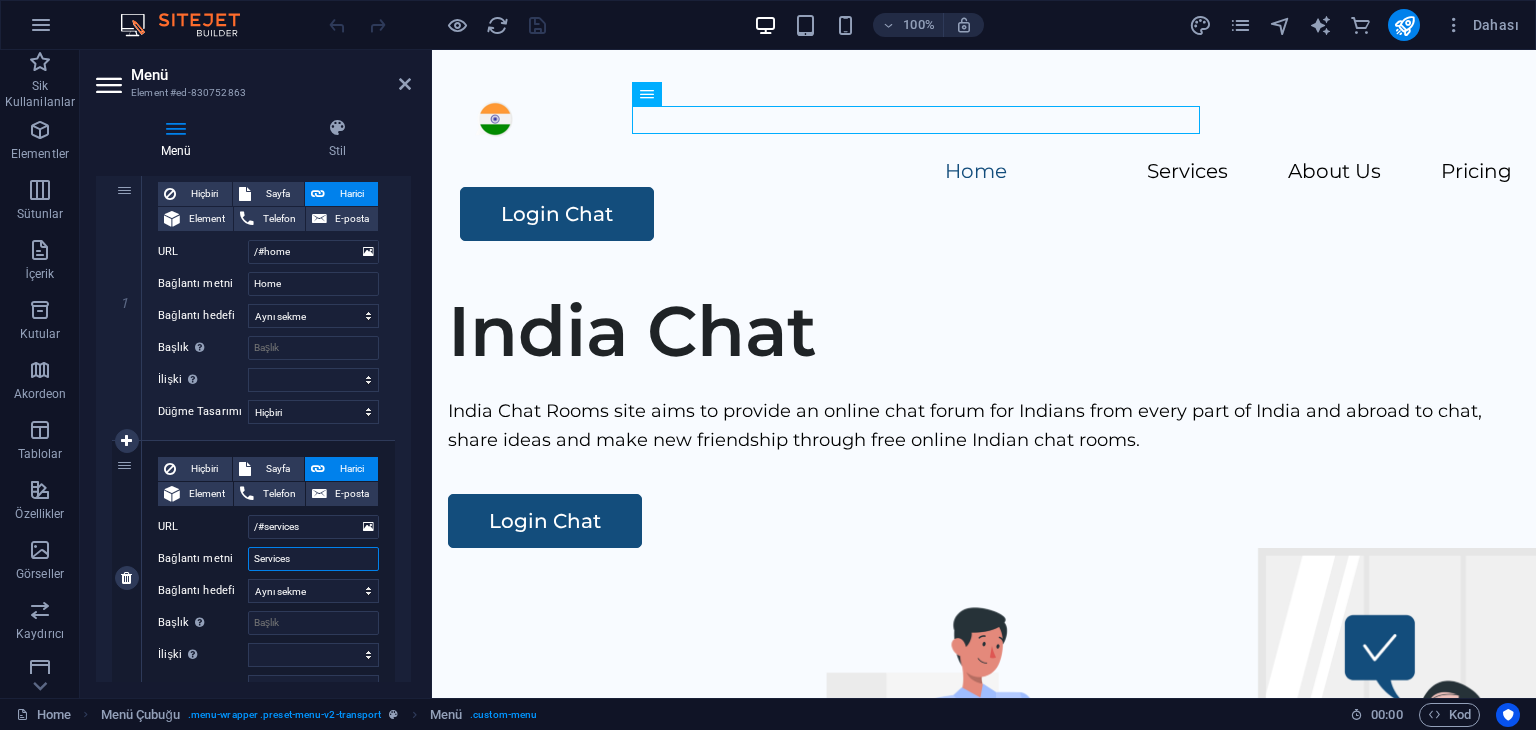 drag, startPoint x: 296, startPoint y: 558, endPoint x: 207, endPoint y: 555, distance: 89.050545 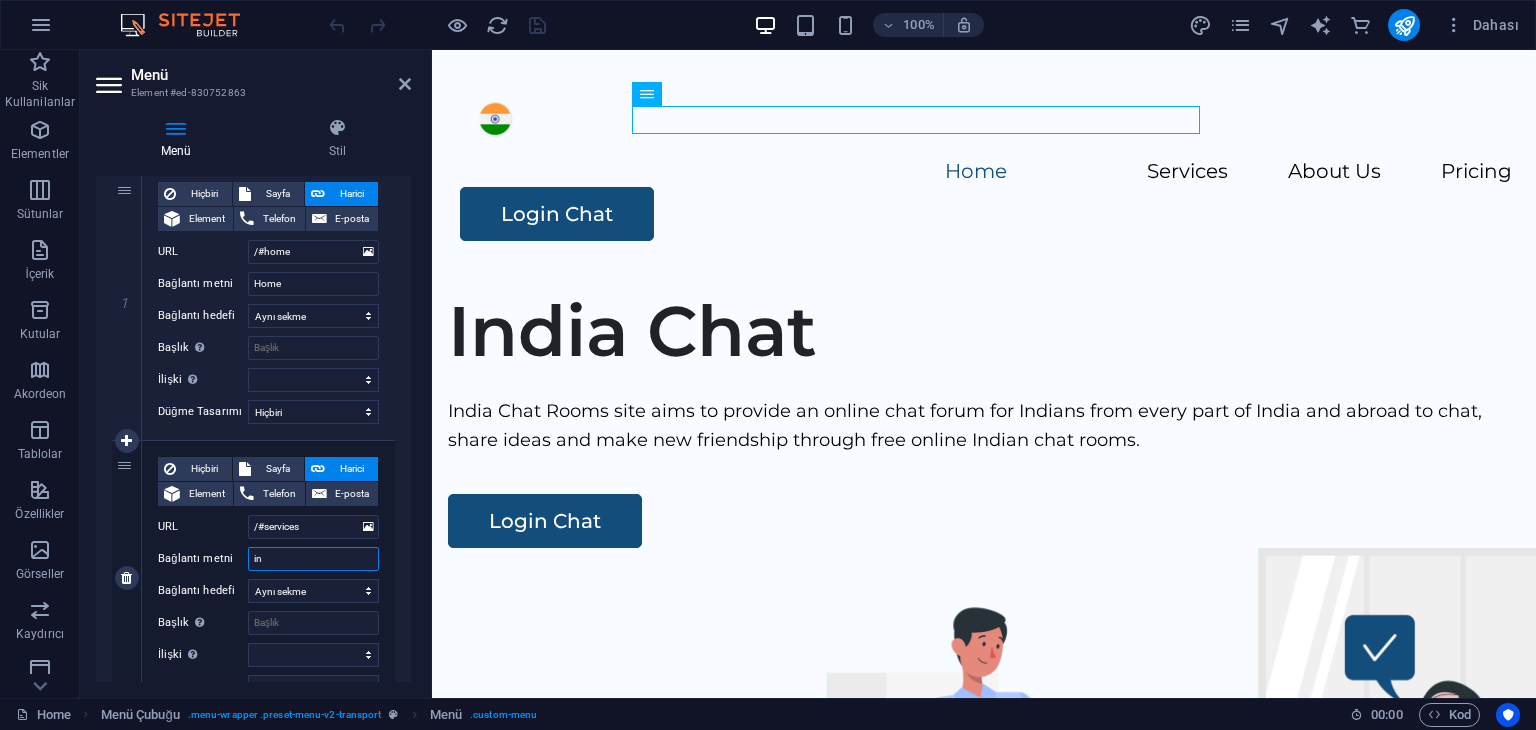 type on "ind" 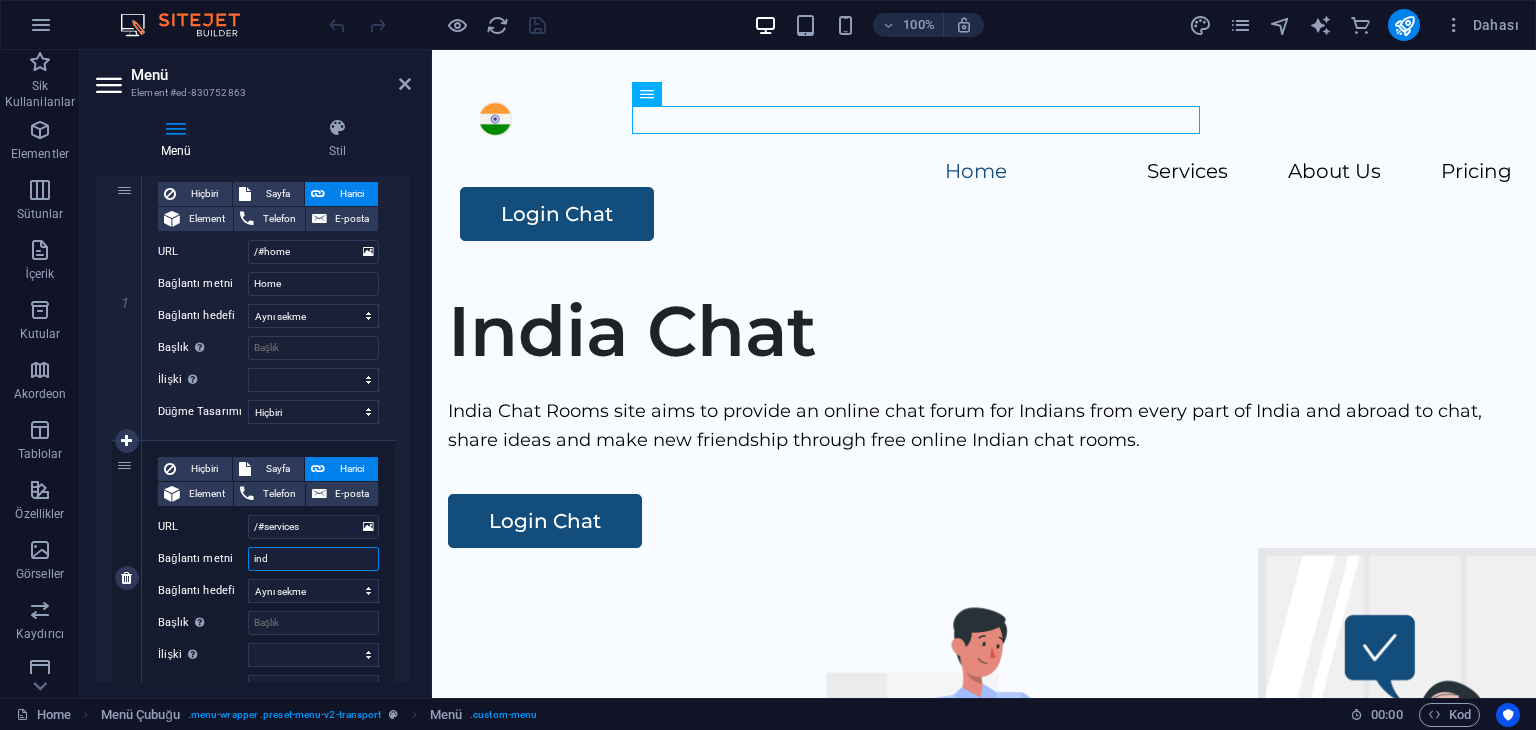 select 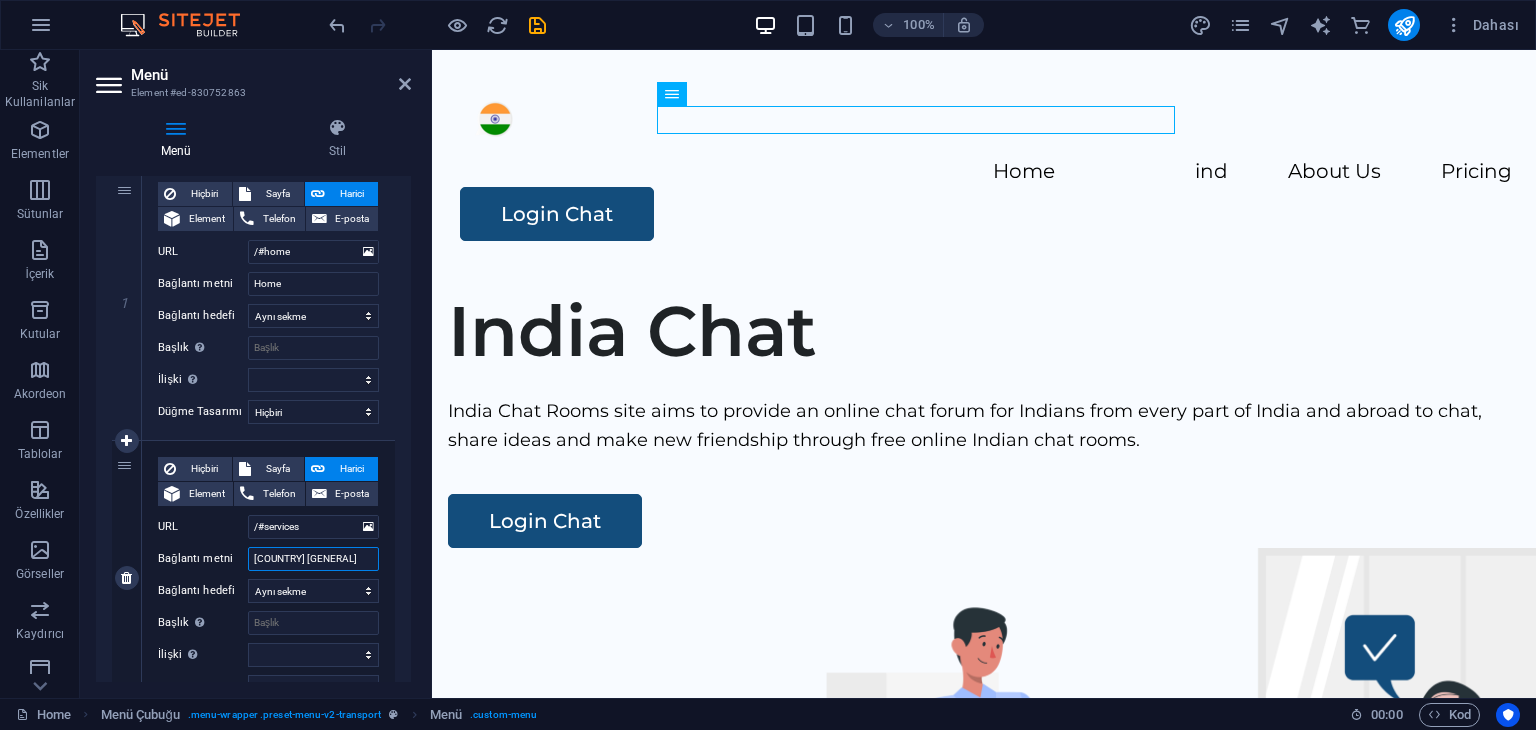 type on "india chat" 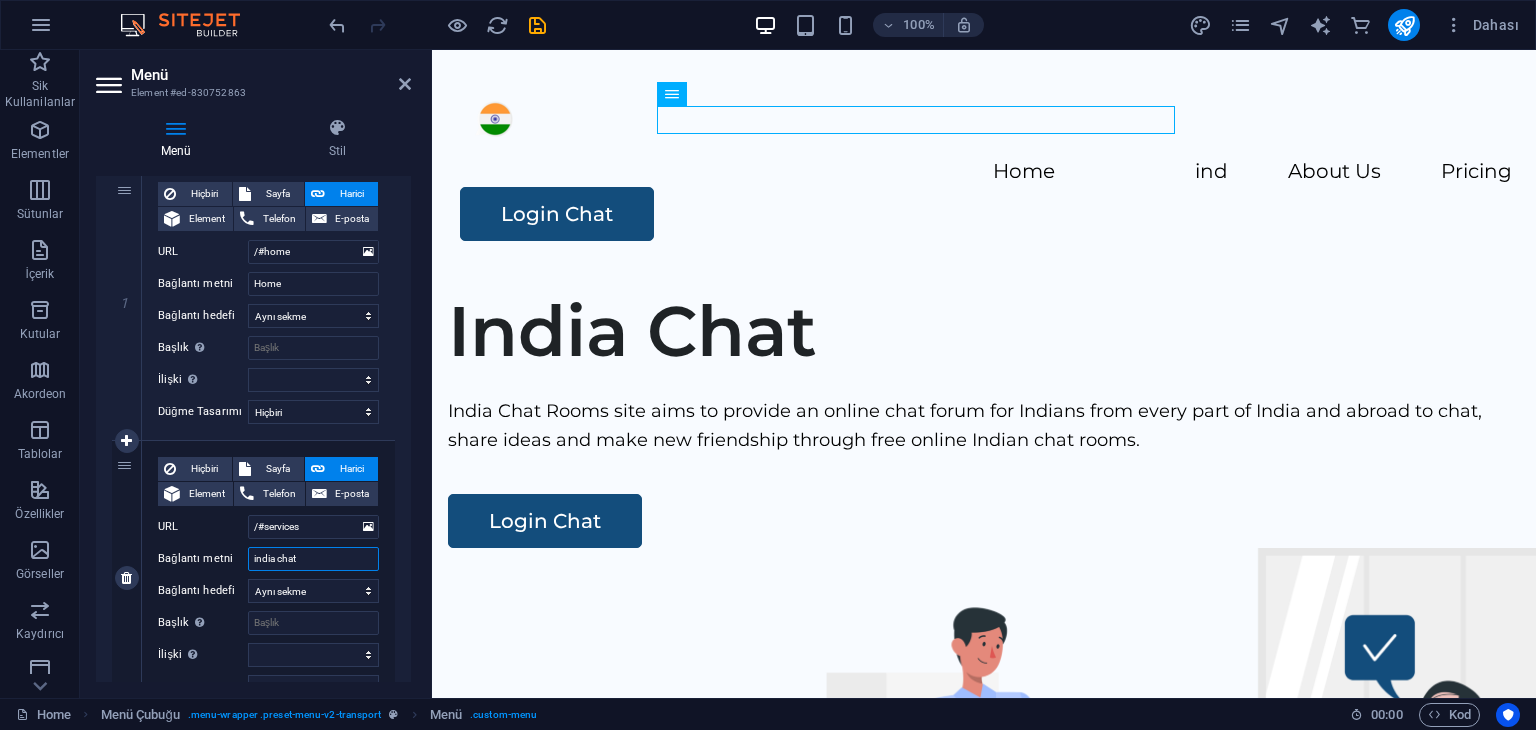 select 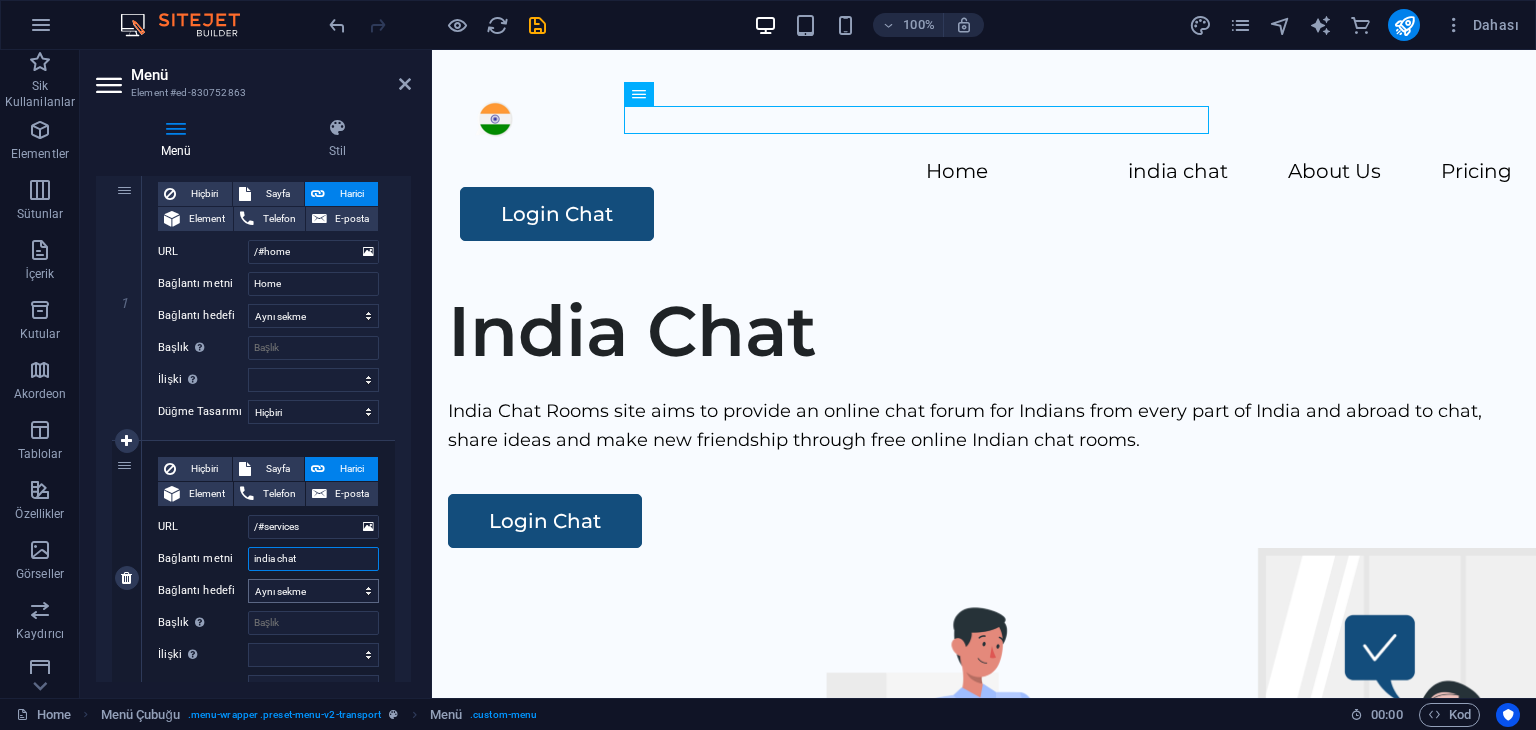 scroll, scrollTop: 300, scrollLeft: 0, axis: vertical 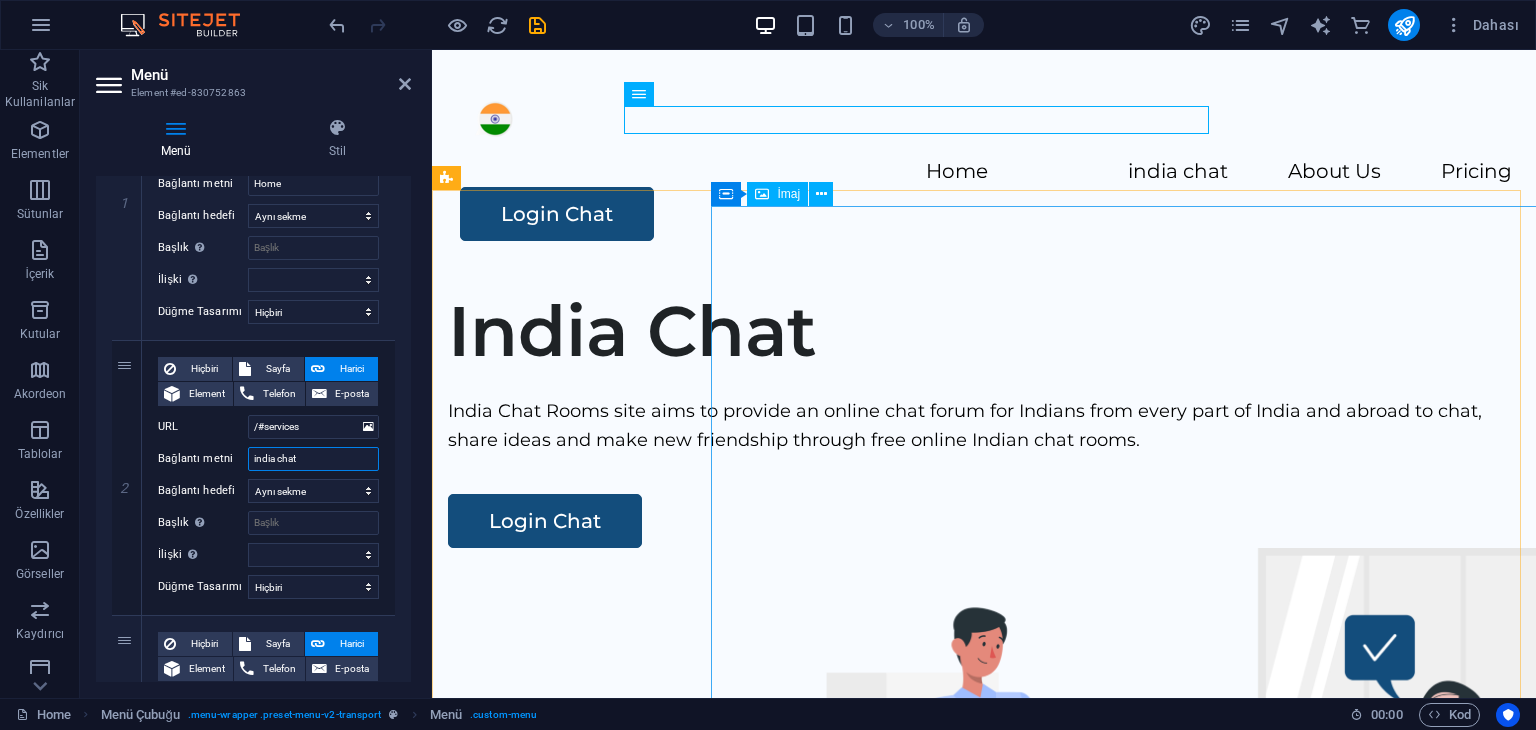 type on "india chat" 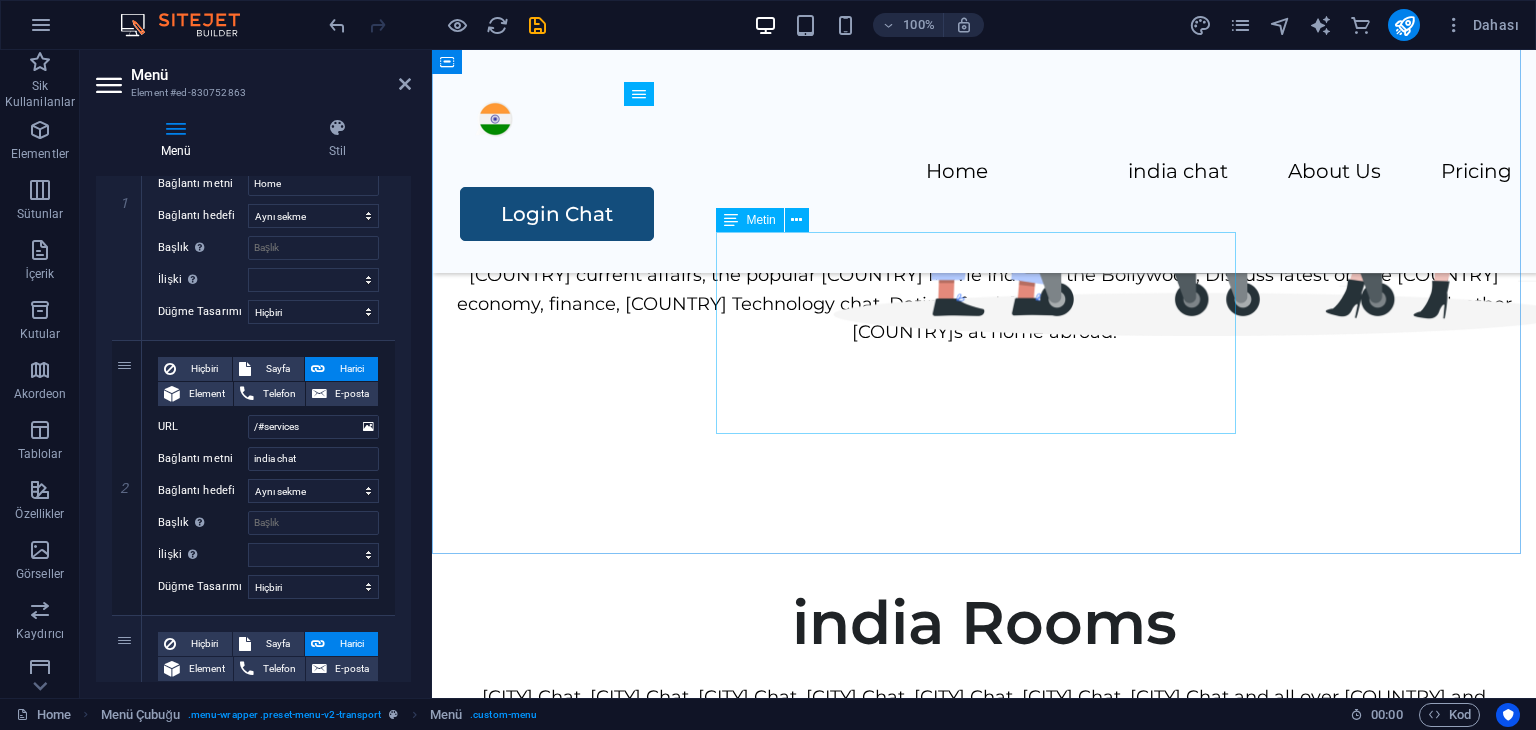 scroll, scrollTop: 1000, scrollLeft: 0, axis: vertical 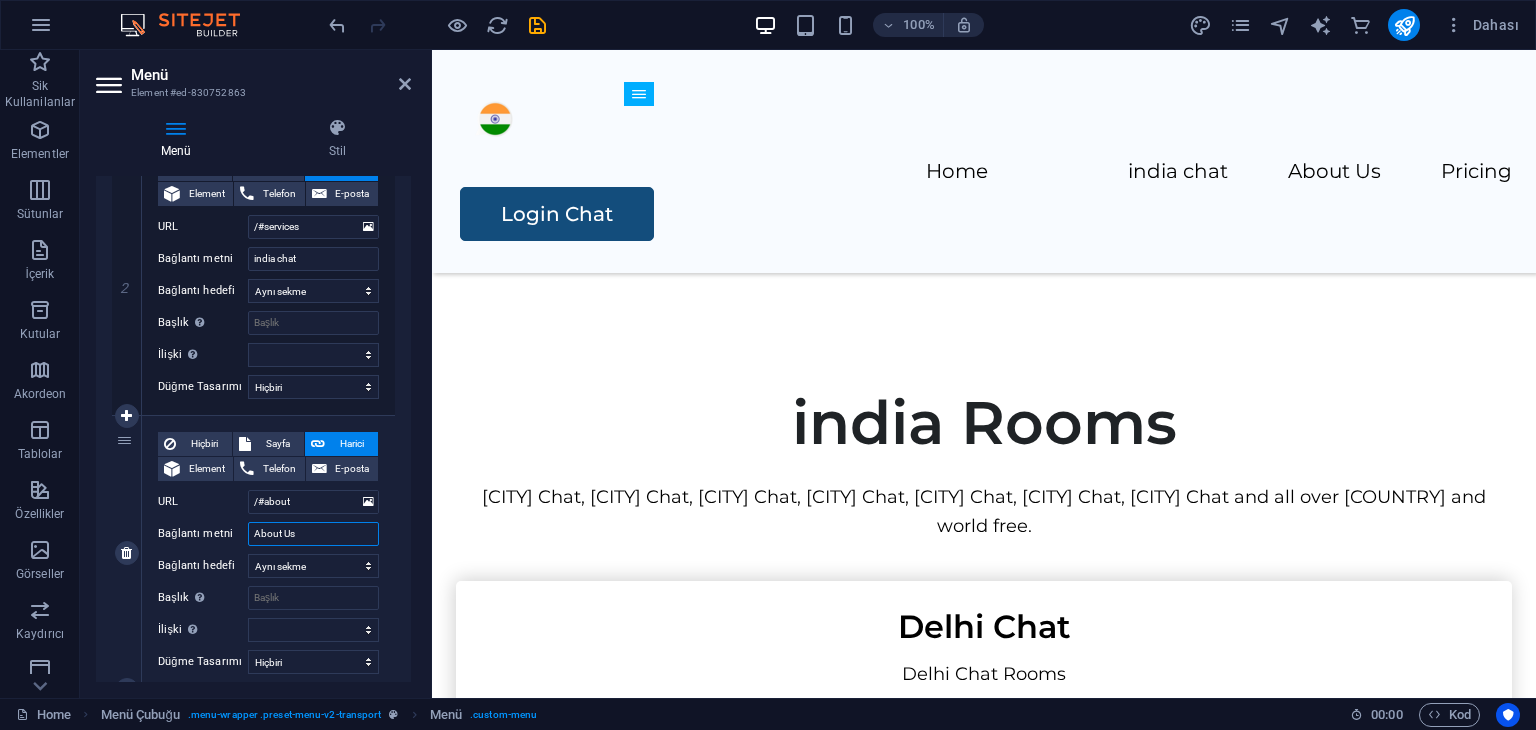 click on "About Us" at bounding box center [313, 534] 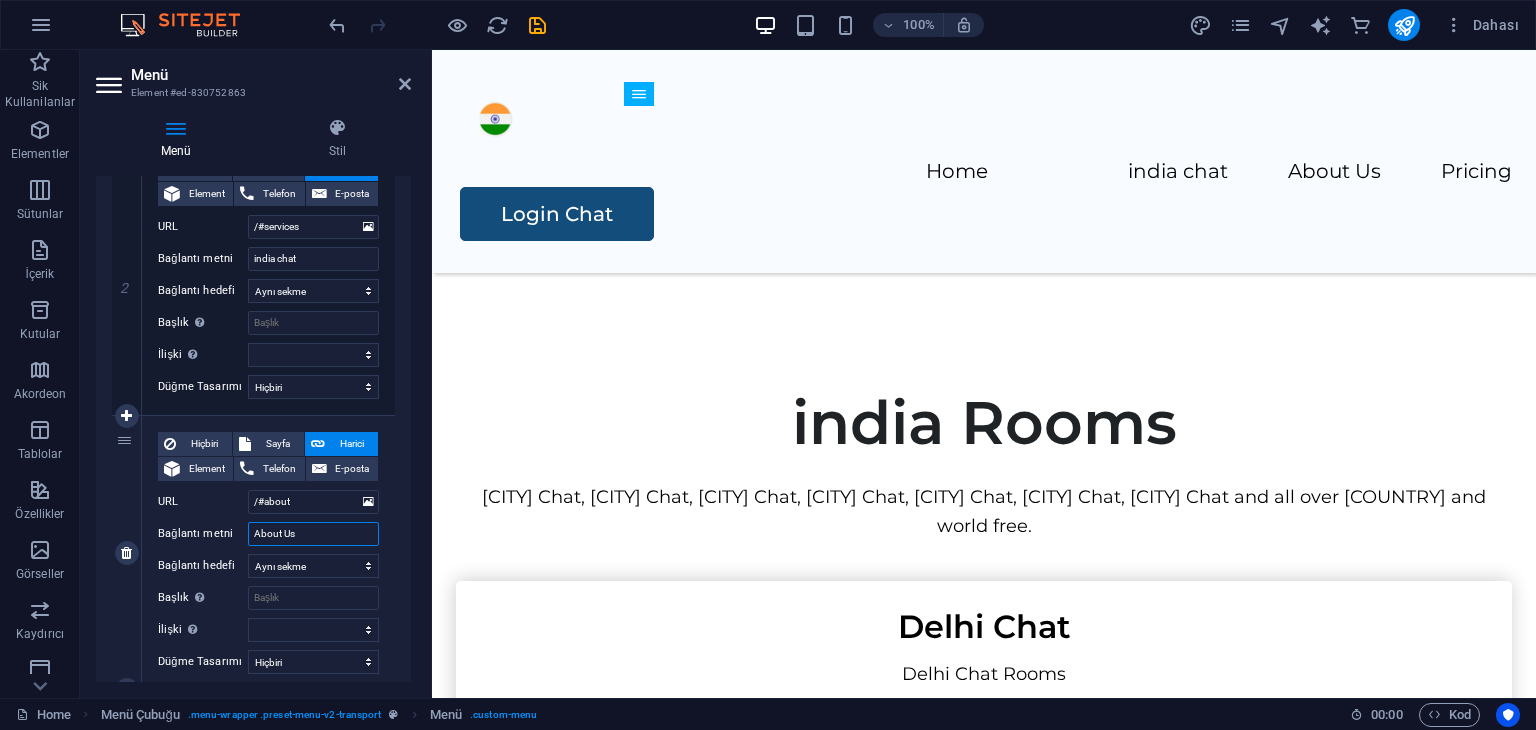 type on "m" 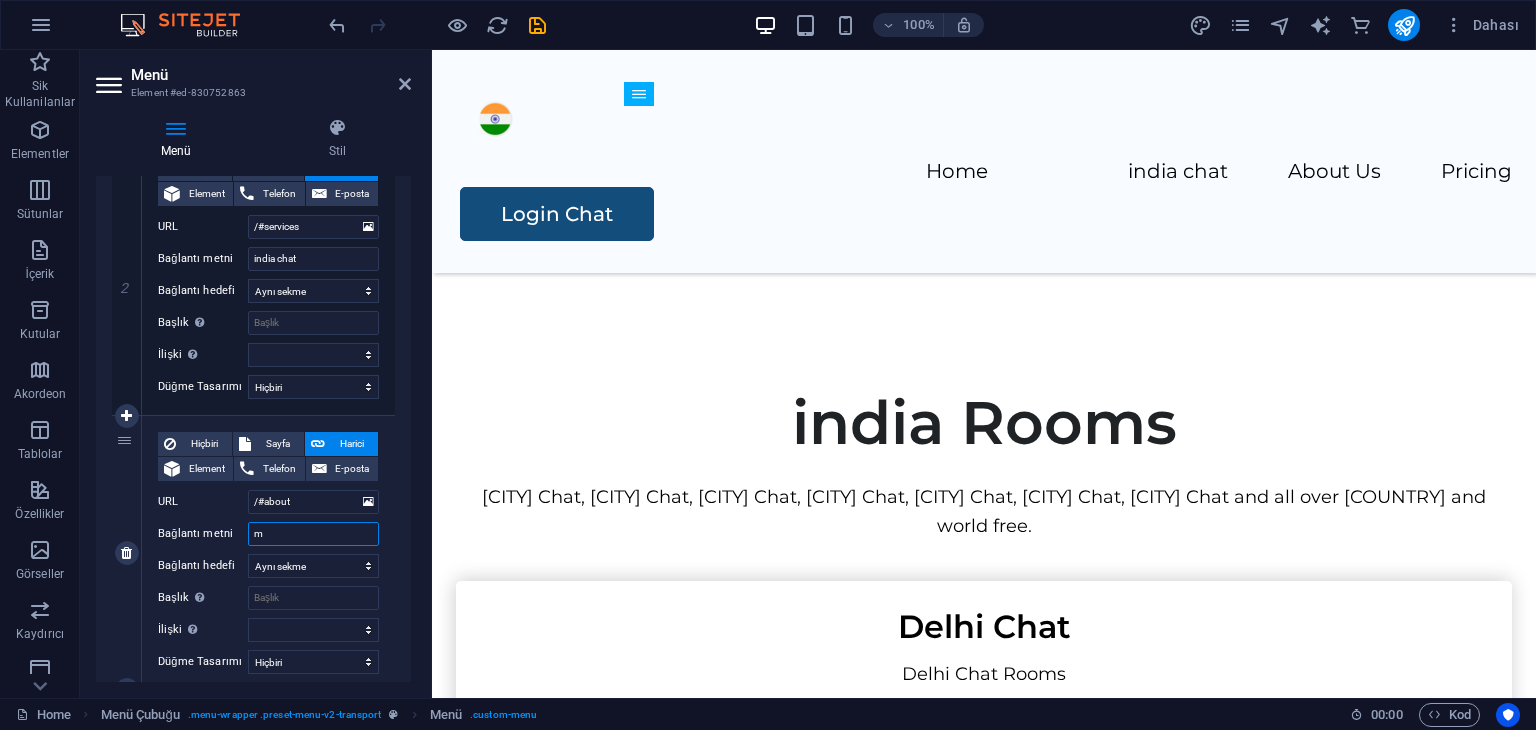 select 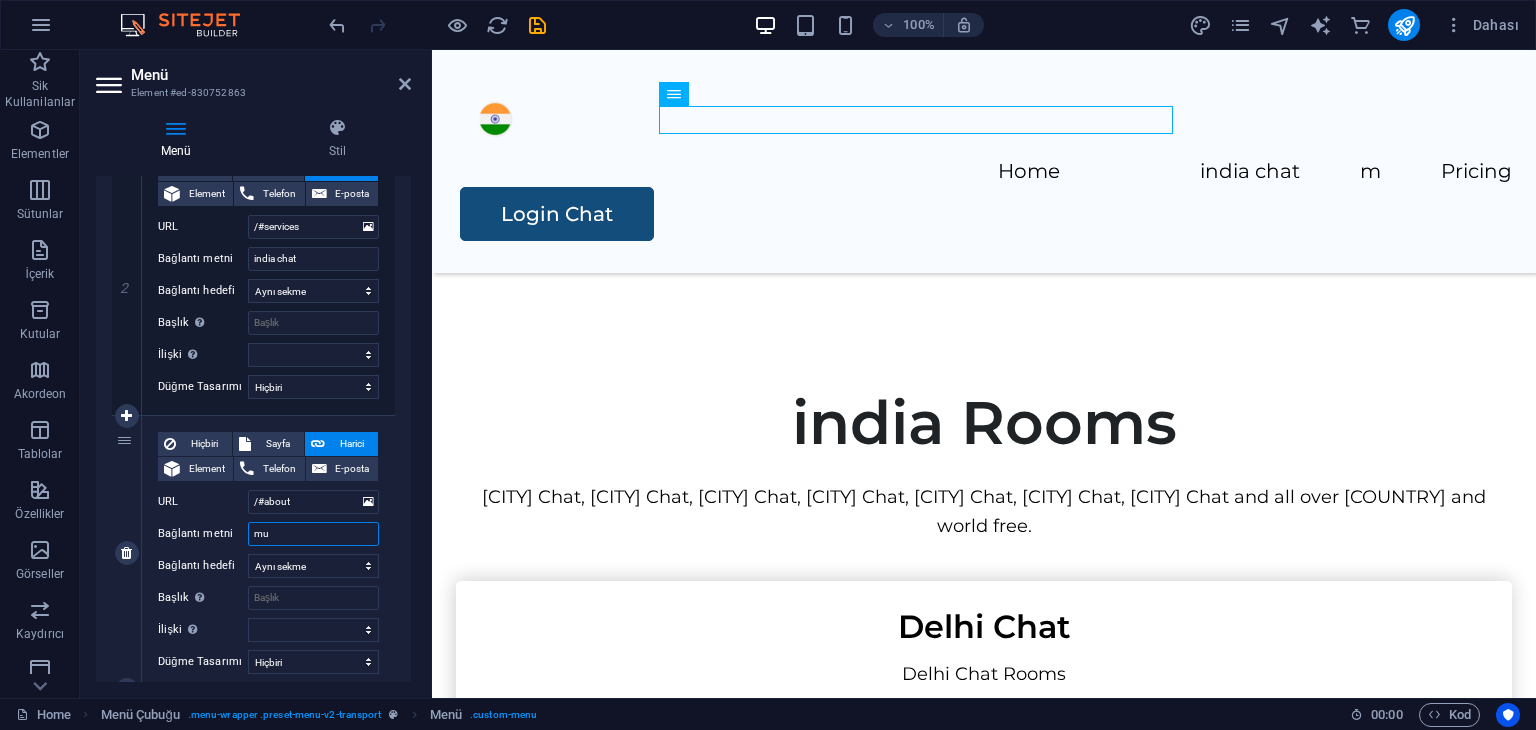 type on "mum" 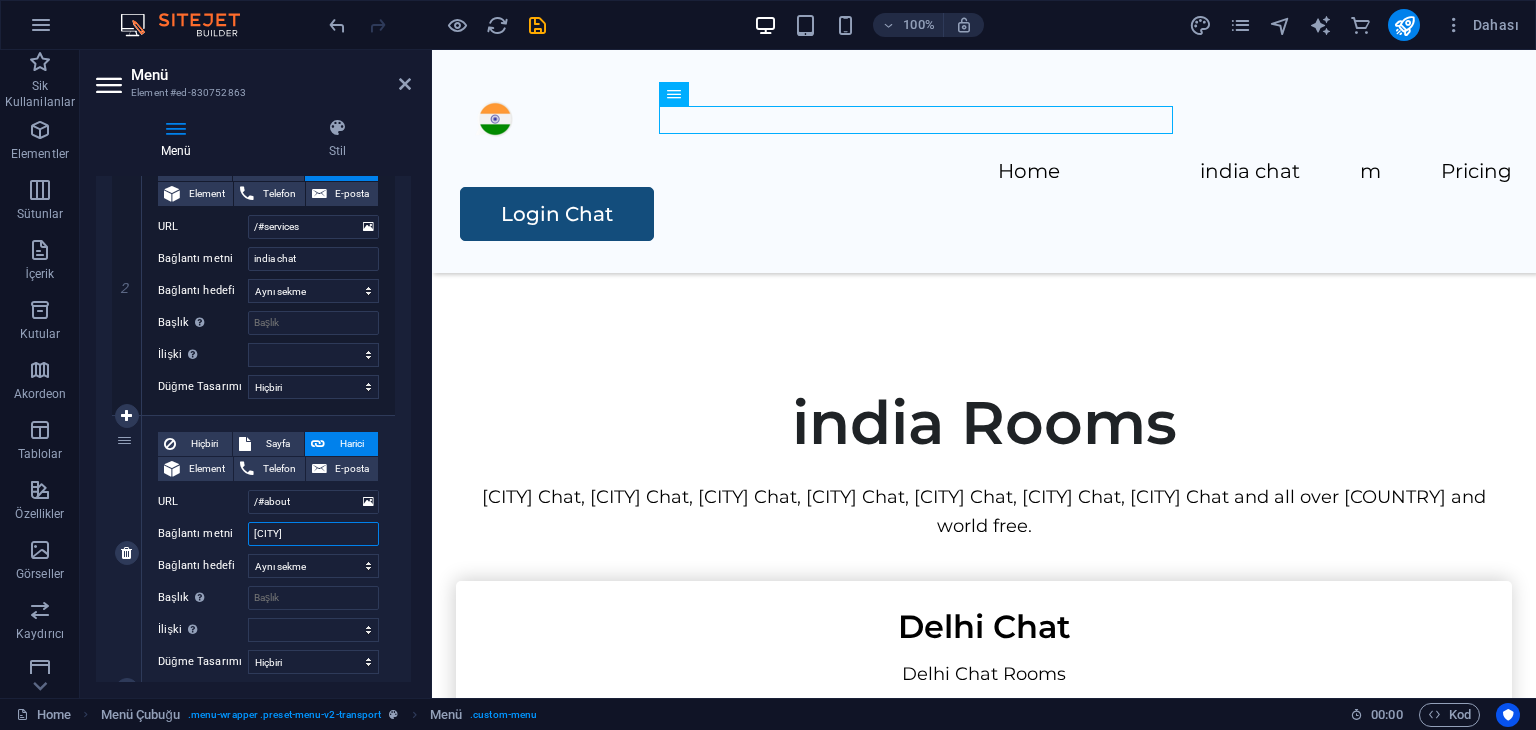 select 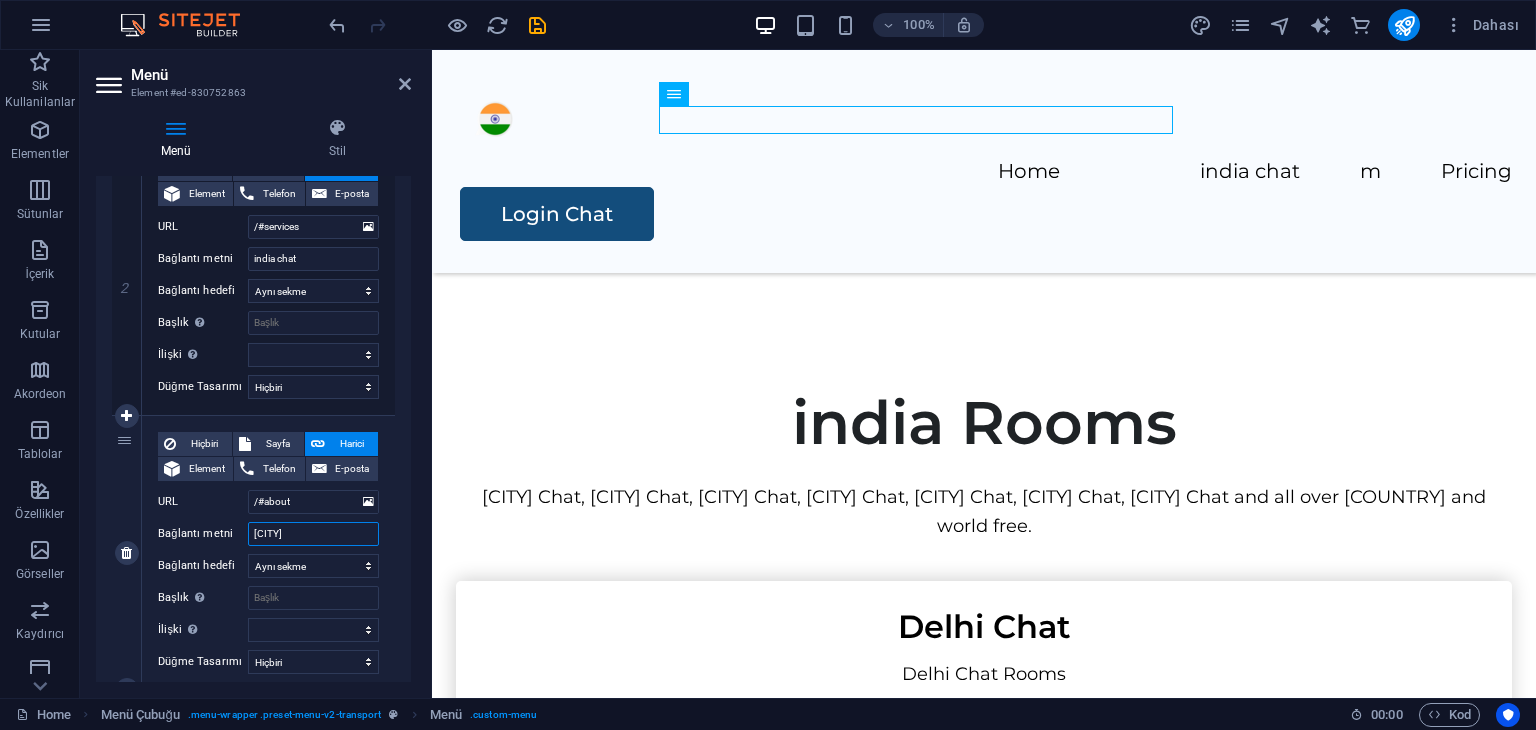 select 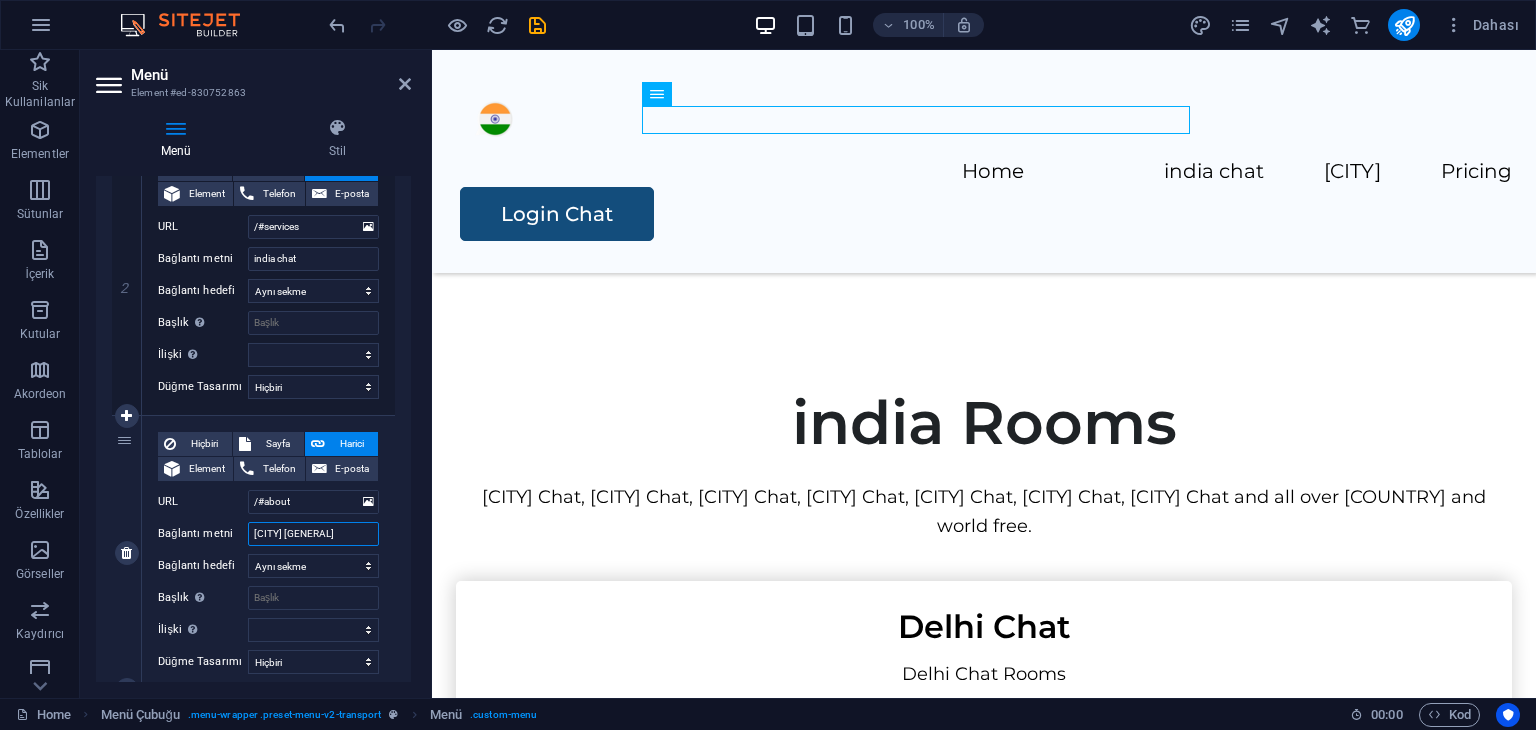 type on "mumbai chat" 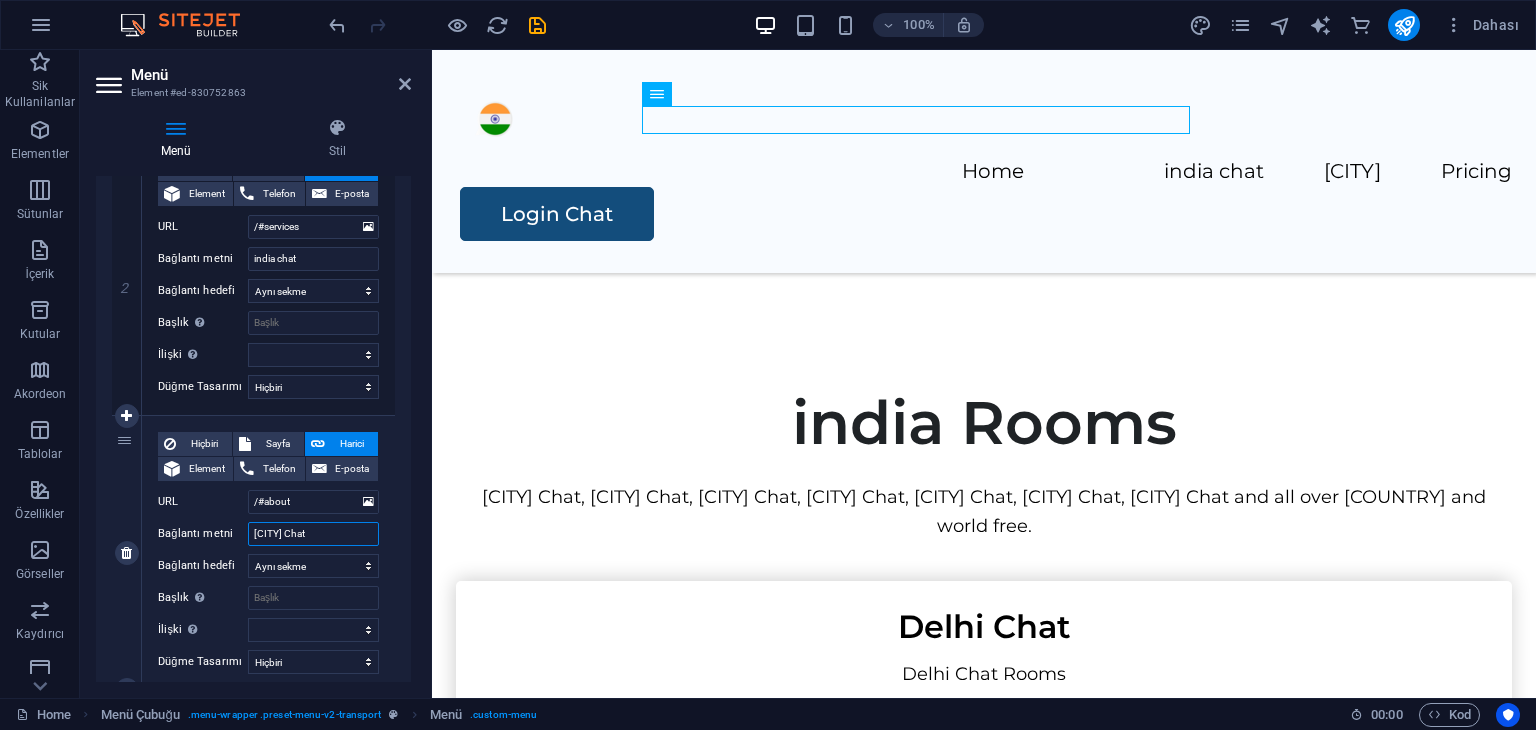 select 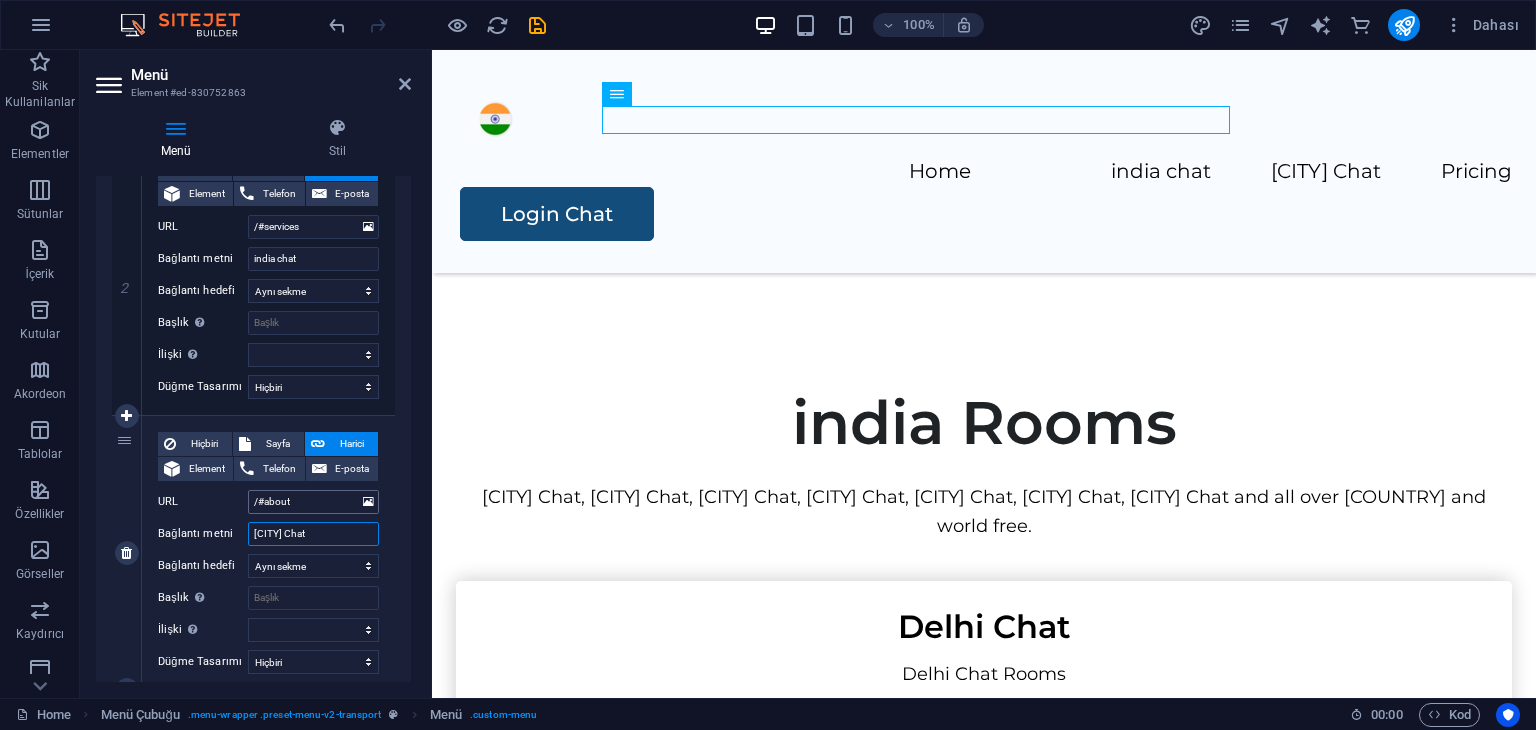 scroll, scrollTop: 700, scrollLeft: 0, axis: vertical 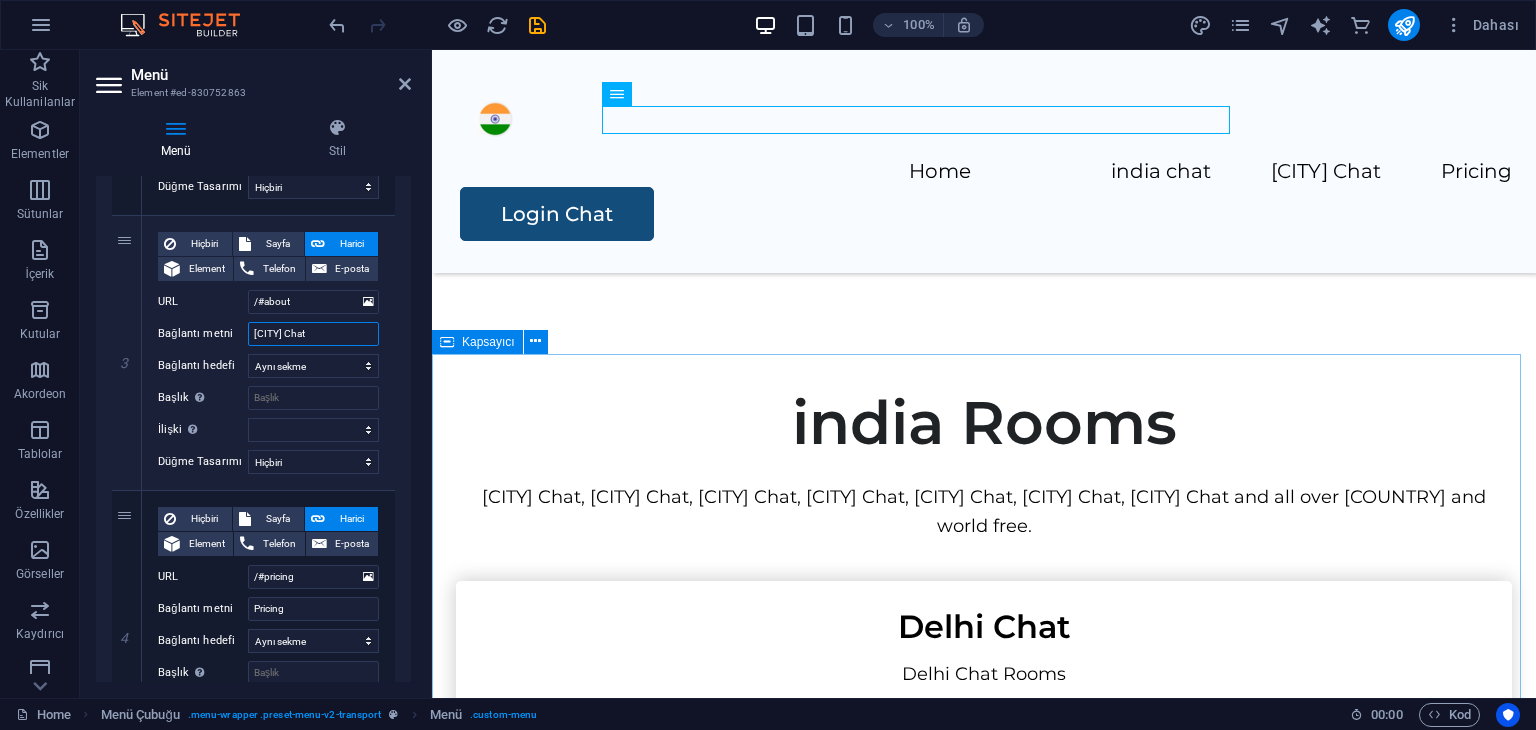 type on "mumbai chat" 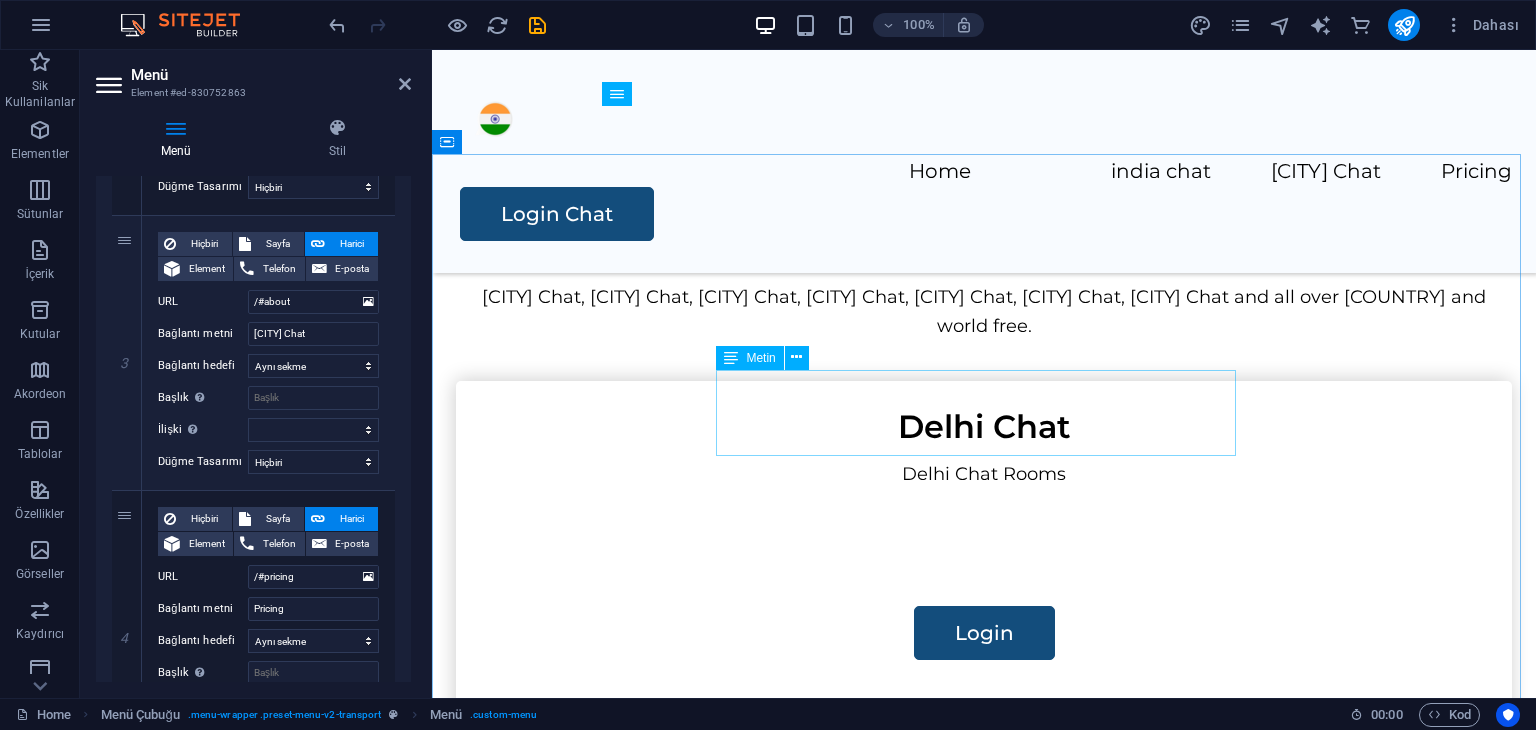 scroll, scrollTop: 1300, scrollLeft: 0, axis: vertical 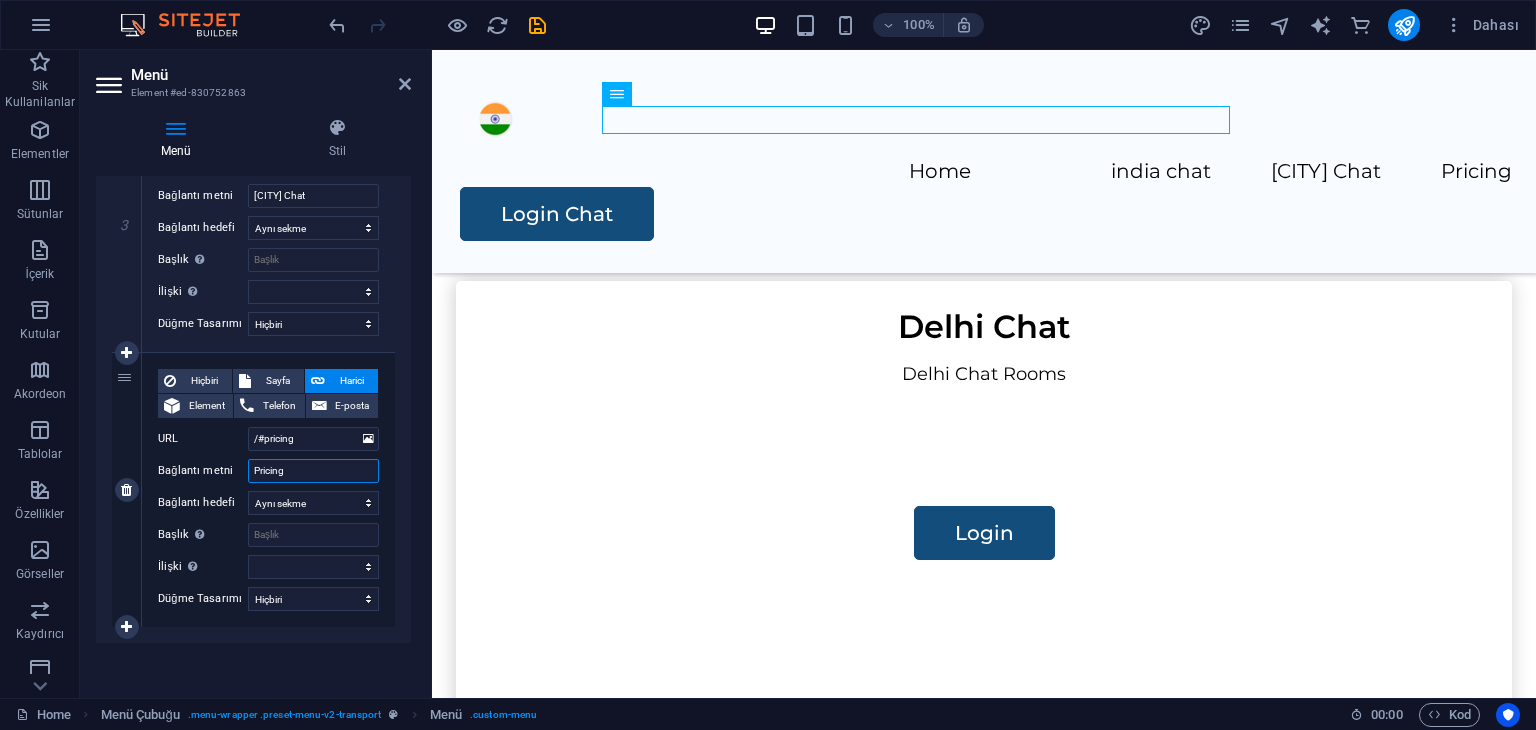 click on "Pricing" at bounding box center (313, 471) 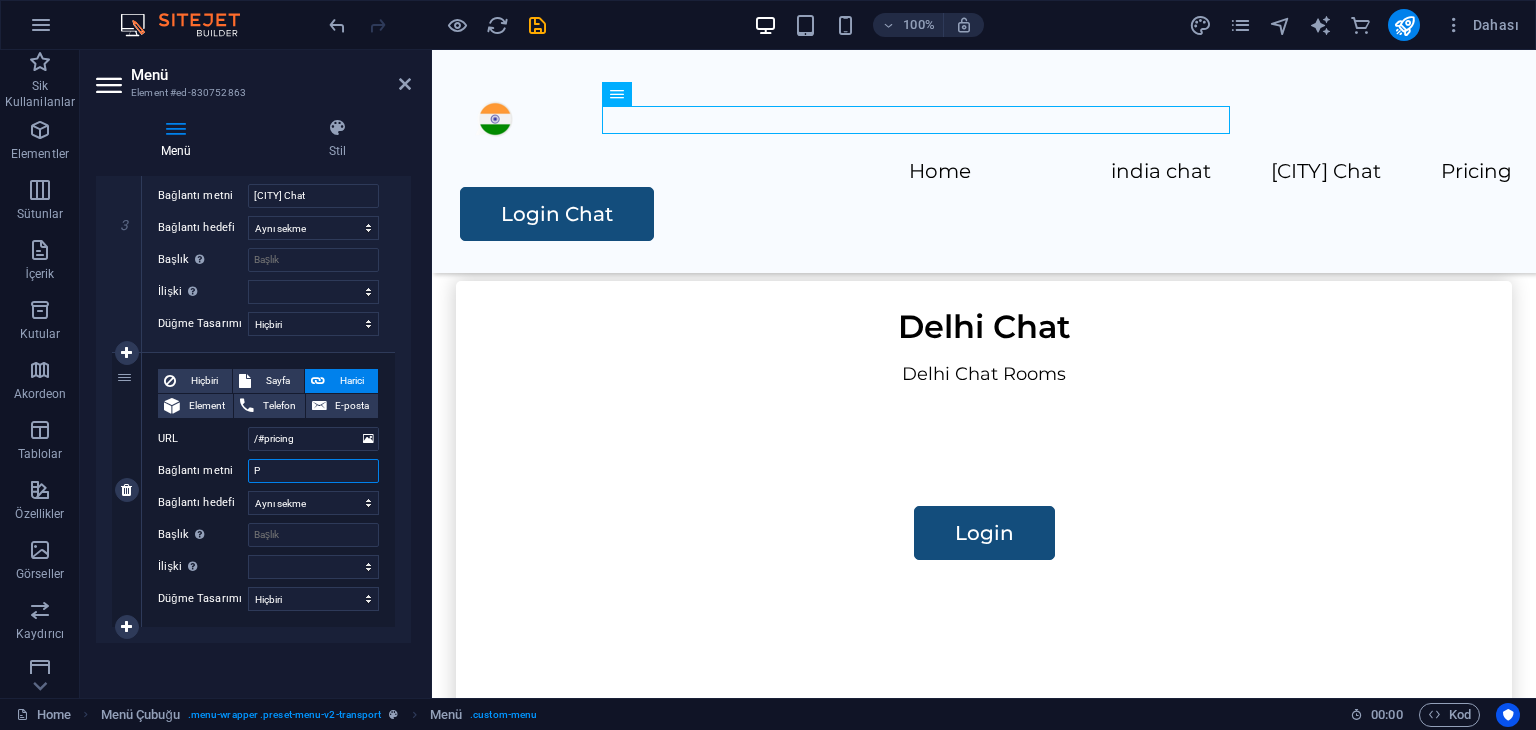 type on "Pu" 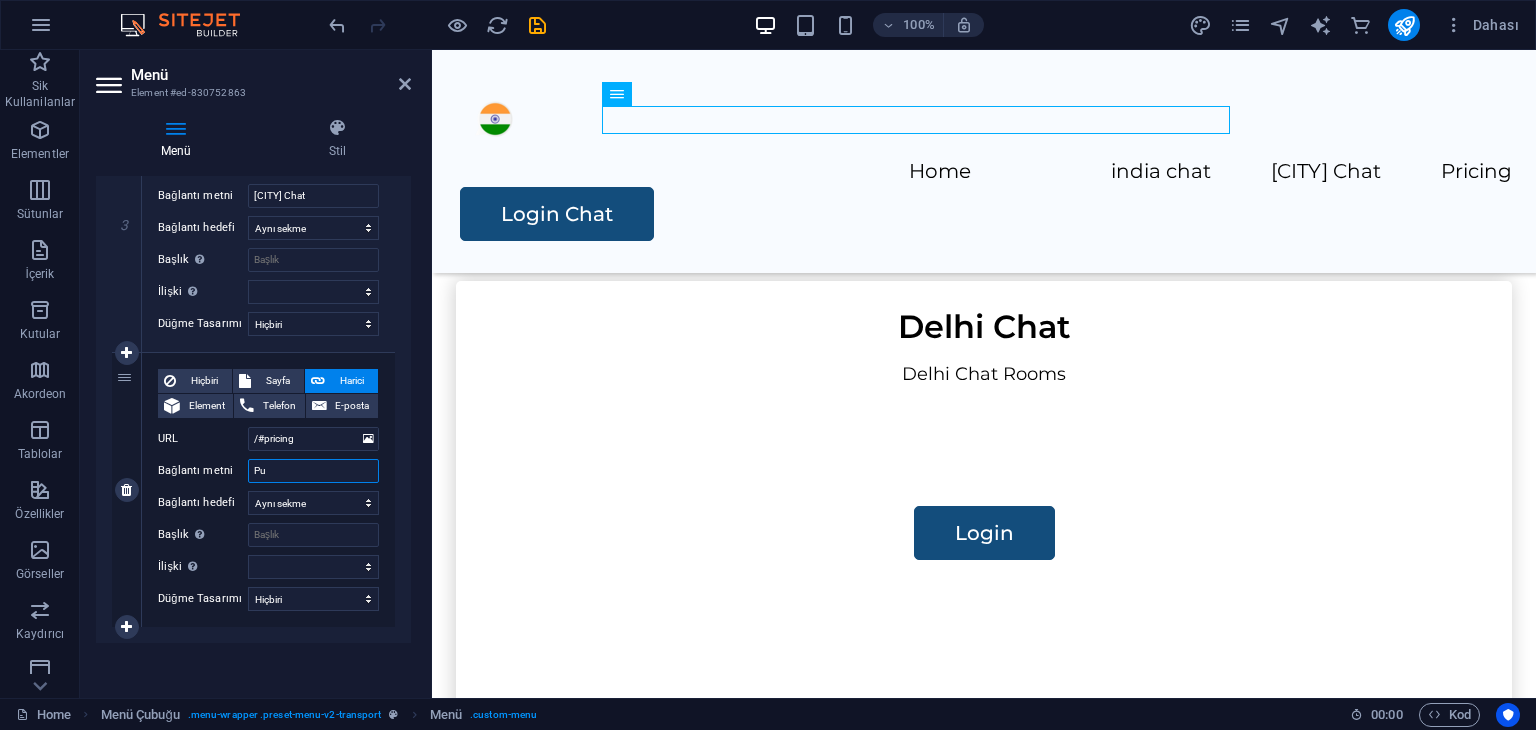select 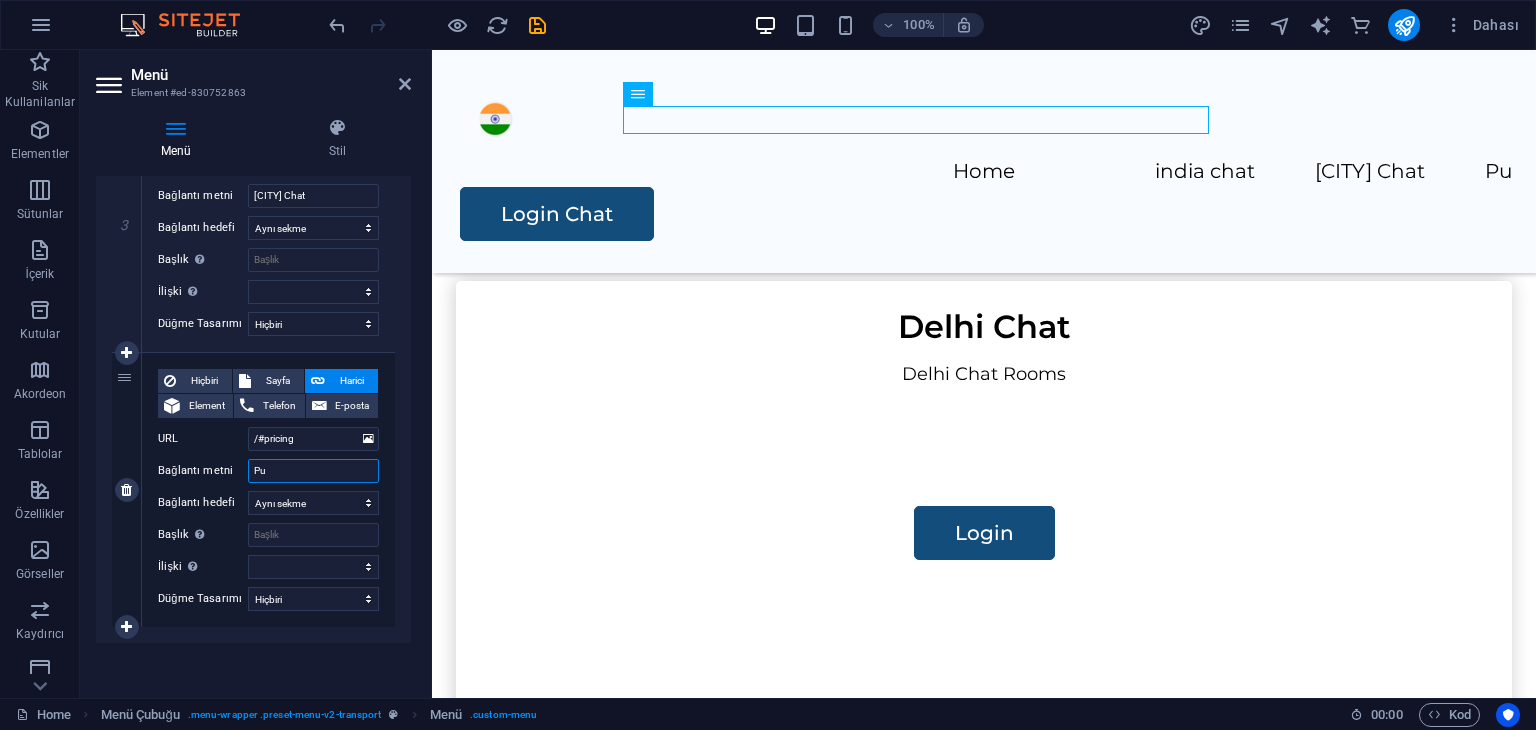 type on "Pun" 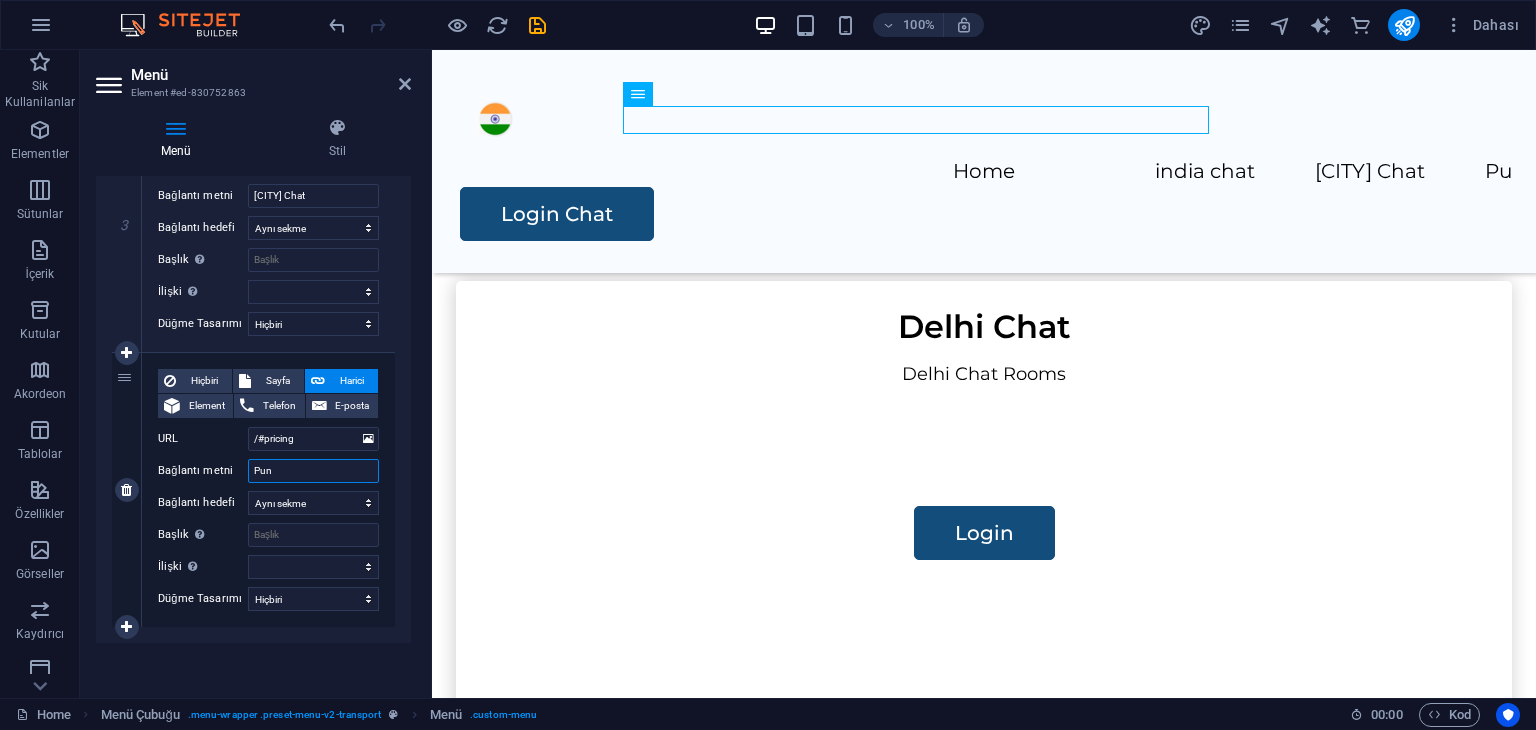 select 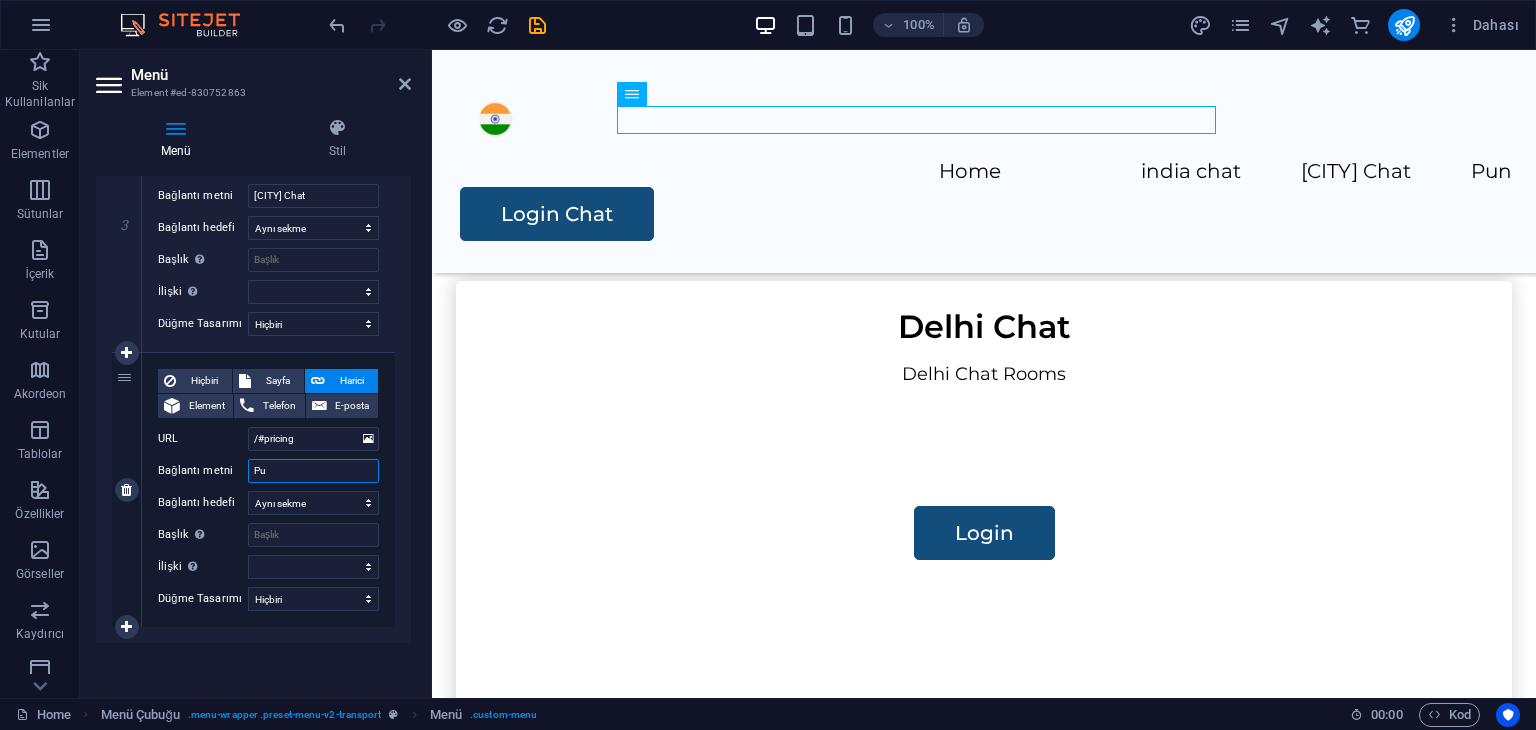 type on "P" 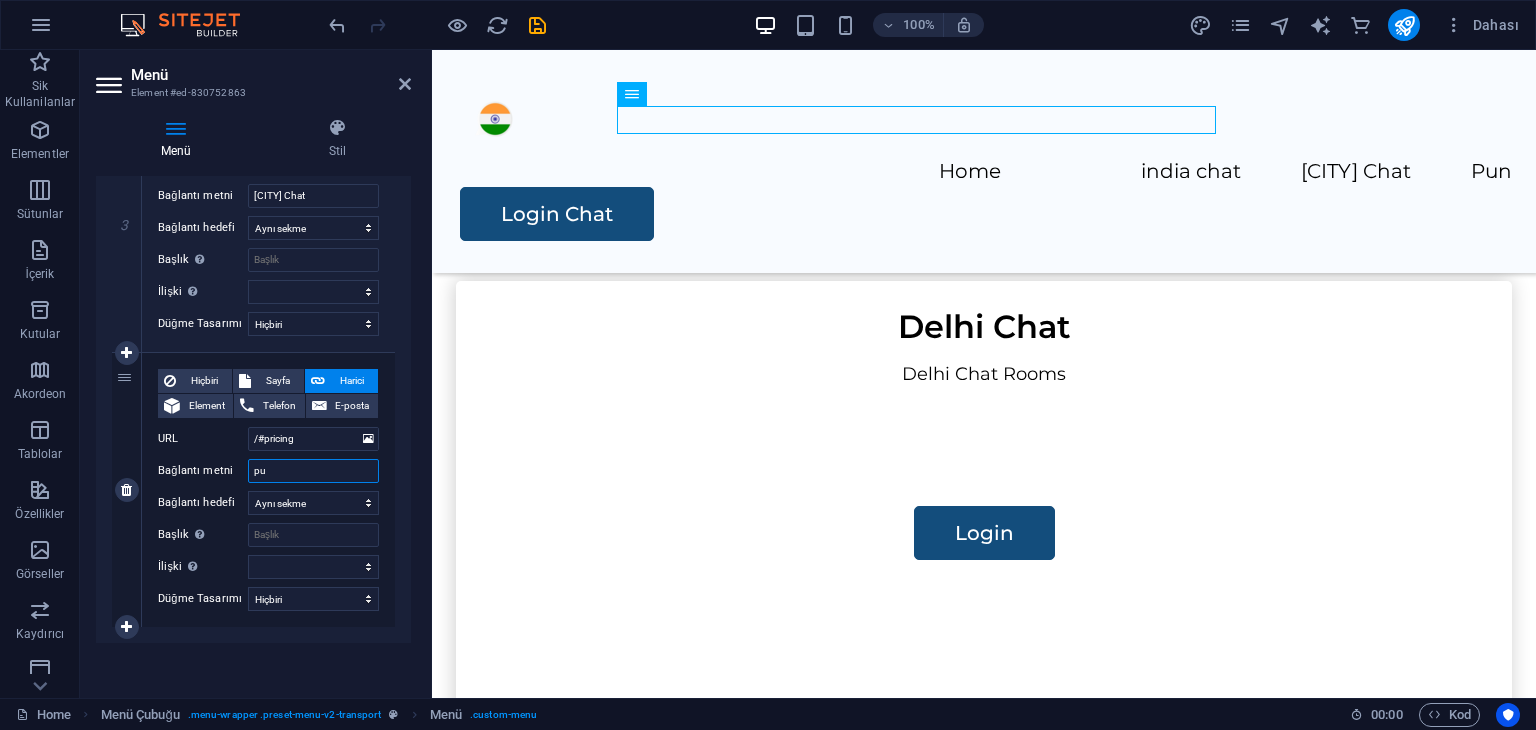 type on "puj" 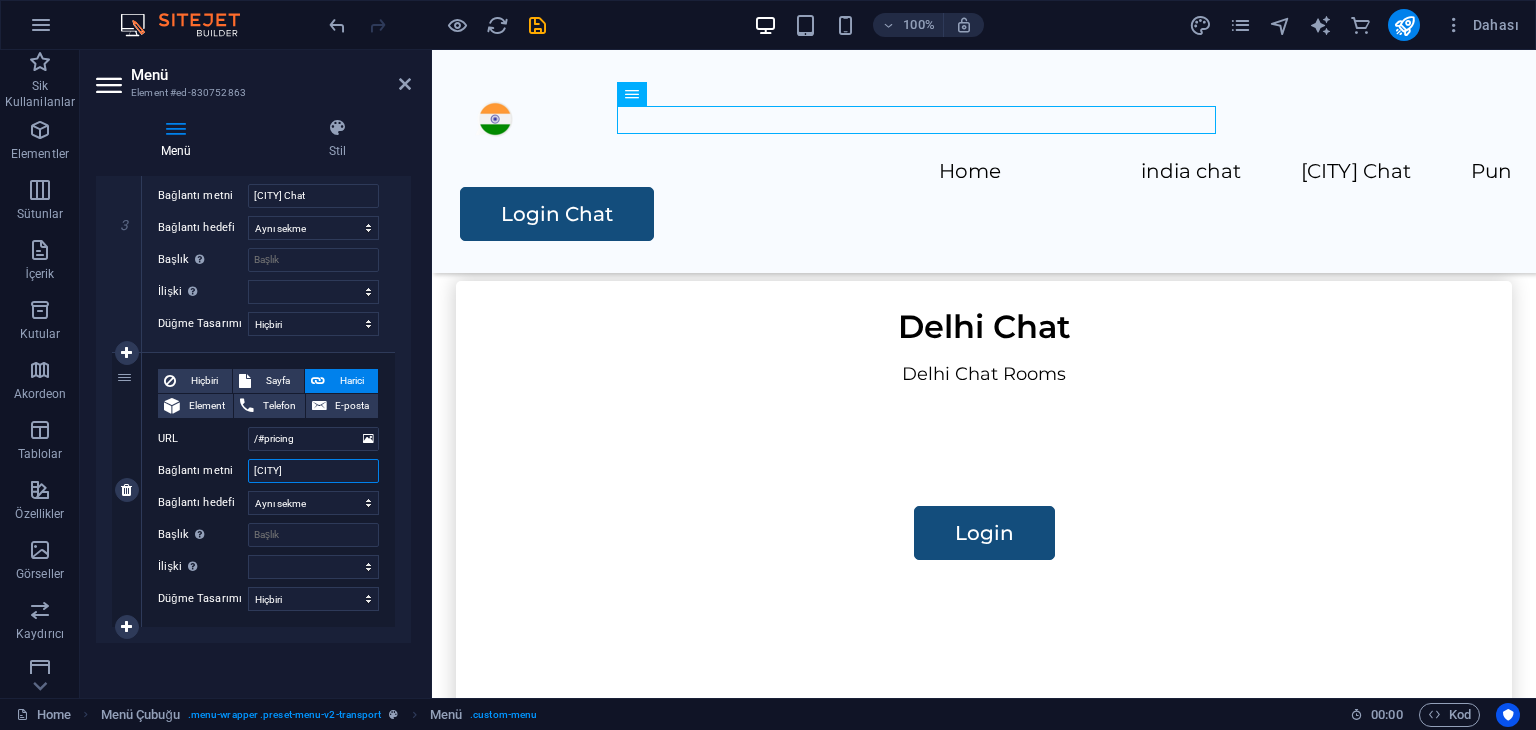 select 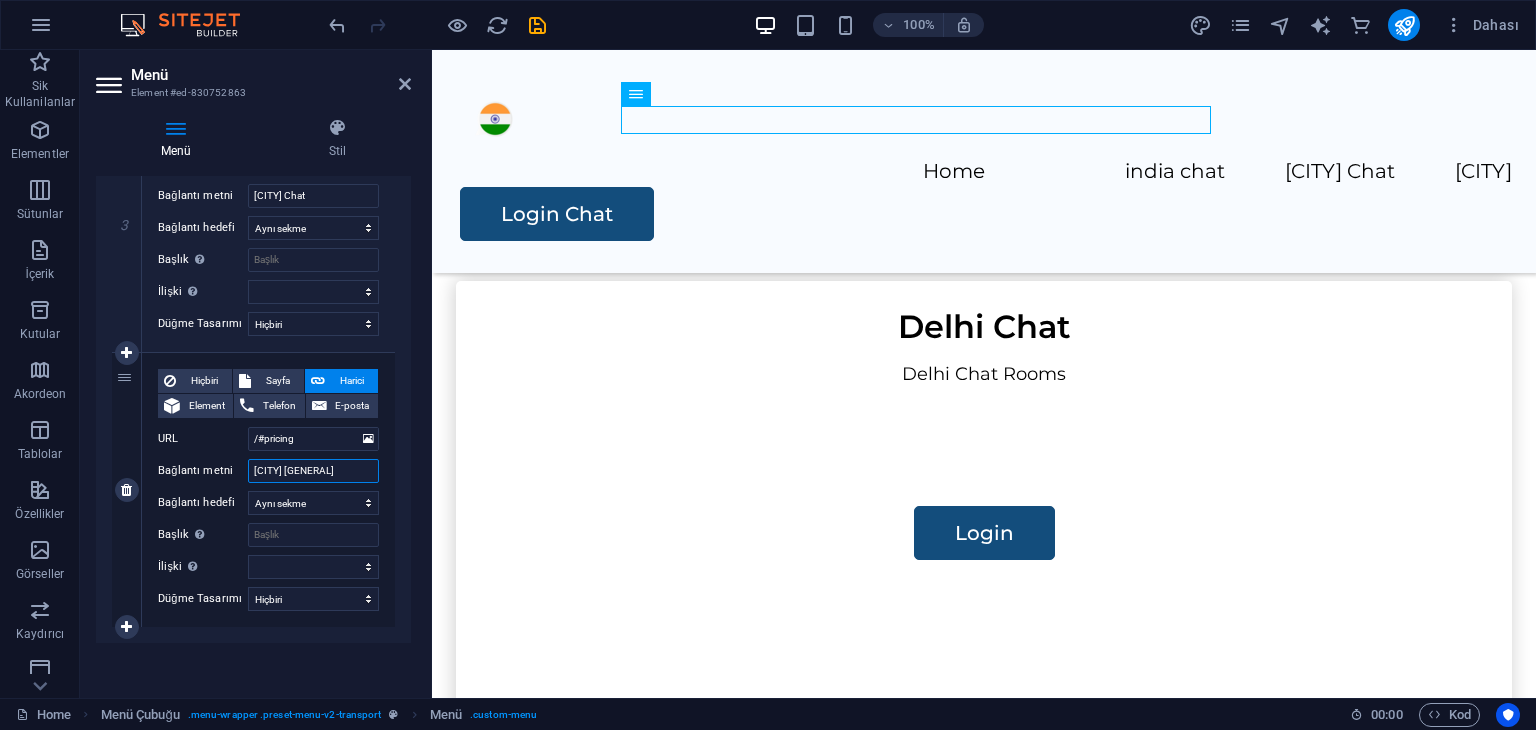 type on "pujab chat" 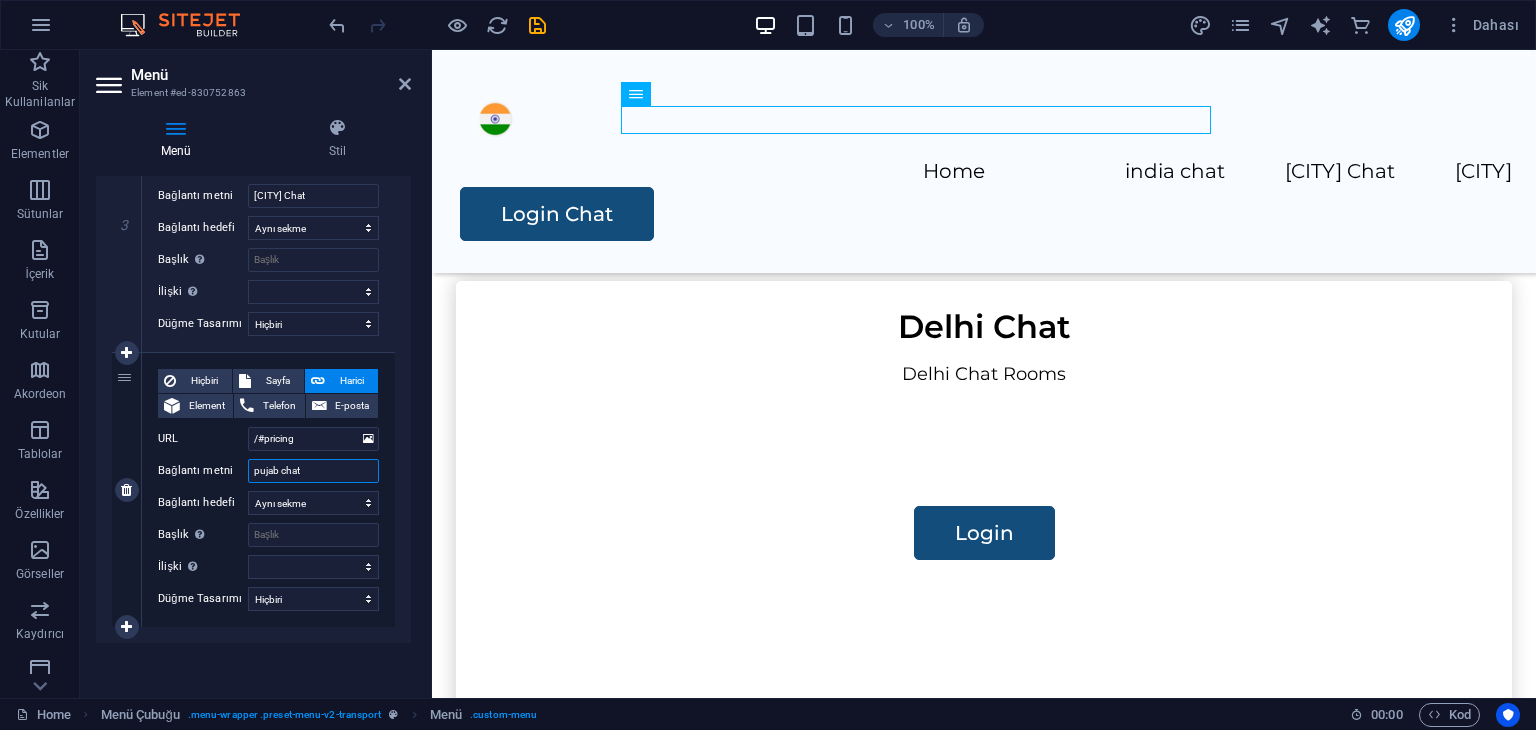 select 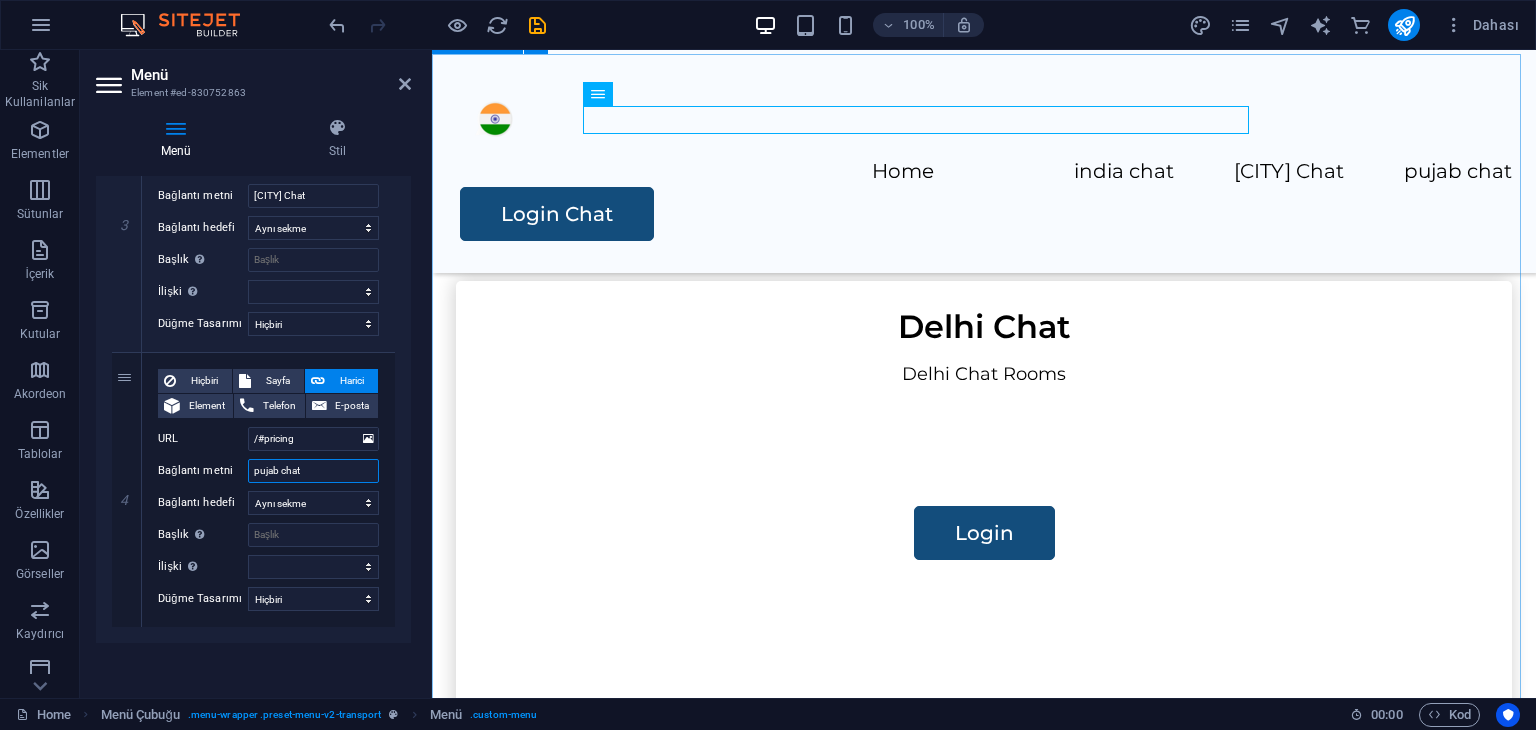 type on "pujab chat" 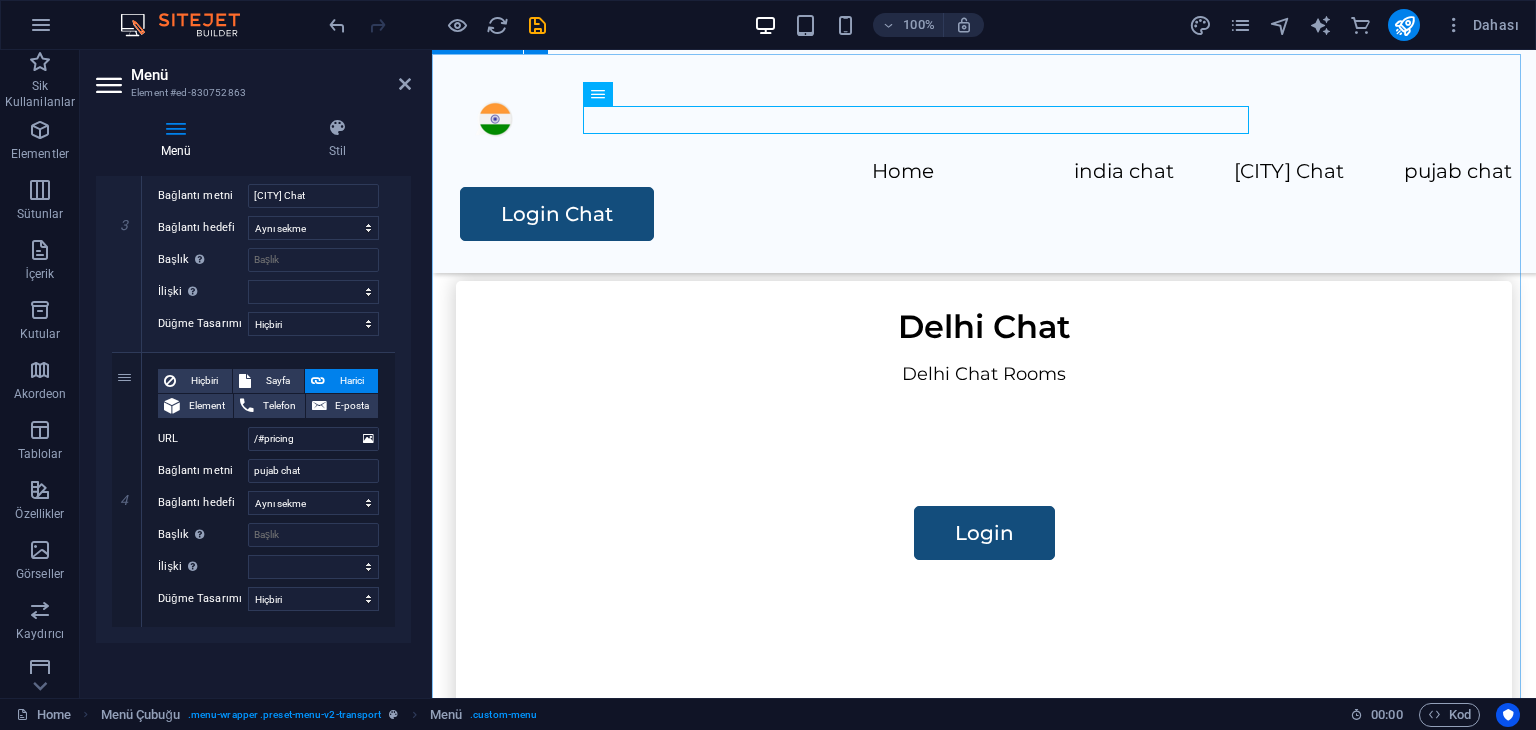click on "india Rooms Delhi Chat, Mumbai Chat, Kolkata Chat, Chennai Chat, Gujarat Chat, Punjab Chat, Bangalore Chat and all over India and world free.  Delhi Chat Delhi Chat Rooms Login Mumbai Chat Mumbai Chat Rooms Login Punjab Chat Punjab Chat Rooms Login Bangalore Chat Bangalore Chat Rooms Login" at bounding box center (984, 1079) 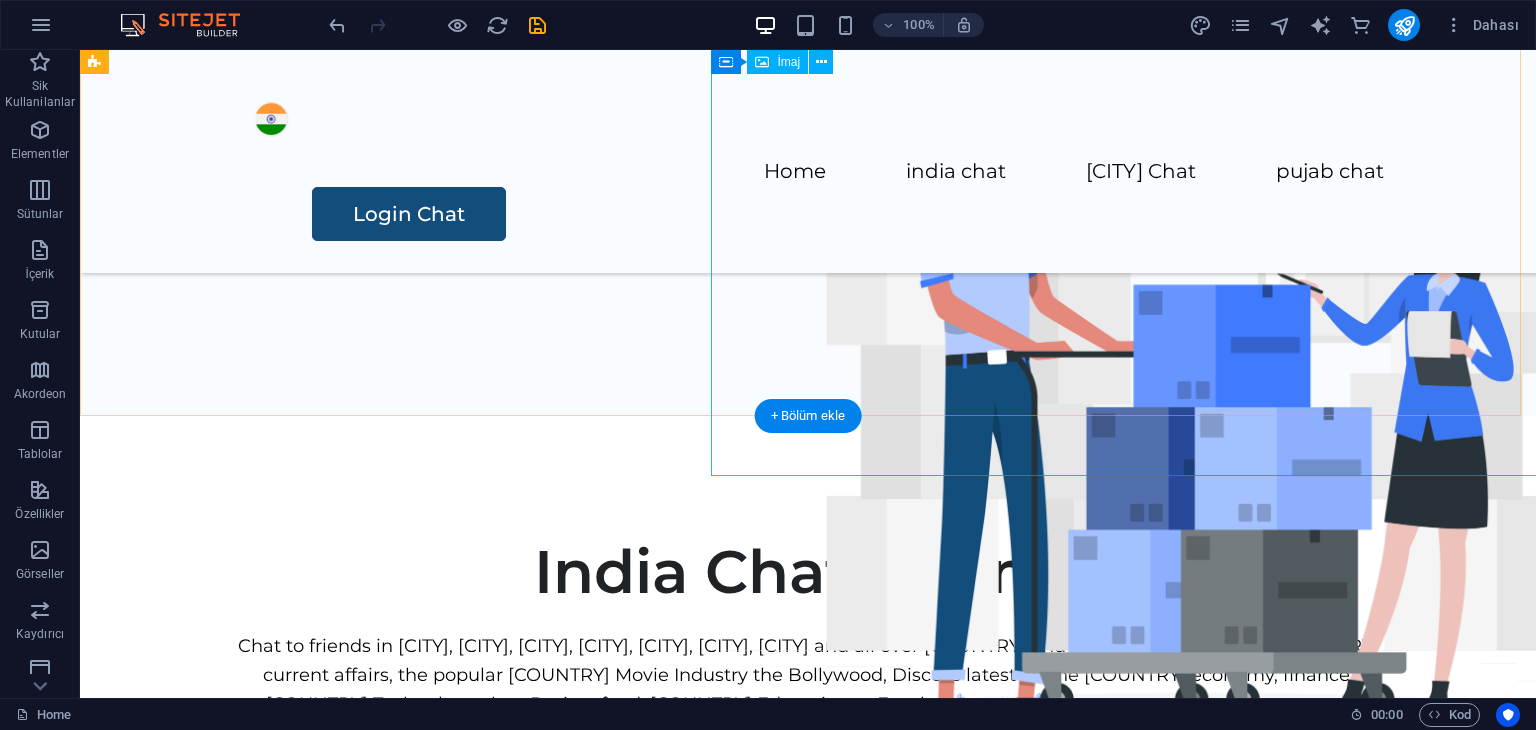 scroll, scrollTop: 0, scrollLeft: 0, axis: both 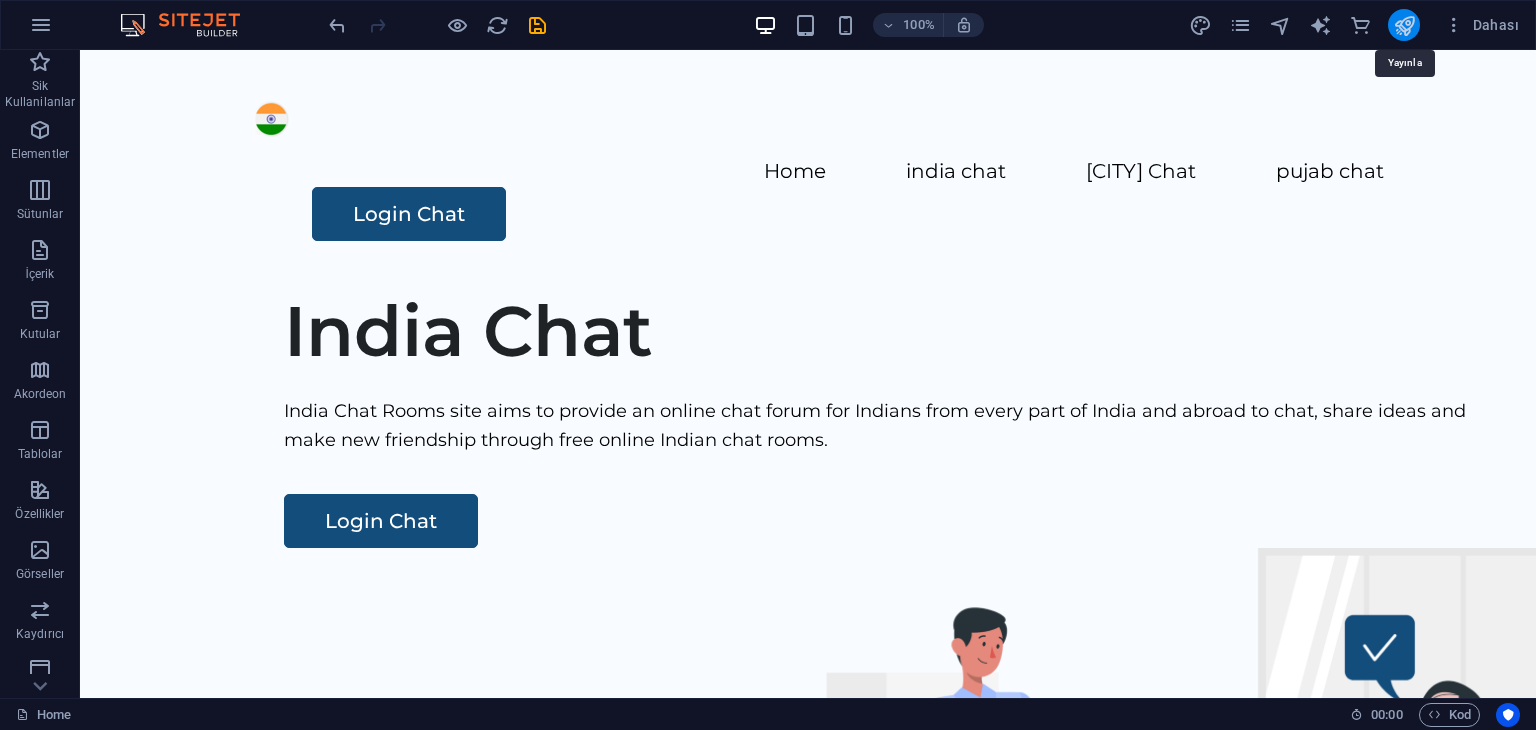 click at bounding box center [1404, 25] 